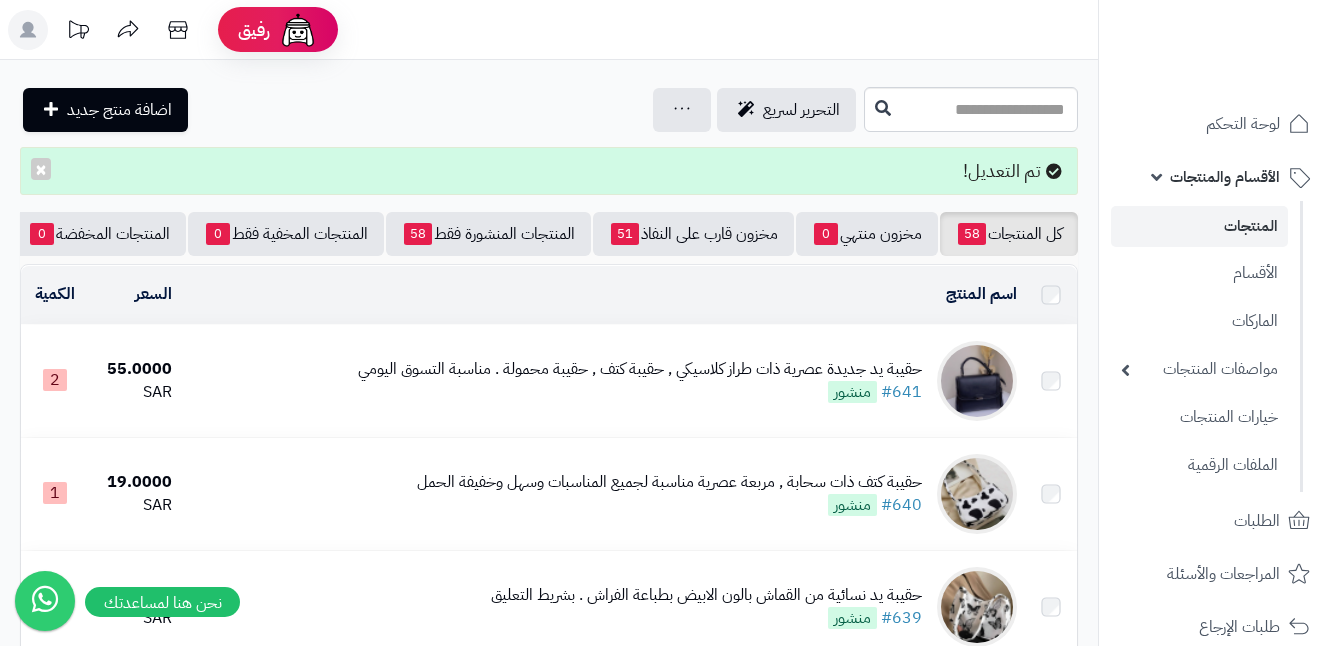 scroll, scrollTop: 0, scrollLeft: 0, axis: both 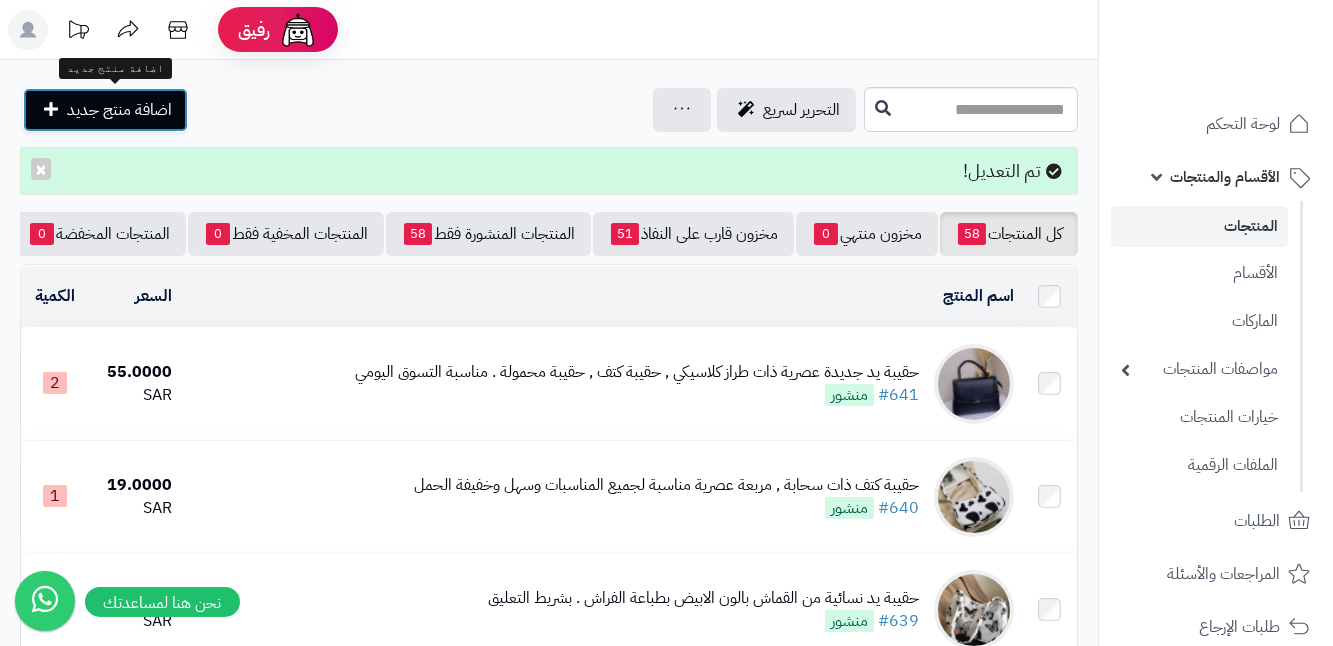 click on "اضافة منتج جديد" at bounding box center (105, 110) 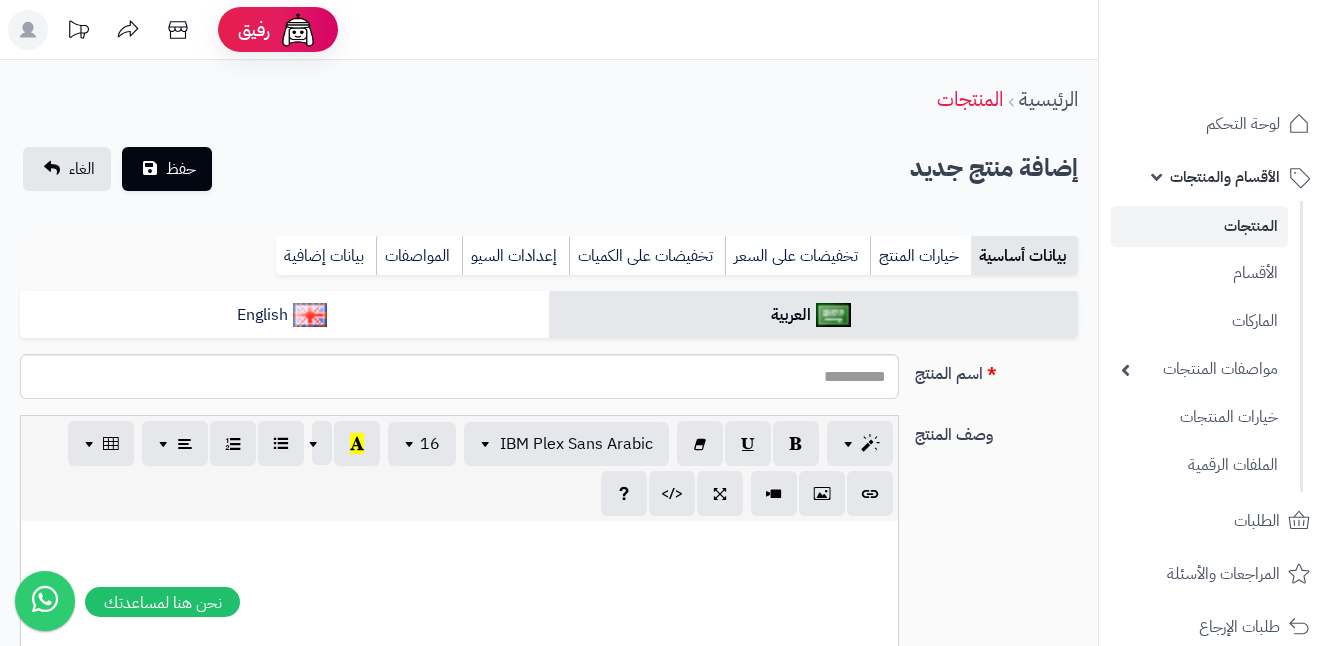 select 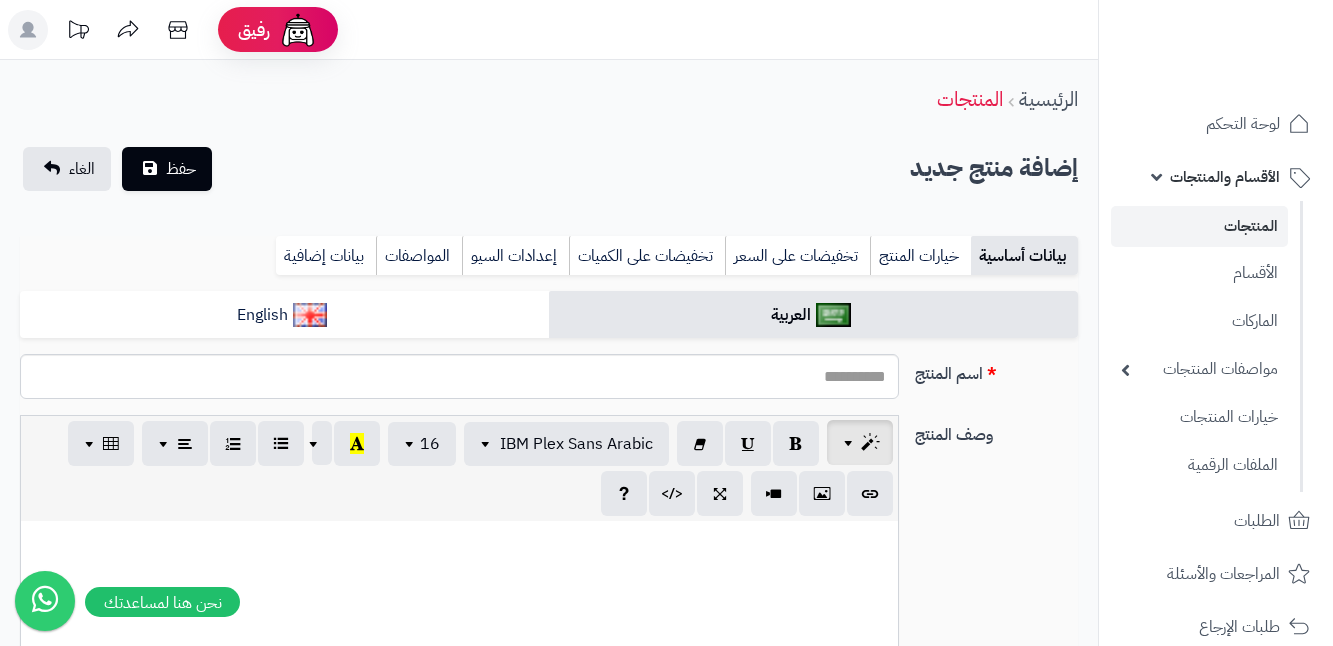 scroll, scrollTop: 0, scrollLeft: 0, axis: both 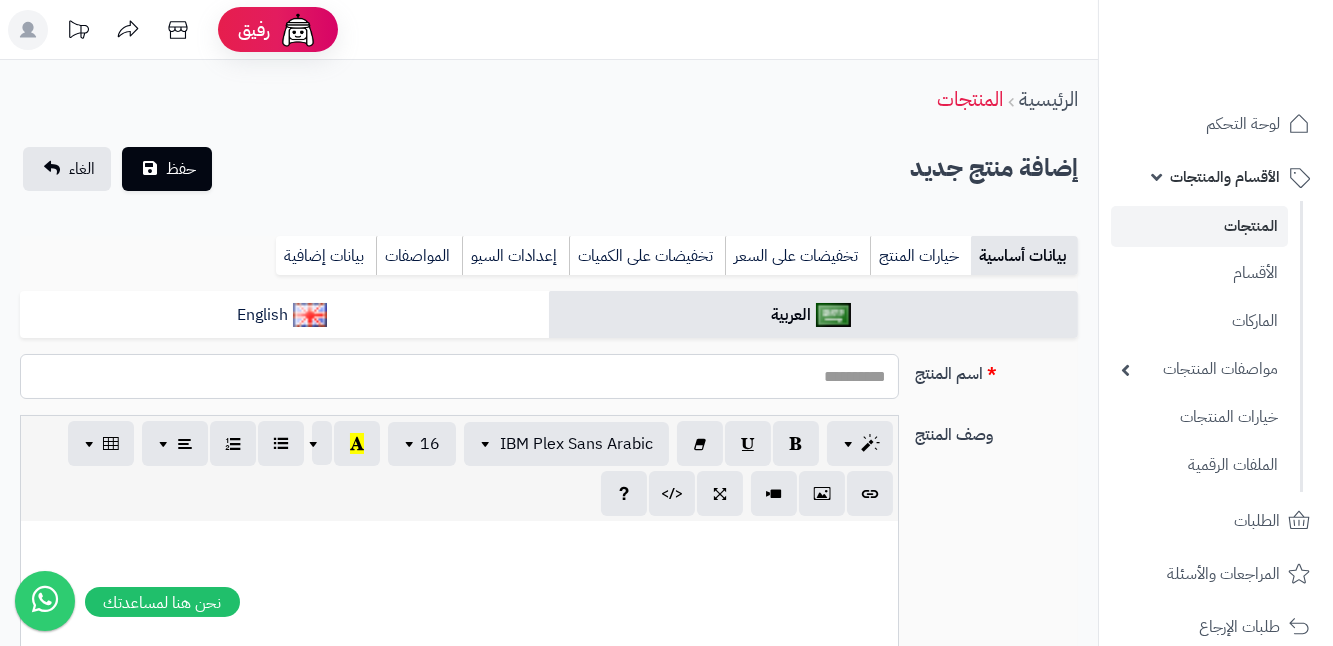 click on "اسم المنتج" at bounding box center [459, 376] 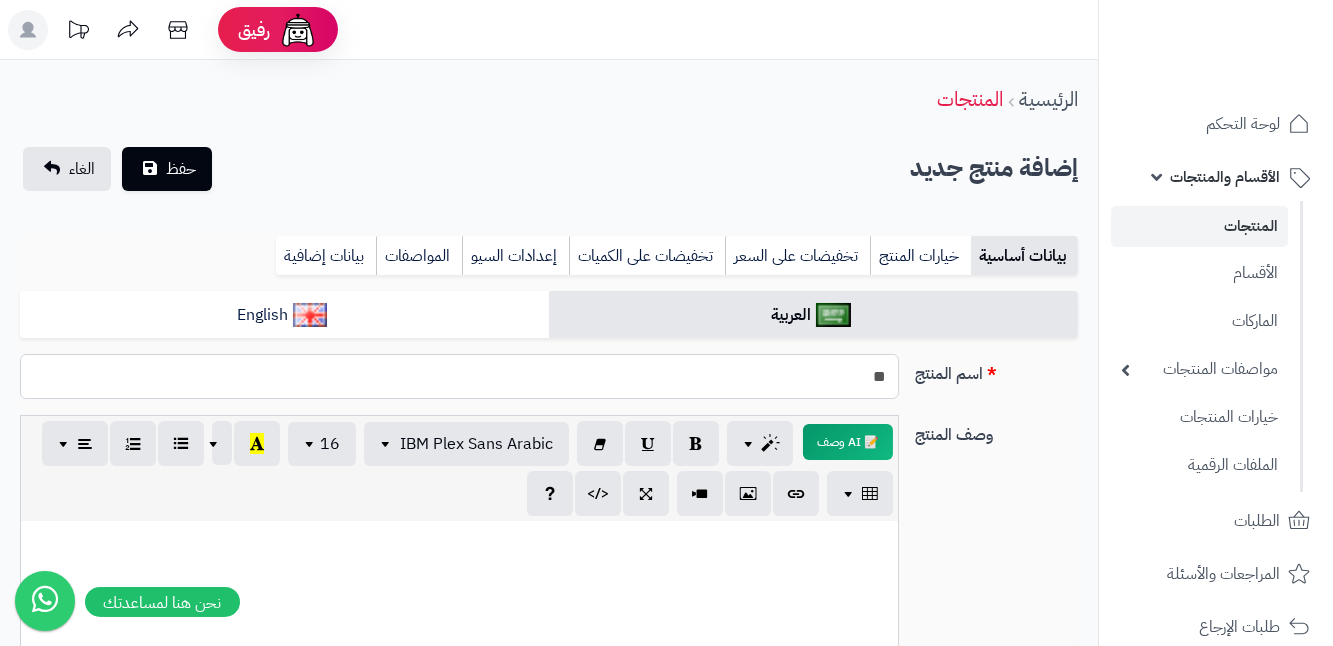 type on "*" 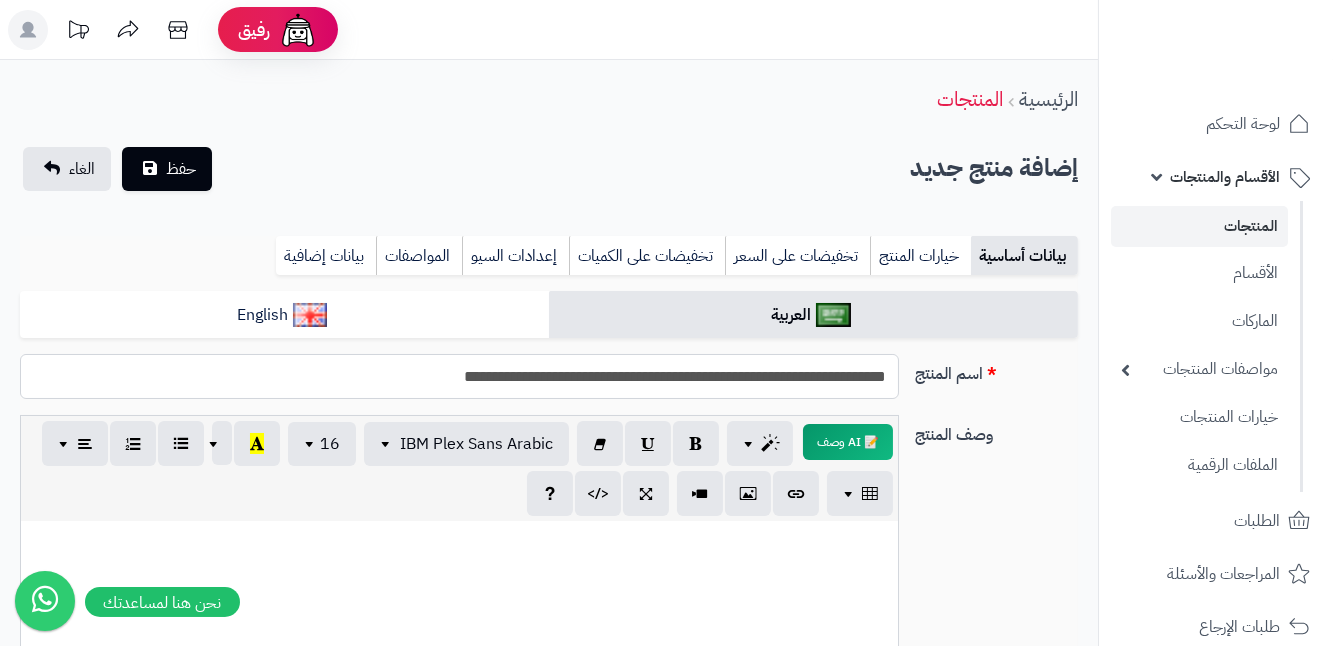 type on "**********" 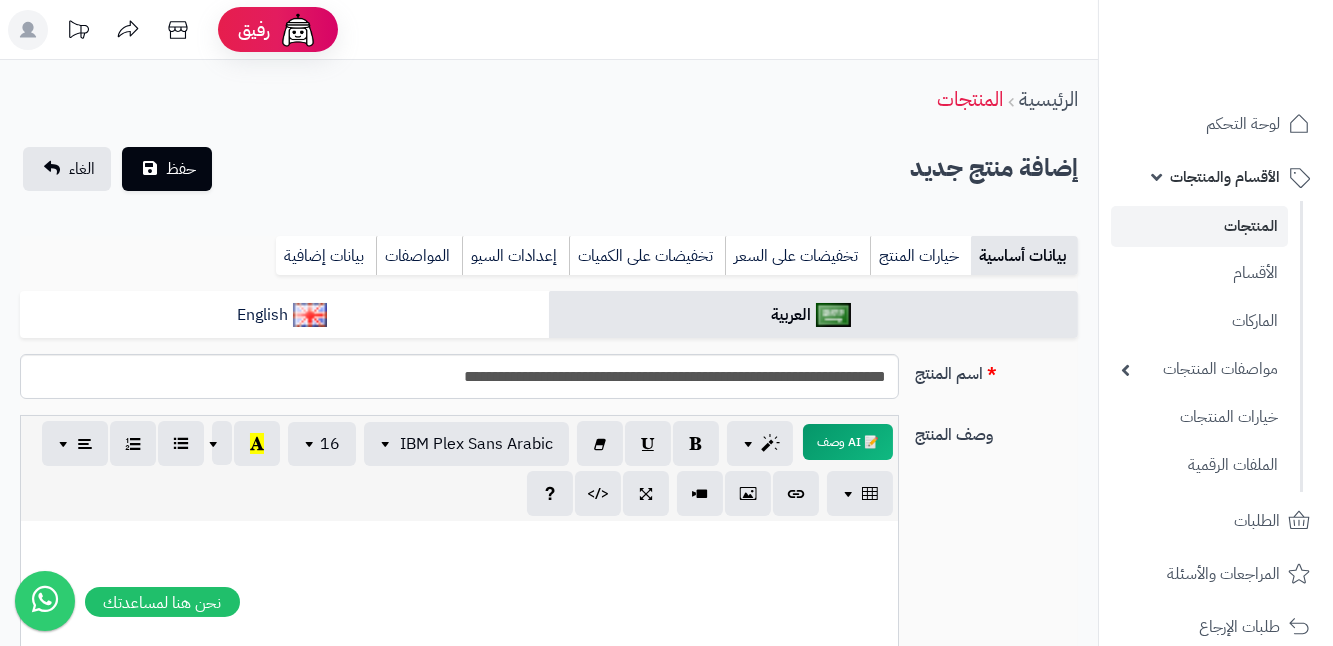 click at bounding box center (459, 542) 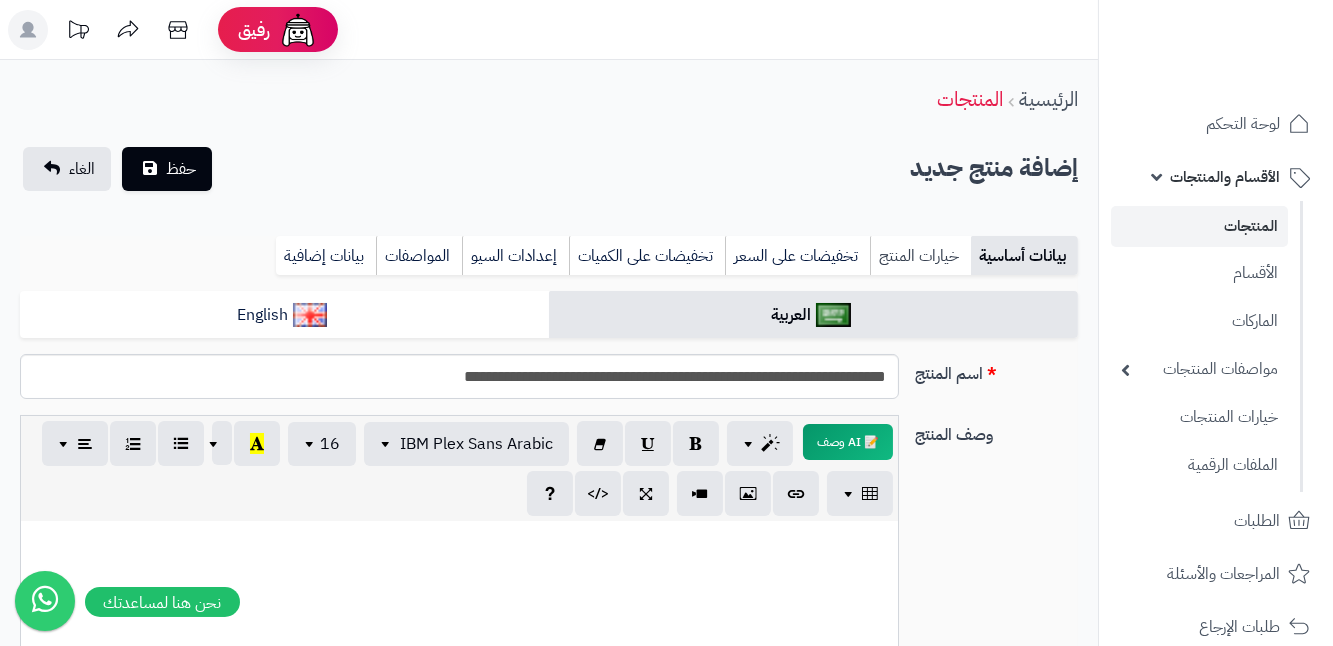 click on "خيارات المنتج" at bounding box center (920, 256) 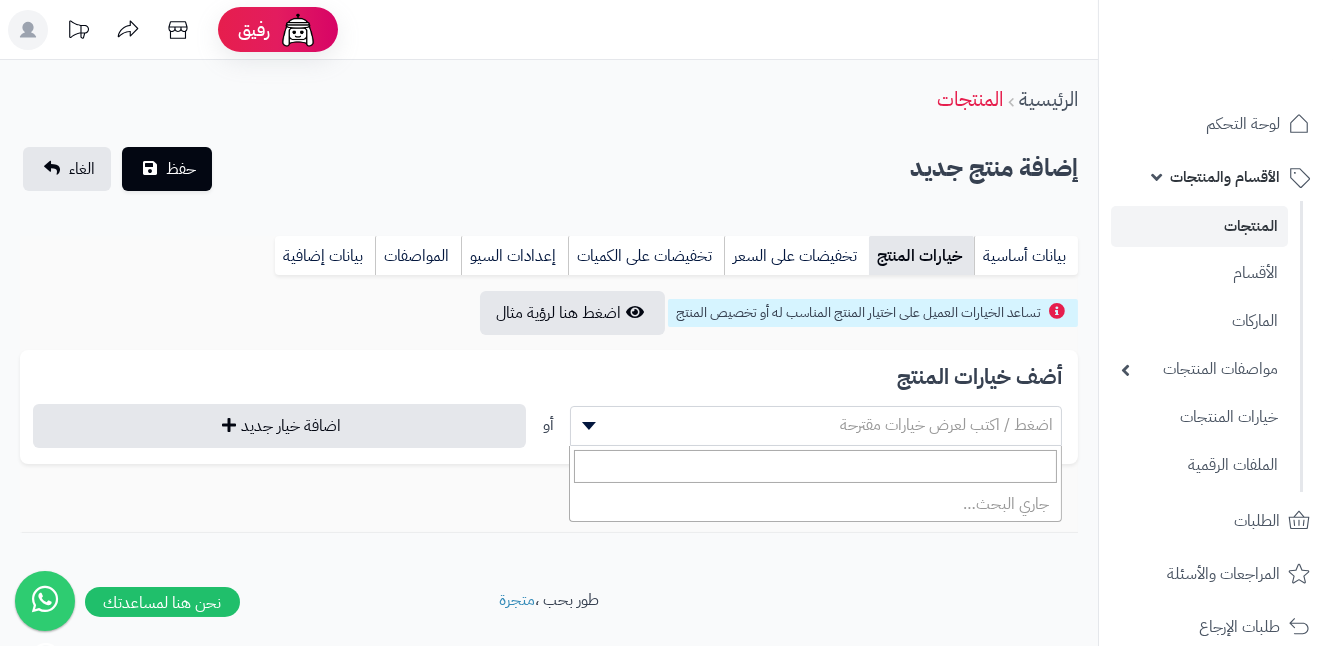 click at bounding box center (586, 426) 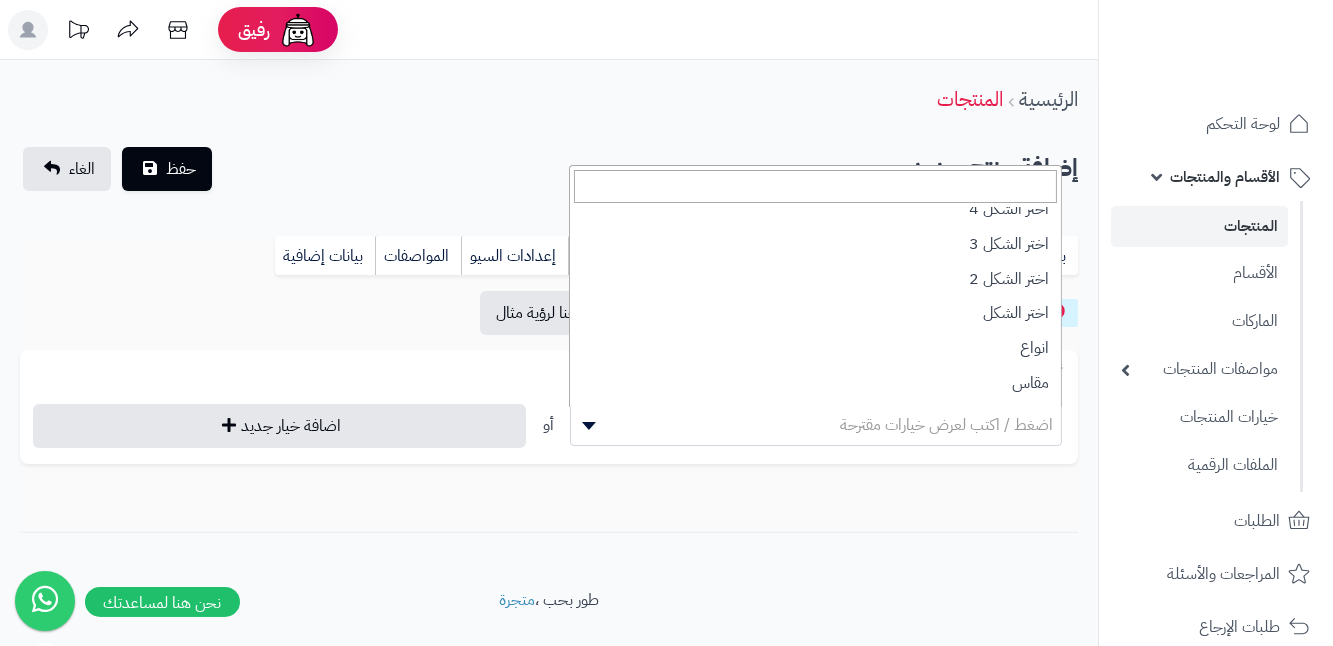 scroll, scrollTop: 183, scrollLeft: 0, axis: vertical 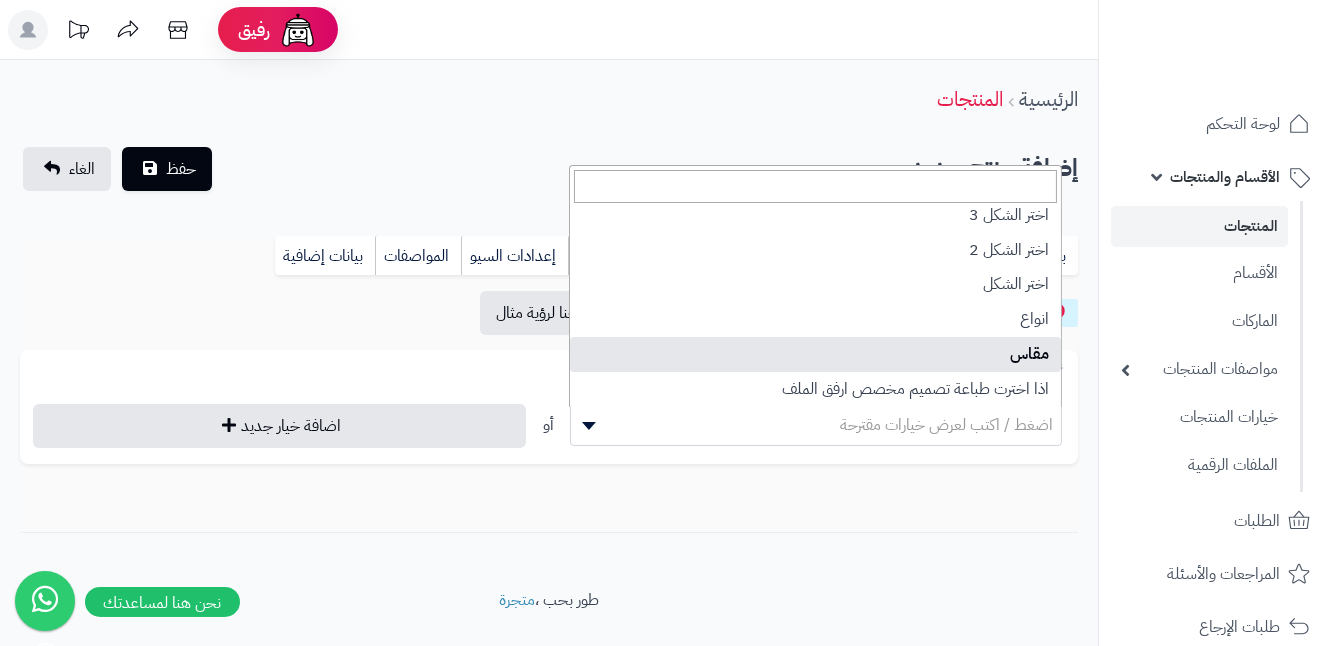 select on "**" 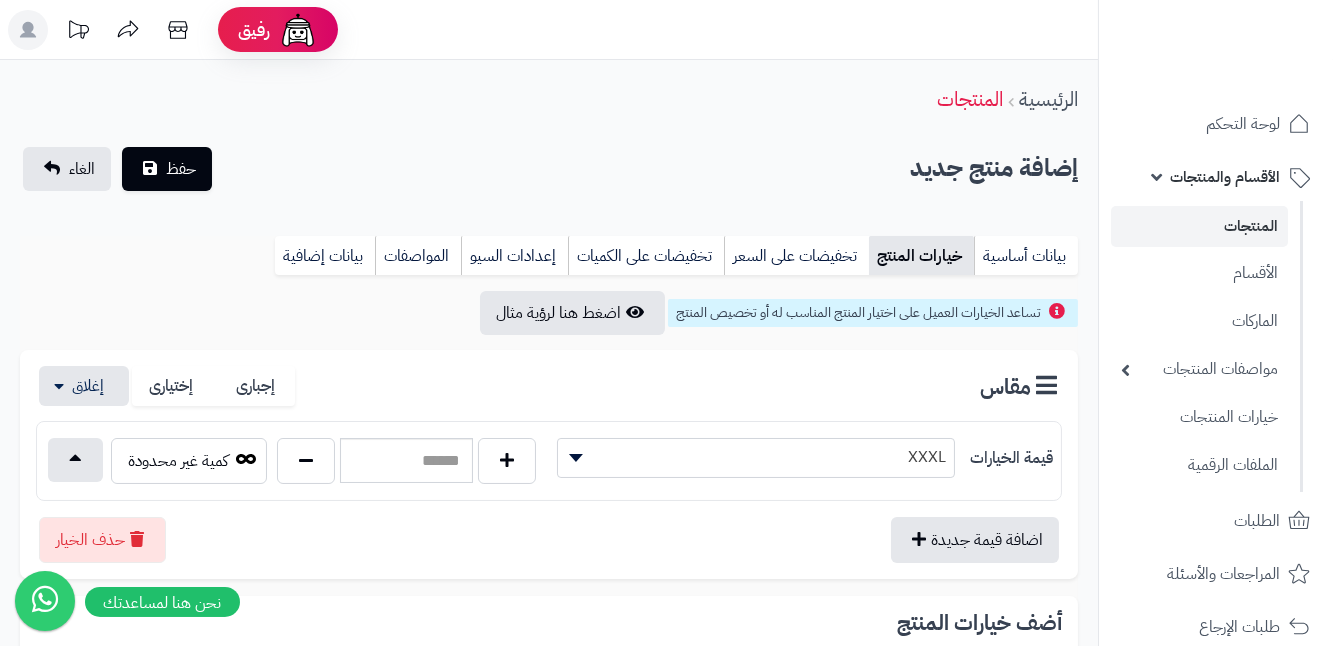 click at bounding box center [573, 458] 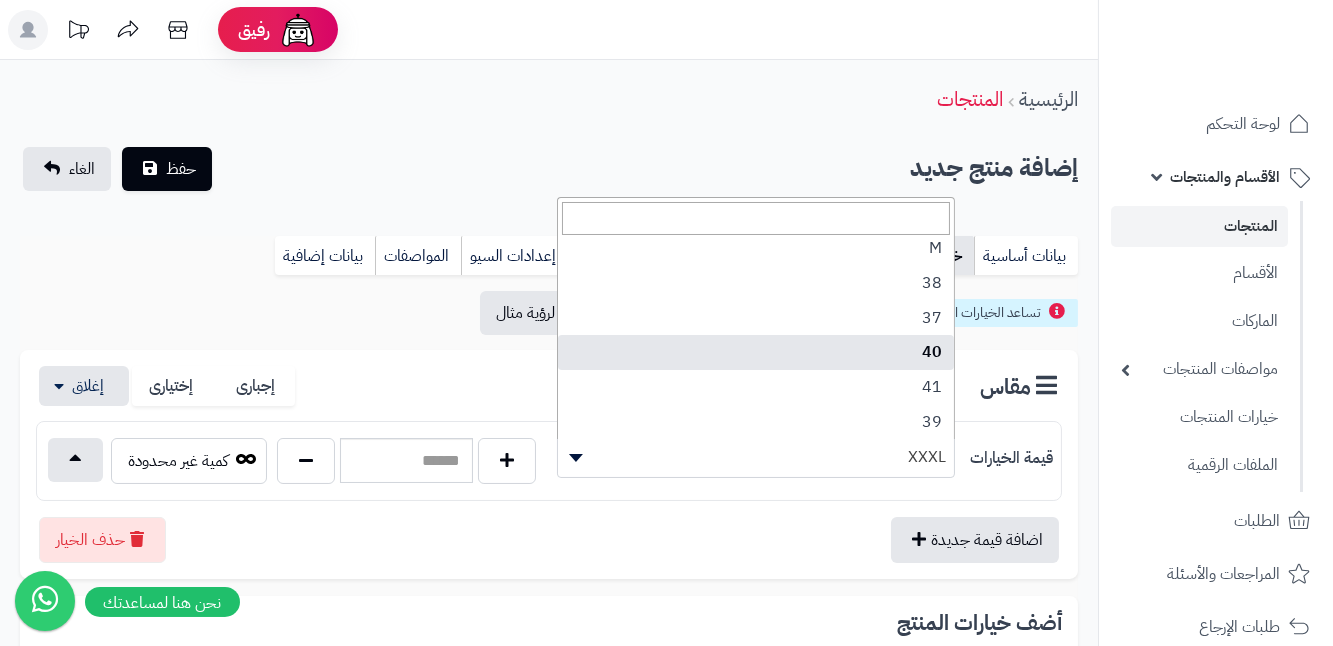 scroll, scrollTop: 253, scrollLeft: 0, axis: vertical 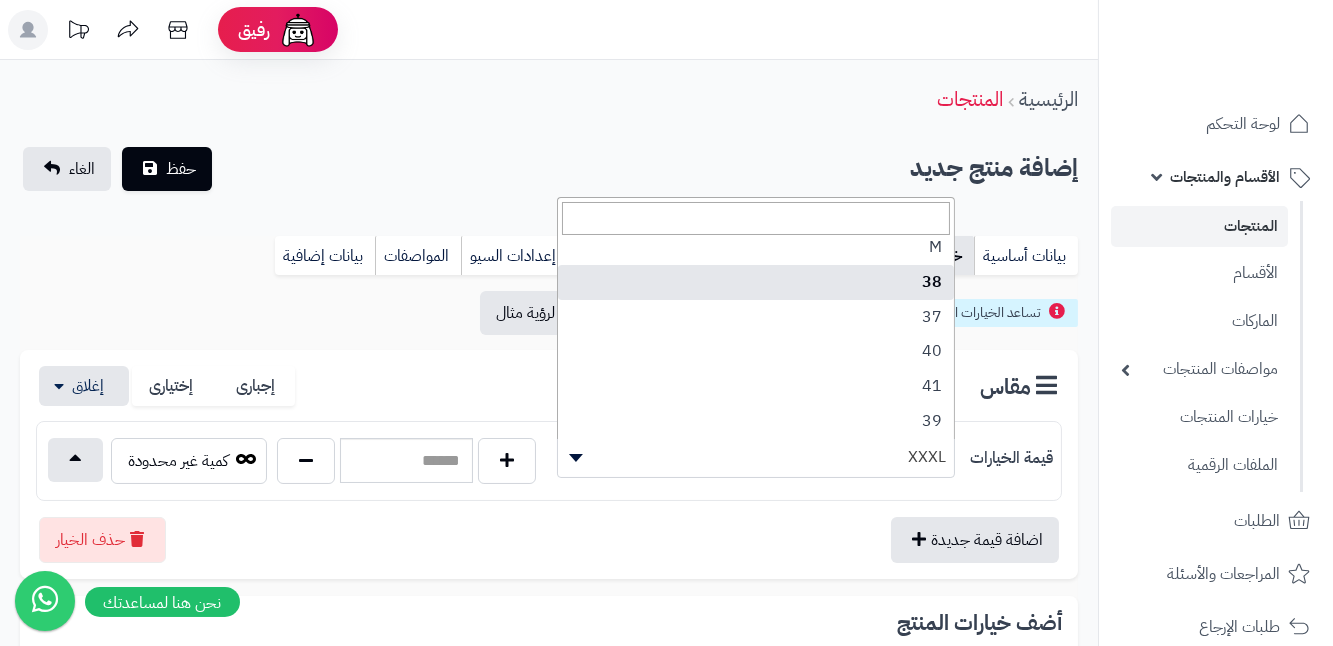 select on "***" 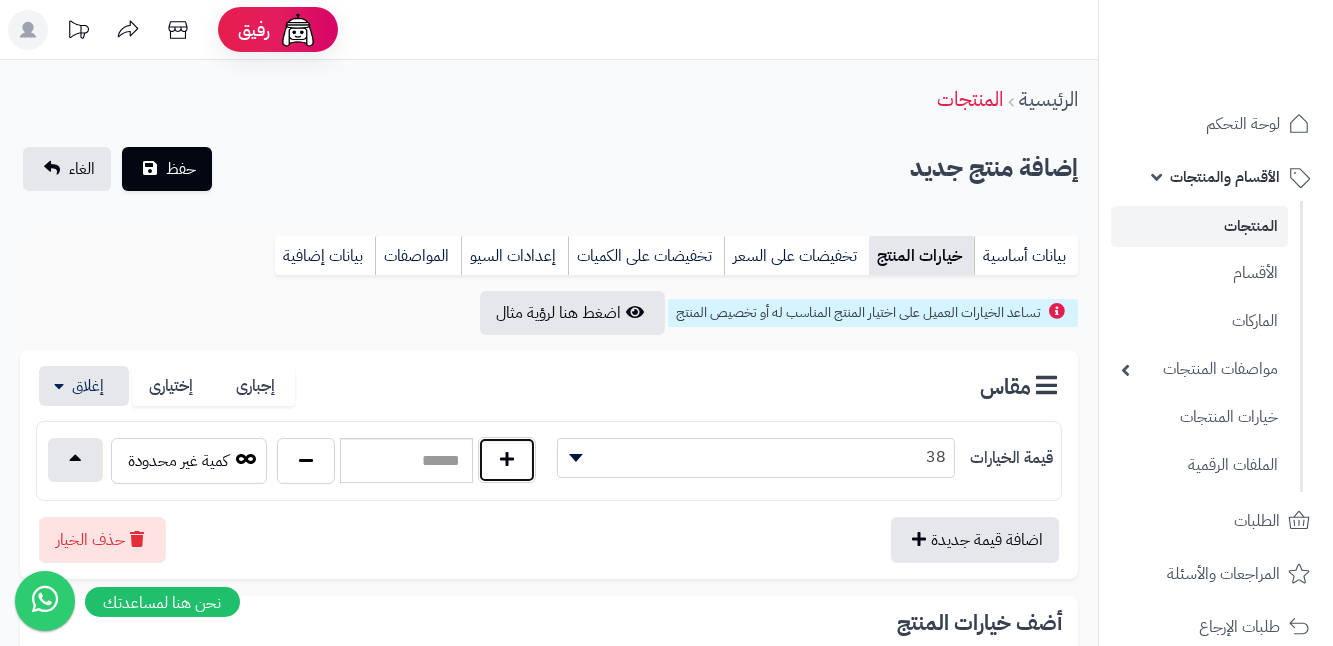 click at bounding box center [507, 460] 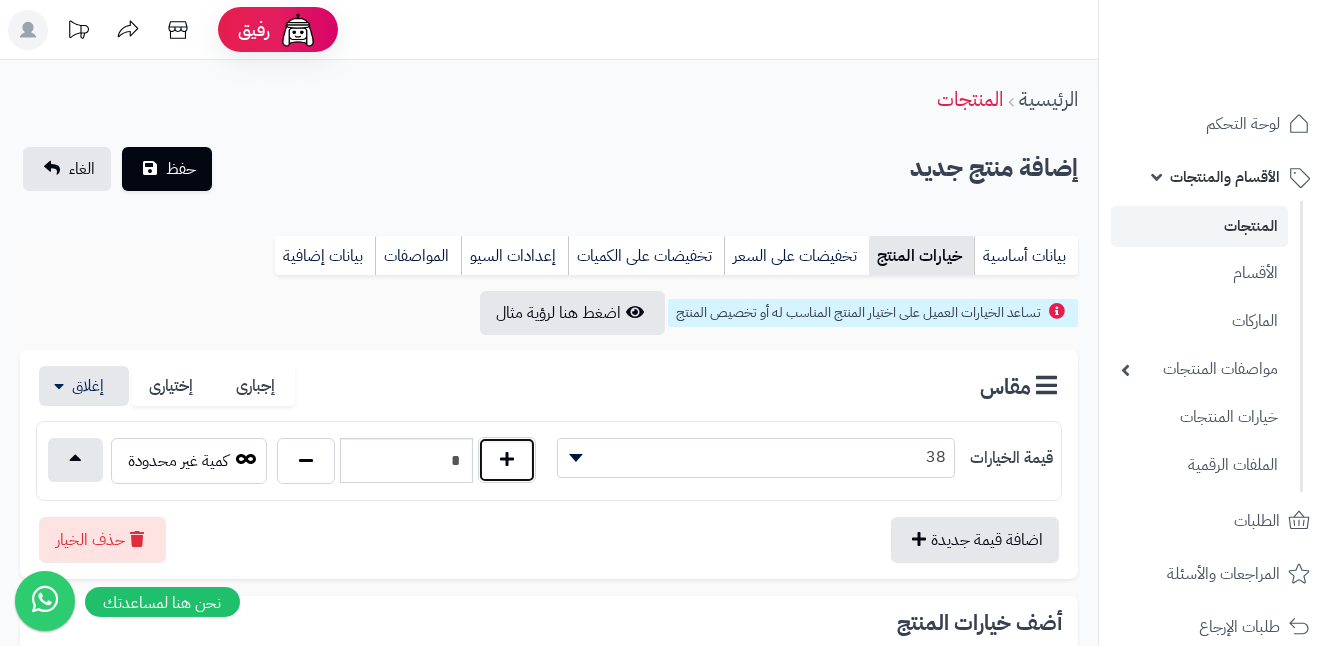 click at bounding box center [507, 460] 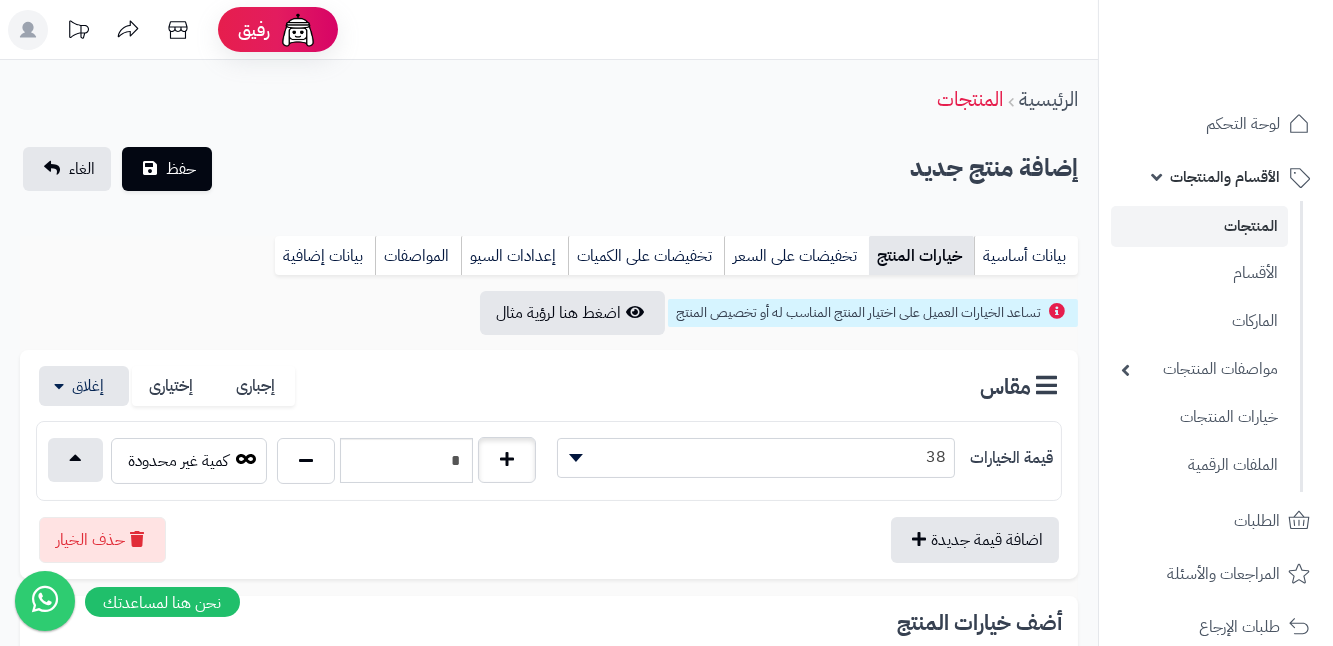 type on "*" 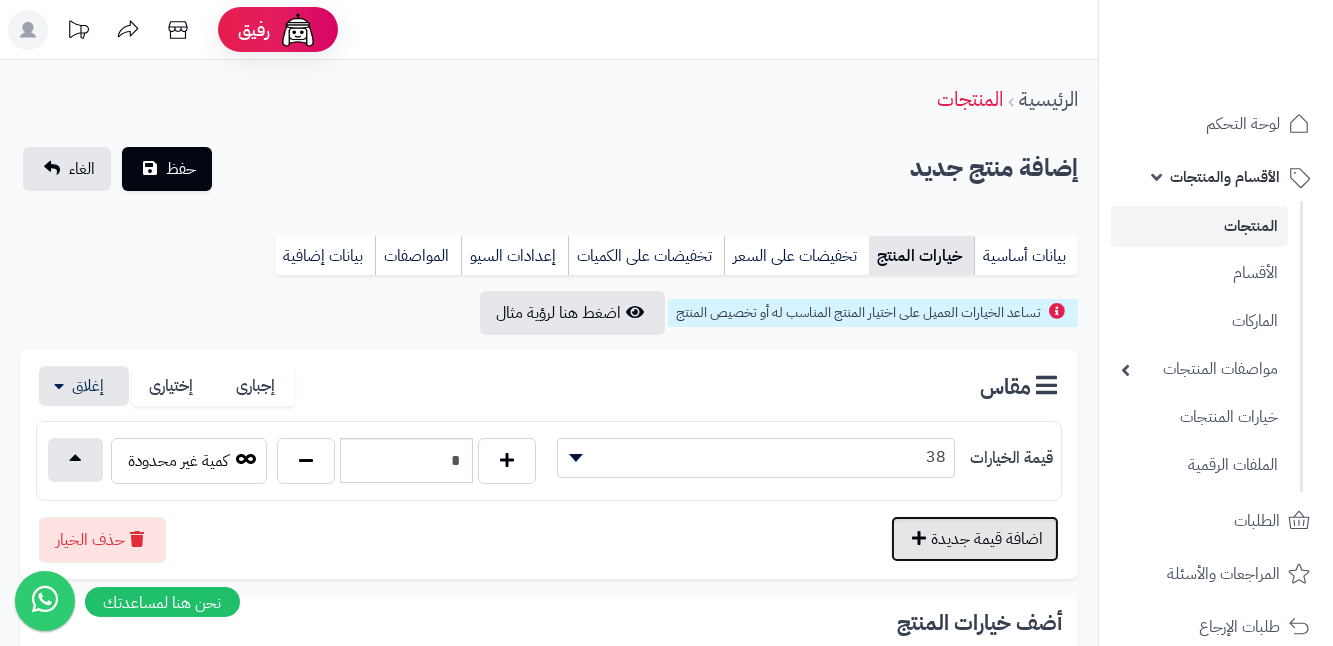 click on "اضافة قيمة جديدة" at bounding box center [975, 539] 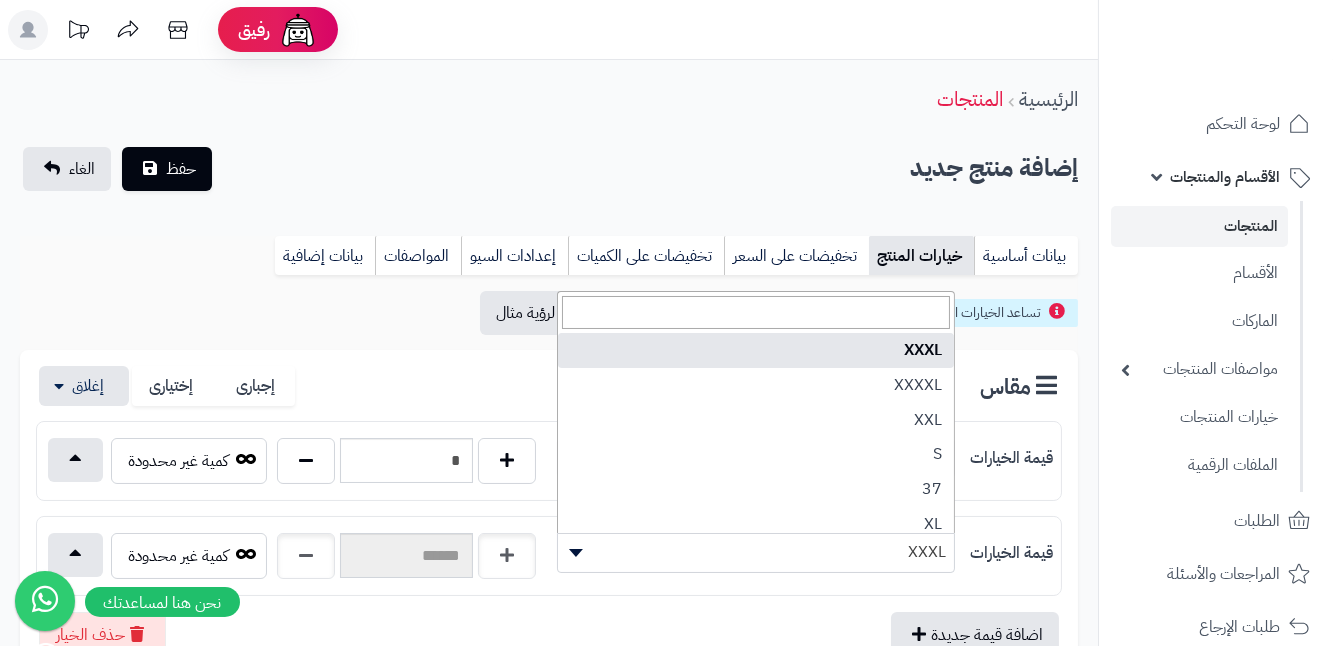 click at bounding box center [576, 553] 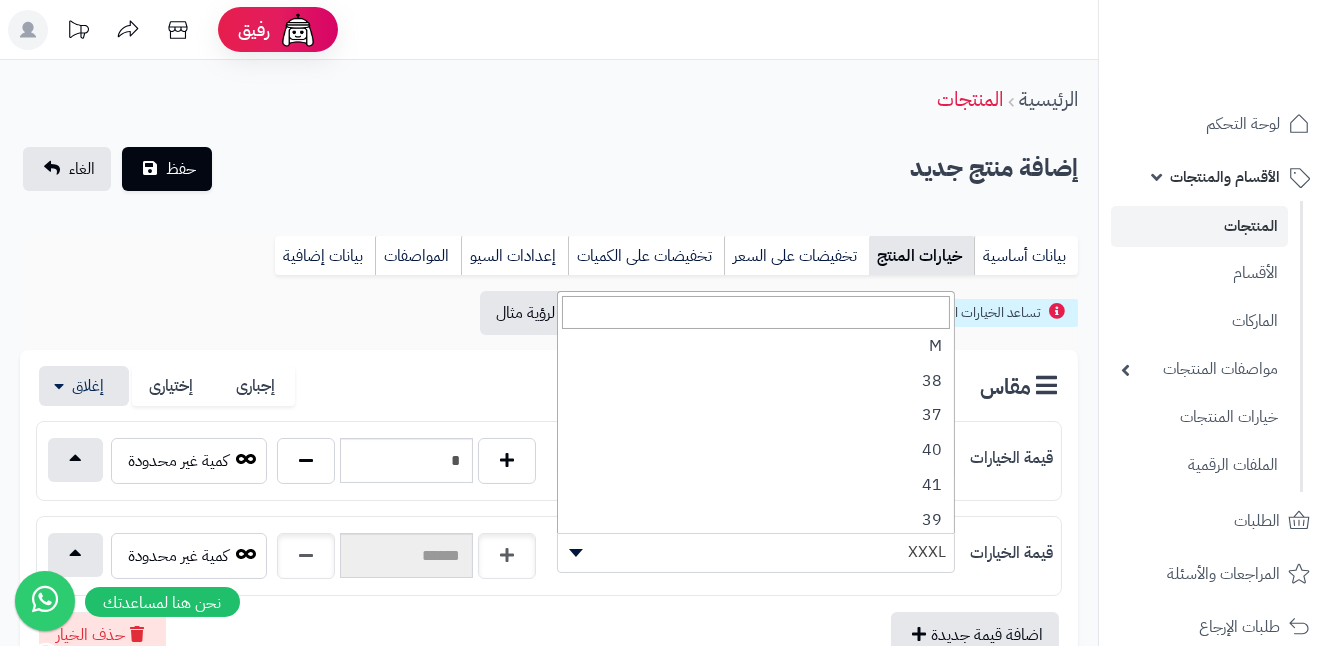 scroll, scrollTop: 253, scrollLeft: 0, axis: vertical 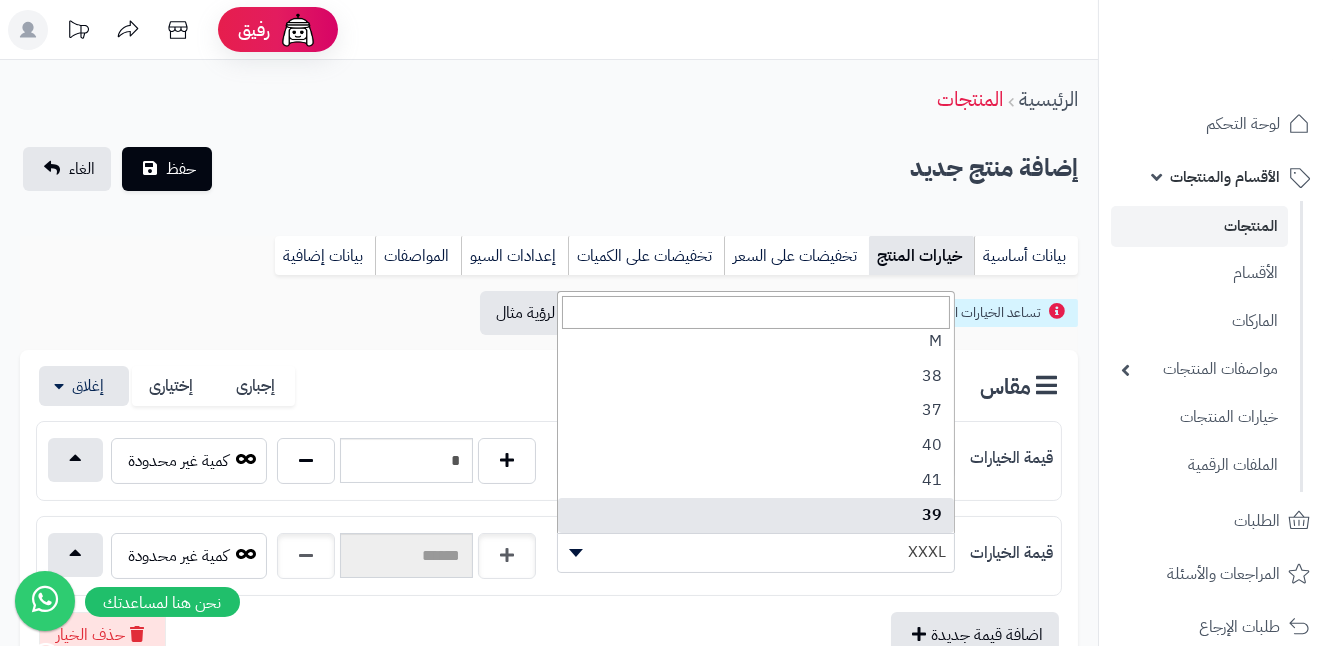 select on "***" 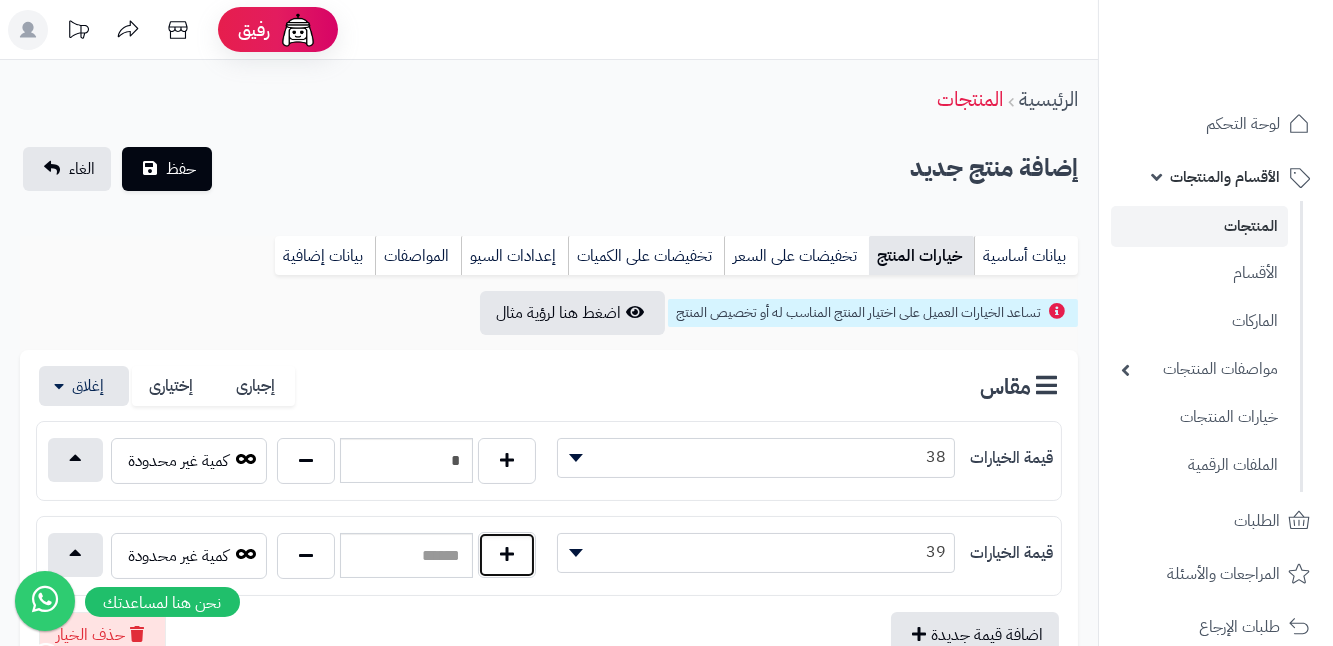 click at bounding box center (507, 555) 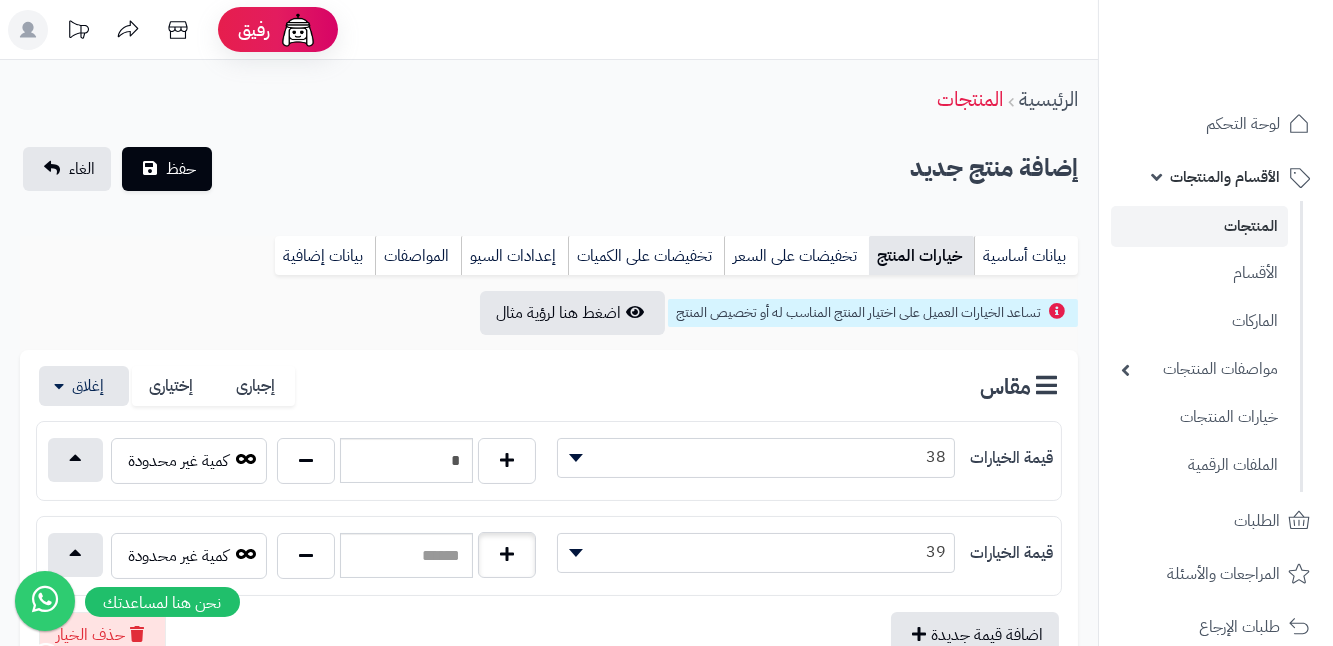 type on "*" 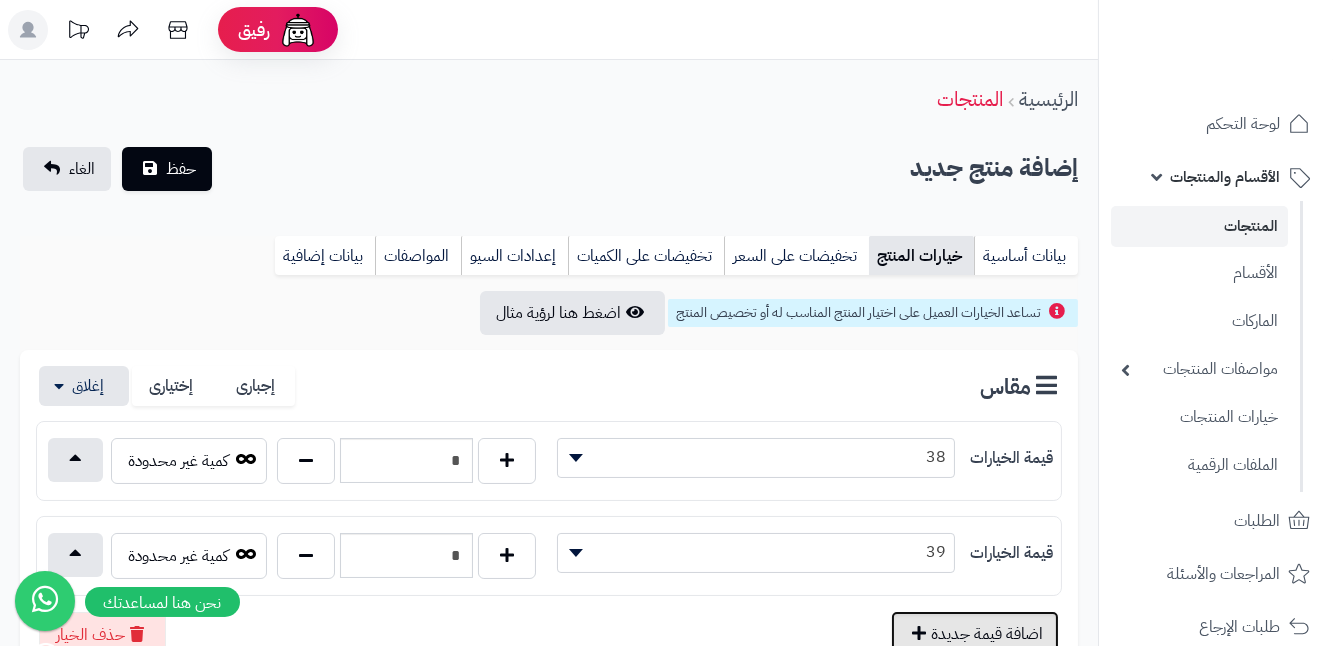 click on "اضافة قيمة جديدة" at bounding box center [975, 634] 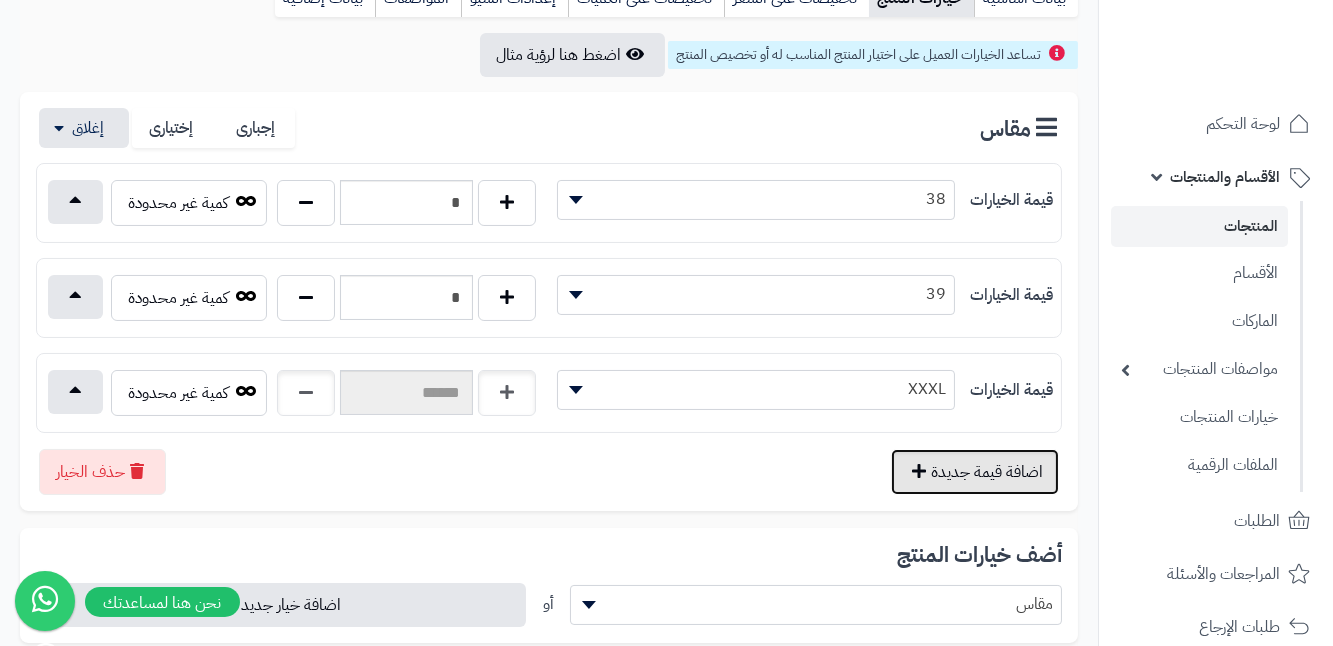 scroll, scrollTop: 272, scrollLeft: 0, axis: vertical 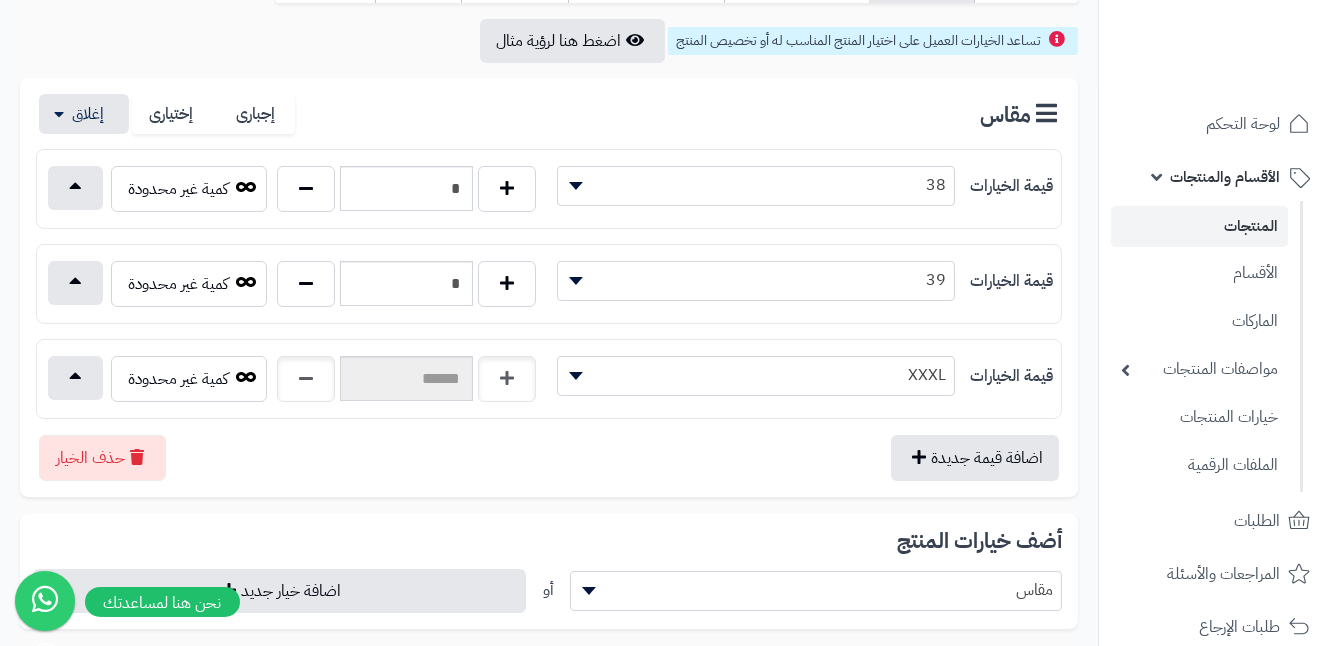 click on "XXXL" at bounding box center [756, 375] 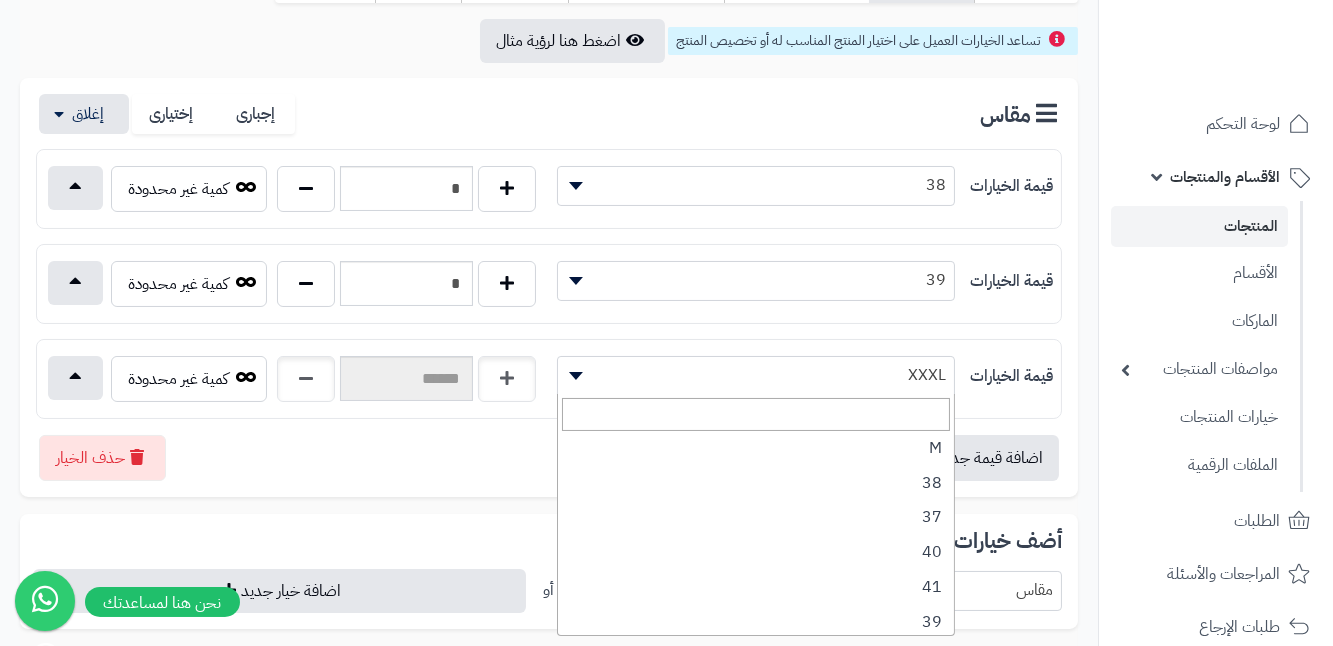 scroll, scrollTop: 253, scrollLeft: 0, axis: vertical 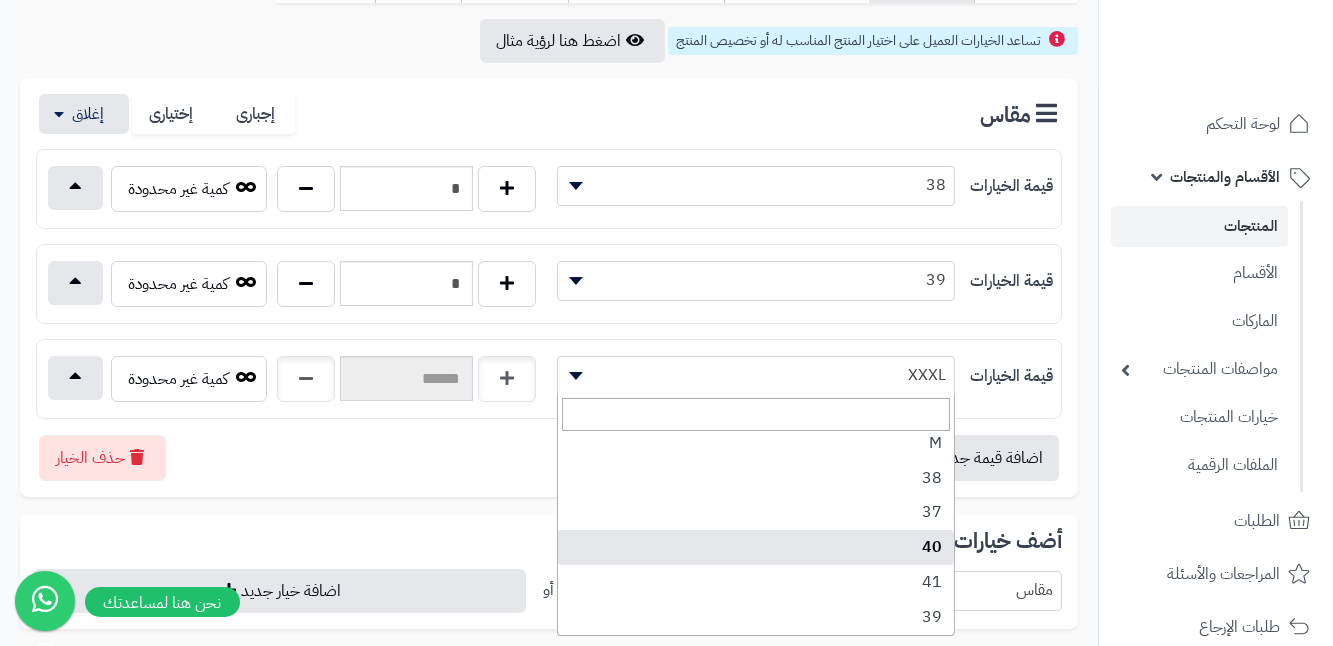 select on "***" 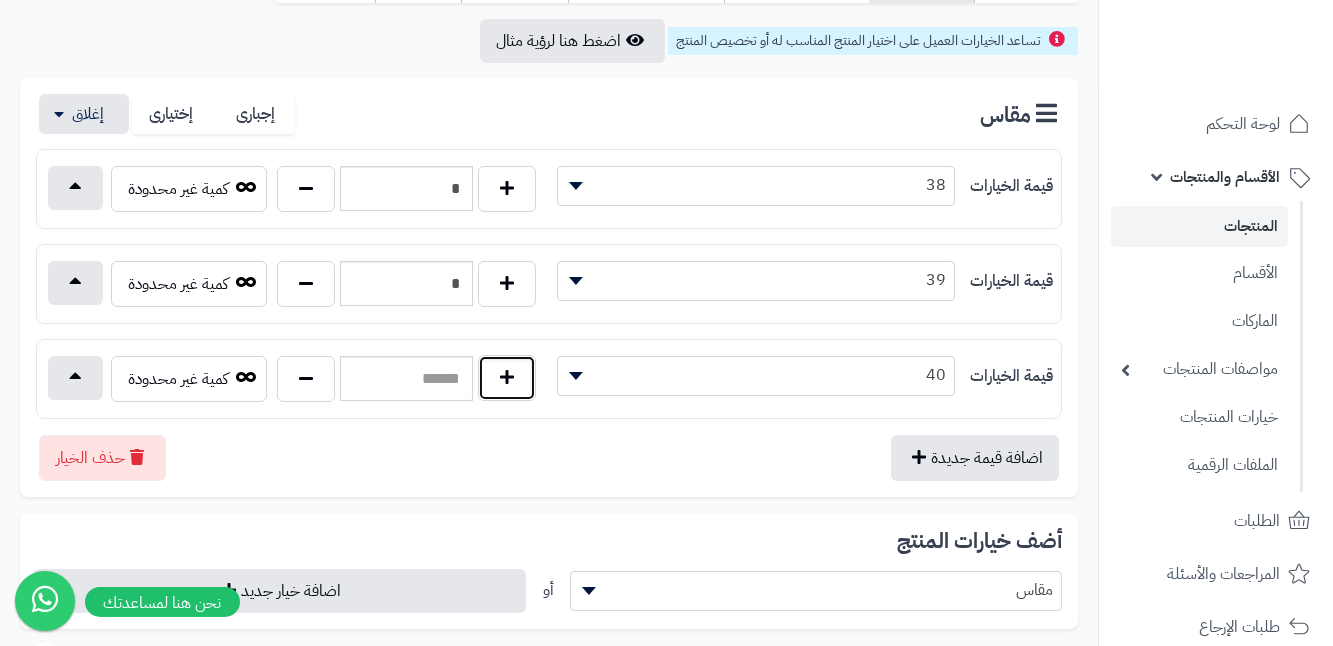 click at bounding box center [507, 378] 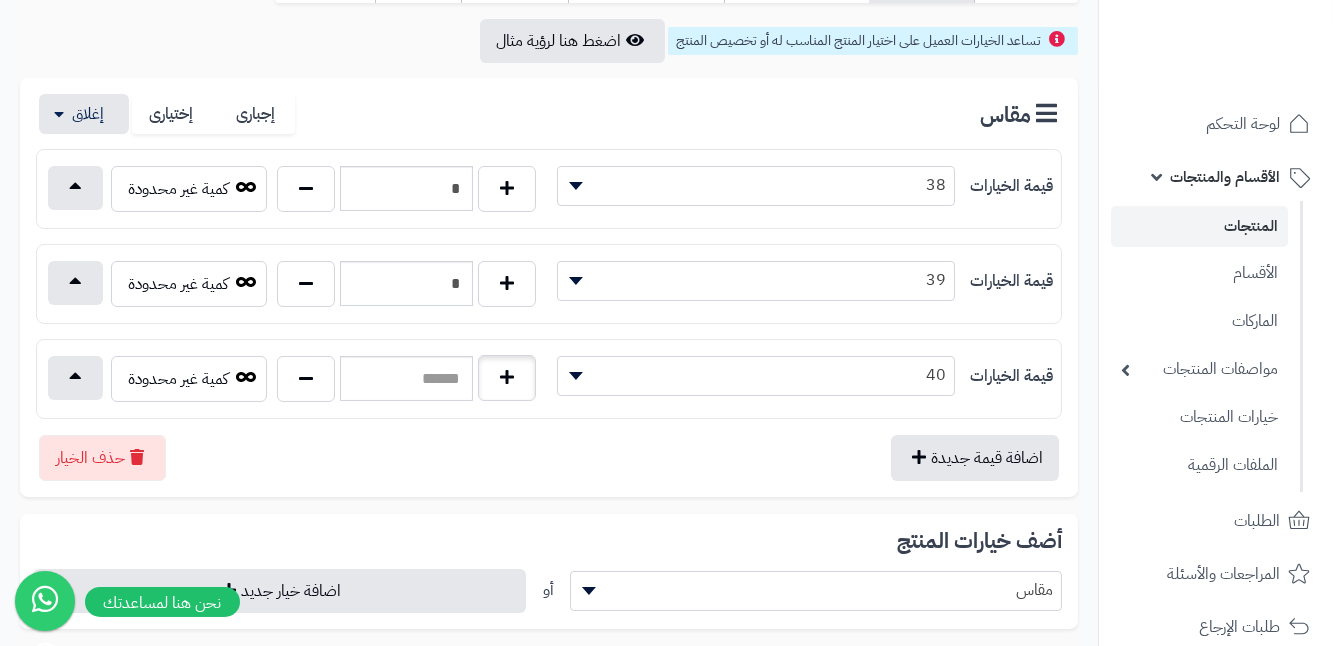 type on "*" 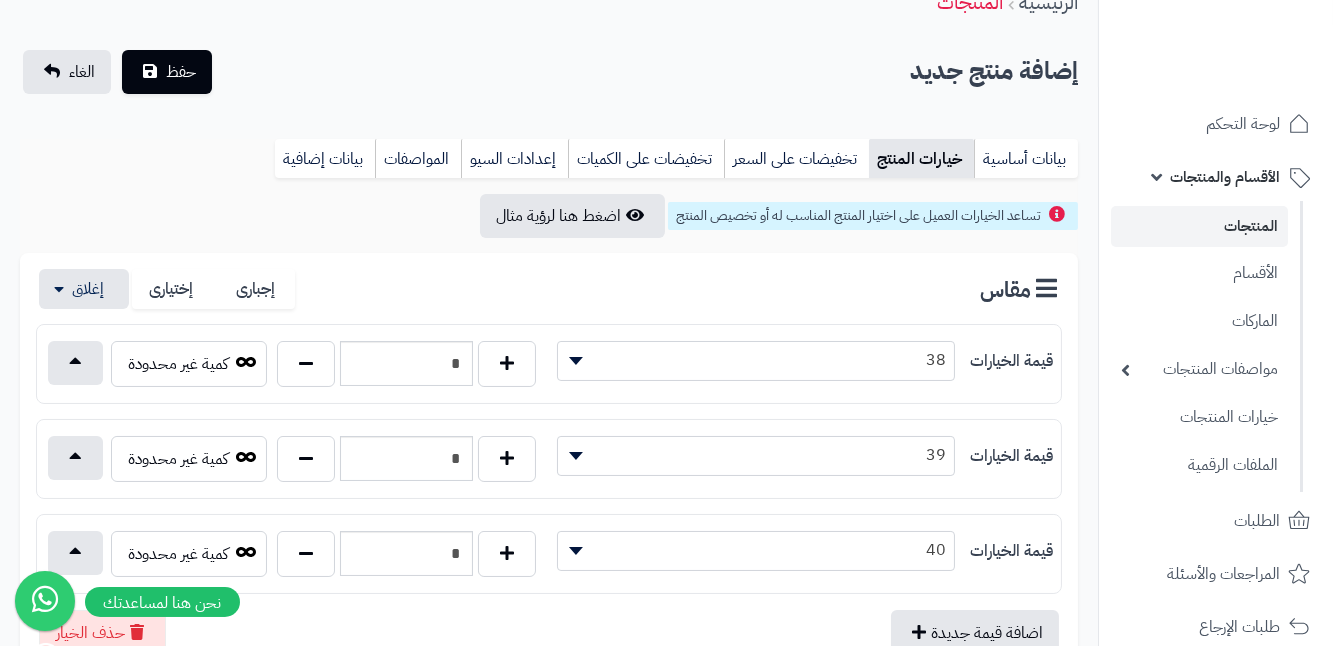 scroll, scrollTop: 90, scrollLeft: 0, axis: vertical 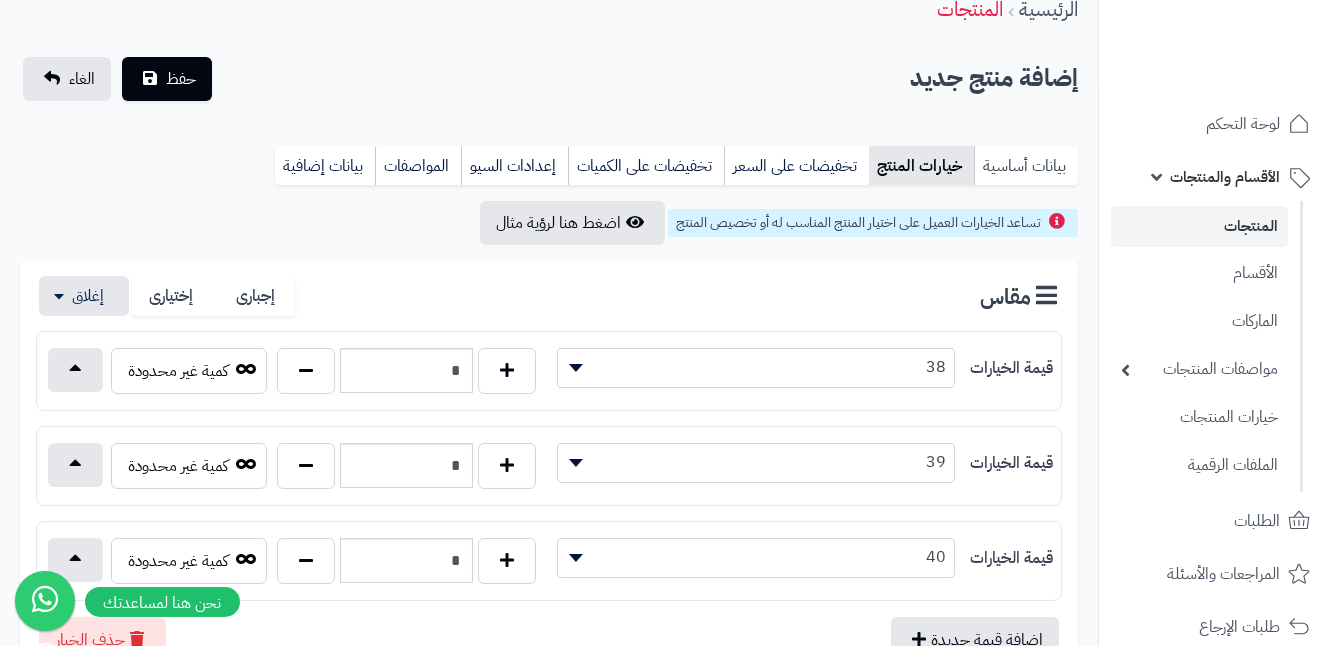 click on "بيانات أساسية" at bounding box center (1026, 166) 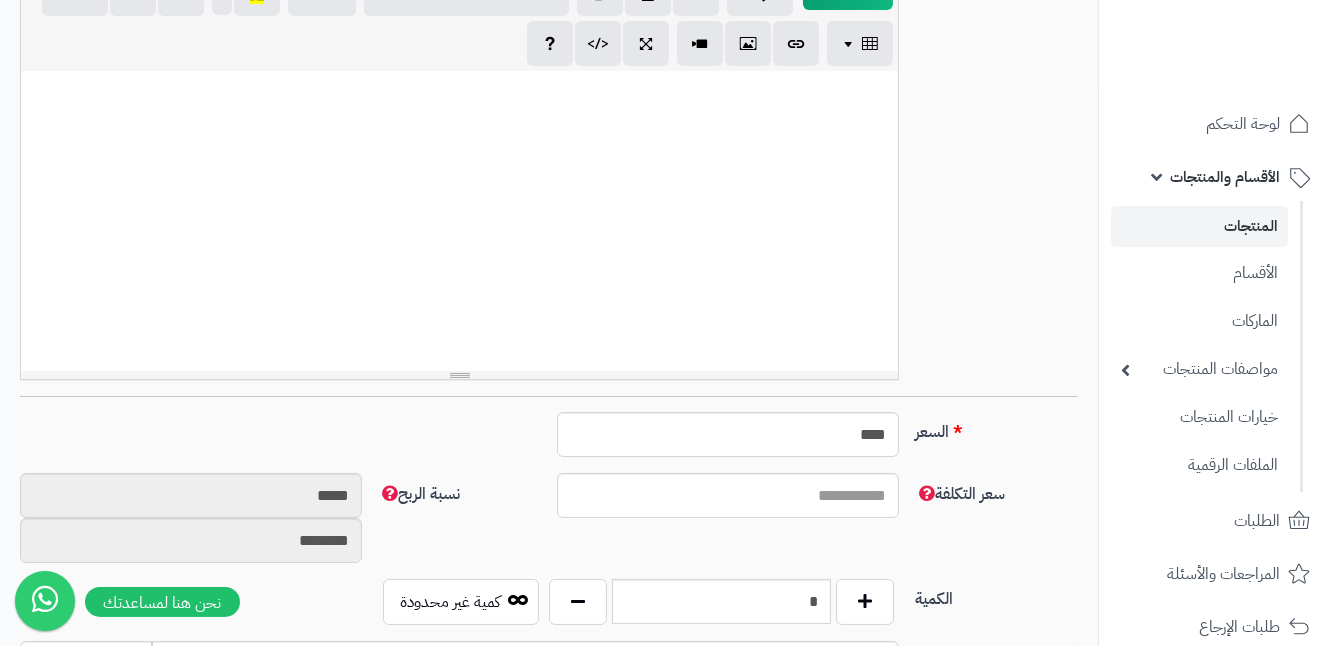 scroll, scrollTop: 545, scrollLeft: 0, axis: vertical 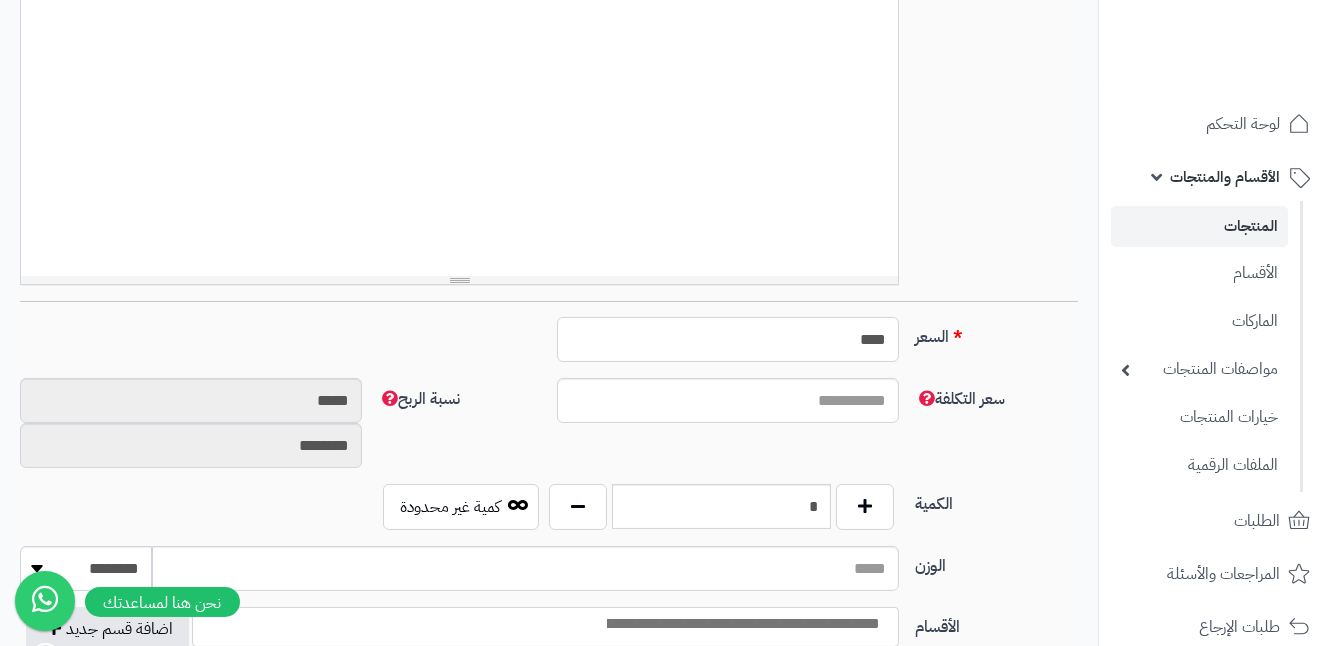 click on "****" at bounding box center [728, 339] 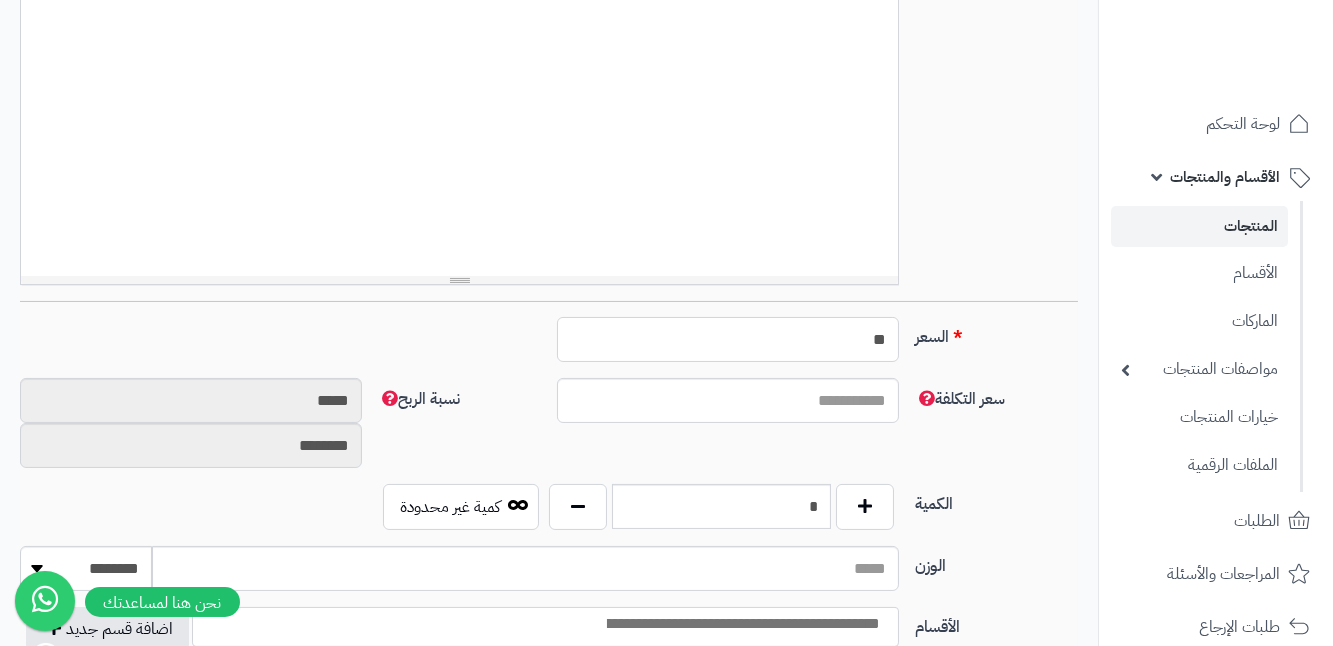 type on "*" 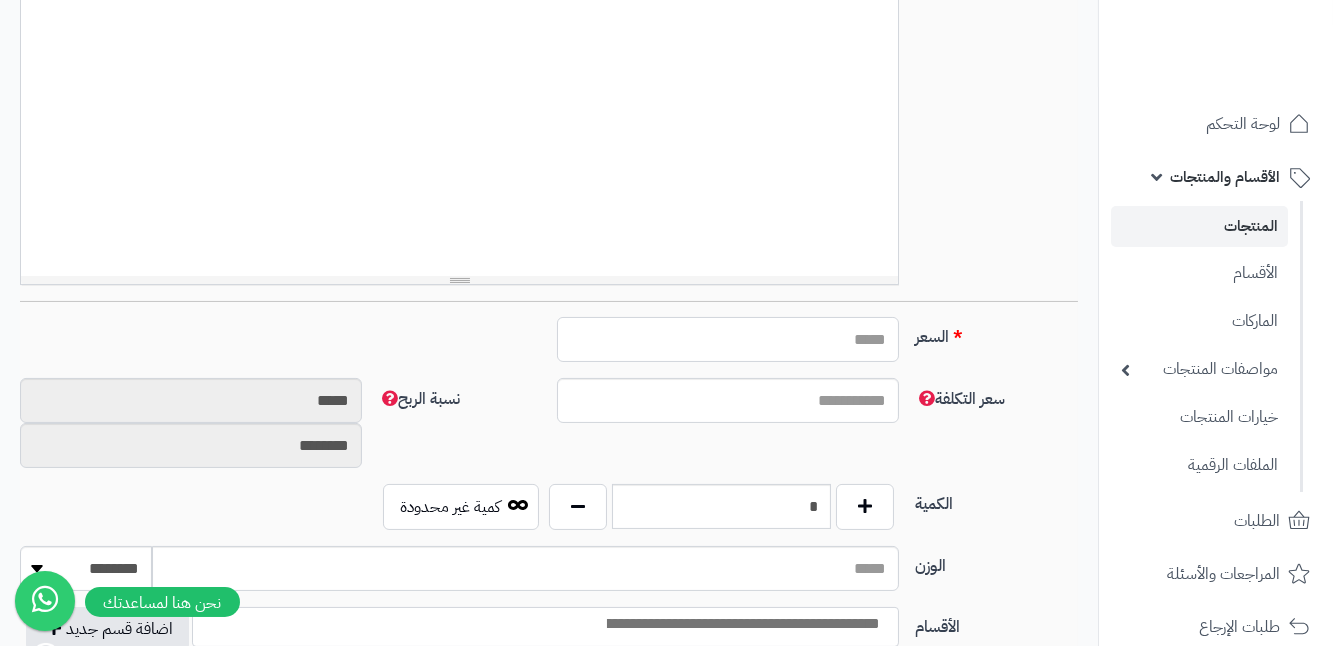 type on "*" 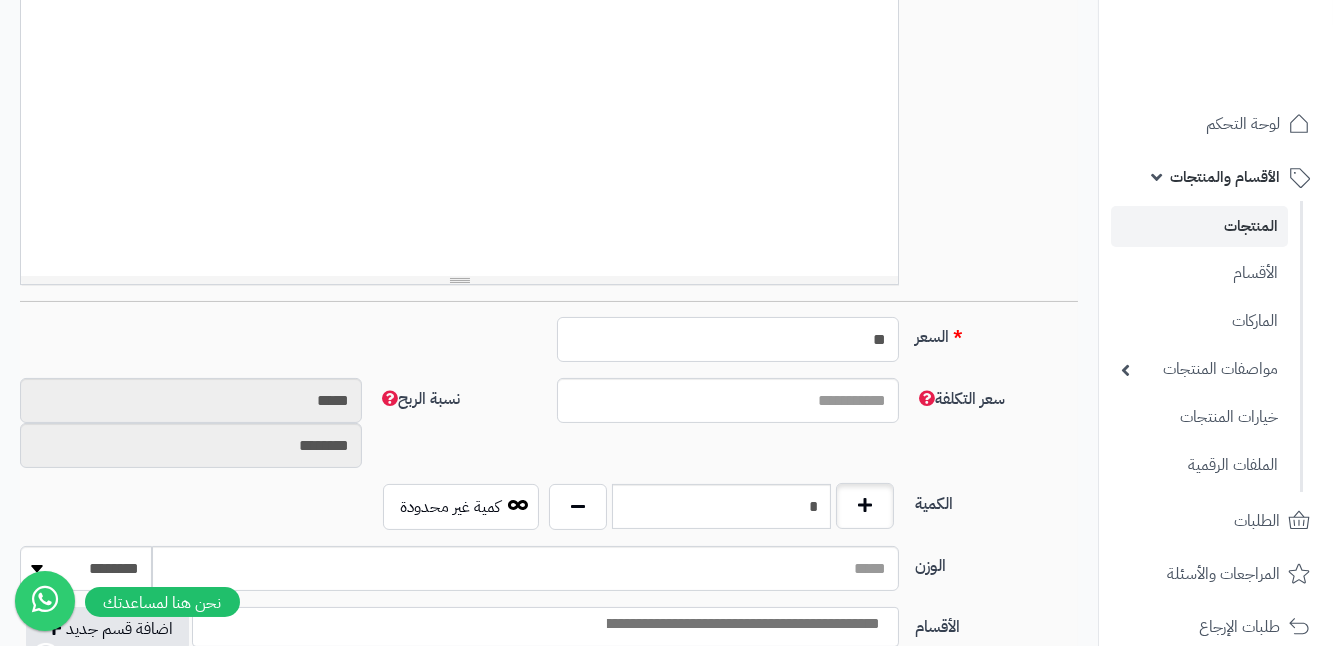 type on "**" 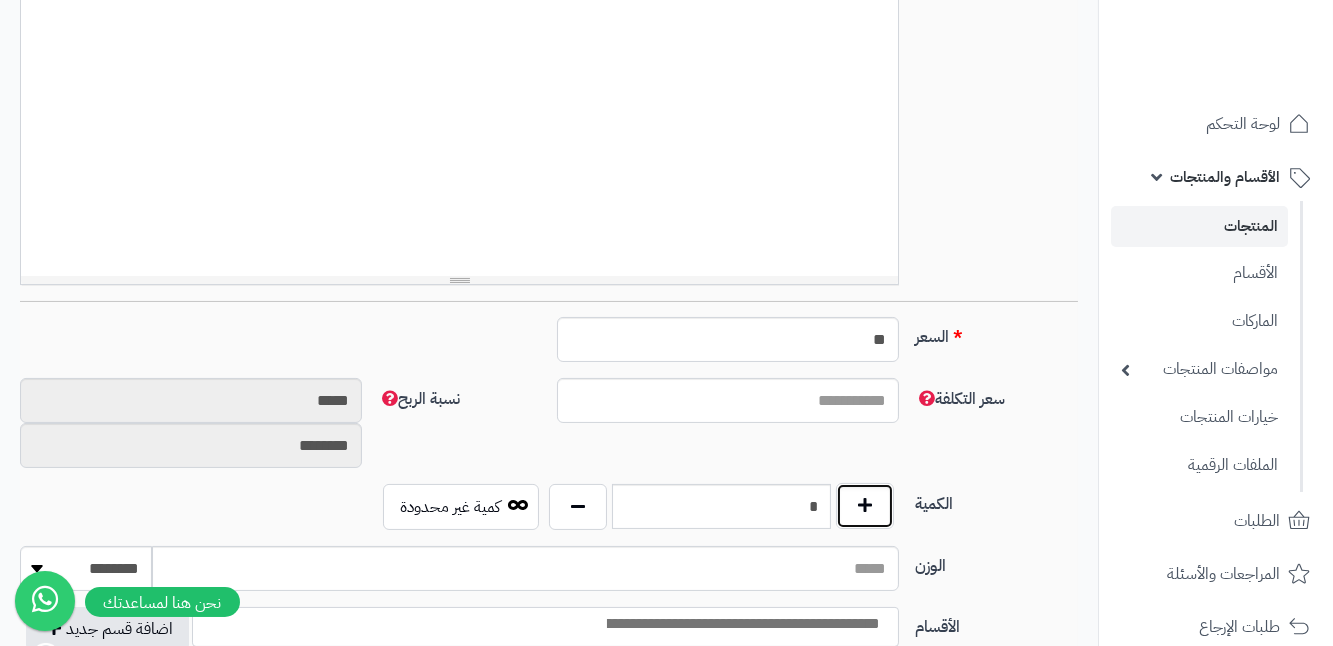 click at bounding box center [865, 506] 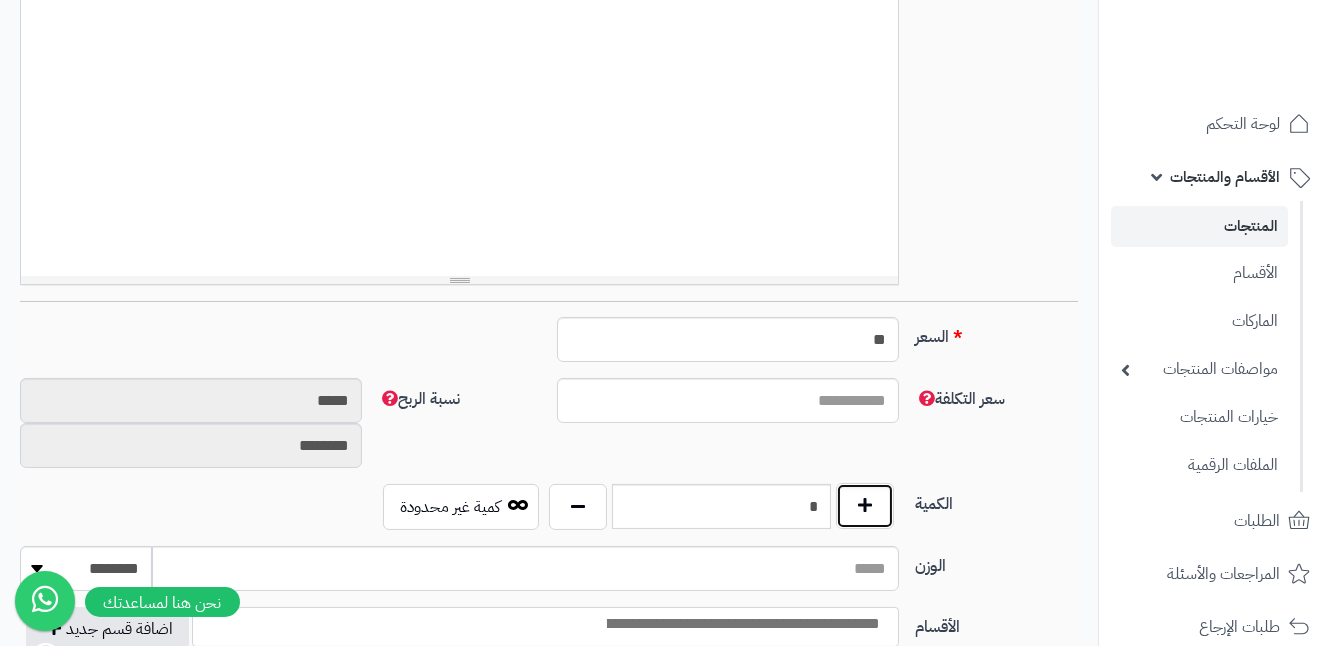 click at bounding box center [865, 506] 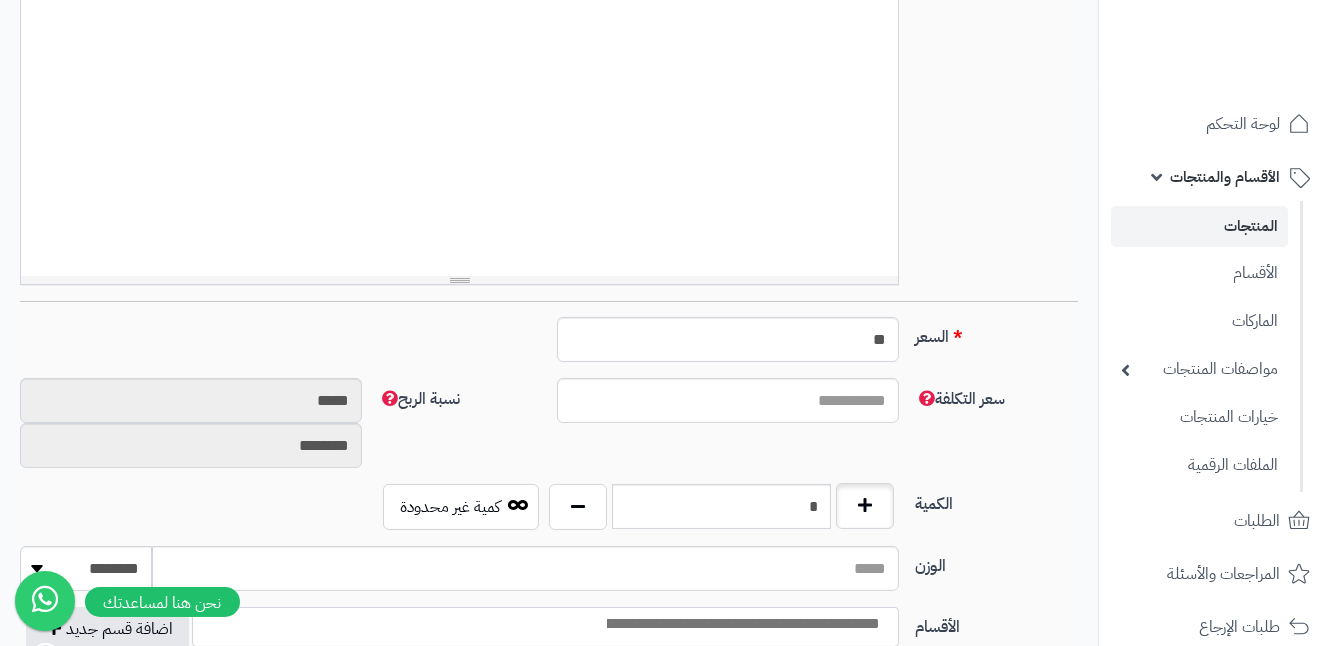 type on "*" 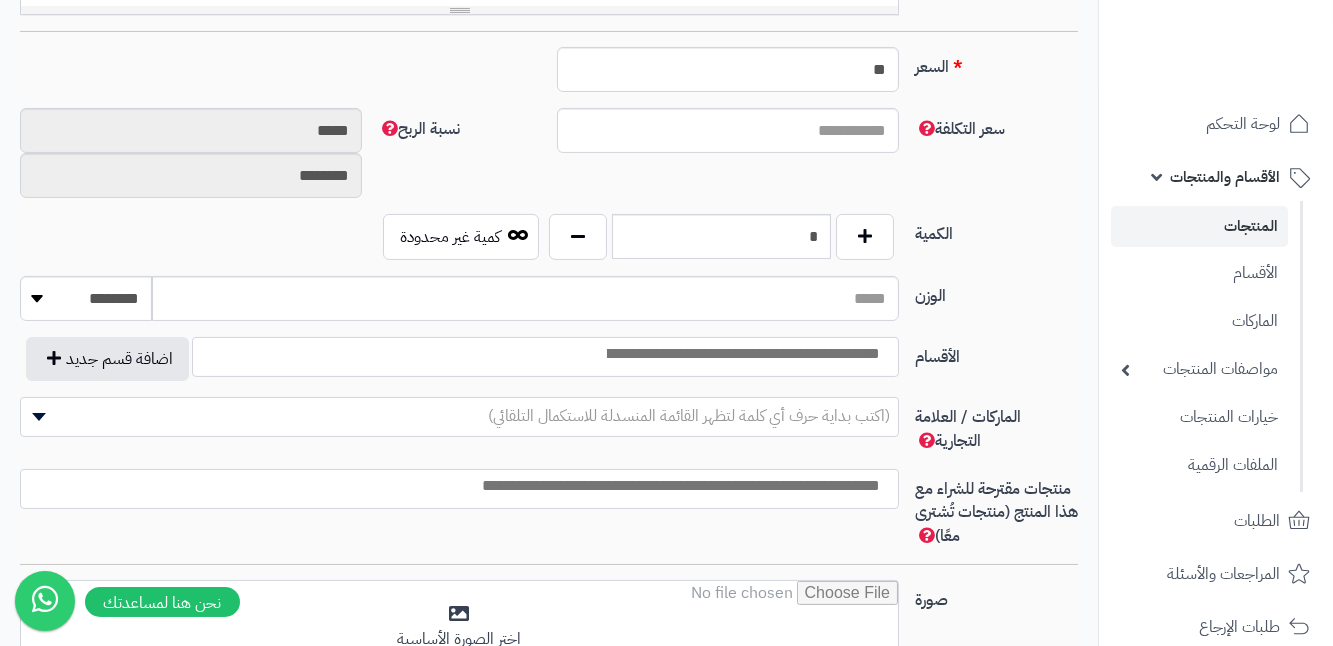 scroll, scrollTop: 818, scrollLeft: 0, axis: vertical 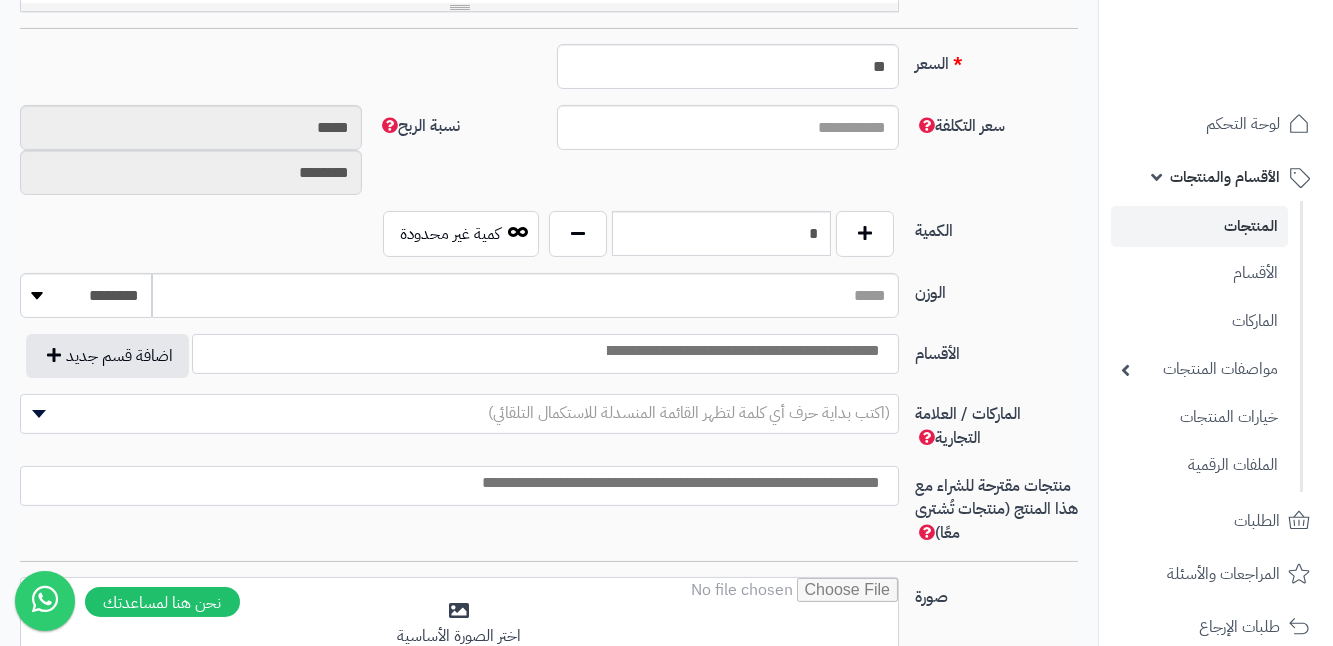 click at bounding box center (742, 351) 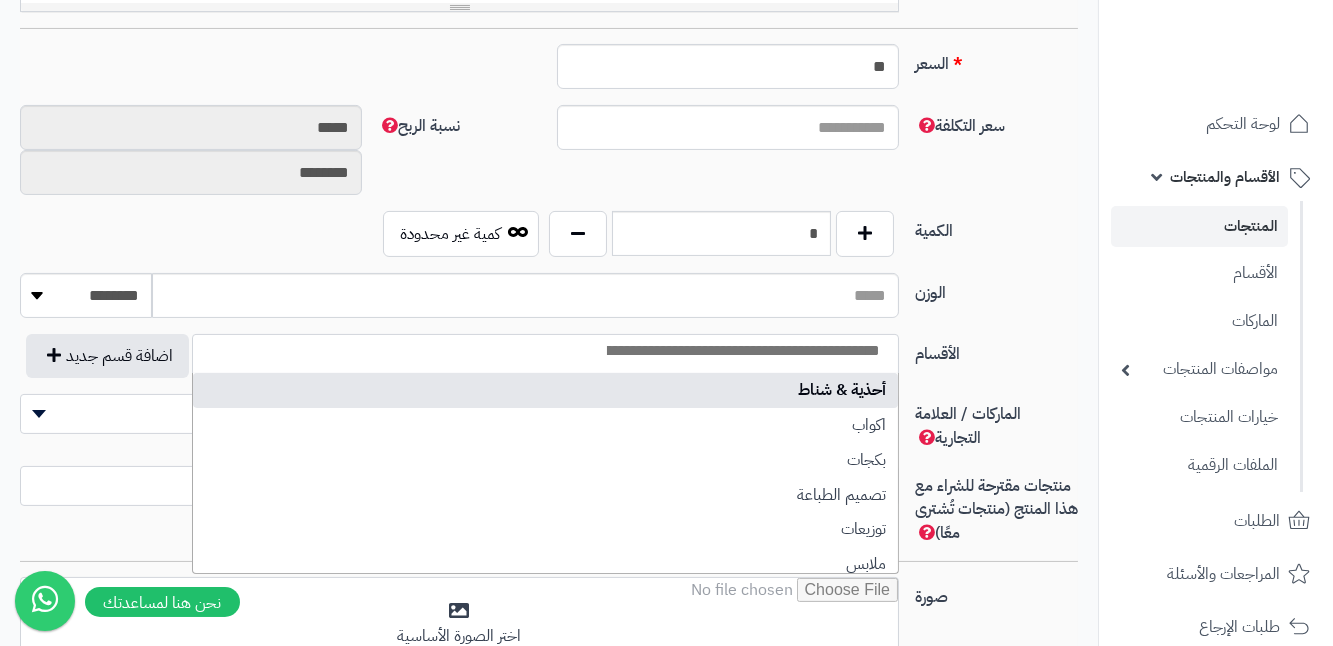 select on "***" 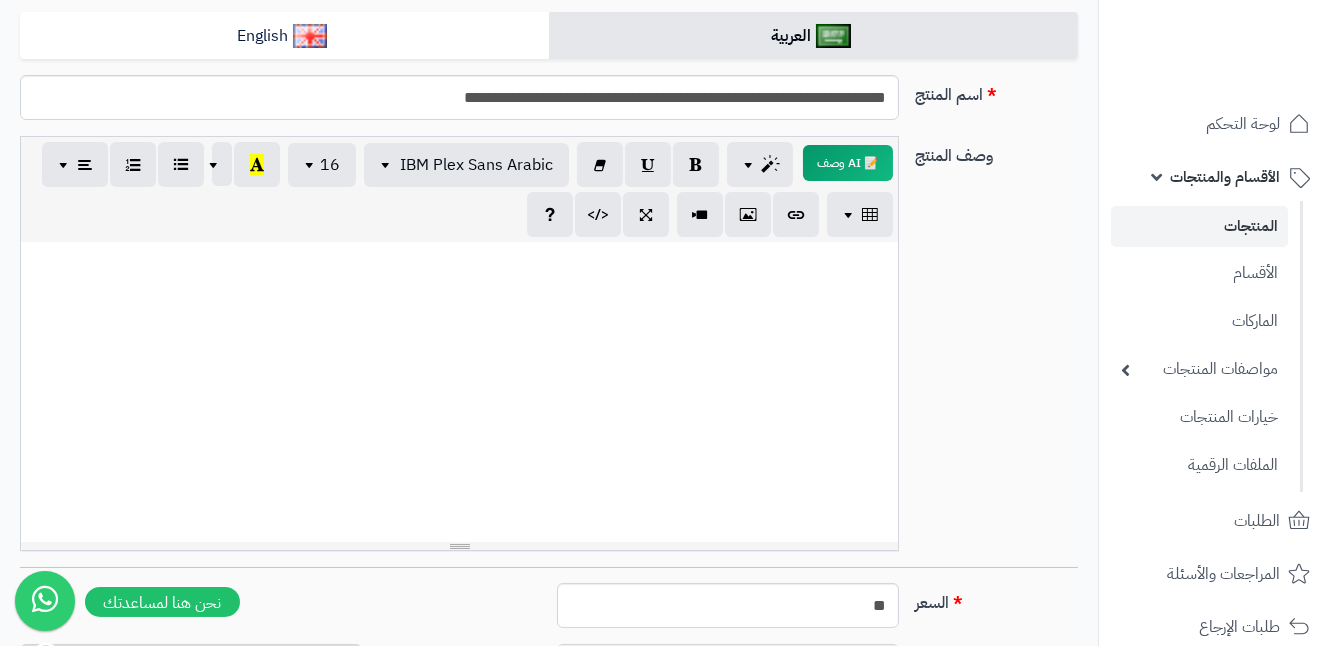scroll, scrollTop: 272, scrollLeft: 0, axis: vertical 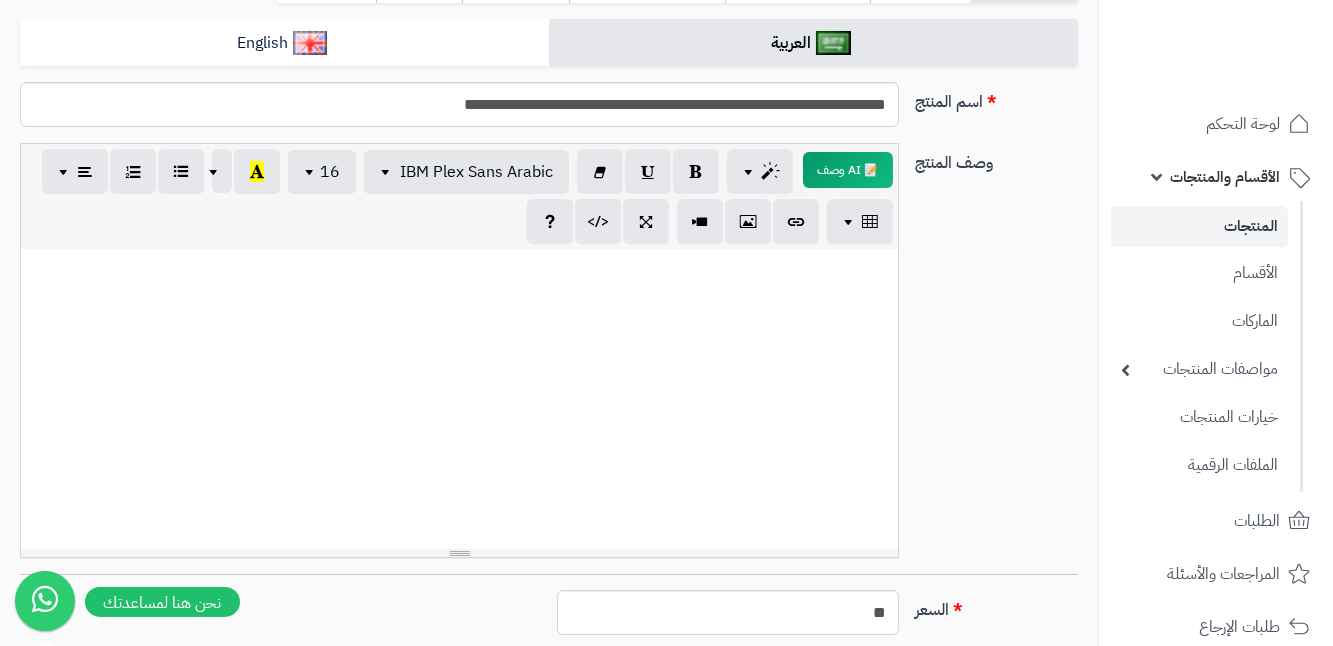 click at bounding box center (459, 270) 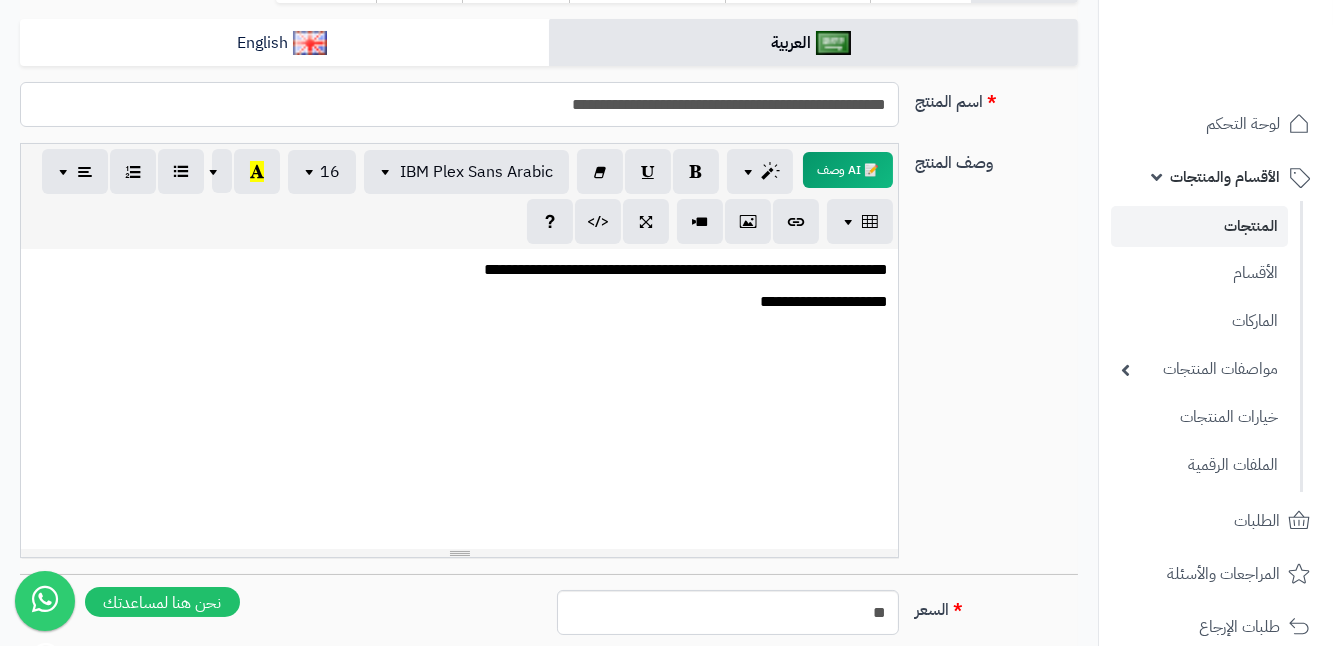drag, startPoint x: 401, startPoint y: 96, endPoint x: 549, endPoint y: 104, distance: 148.21606 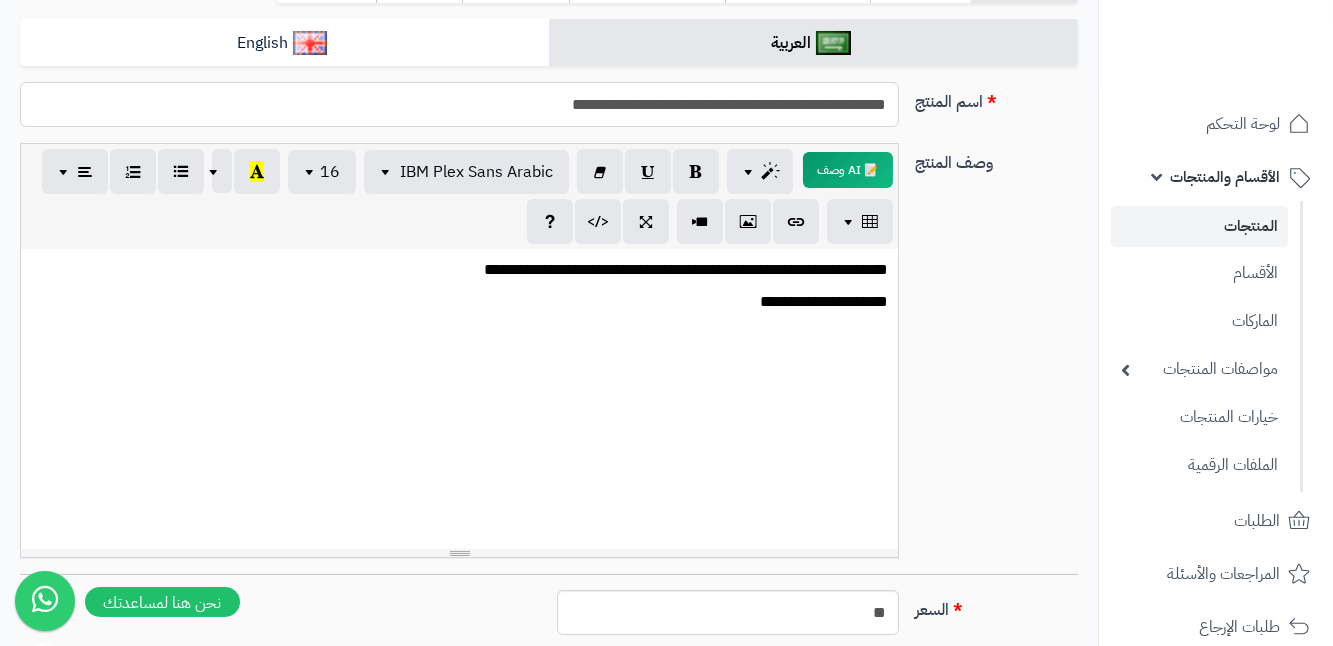 click on "**********" at bounding box center [459, 104] 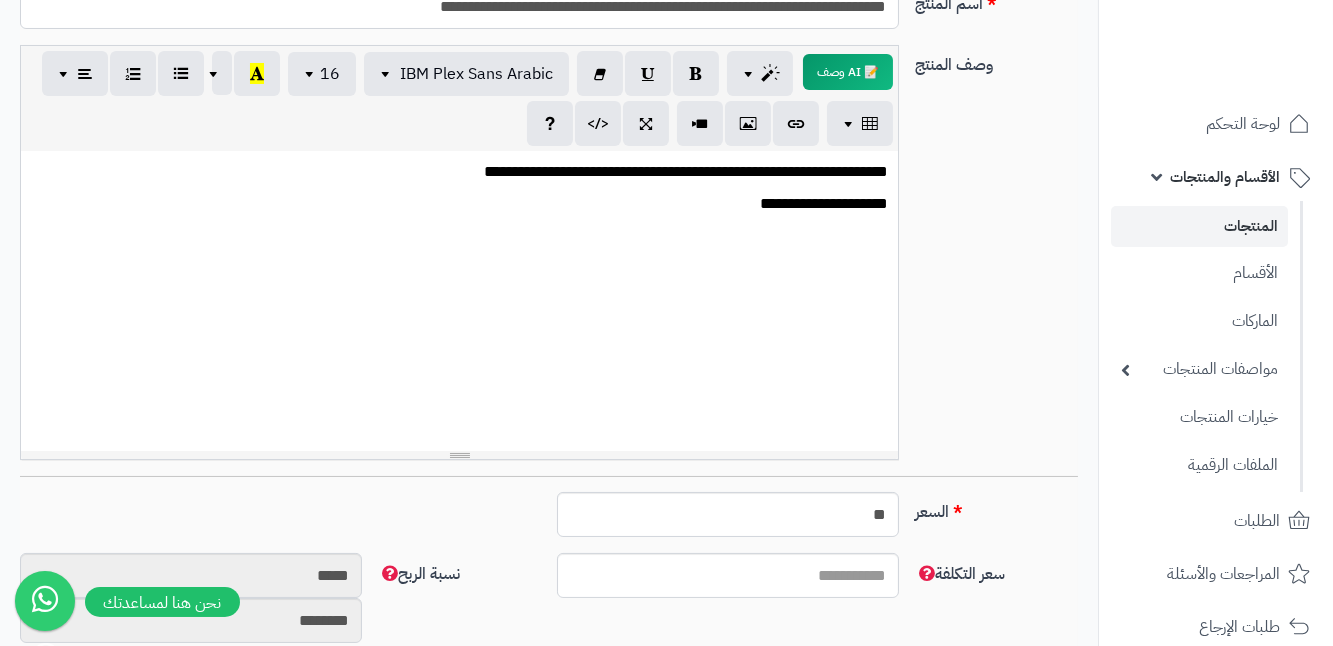 scroll, scrollTop: 363, scrollLeft: 0, axis: vertical 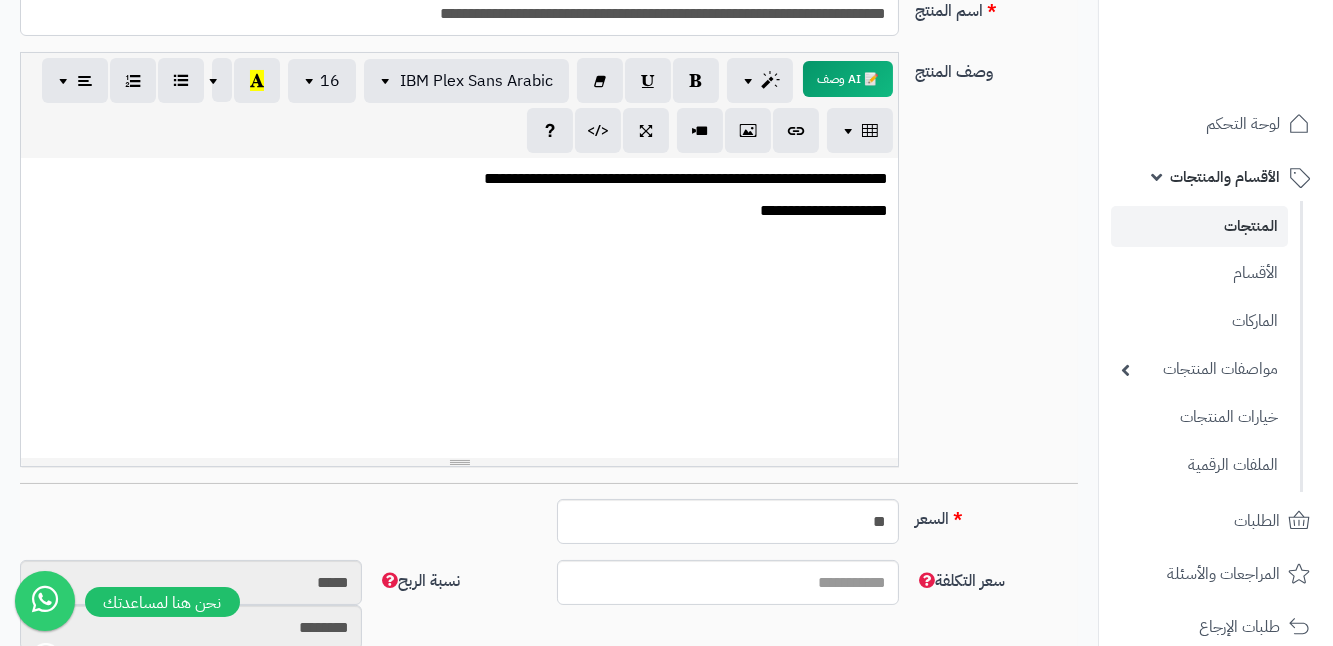 type on "**********" 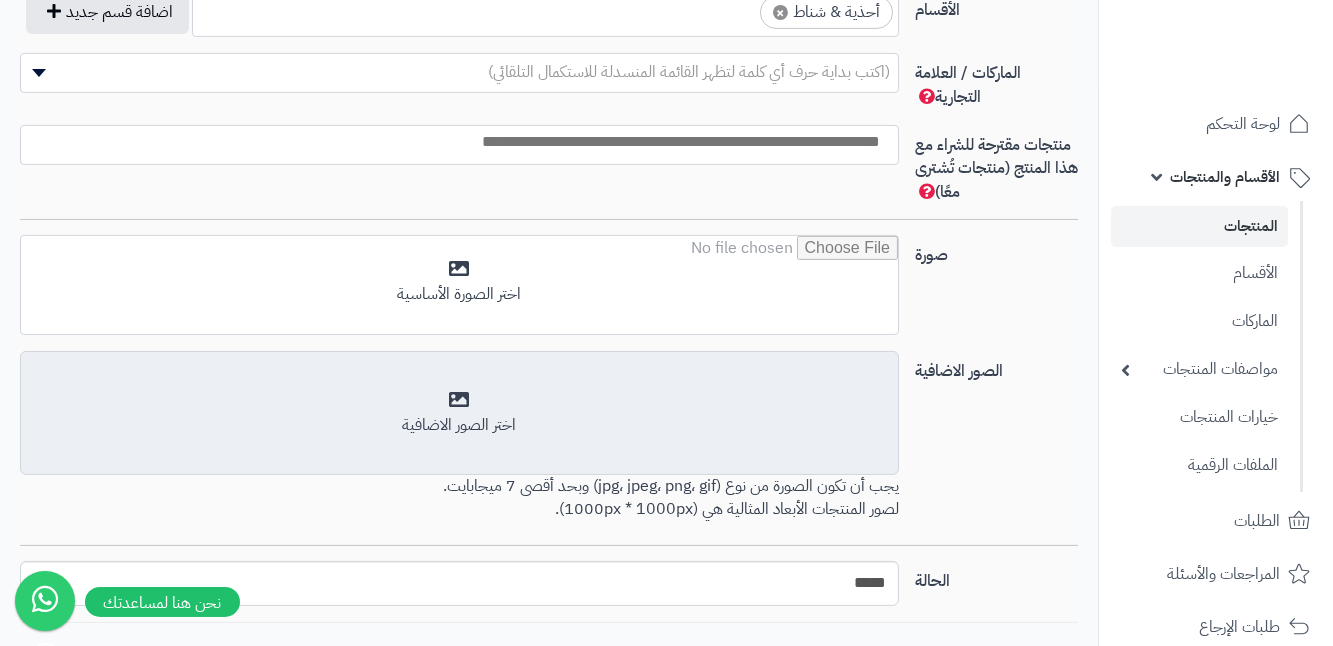 scroll, scrollTop: 1181, scrollLeft: 0, axis: vertical 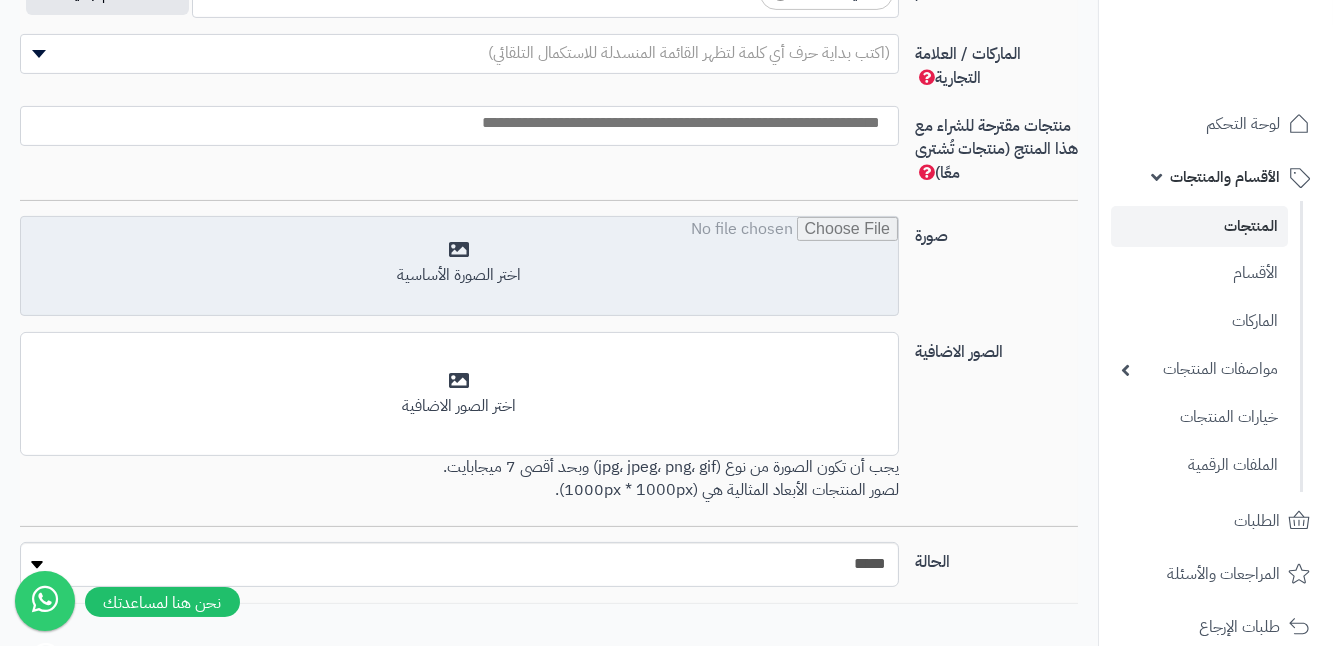 click at bounding box center (459, 267) 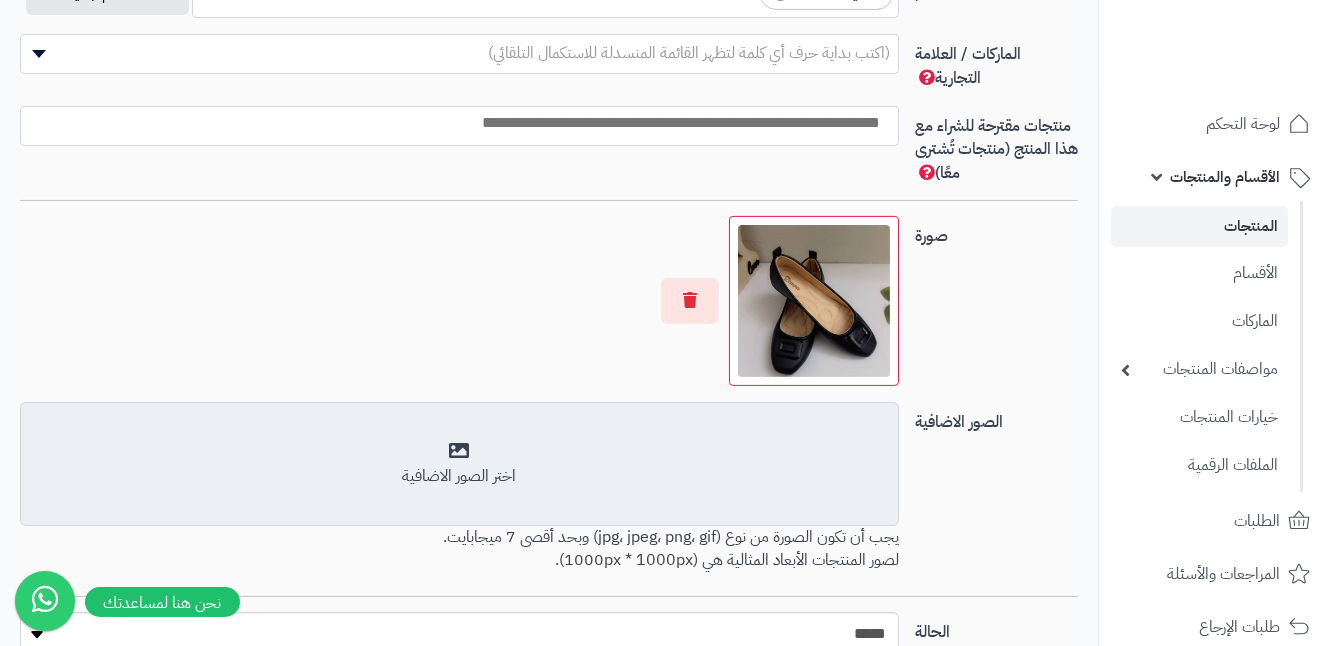 click on "اختر الصور الاضافية" at bounding box center [459, 464] 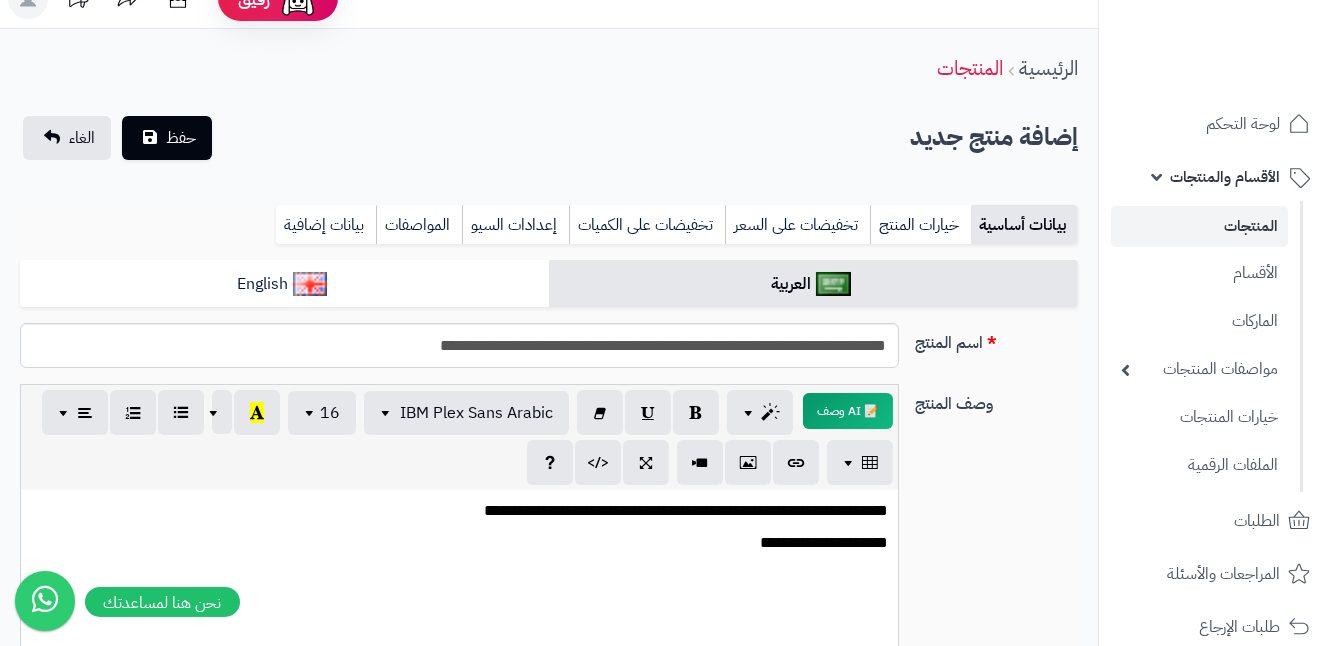 scroll, scrollTop: 0, scrollLeft: 0, axis: both 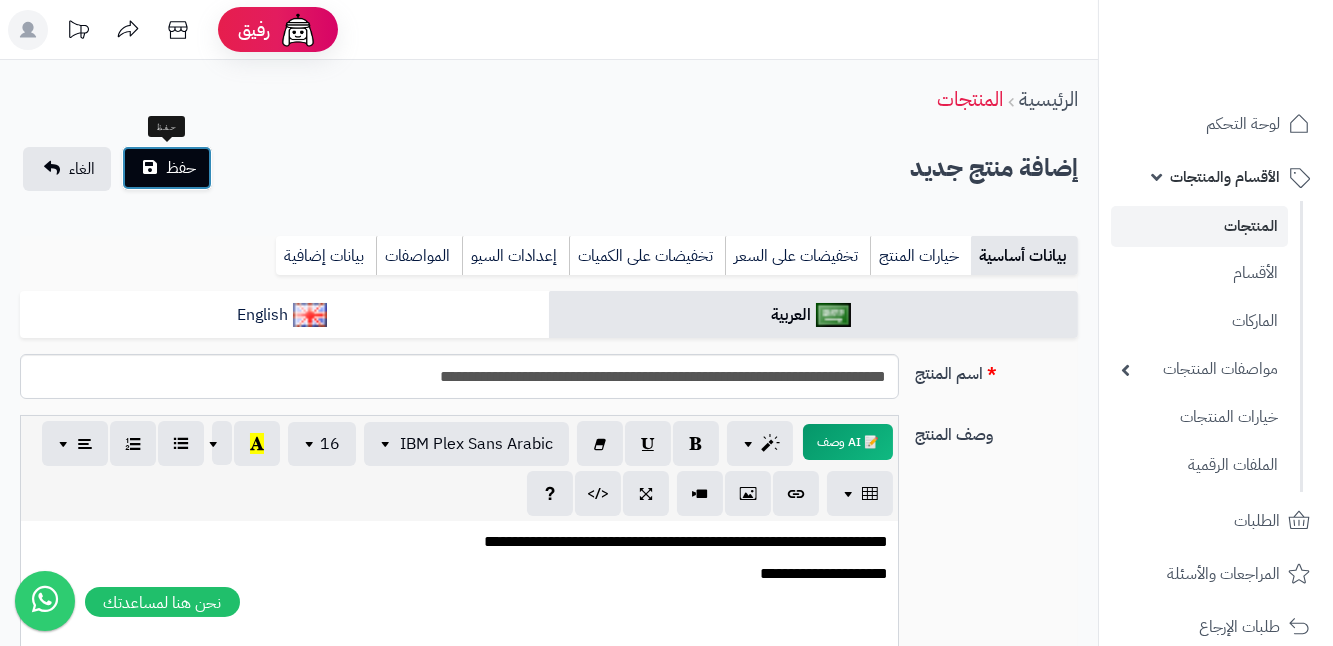 click on "حفظ" at bounding box center [167, 168] 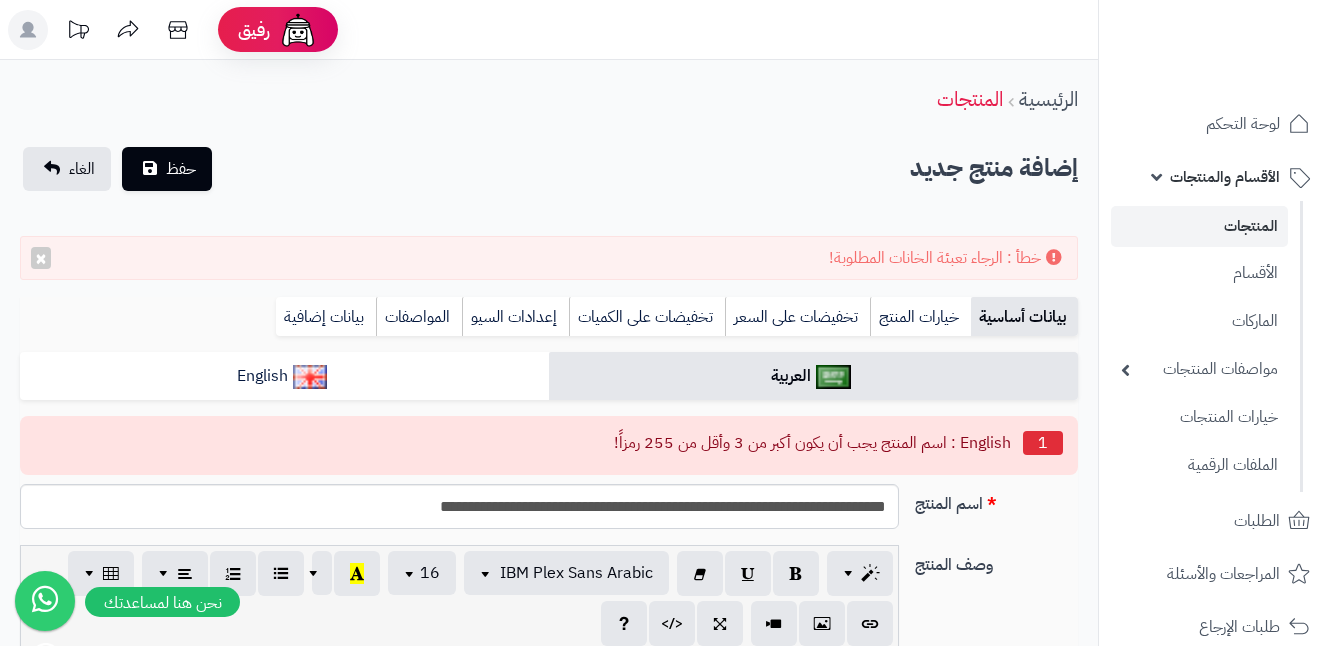 scroll, scrollTop: 0, scrollLeft: 0, axis: both 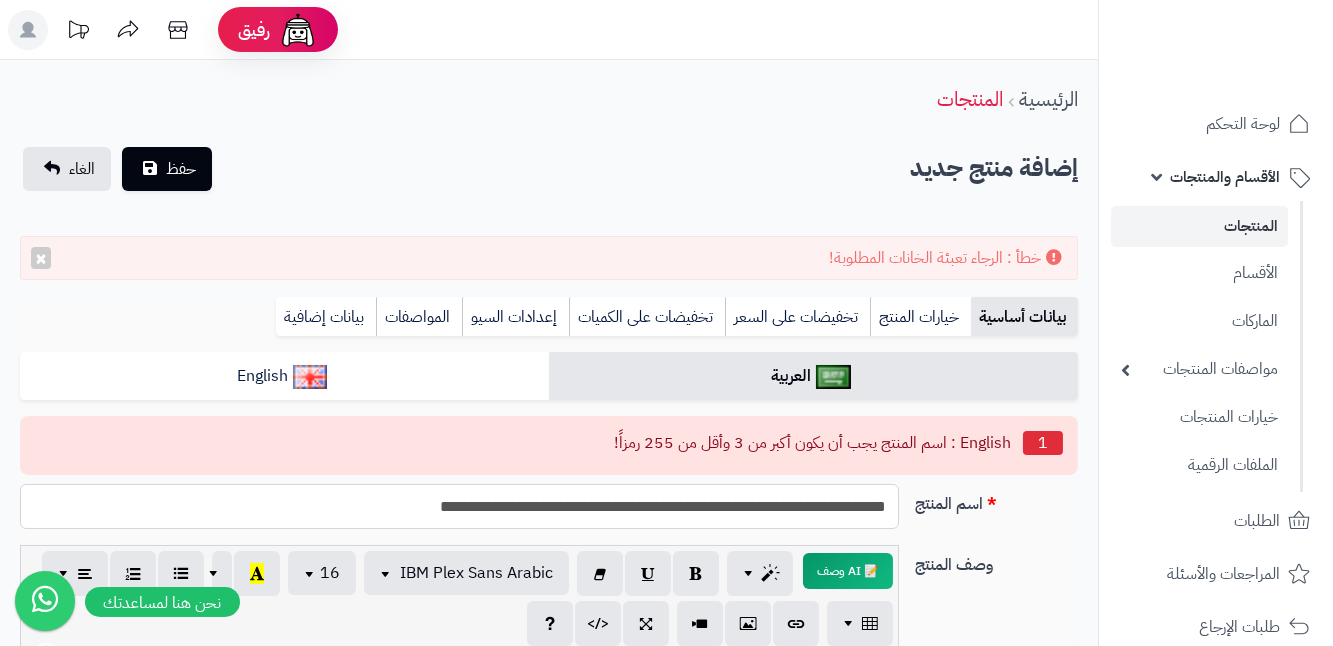 drag, startPoint x: 378, startPoint y: 510, endPoint x: 902, endPoint y: 515, distance: 524.02386 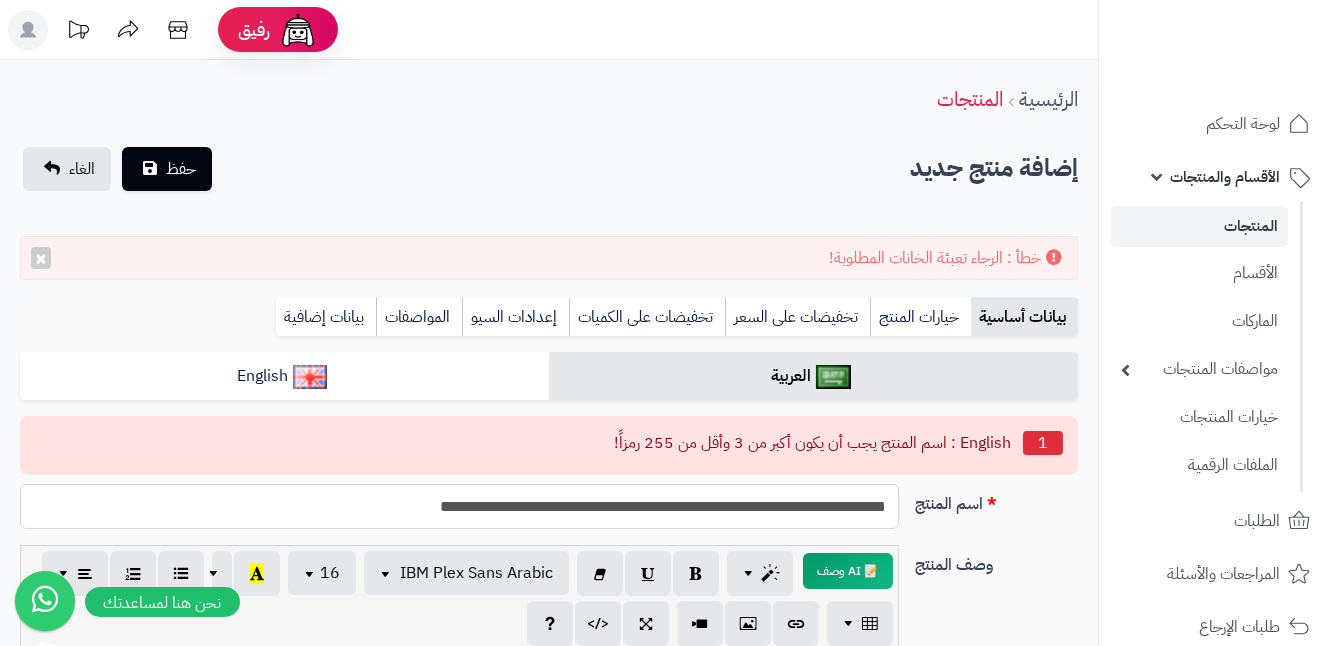 click on "**********" at bounding box center [459, 506] 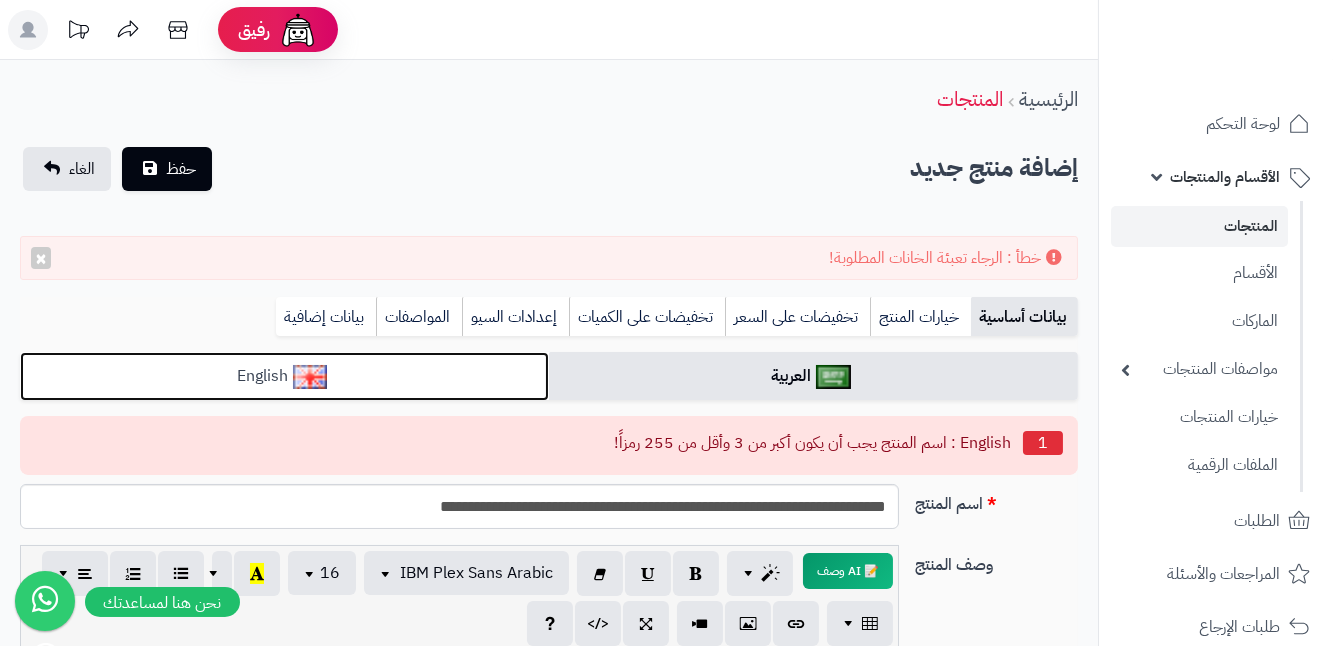 click on "English" at bounding box center (284, 376) 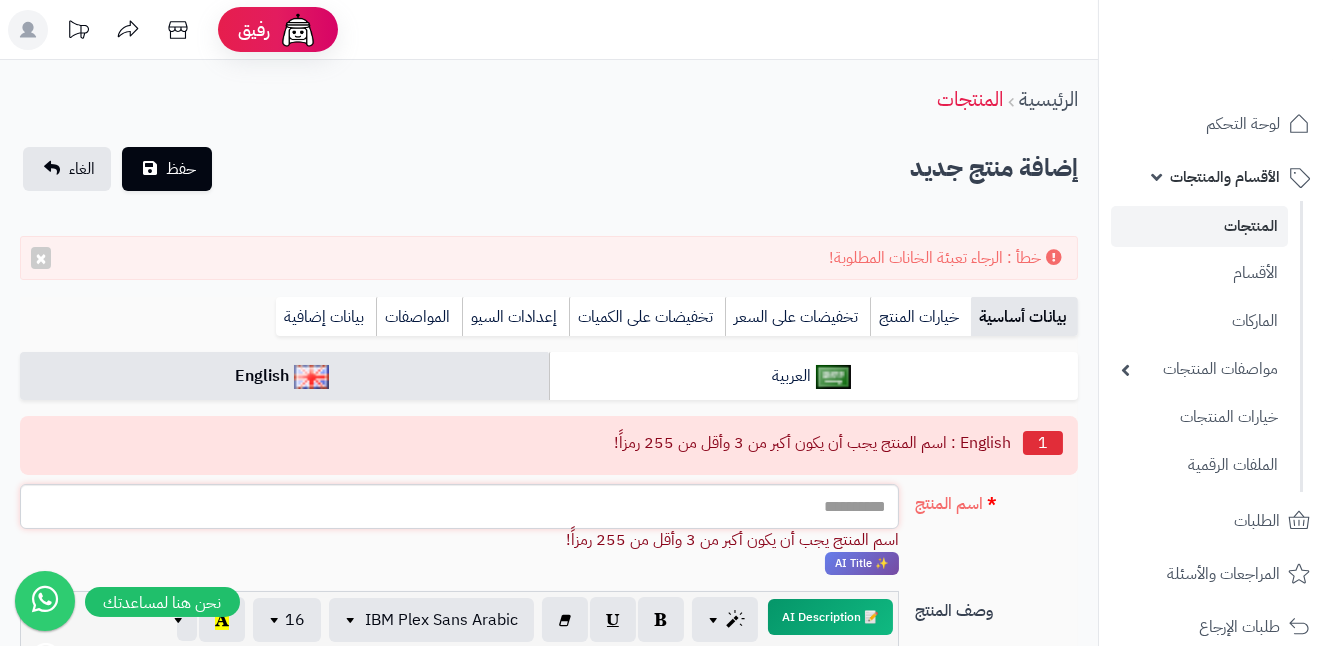 paste on "**********" 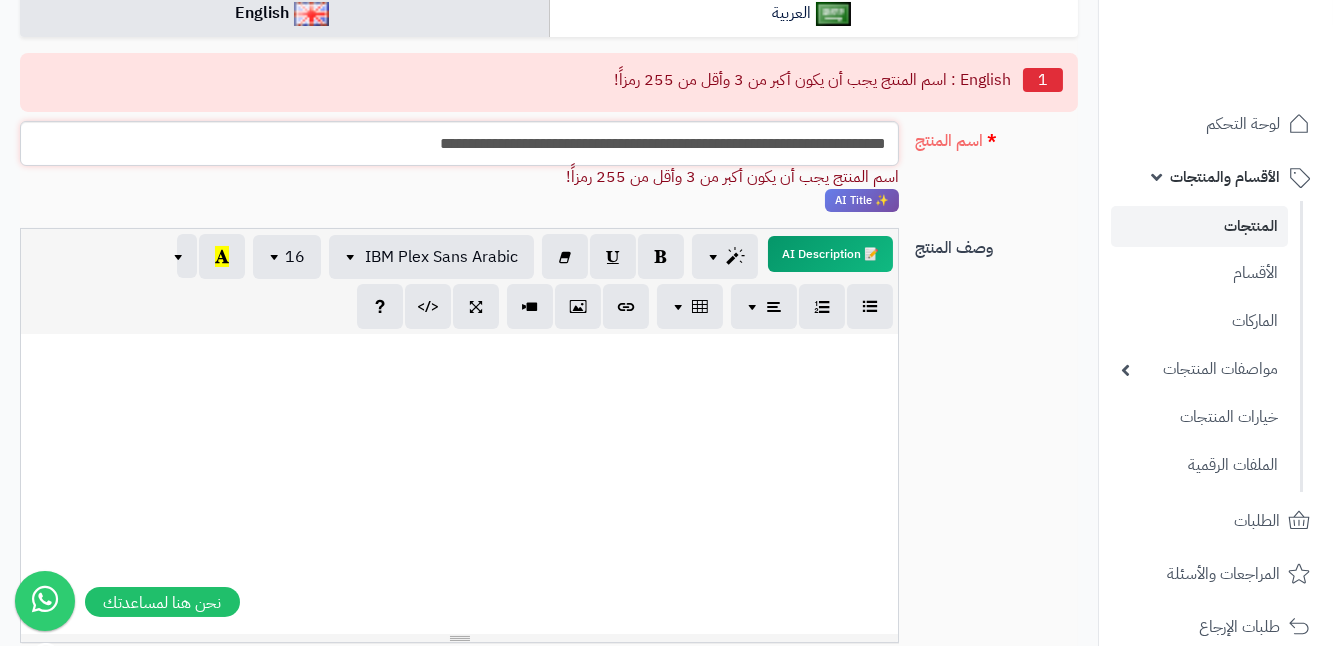 scroll, scrollTop: 0, scrollLeft: 0, axis: both 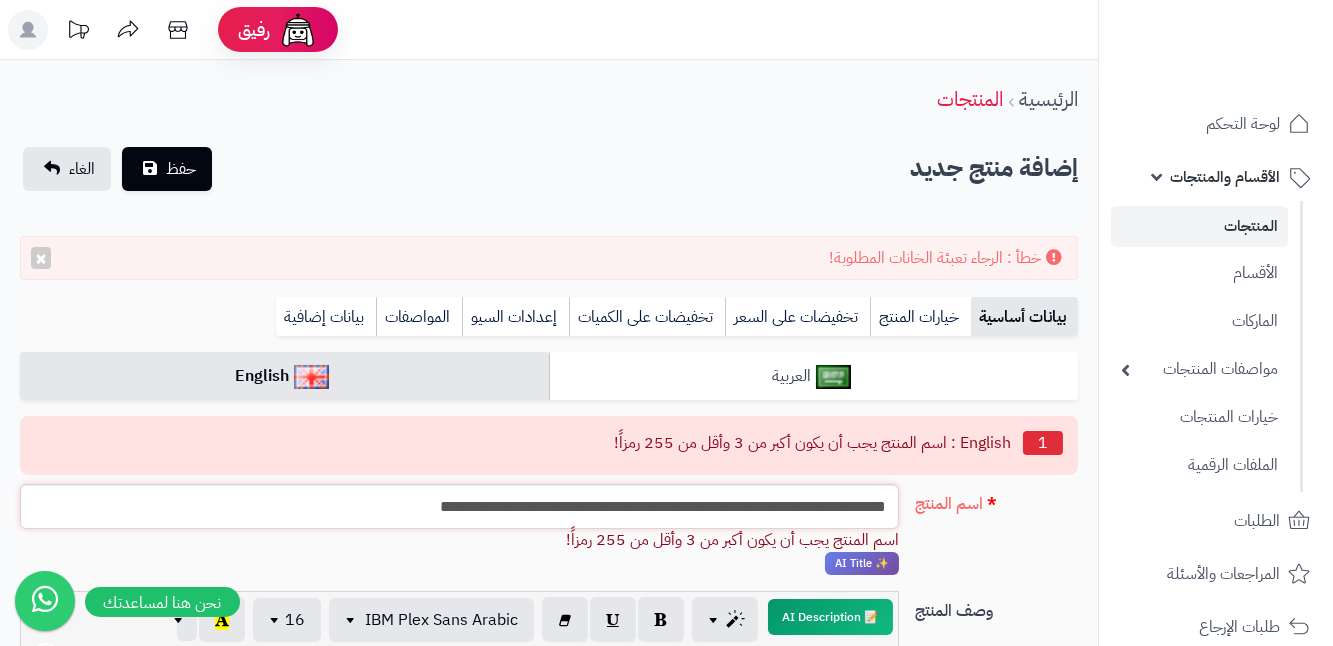 type on "**********" 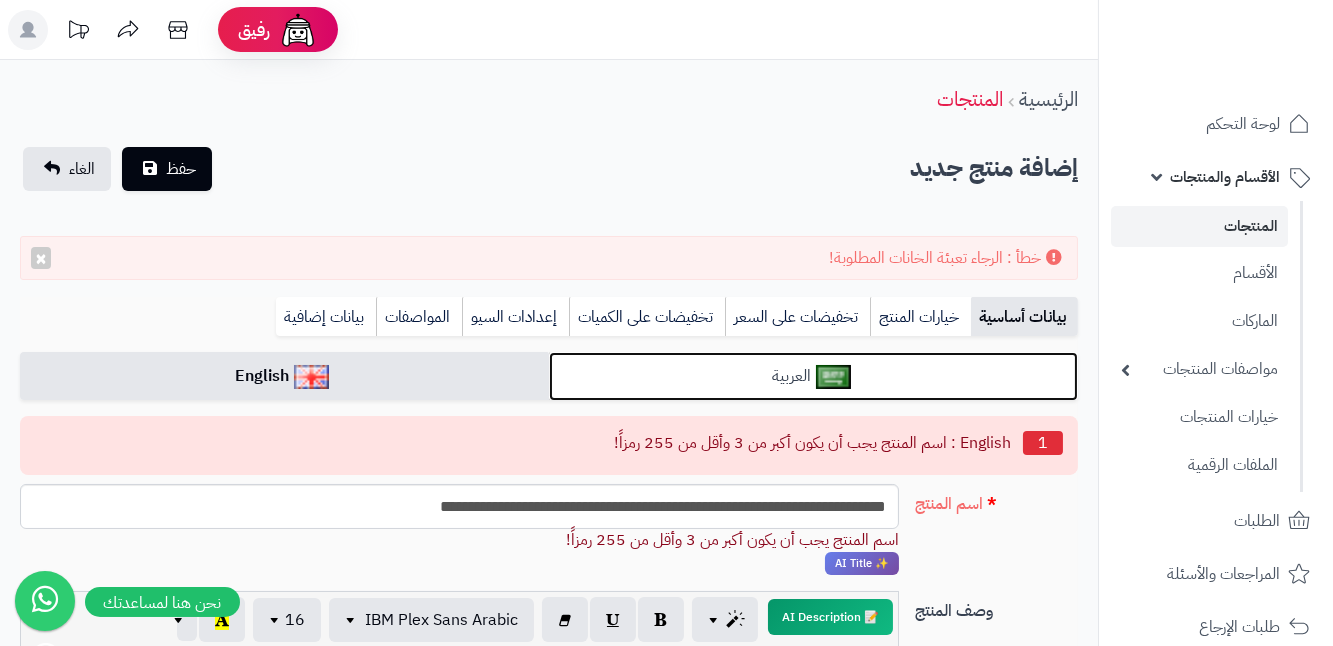 click on "العربية" at bounding box center [813, 376] 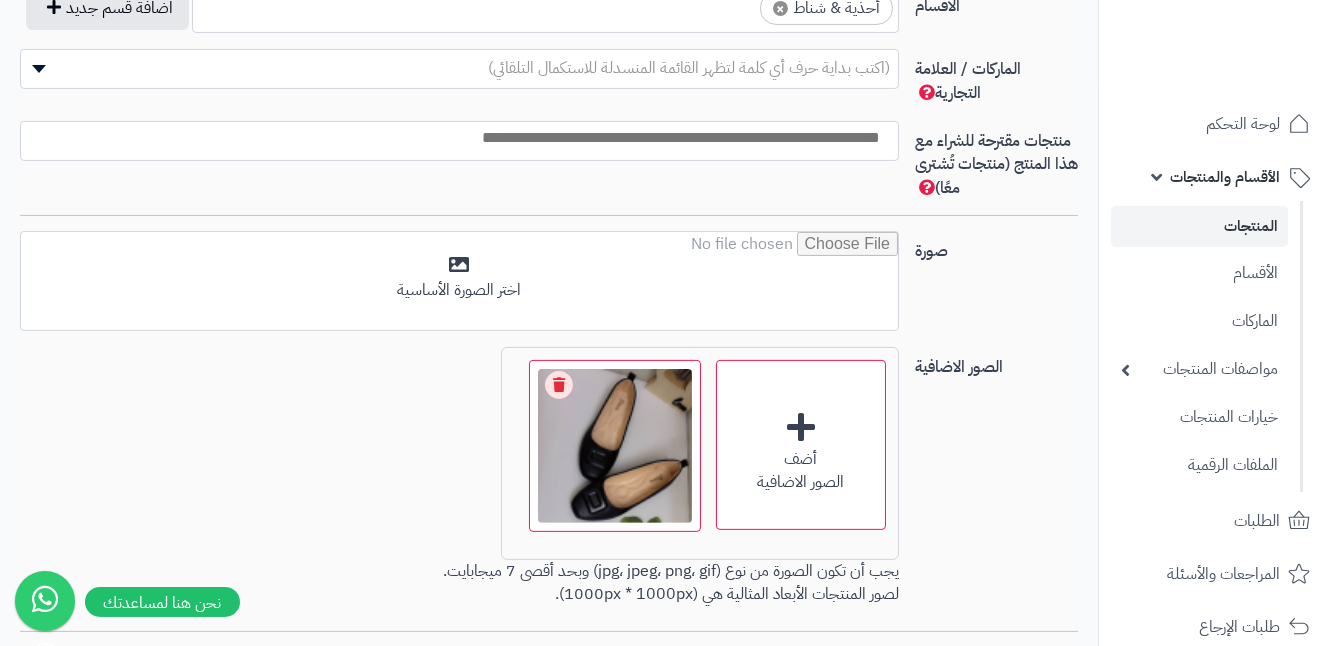 scroll, scrollTop: 1363, scrollLeft: 0, axis: vertical 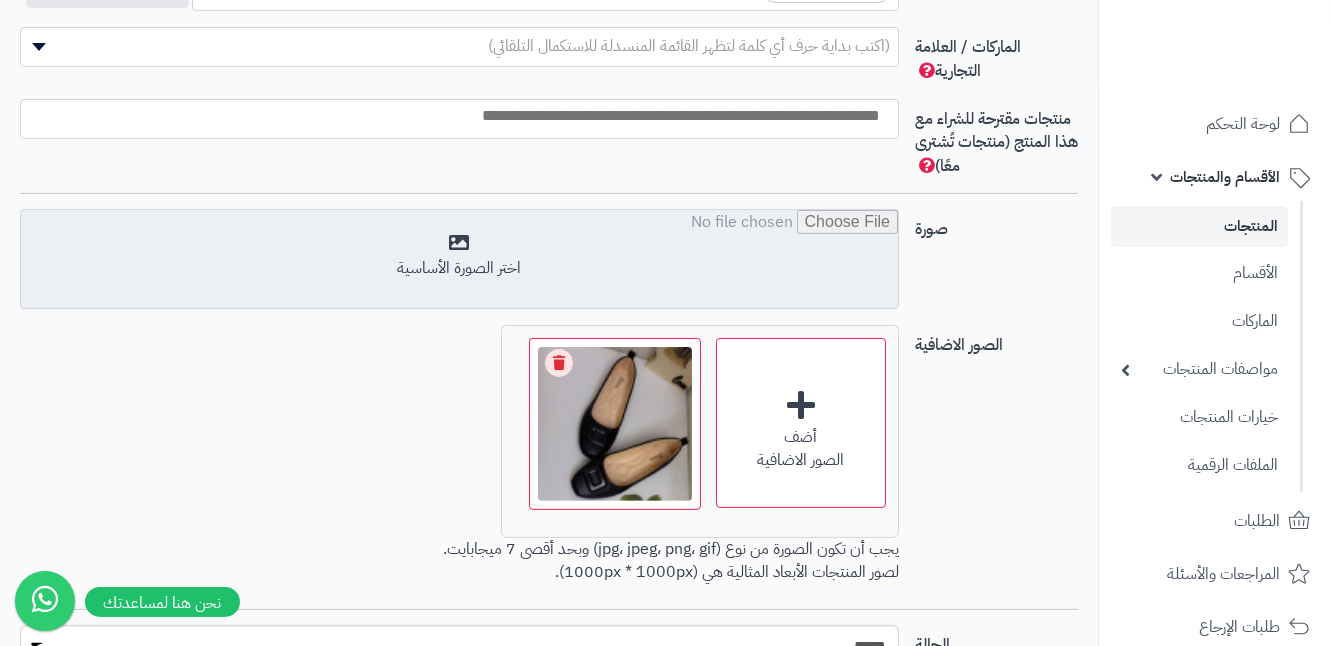 click at bounding box center [459, 260] 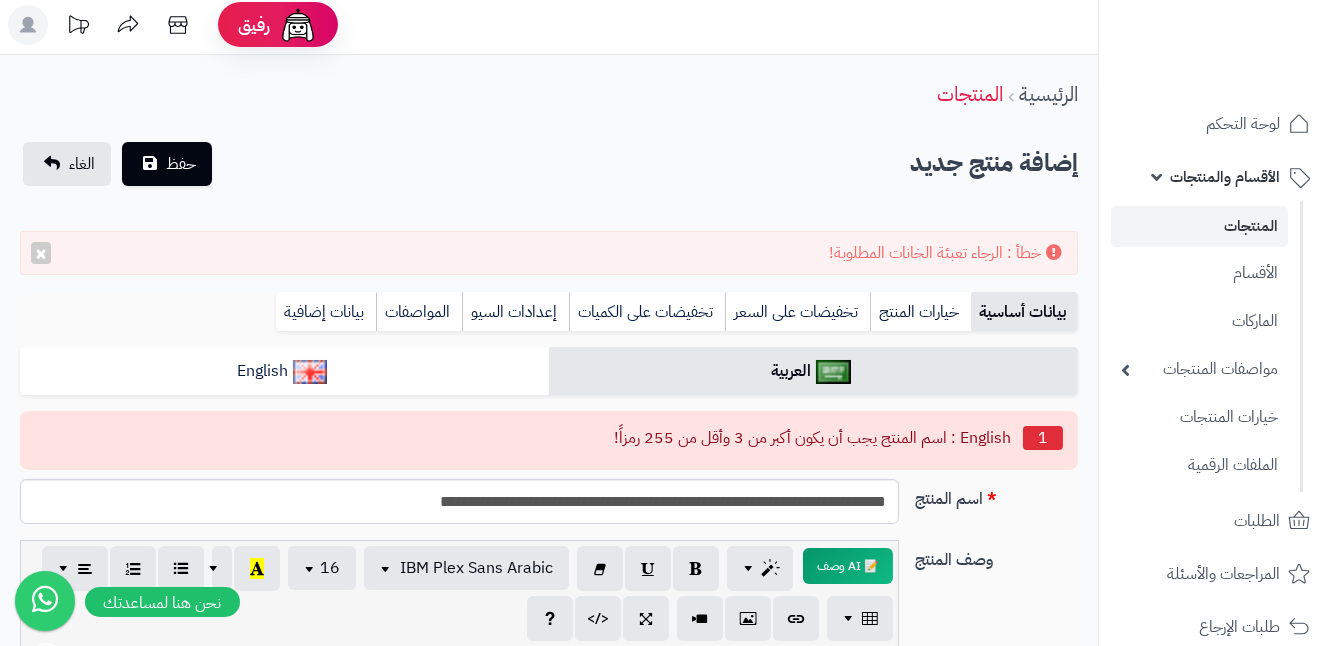 scroll, scrollTop: 0, scrollLeft: 0, axis: both 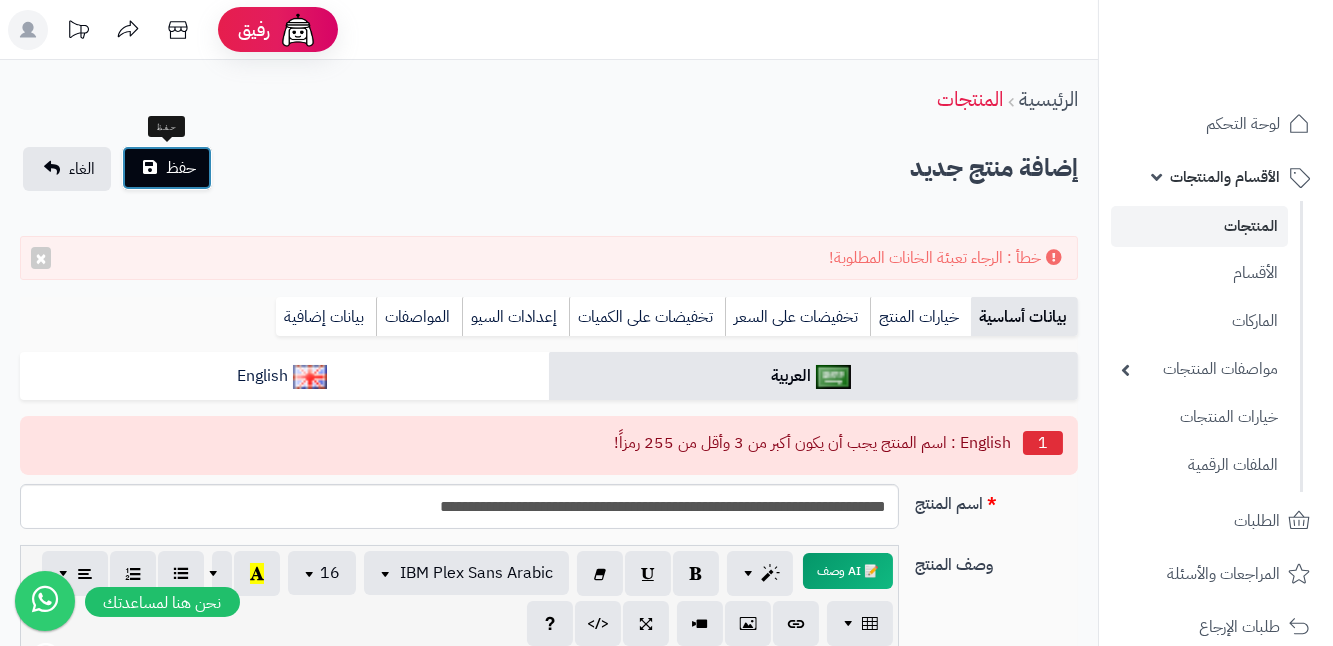 click on "حفظ" at bounding box center (167, 168) 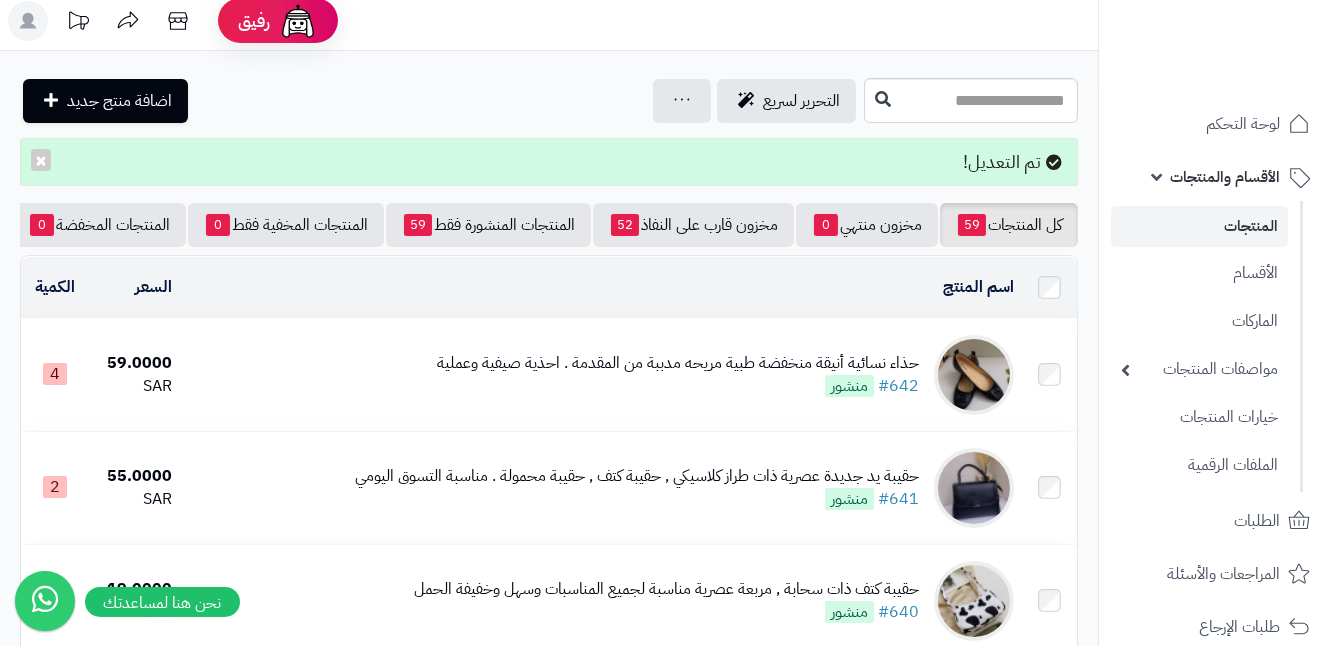 scroll, scrollTop: 0, scrollLeft: 0, axis: both 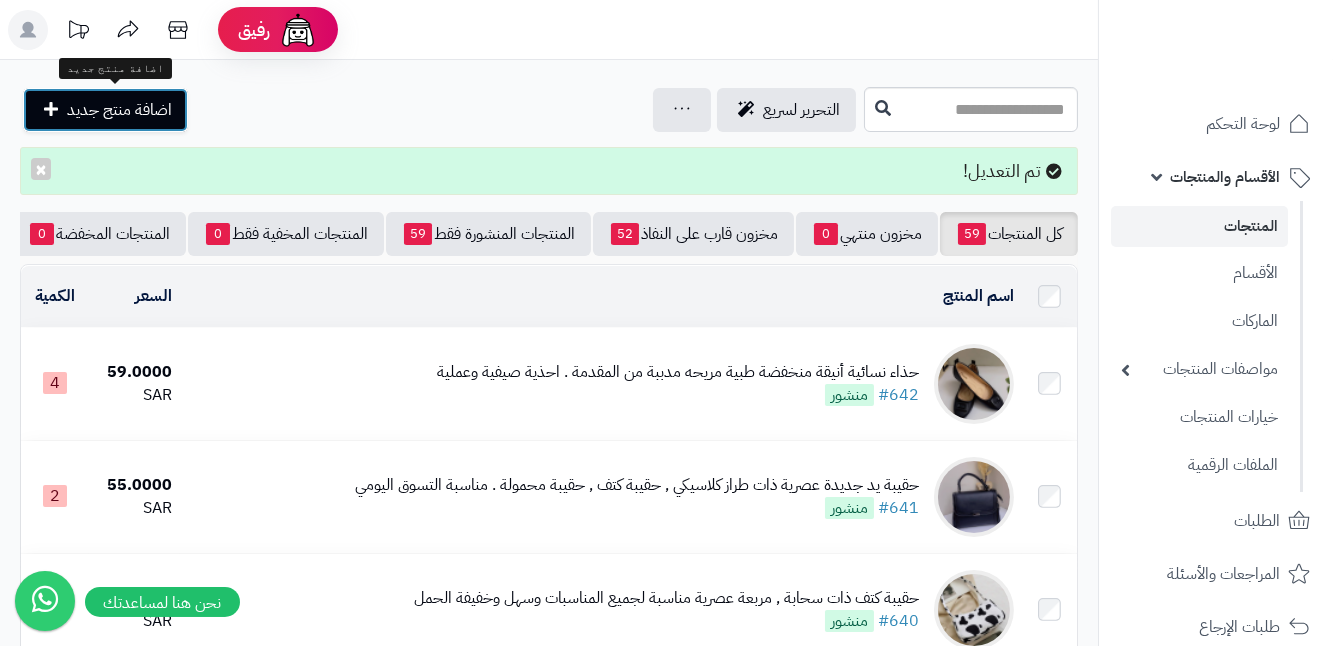 click on "اضافة منتج جديد" at bounding box center [119, 110] 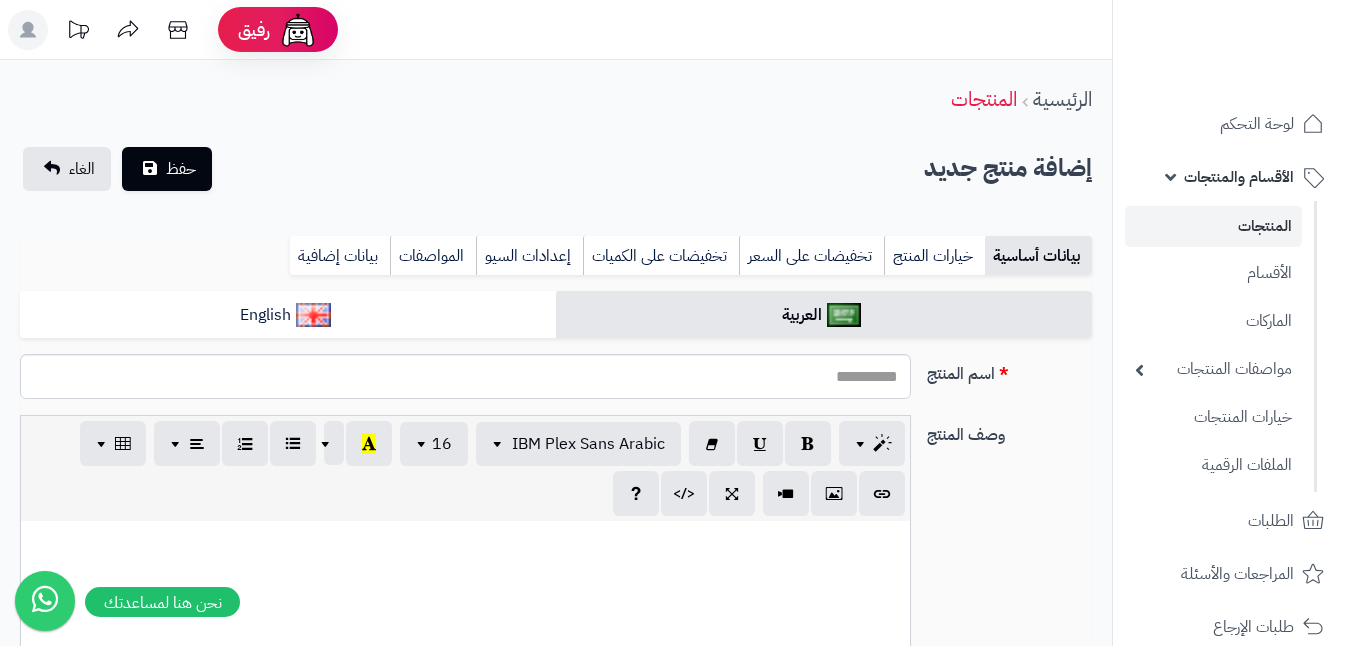 select 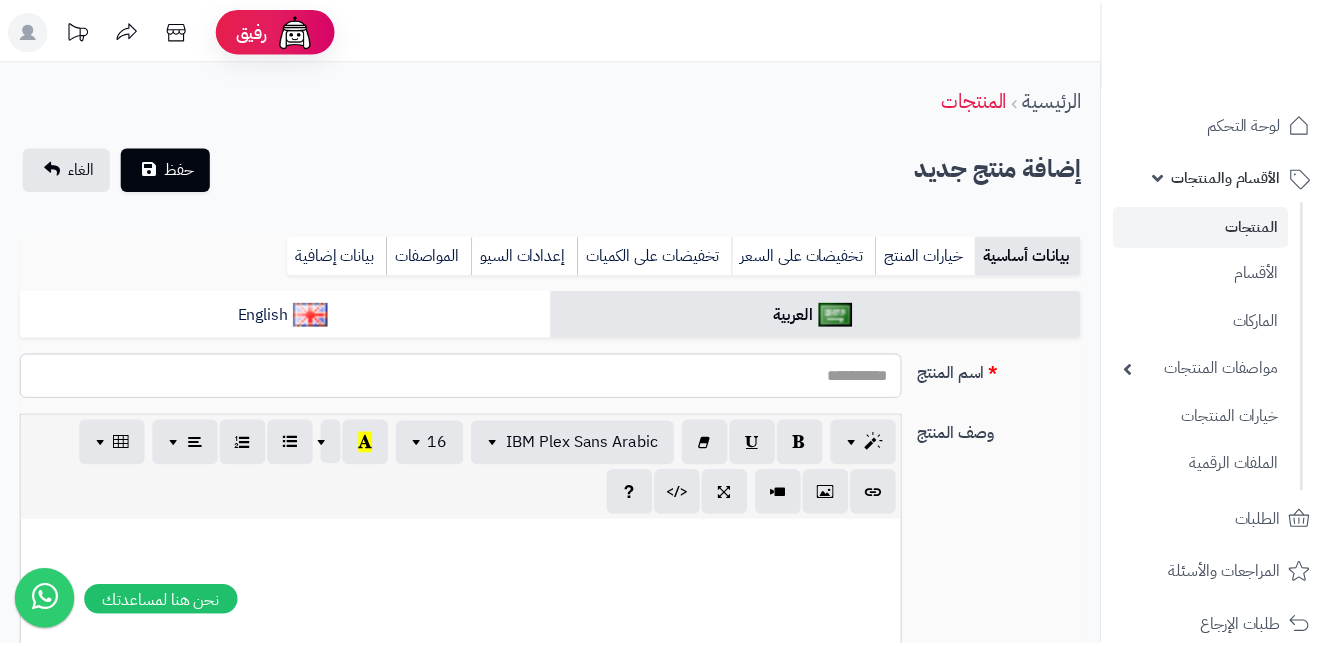 scroll, scrollTop: 0, scrollLeft: 0, axis: both 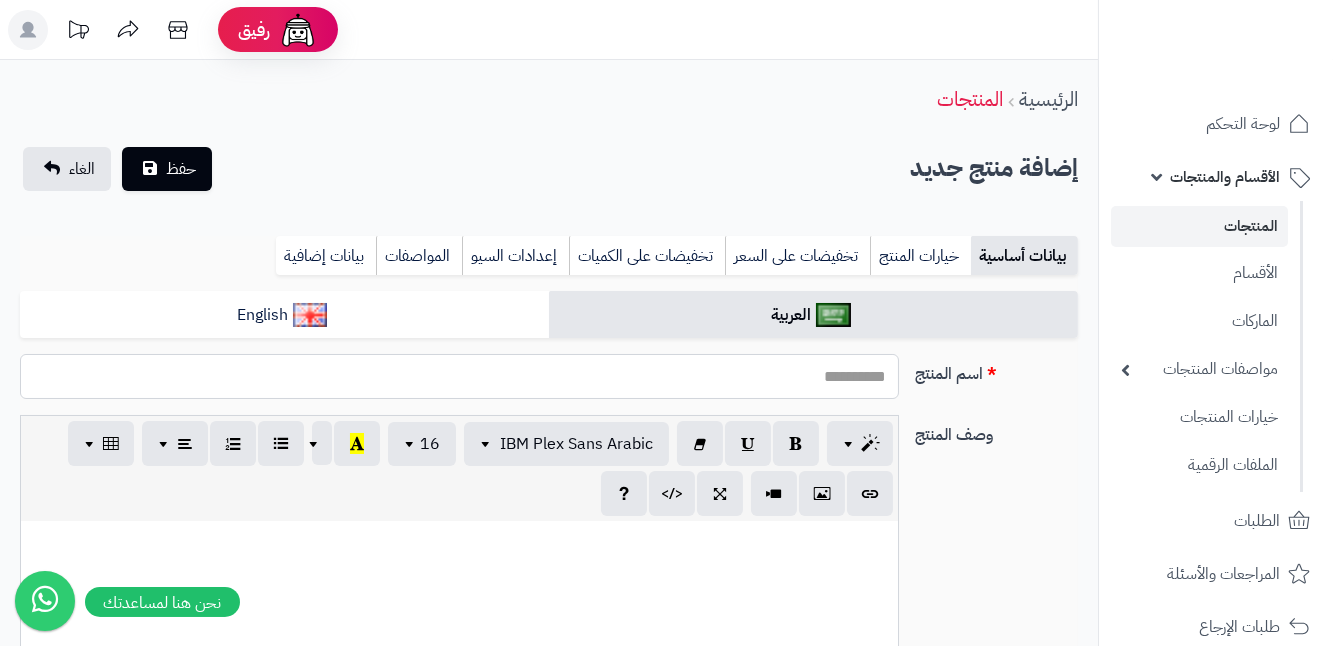 click on "اسم المنتج" at bounding box center [459, 376] 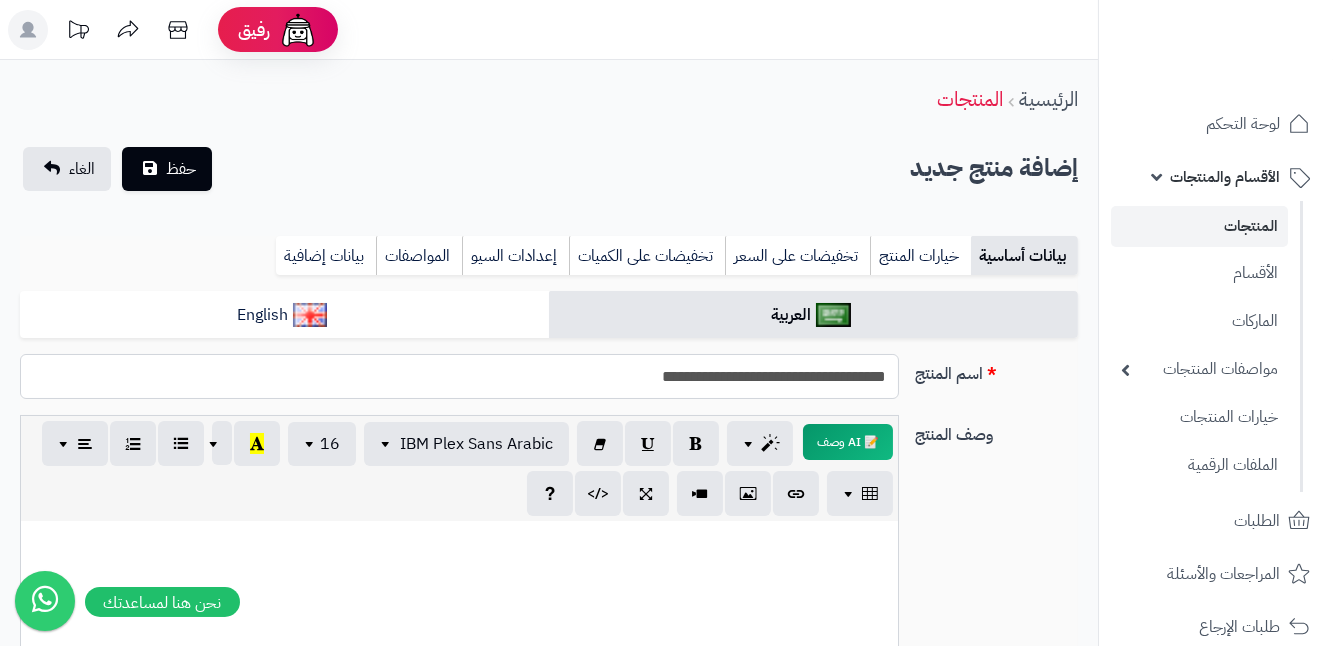 drag, startPoint x: 537, startPoint y: 390, endPoint x: 916, endPoint y: 402, distance: 379.1899 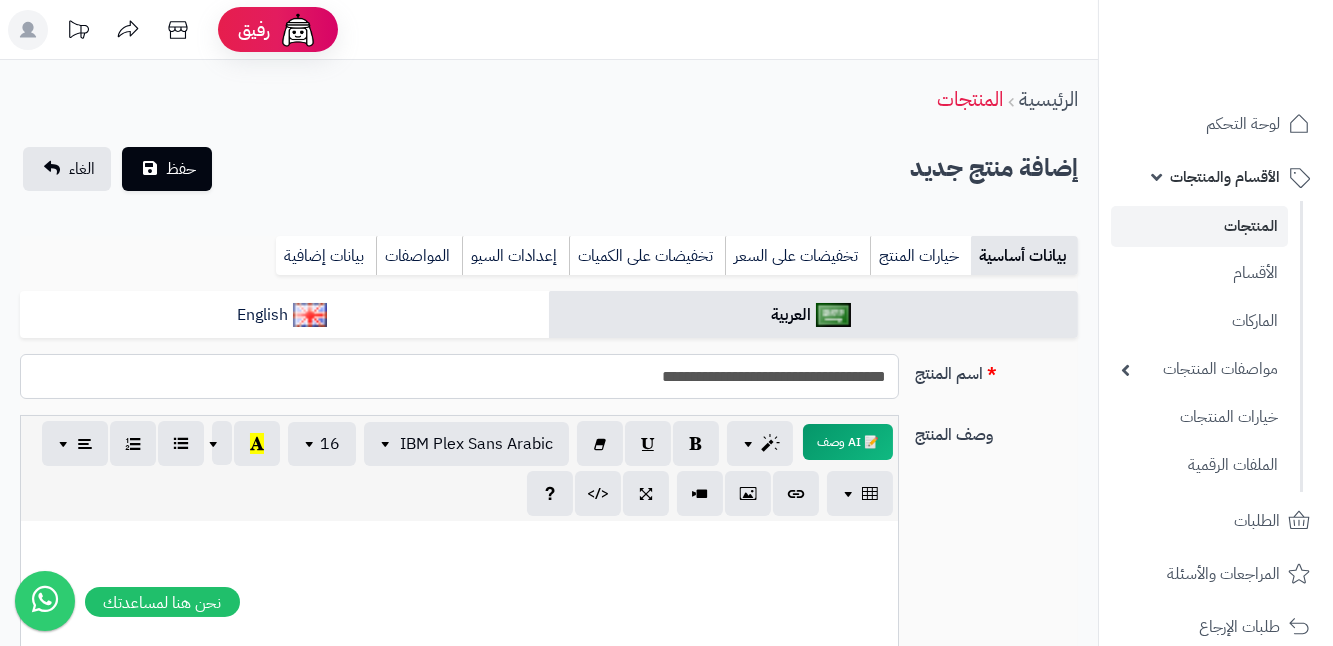 type on "**********" 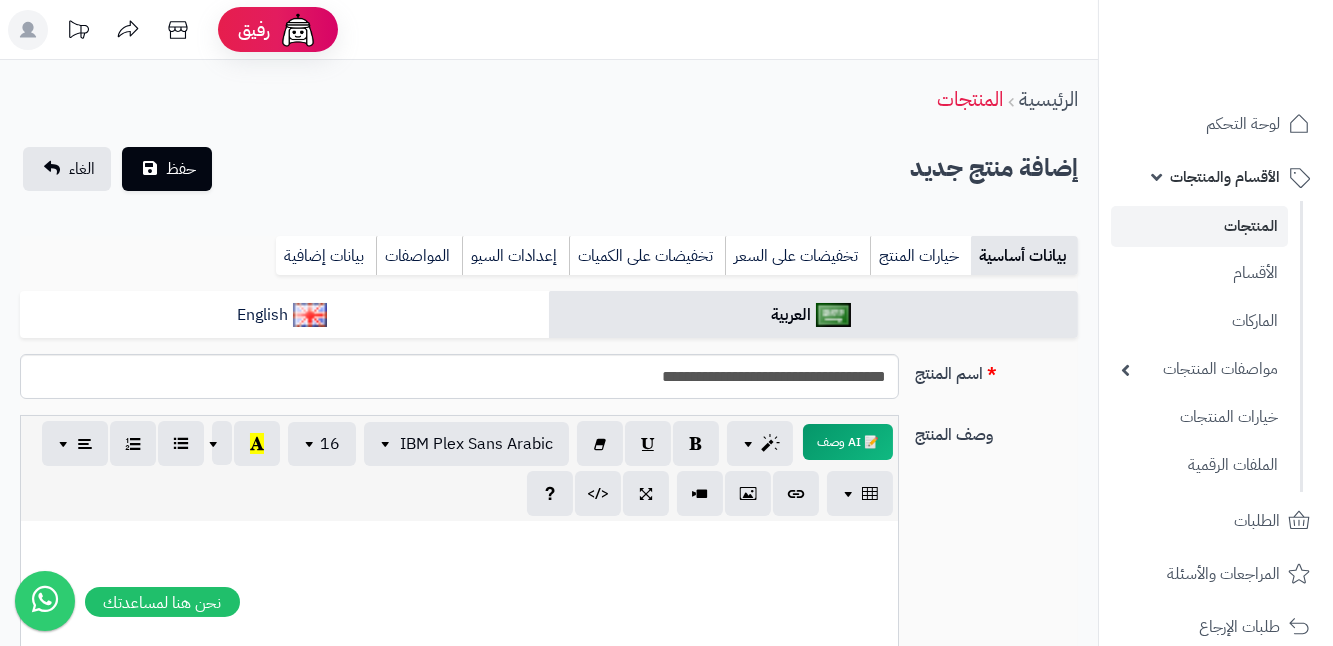 click on "بيانات أساسية خيارات المنتج تخفيضات على السعر تخفيضات على الكميات إعدادات السيو المواصفات نقاط المكافآت بيانات إضافية" at bounding box center (549, 263) 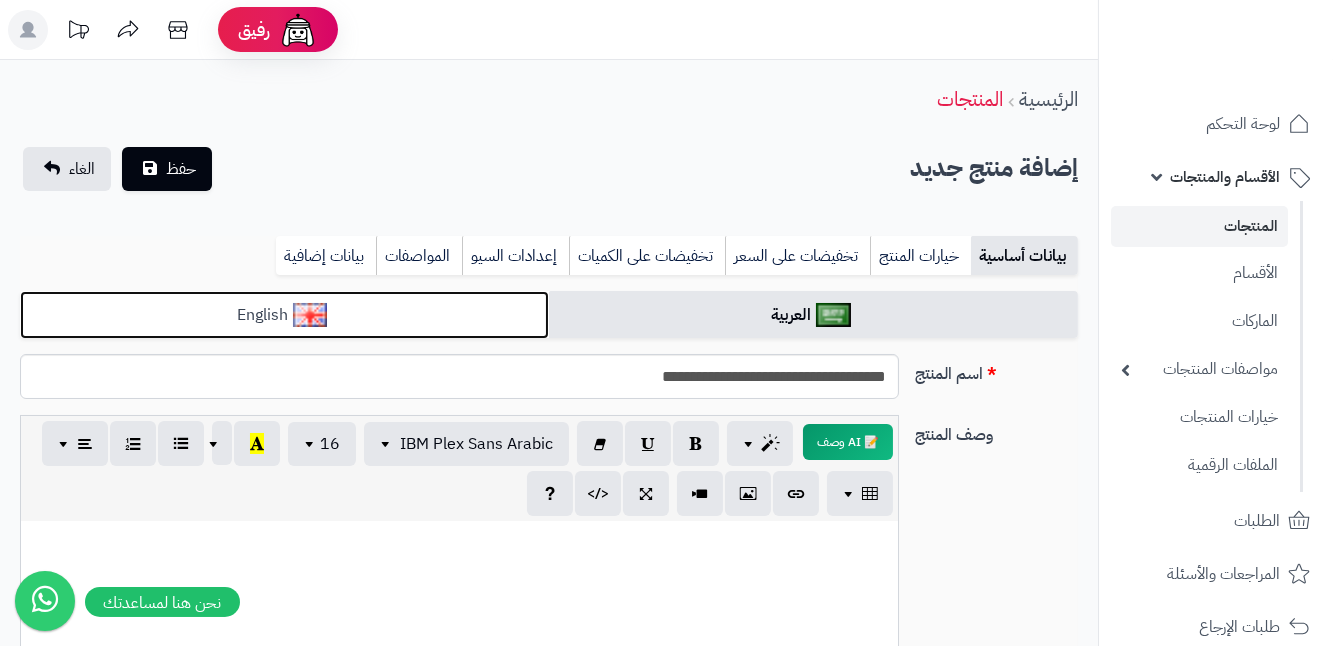 click on "English" at bounding box center [284, 315] 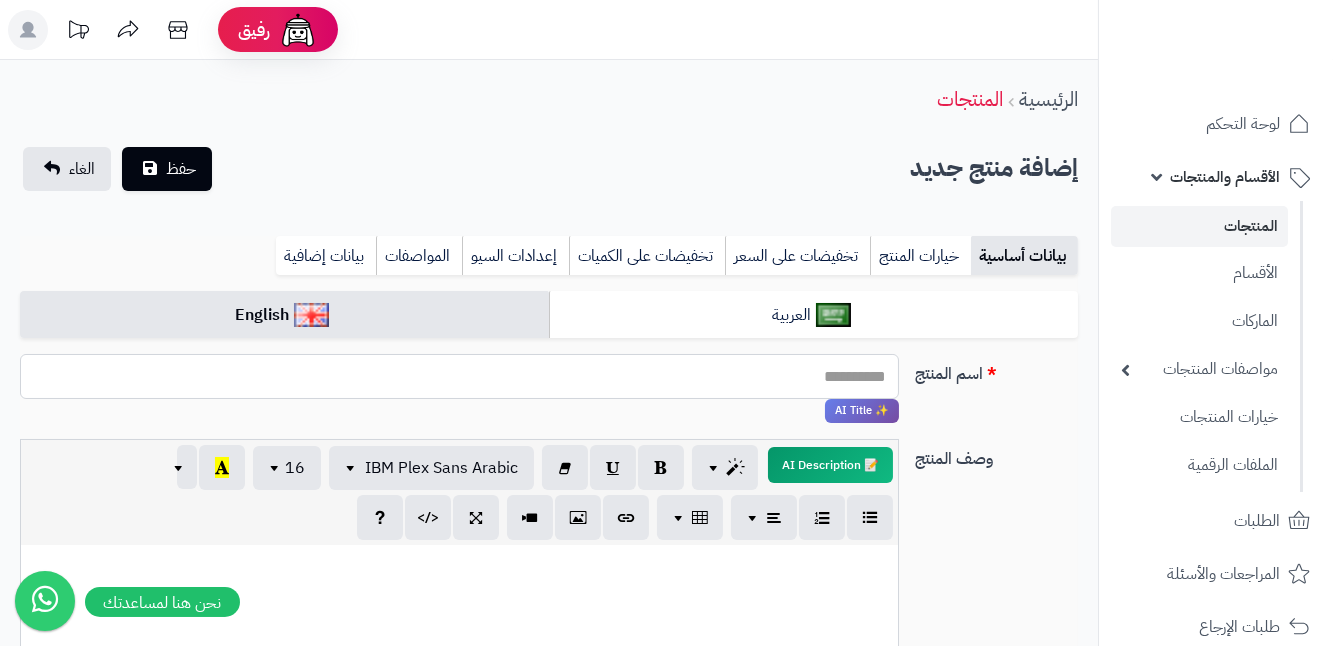 paste on "**********" 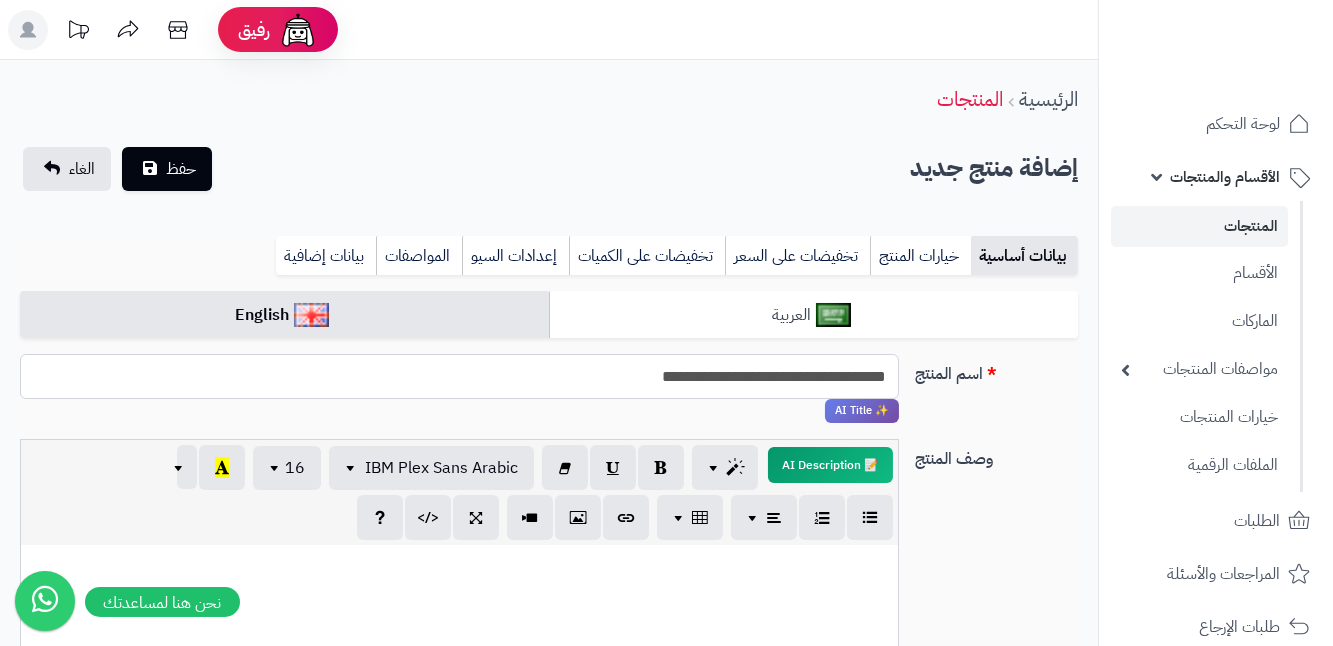 type on "**********" 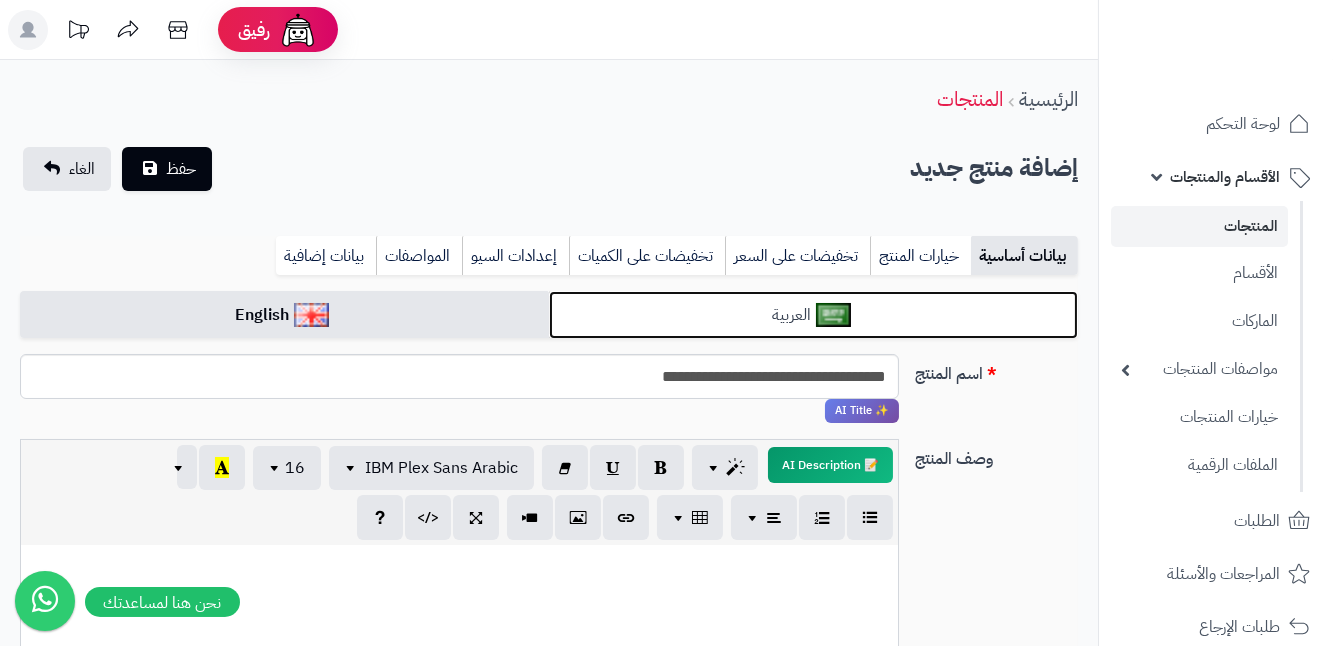click on "العربية" at bounding box center (813, 315) 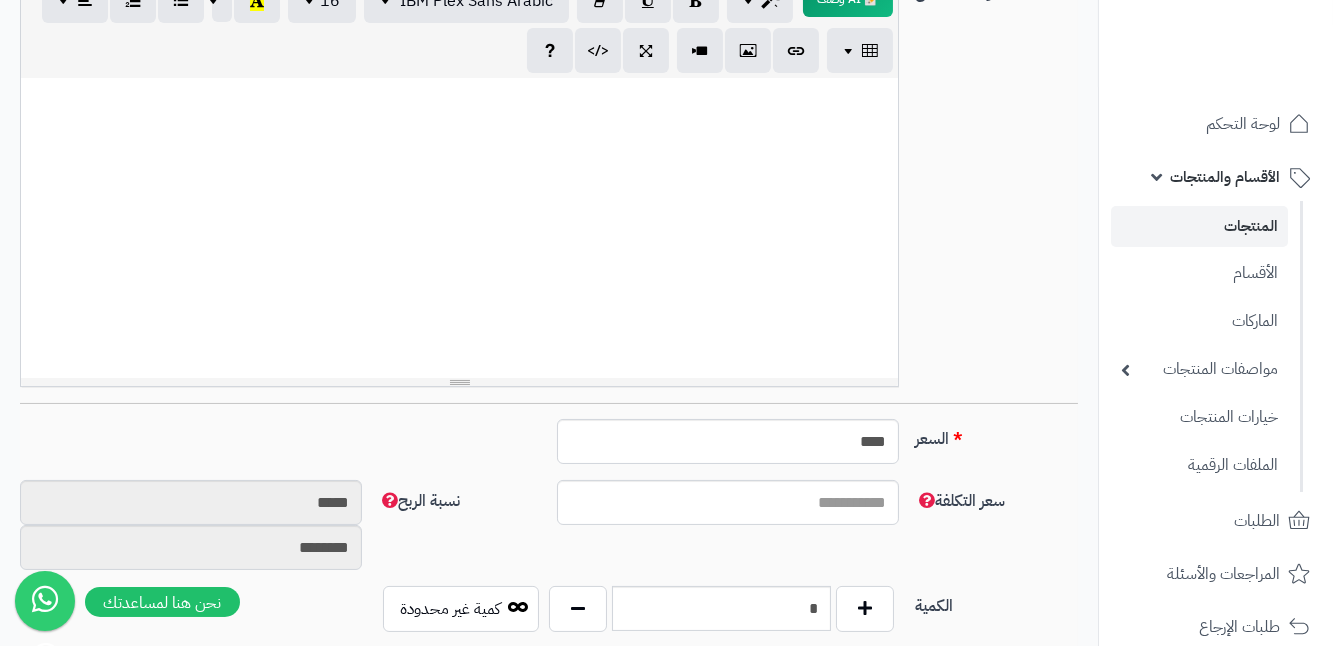 scroll, scrollTop: 454, scrollLeft: 0, axis: vertical 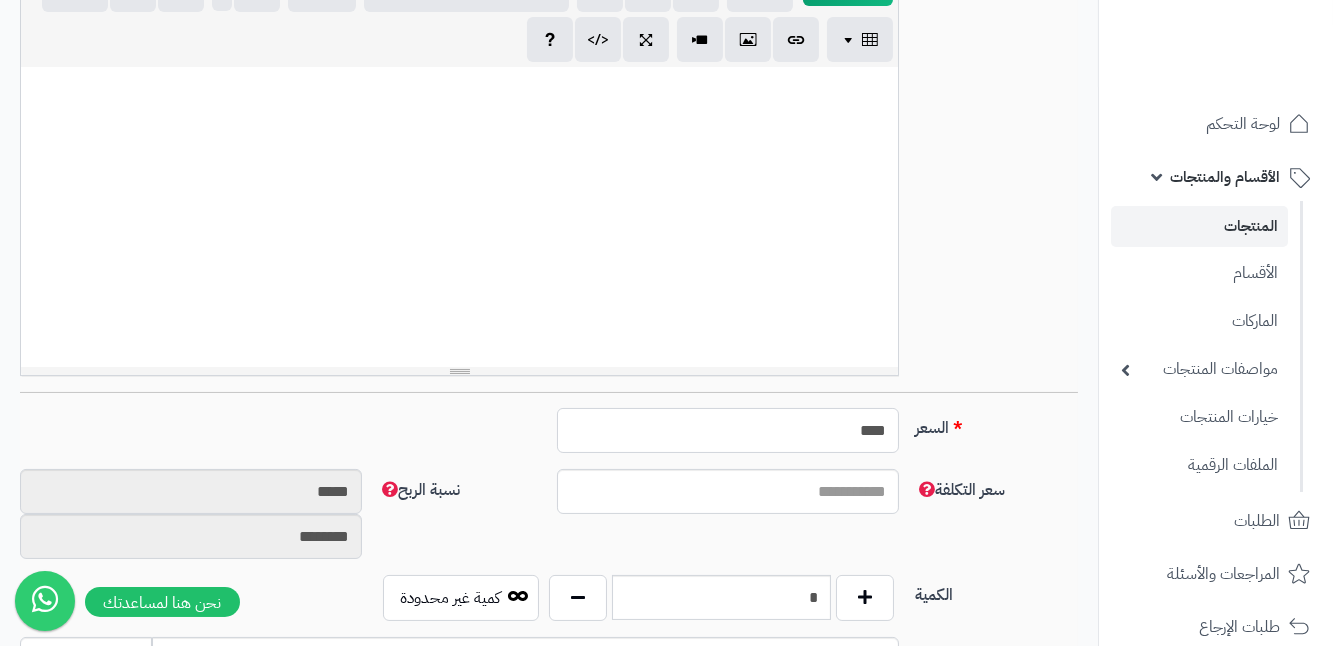 click on "****" at bounding box center [728, 430] 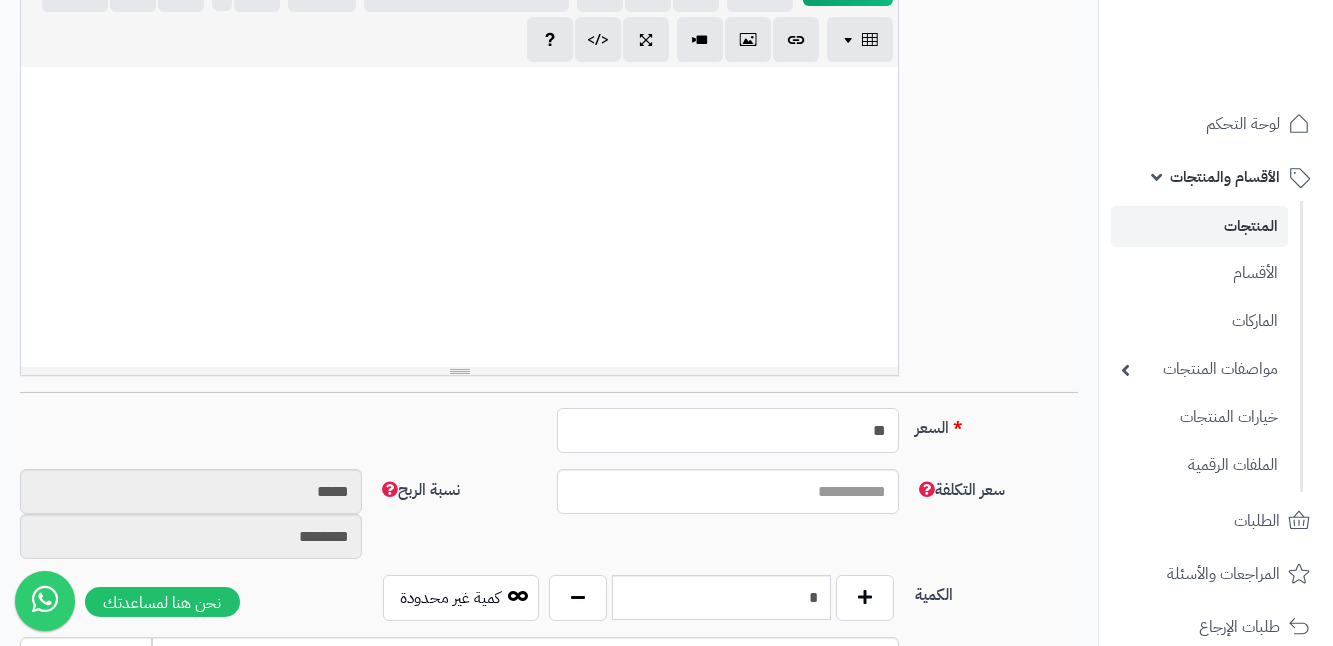 type on "*" 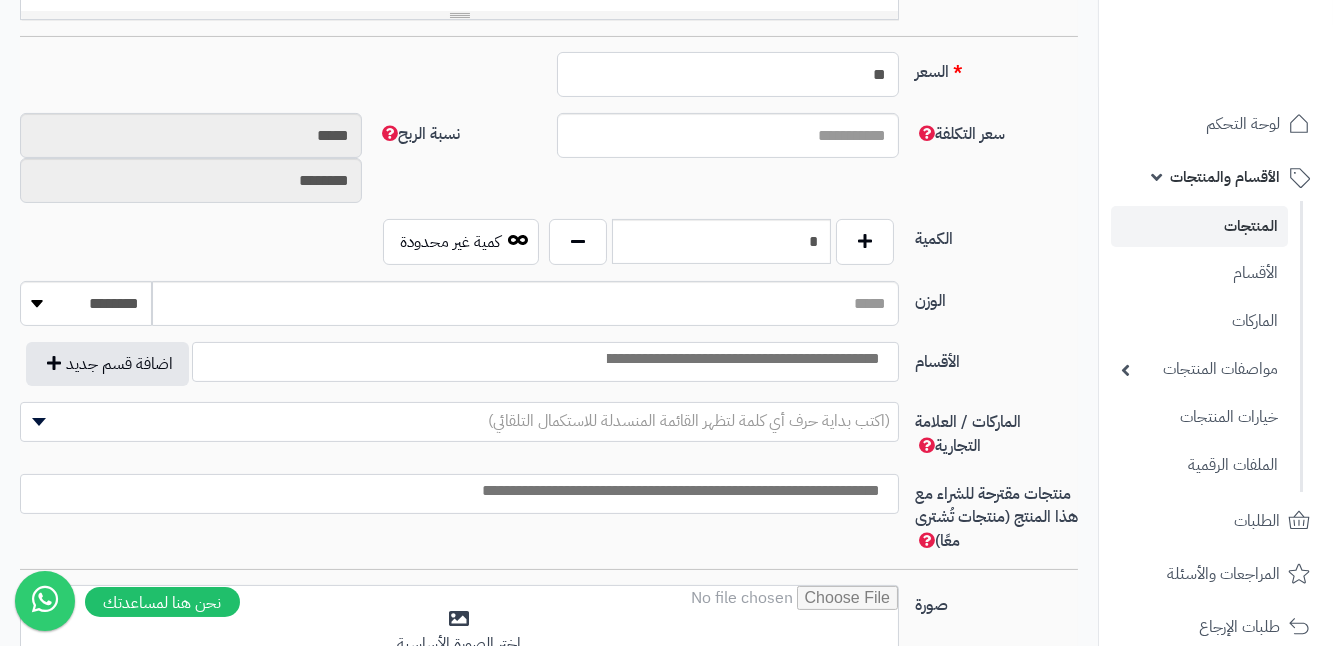 scroll, scrollTop: 818, scrollLeft: 0, axis: vertical 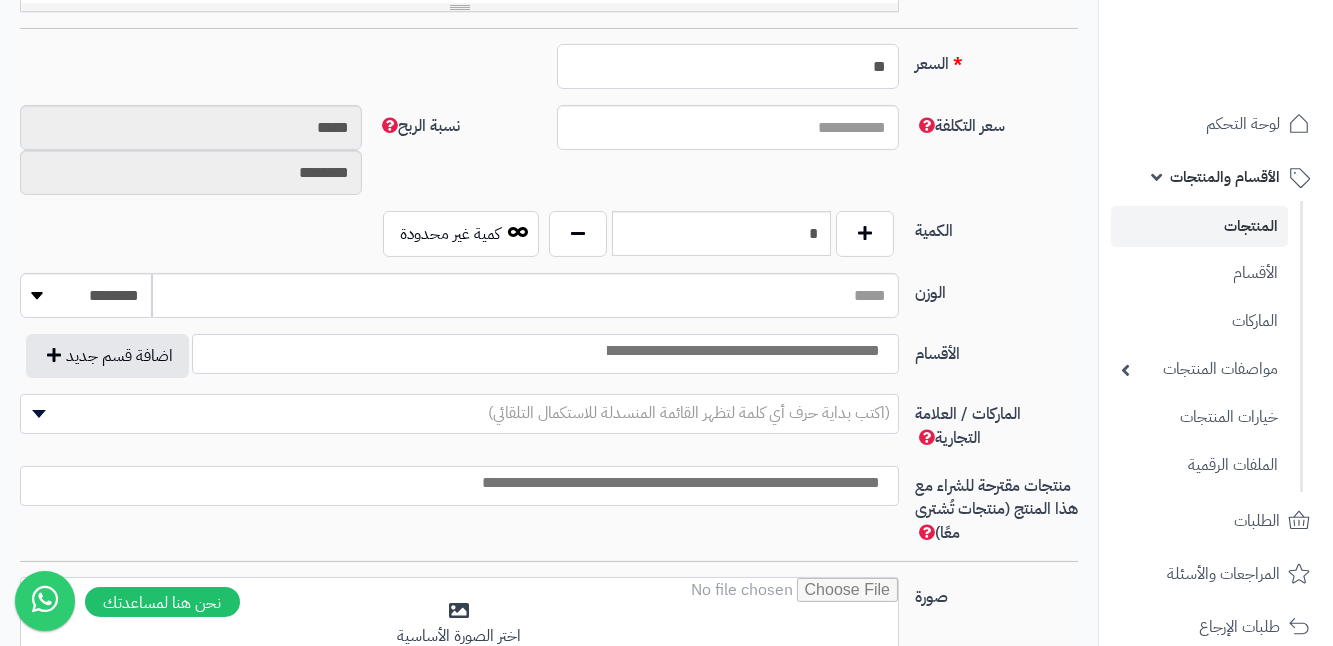 type on "**" 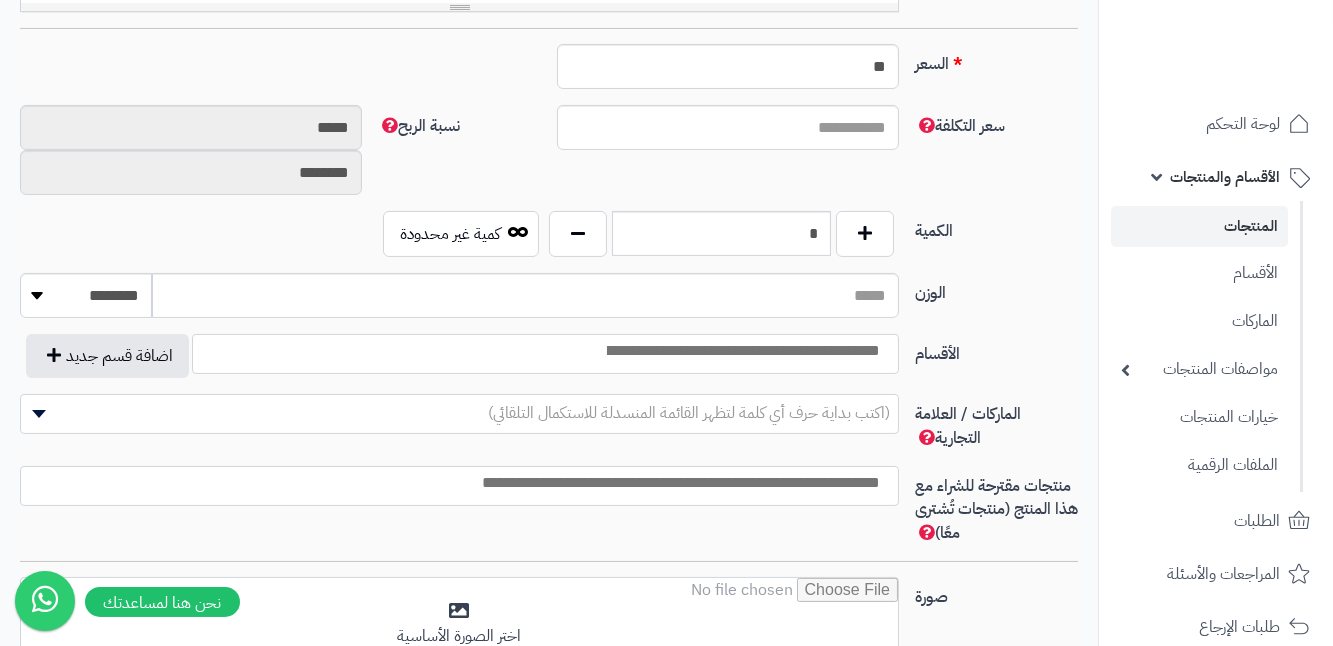 click at bounding box center [545, 354] 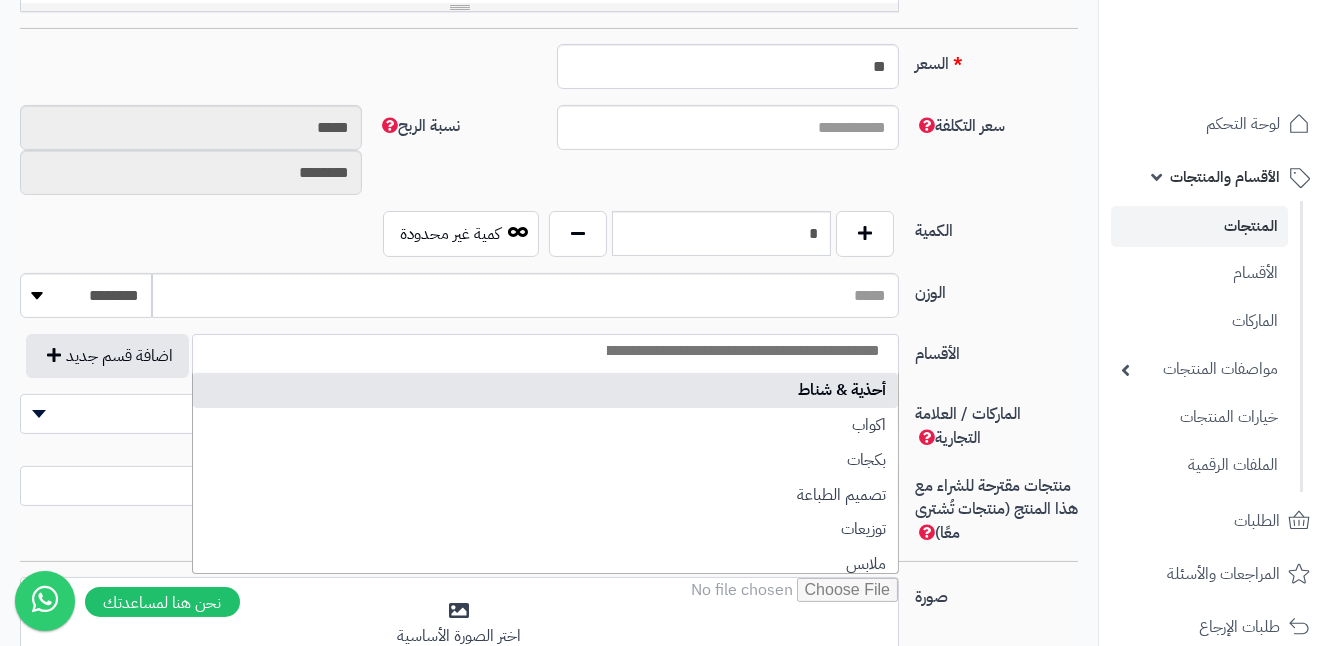 select on "***" 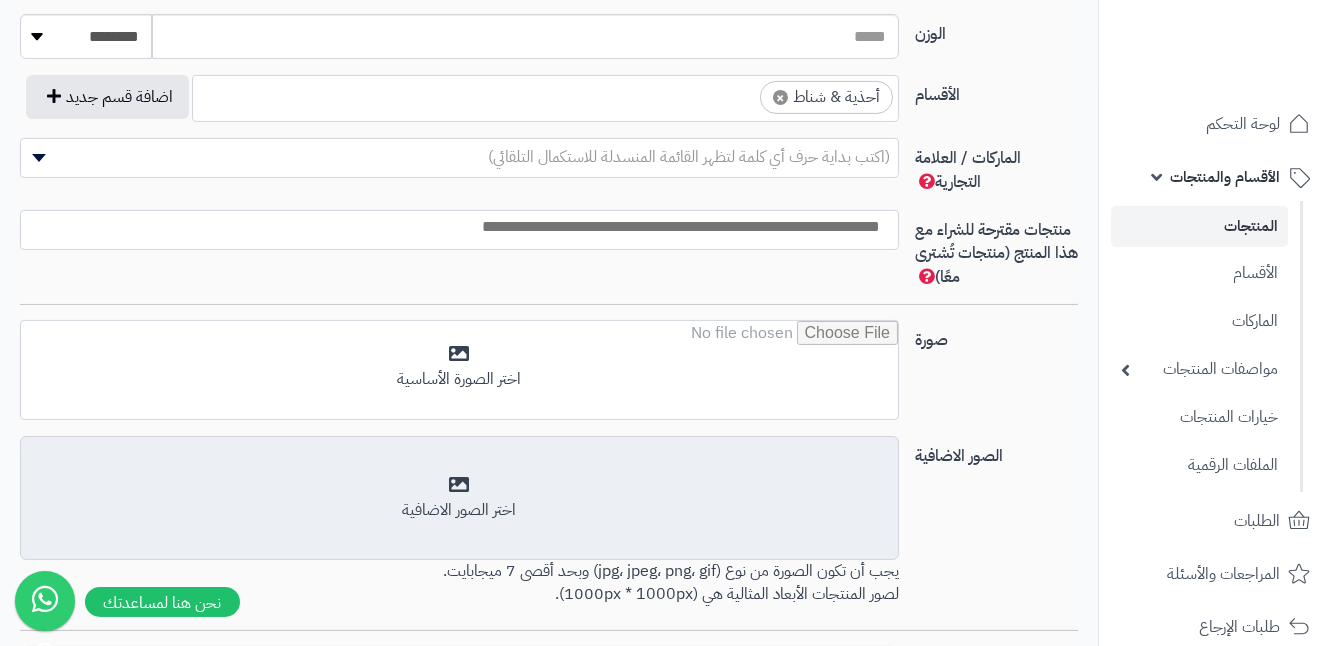 scroll, scrollTop: 1090, scrollLeft: 0, axis: vertical 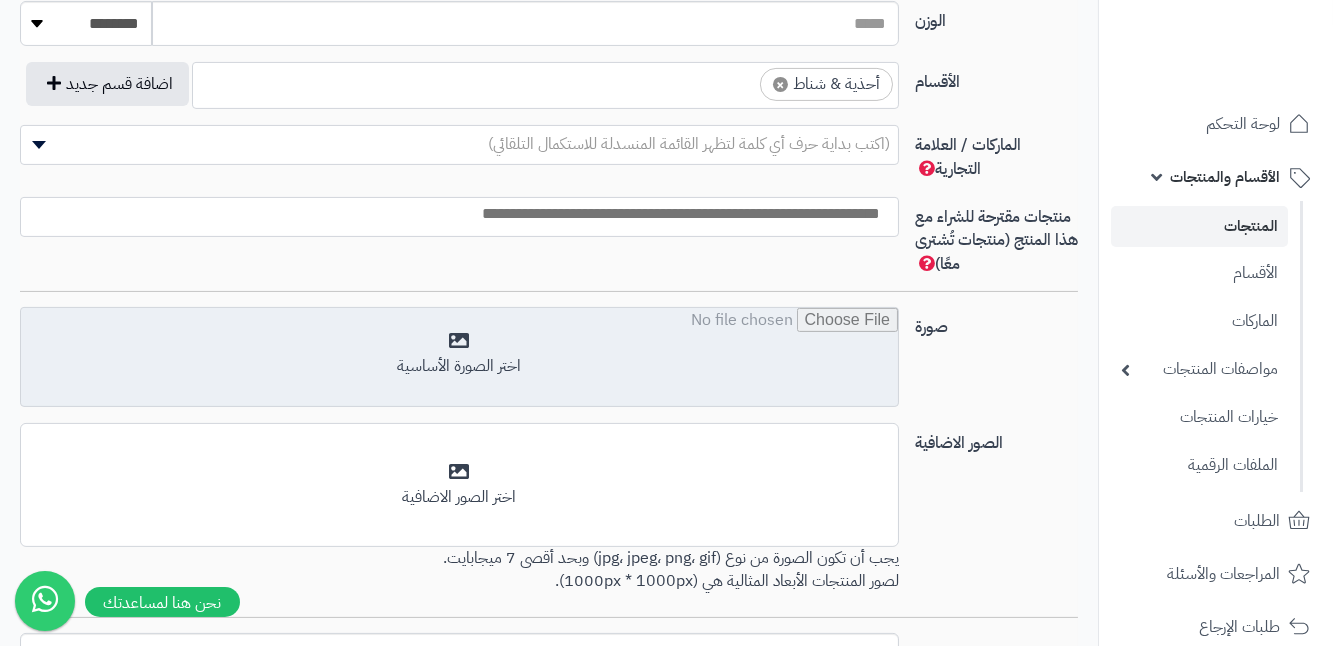 click at bounding box center (459, 358) 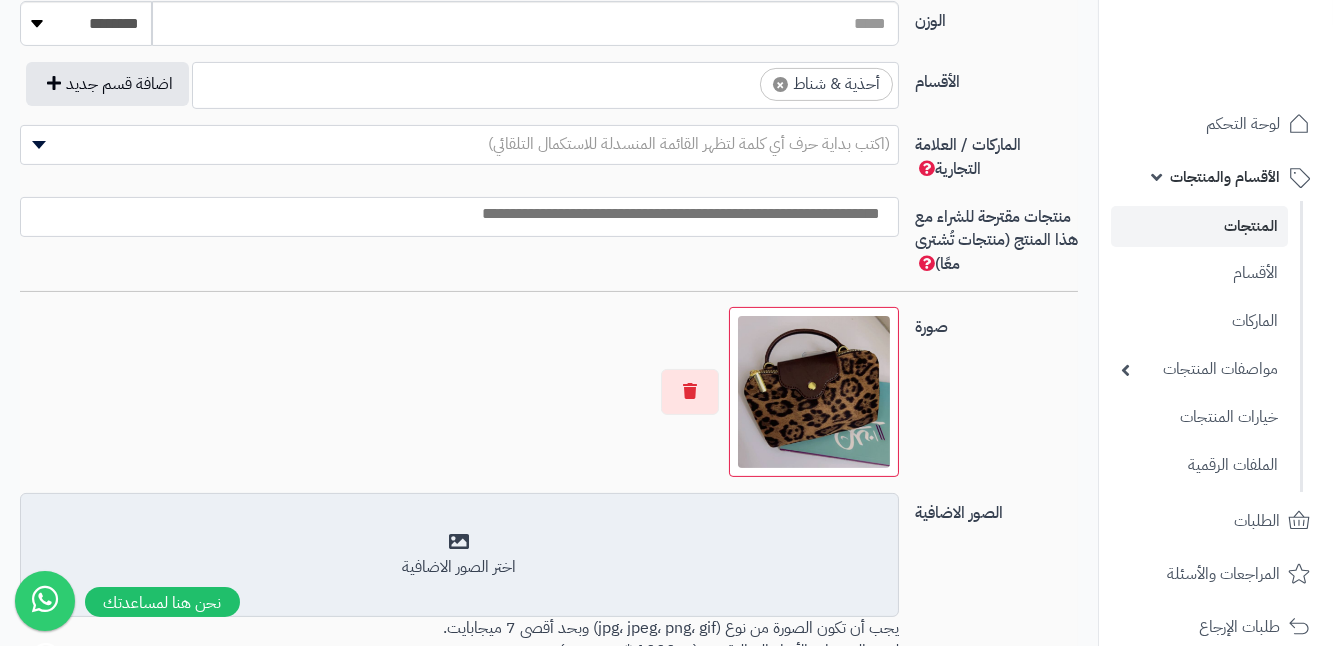 click on "اختر الصور الاضافية" at bounding box center [459, 555] 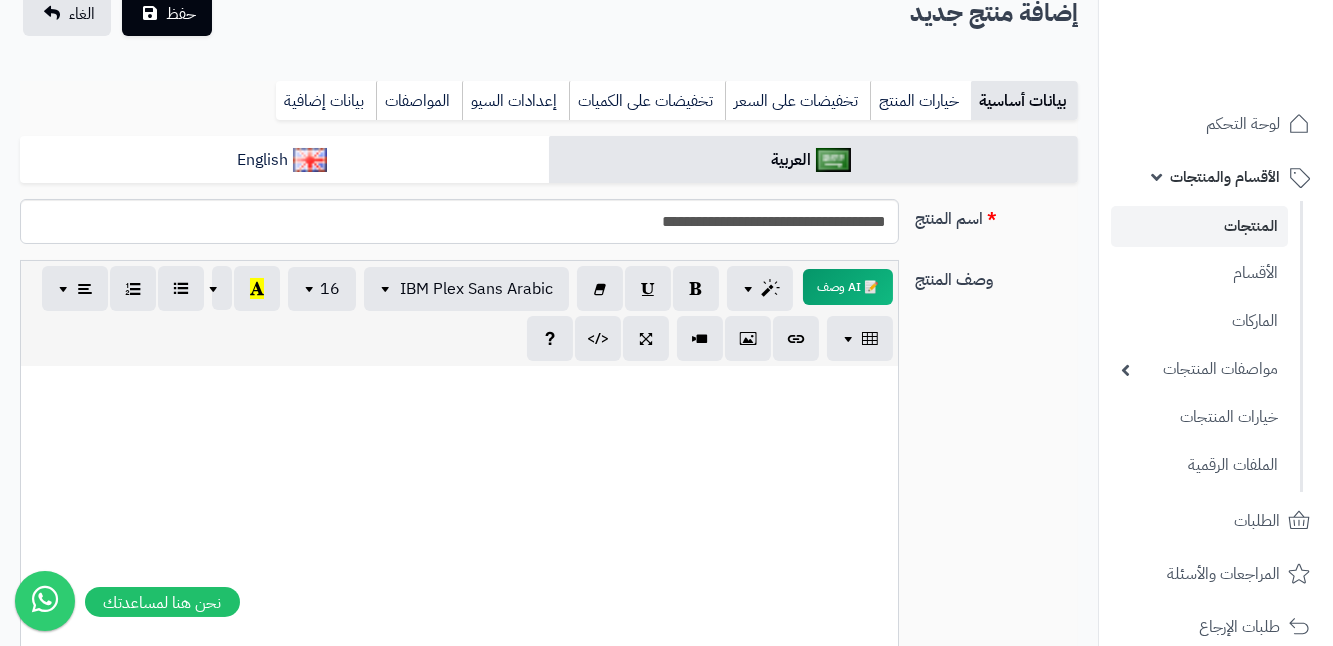 scroll, scrollTop: 181, scrollLeft: 0, axis: vertical 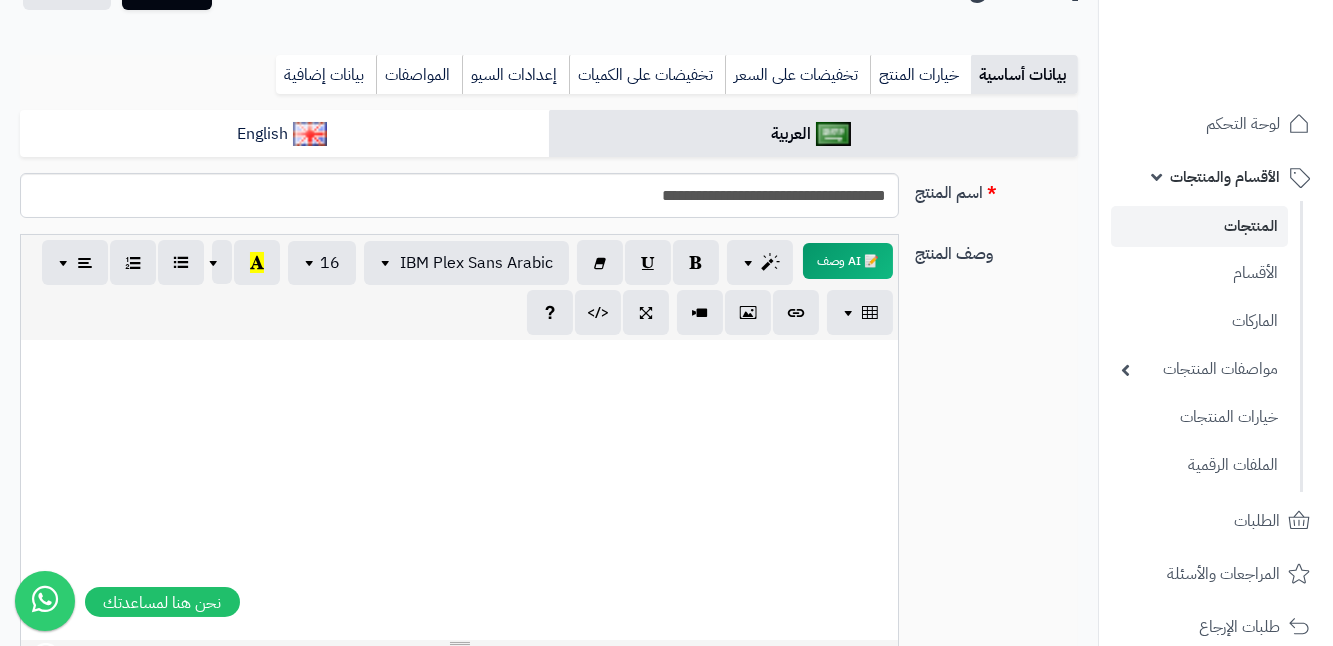 click at bounding box center (459, 490) 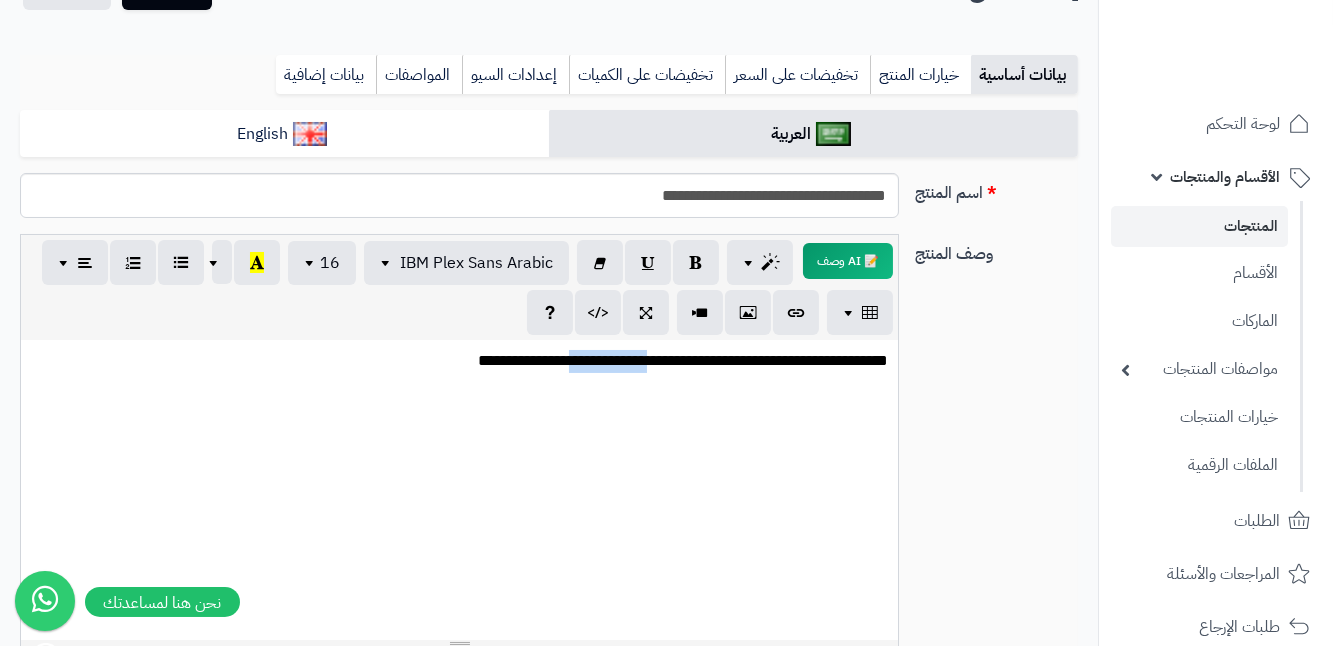 drag, startPoint x: 562, startPoint y: 364, endPoint x: 633, endPoint y: 361, distance: 71.063354 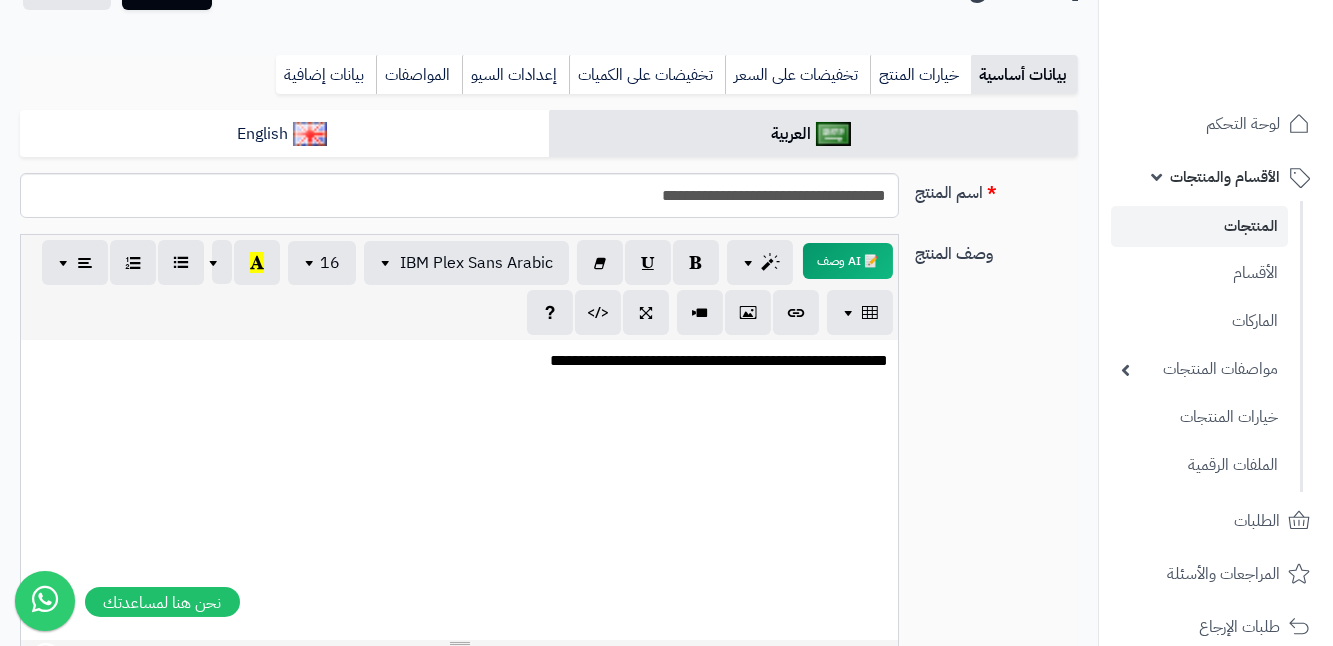 click on "**********" at bounding box center (459, 361) 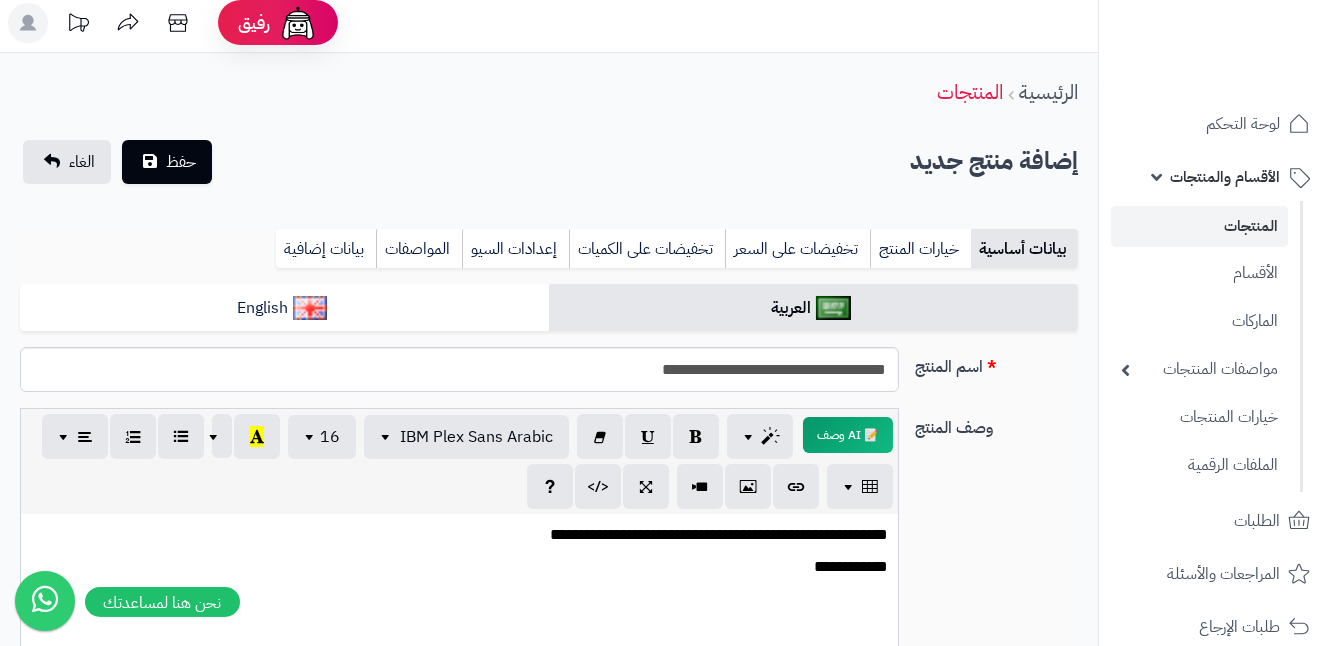 scroll, scrollTop: 0, scrollLeft: 0, axis: both 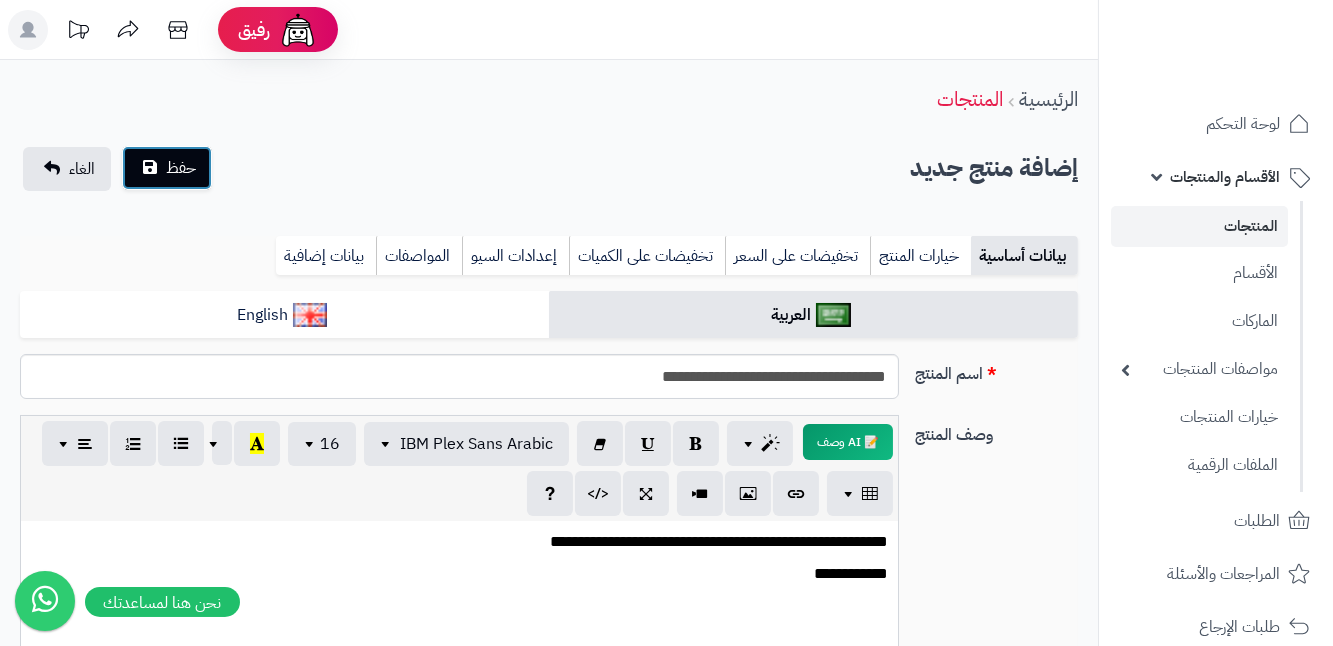 click on "حفظ" at bounding box center [181, 168] 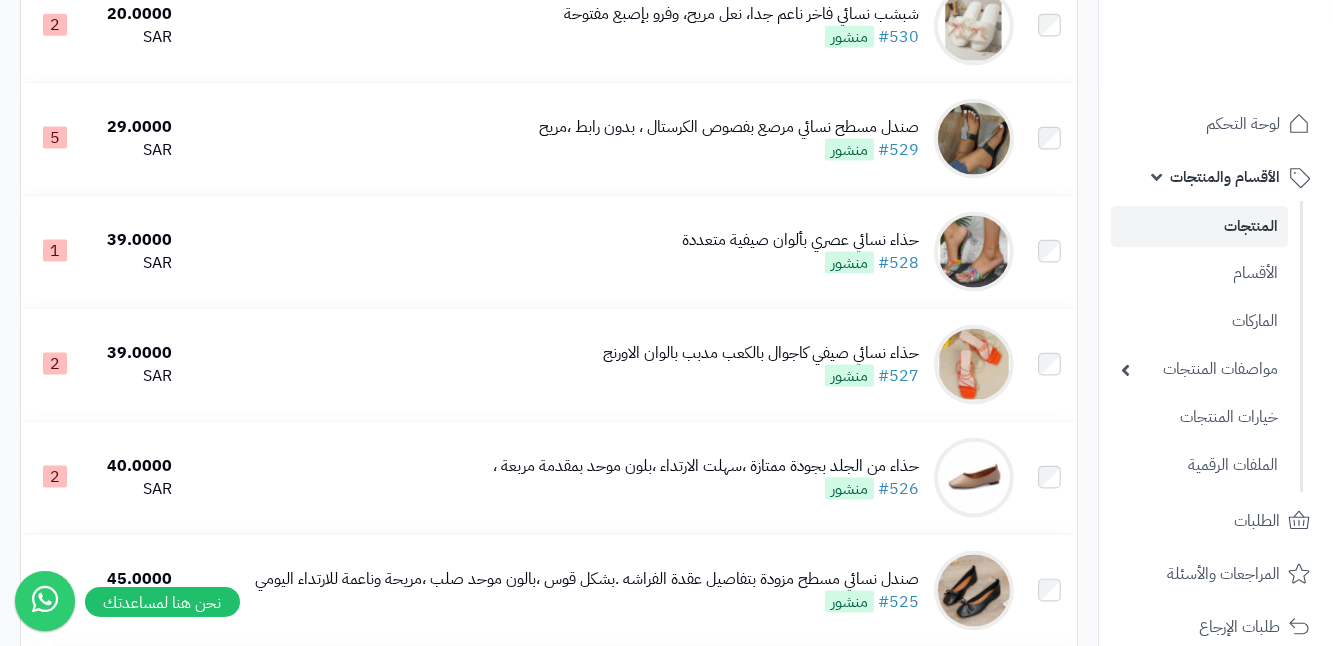 scroll, scrollTop: 5454, scrollLeft: 0, axis: vertical 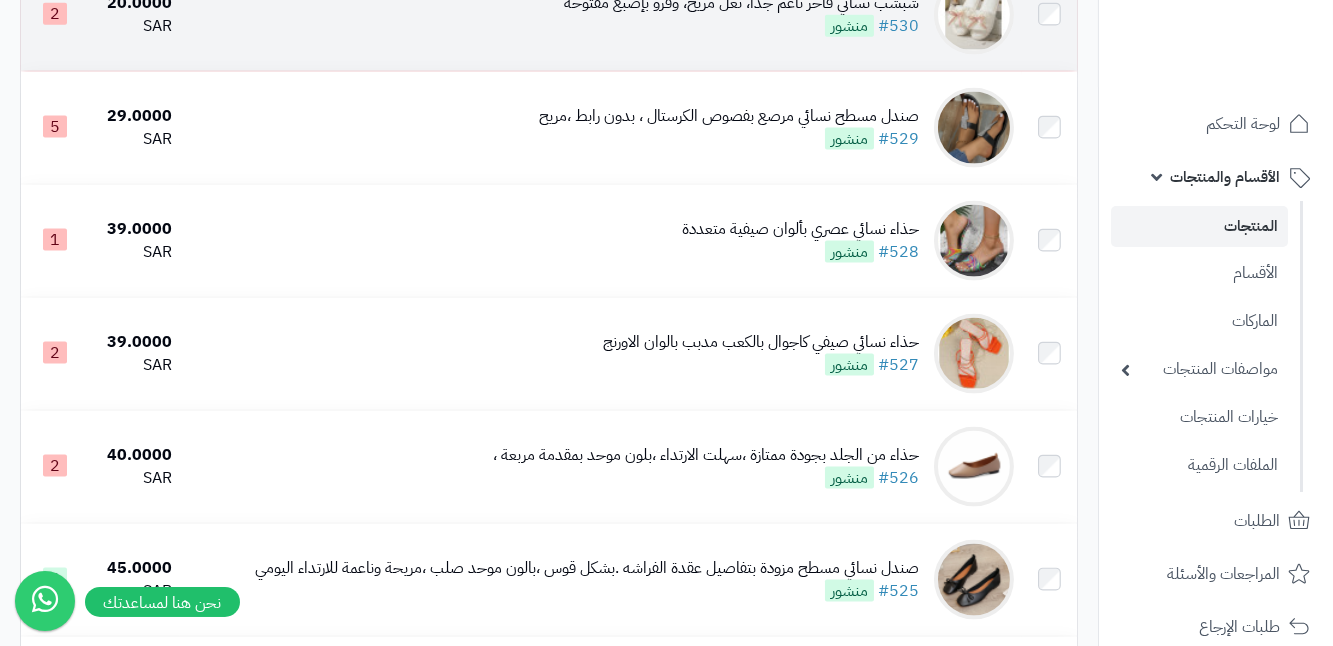 click on "شبشب نسائي فاخر ناعم جدا، نعل مريح، وفرو بإصبع مفتوحة" at bounding box center (741, 3) 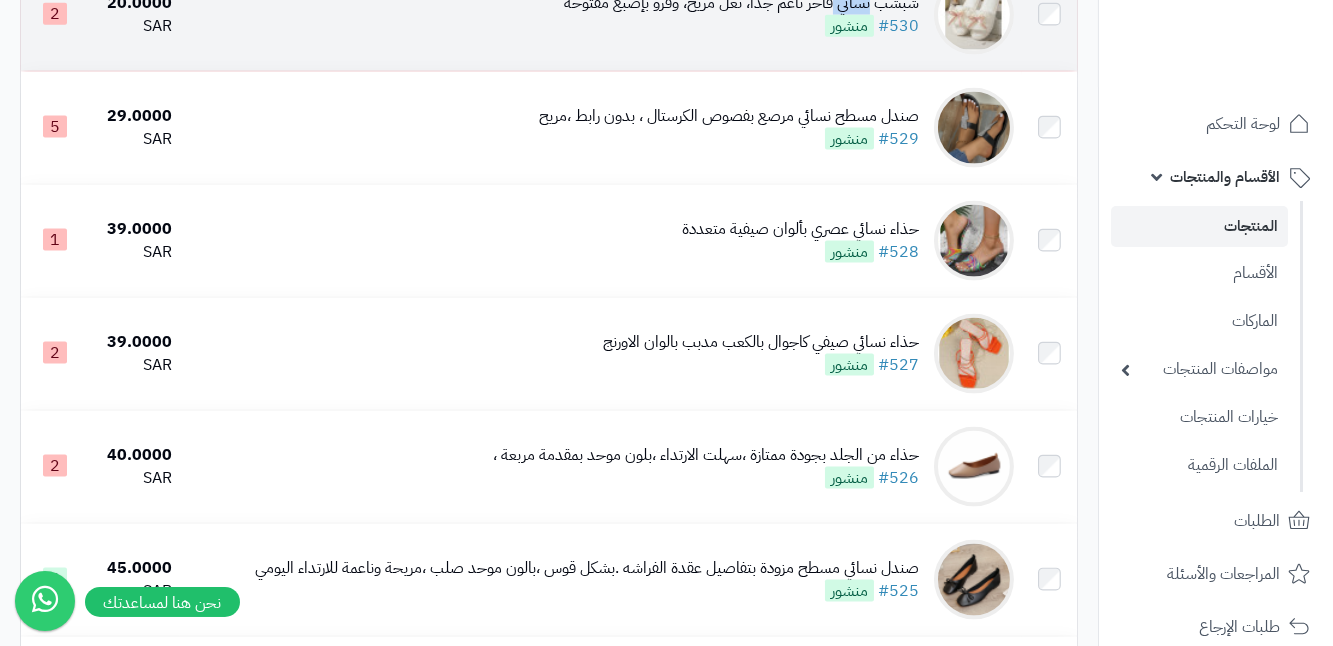 click on "شبشب نسائي فاخر ناعم جدا، نعل مريح، وفرو بإصبع مفتوحة" at bounding box center [741, 3] 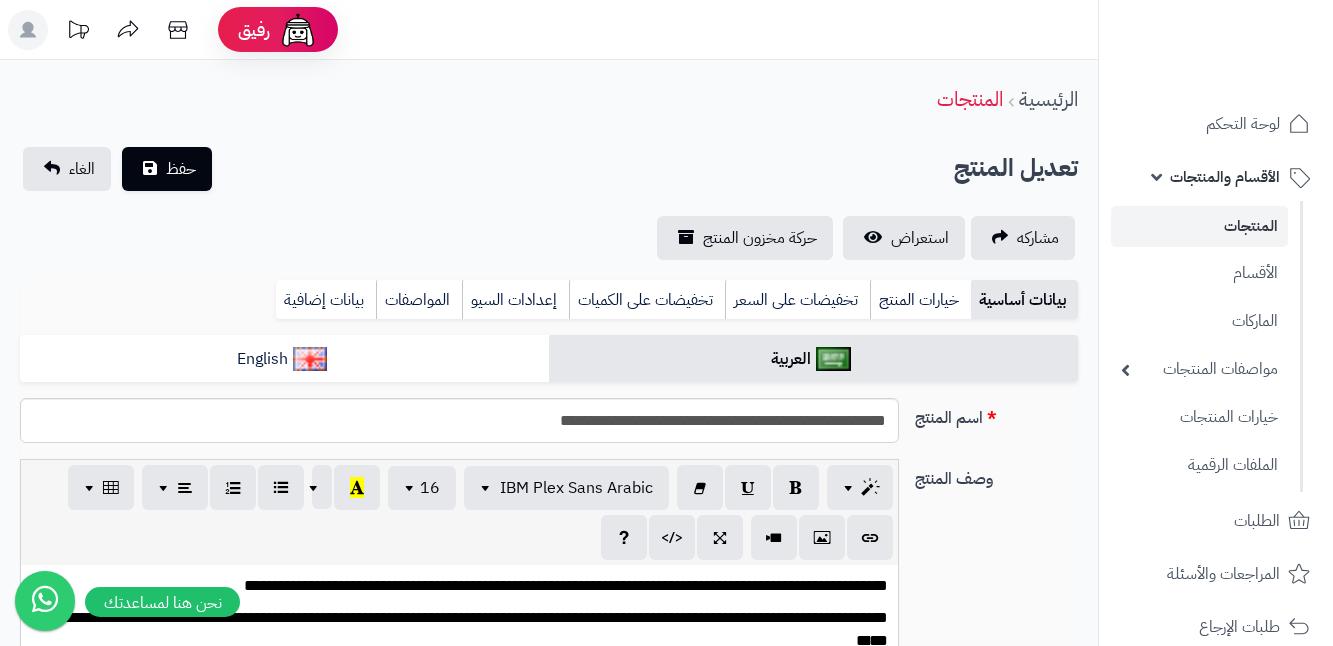 scroll, scrollTop: 0, scrollLeft: 0, axis: both 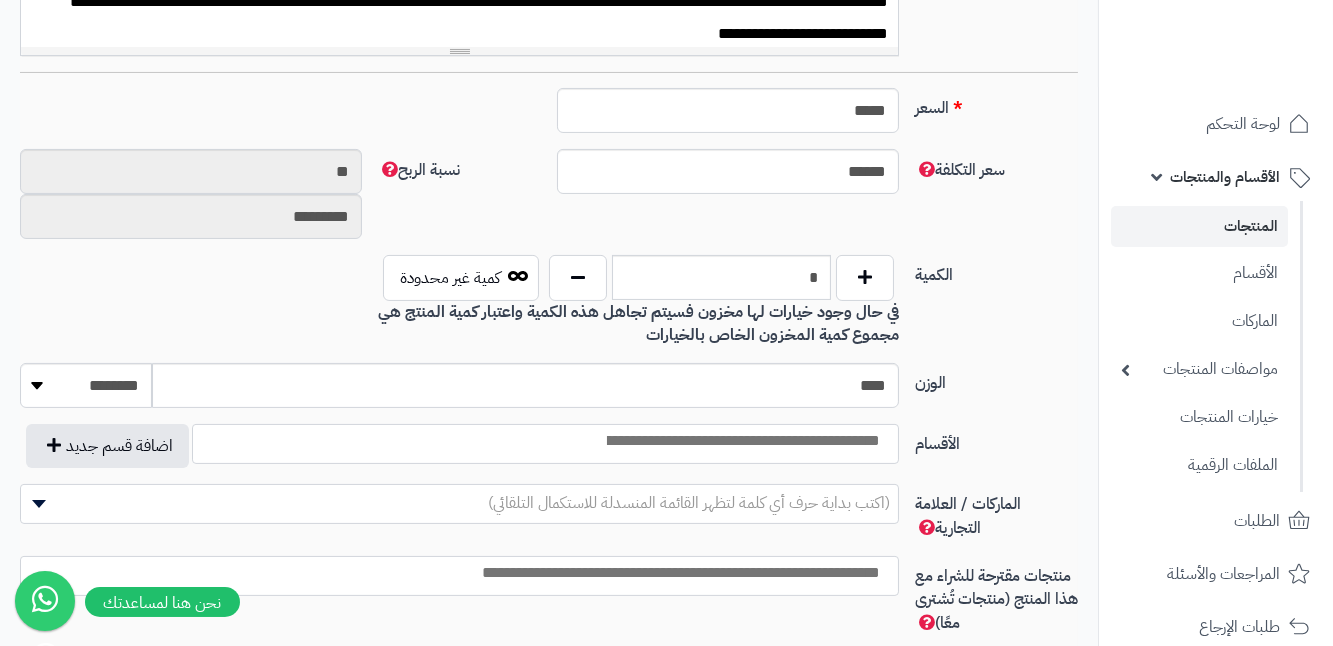 click at bounding box center [742, 441] 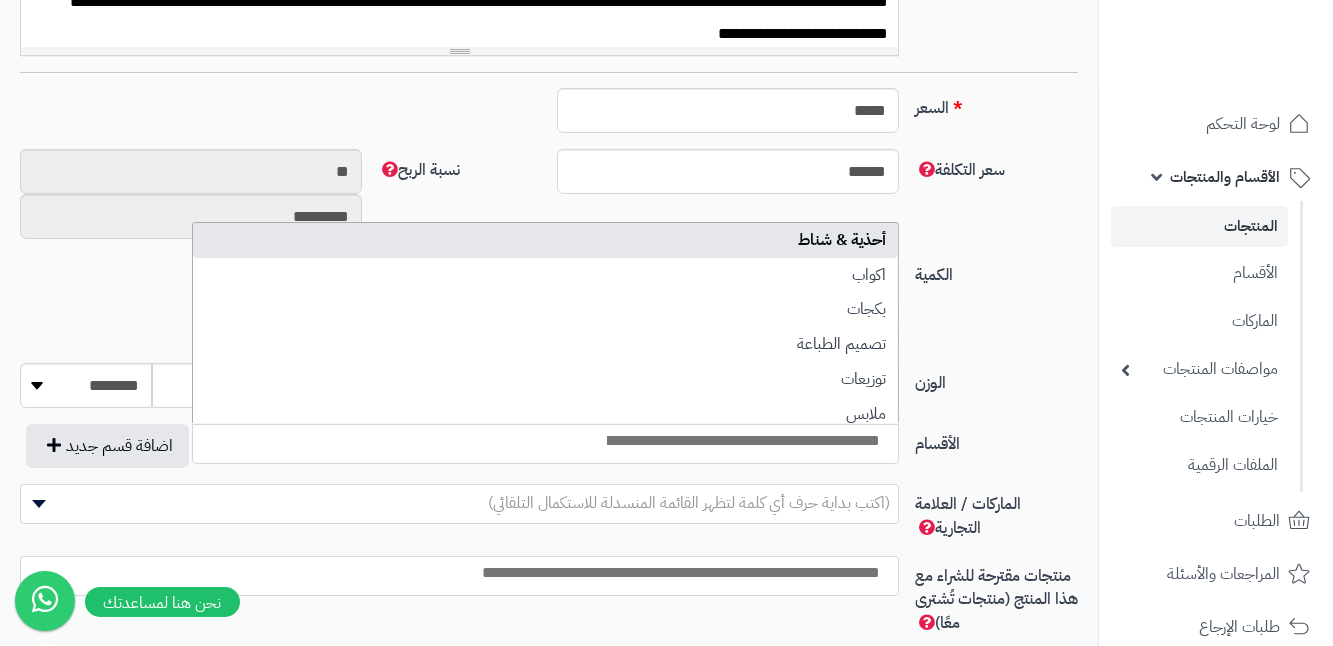 select on "***" 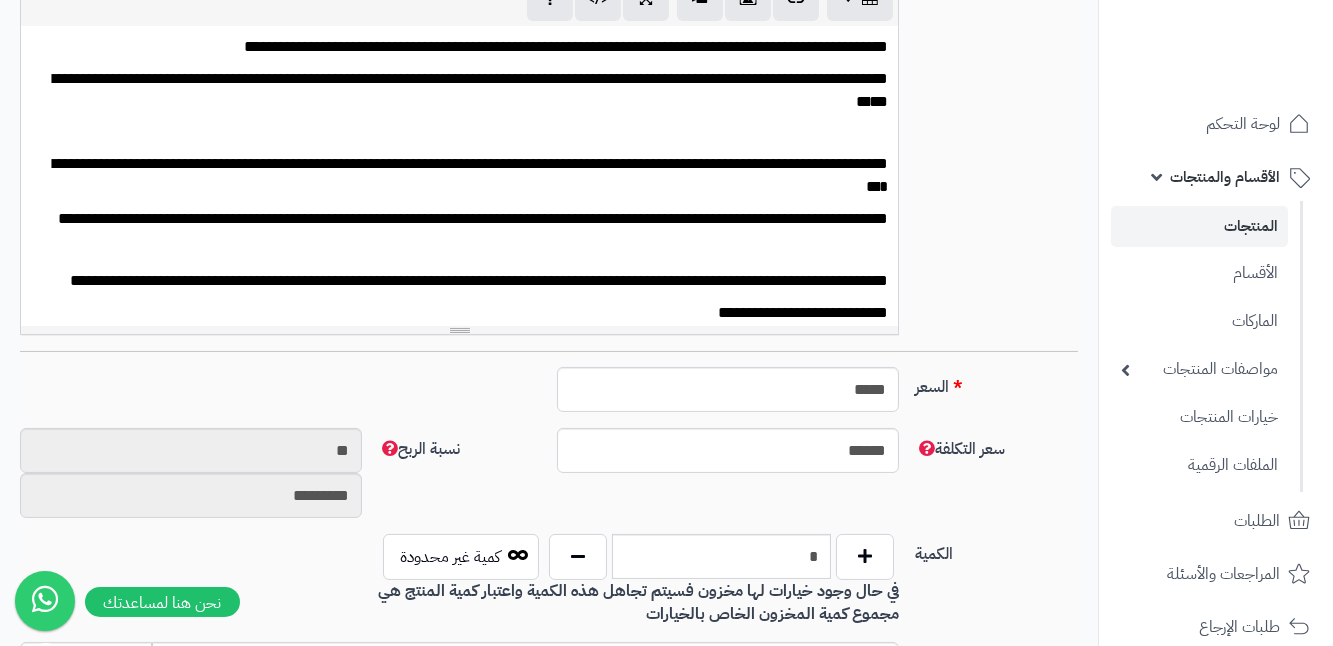 scroll, scrollTop: 545, scrollLeft: 0, axis: vertical 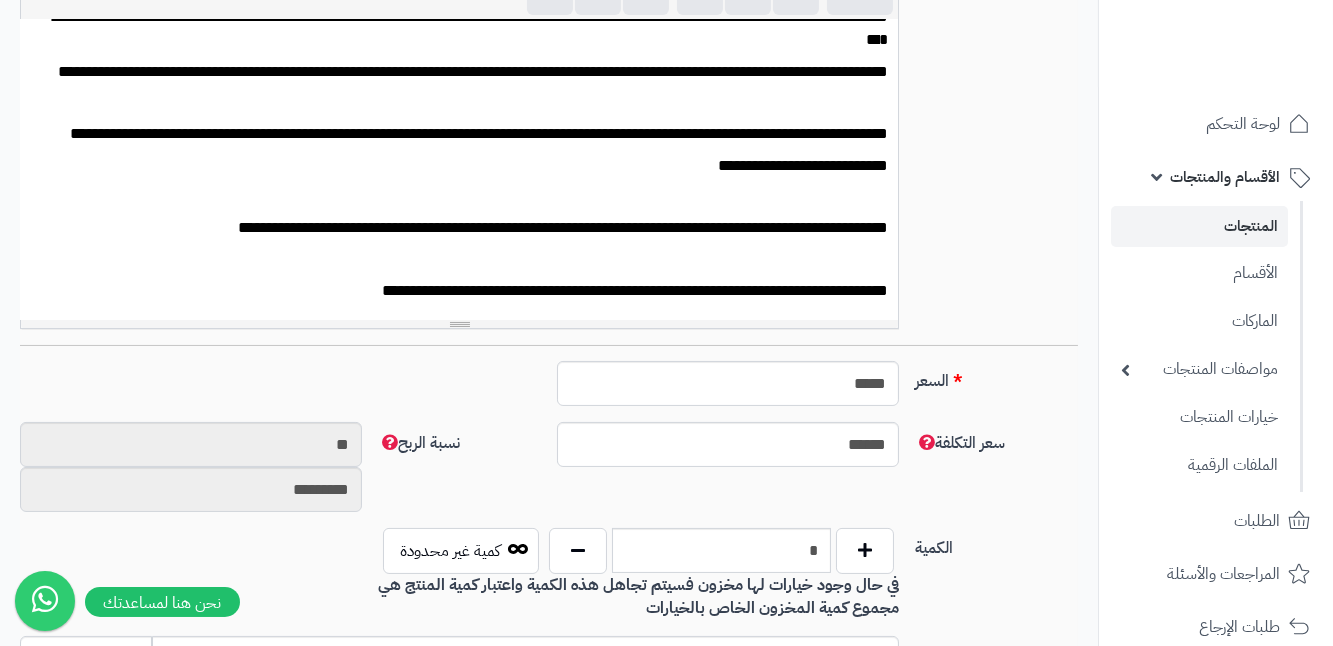 click on "السعر
*****
اختار الضريبة اولا لحساب السعر" at bounding box center (549, 391) 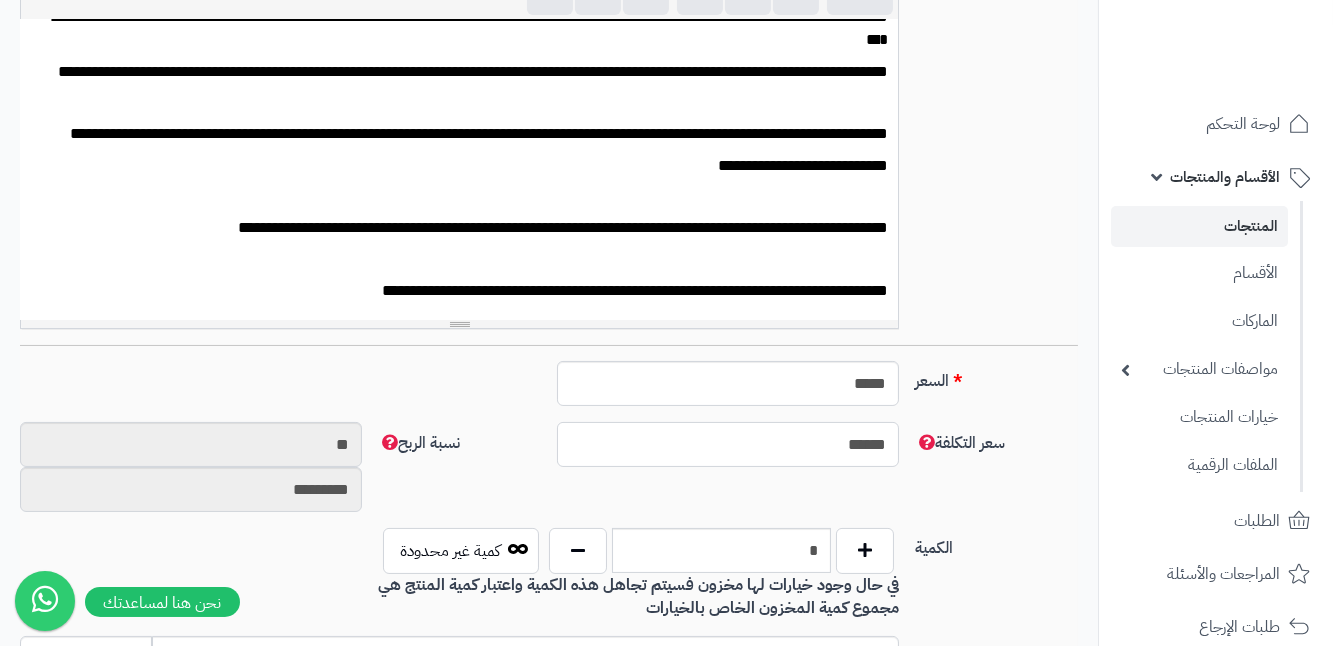 click on "******" at bounding box center (728, 444) 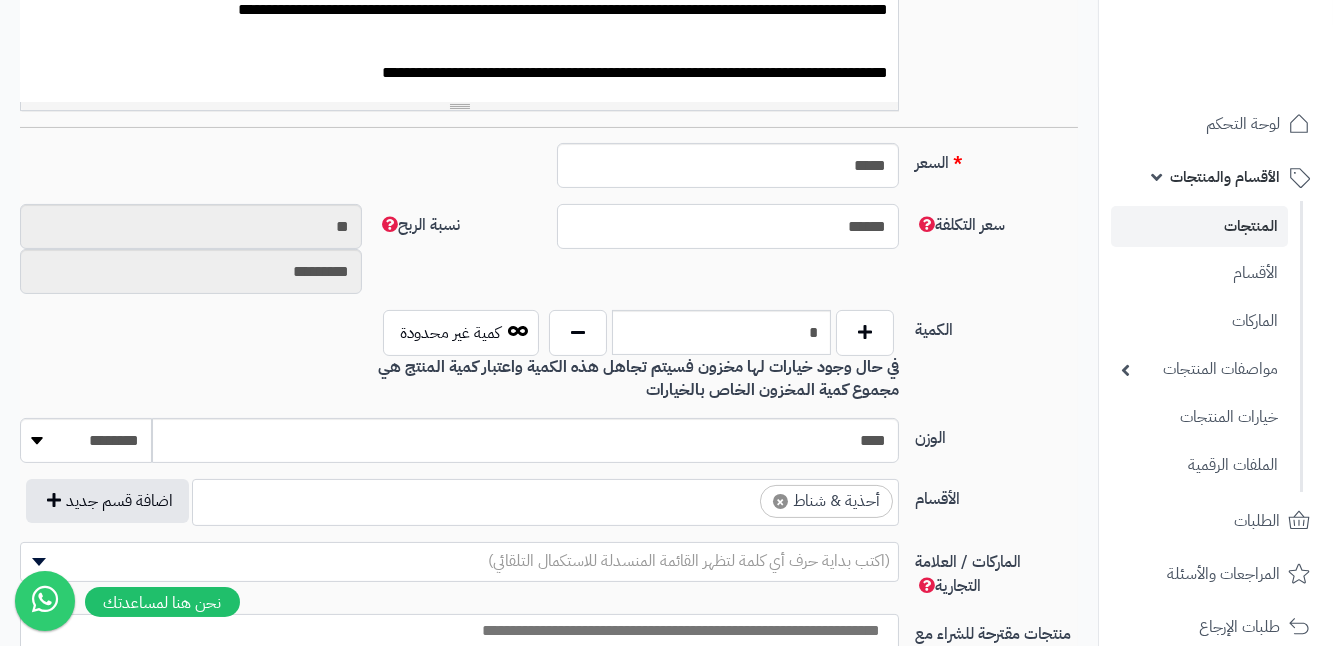 scroll, scrollTop: 727, scrollLeft: 0, axis: vertical 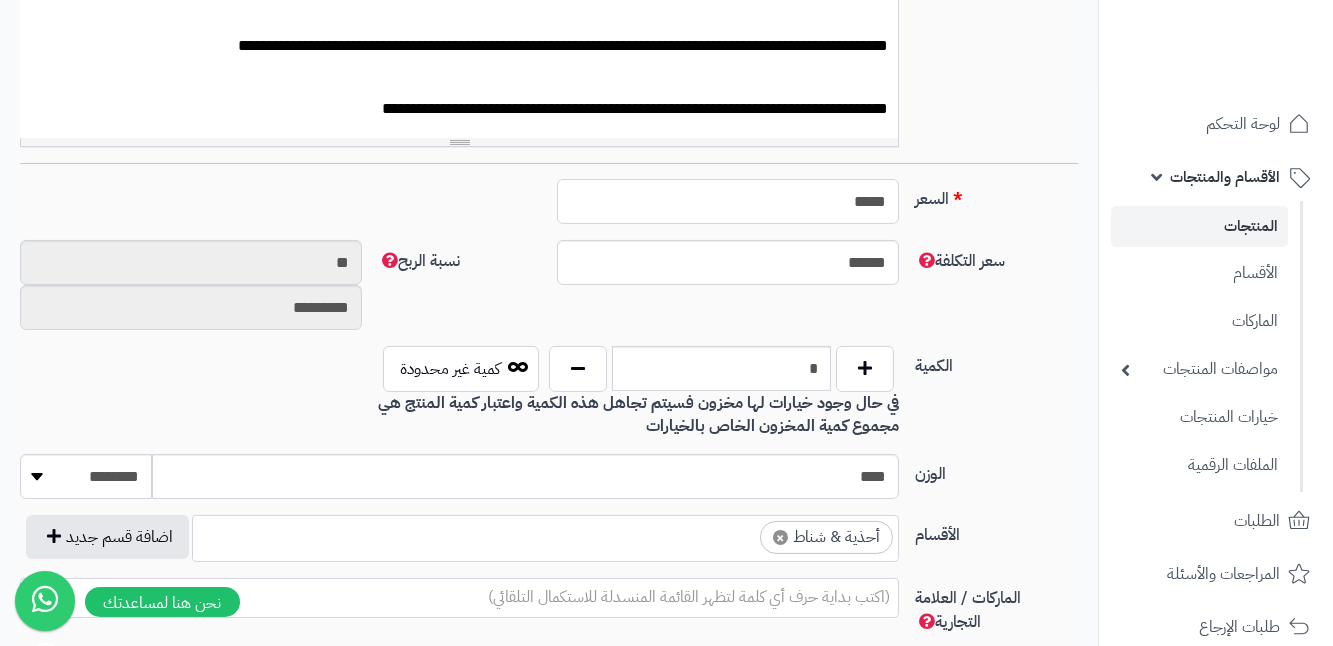 click on "*****" at bounding box center (728, 201) 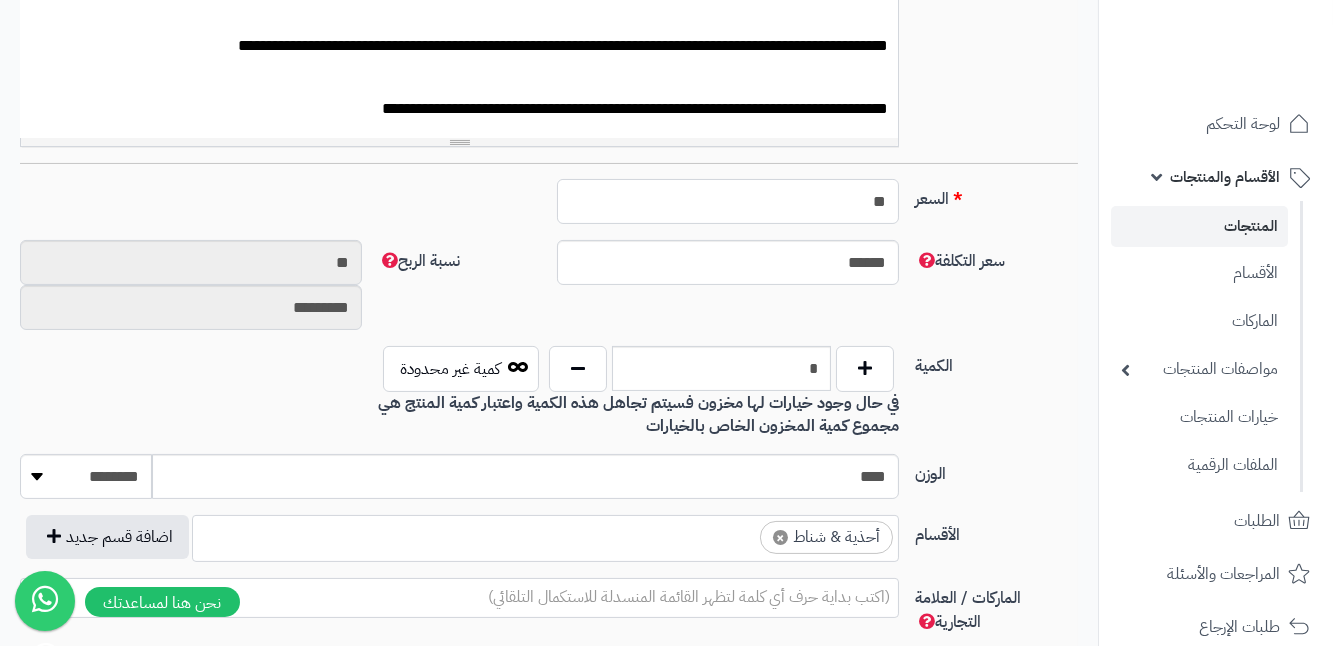 type on "*" 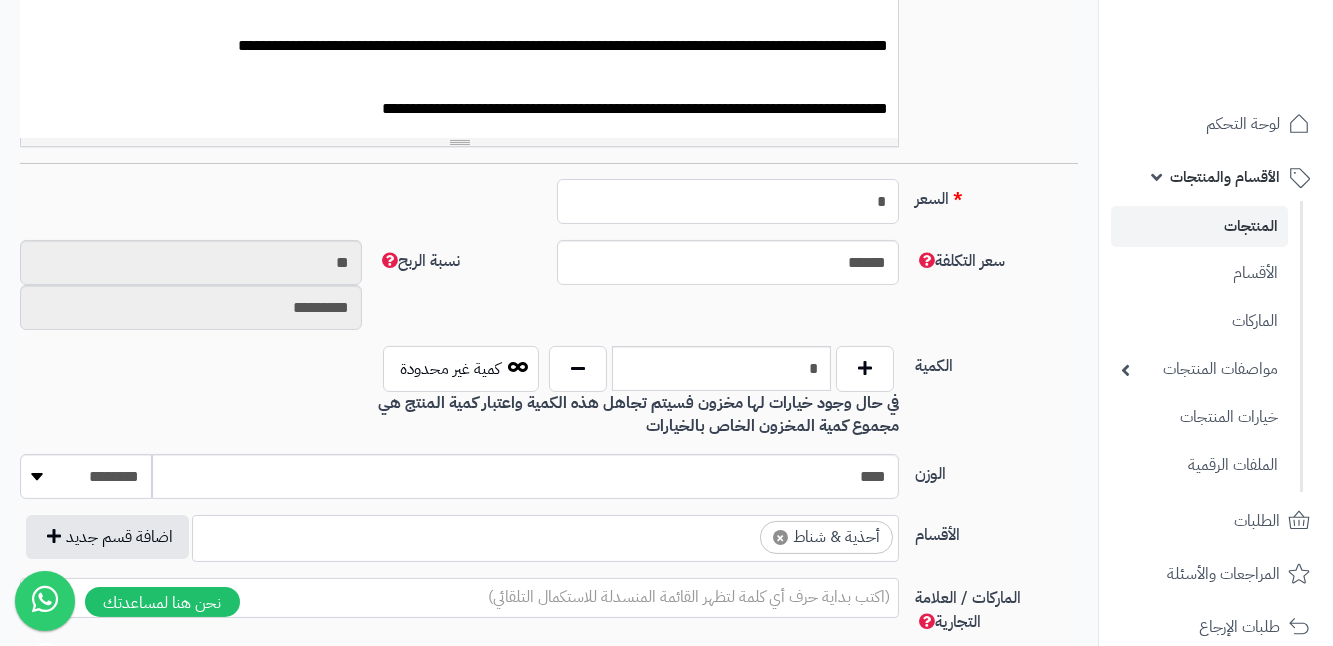 type on "********" 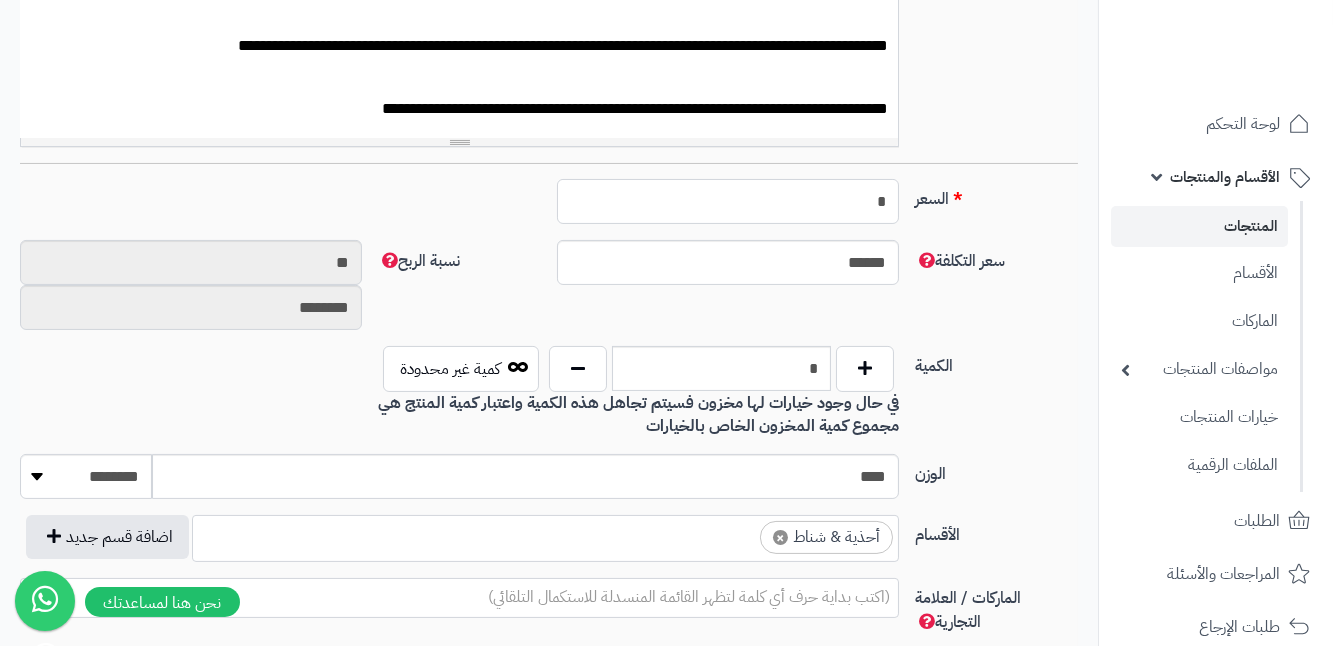 type 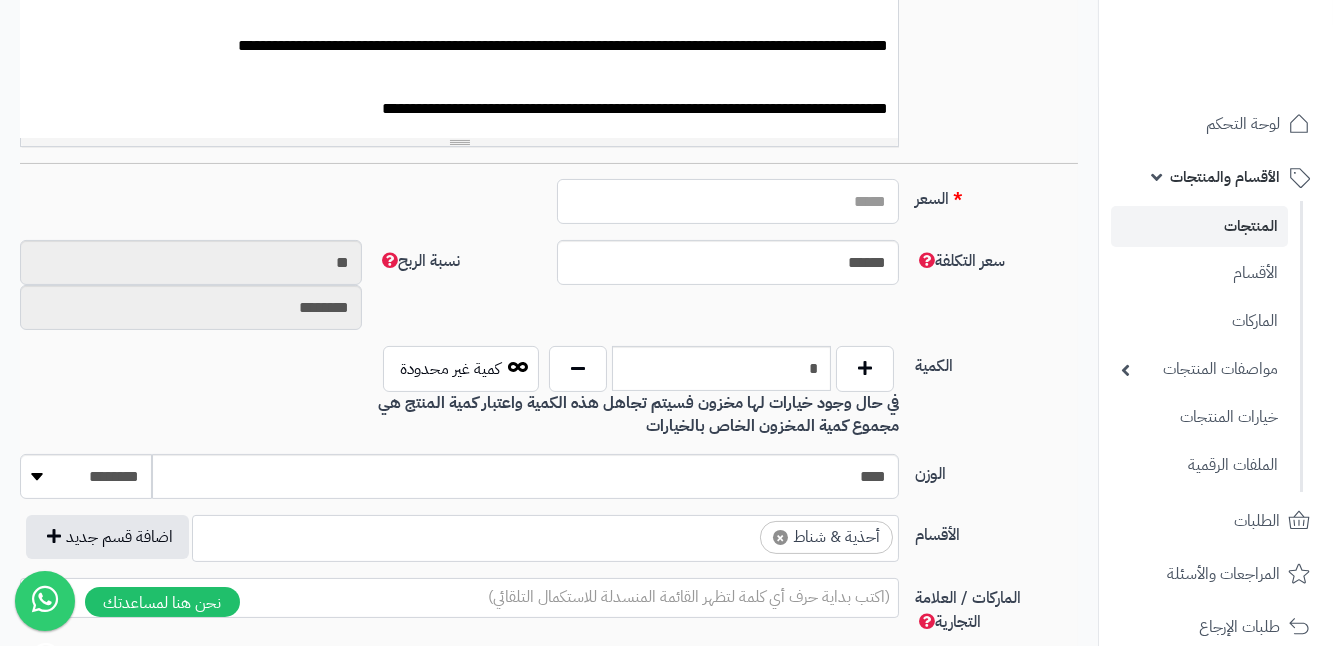 type on "*****" 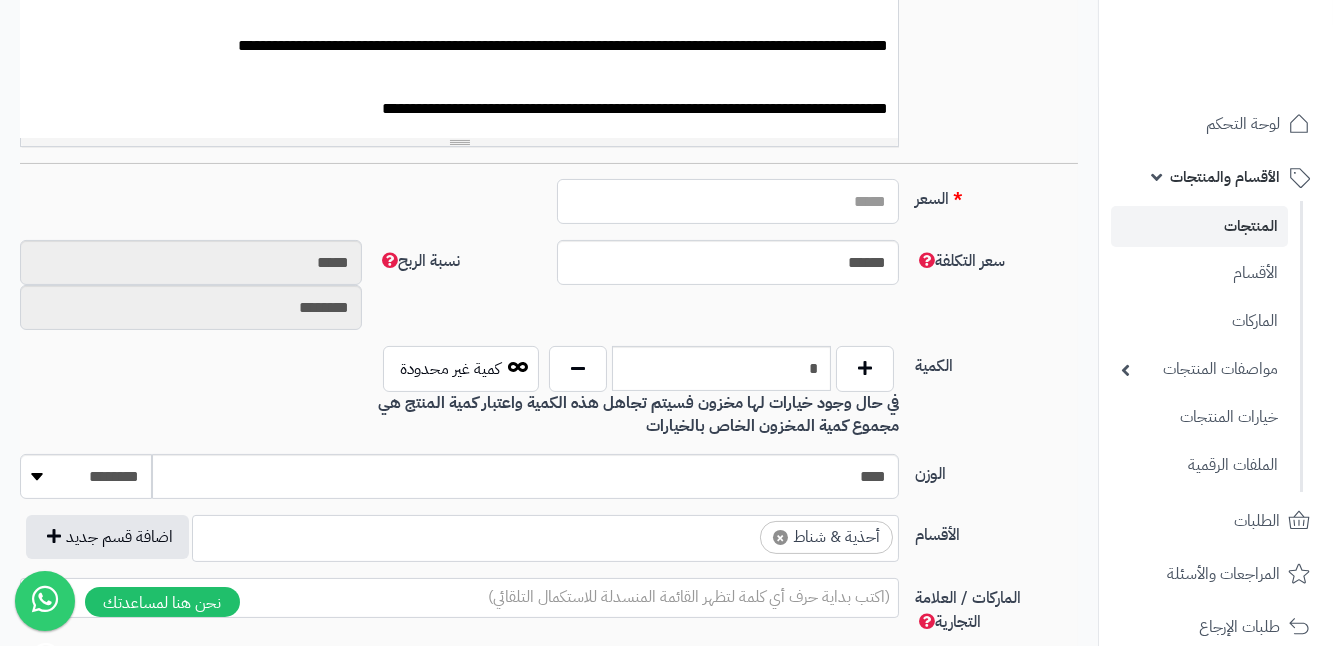 type on "*" 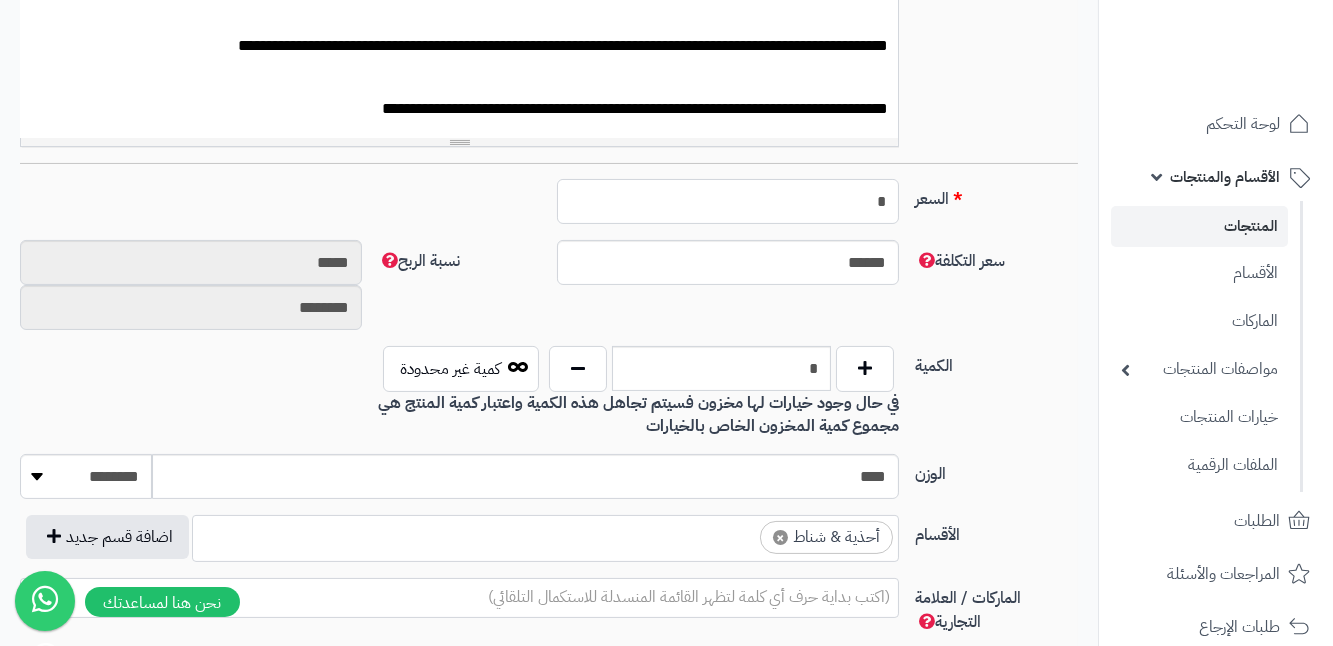 type on "**" 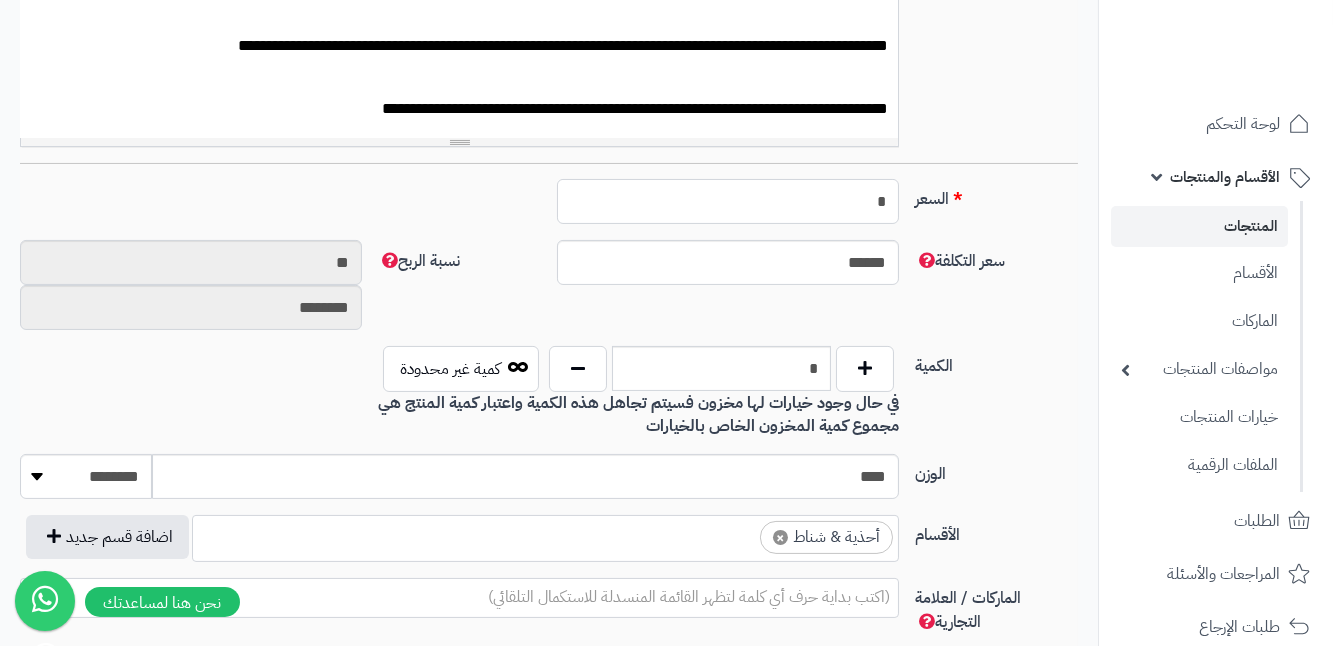 type on "**" 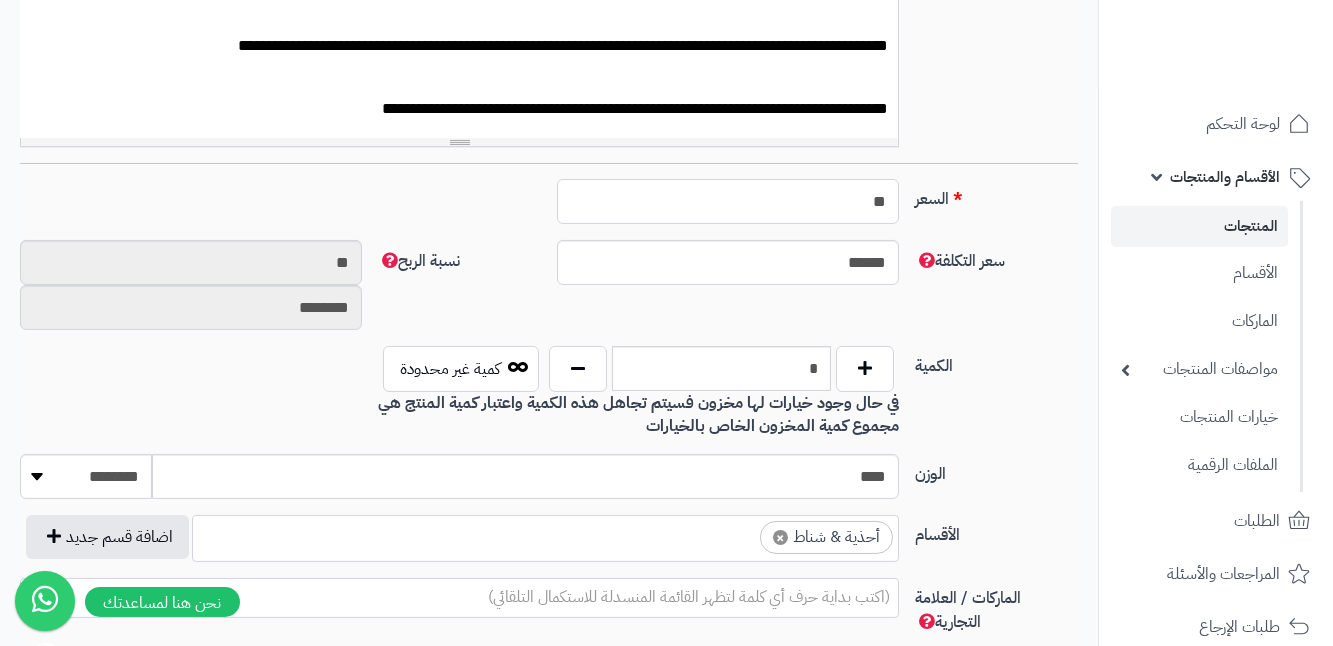 type on "*********" 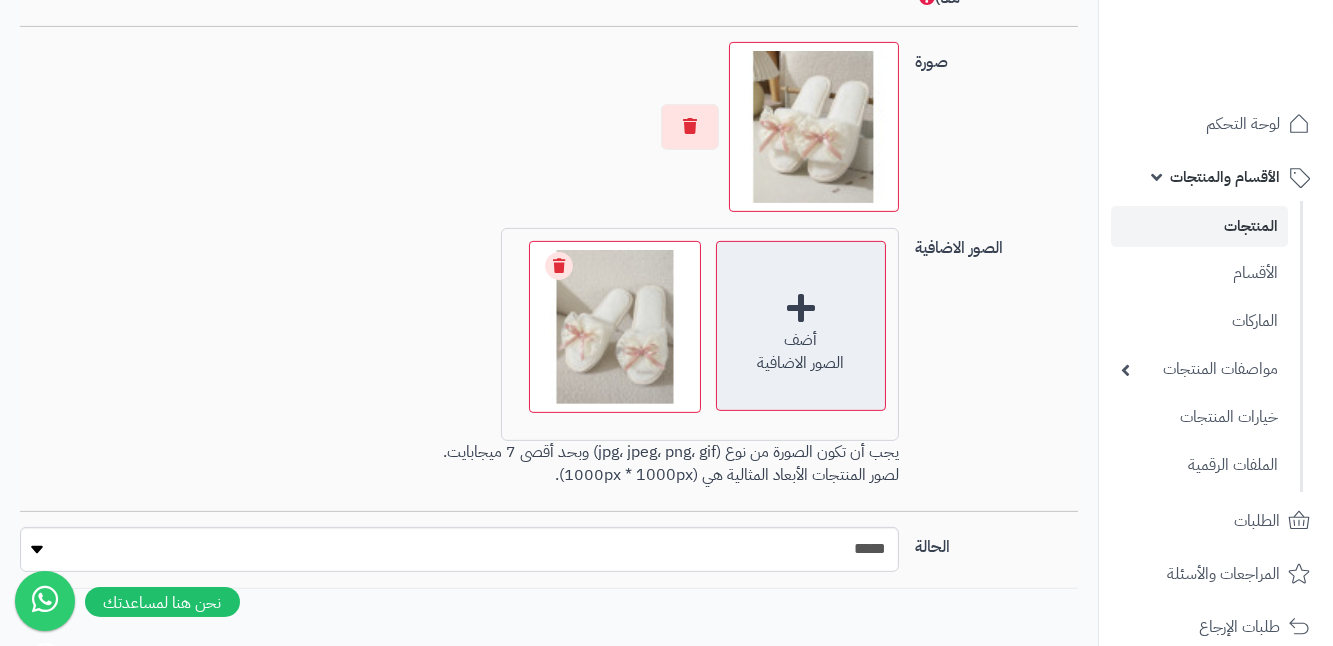 scroll, scrollTop: 1454, scrollLeft: 0, axis: vertical 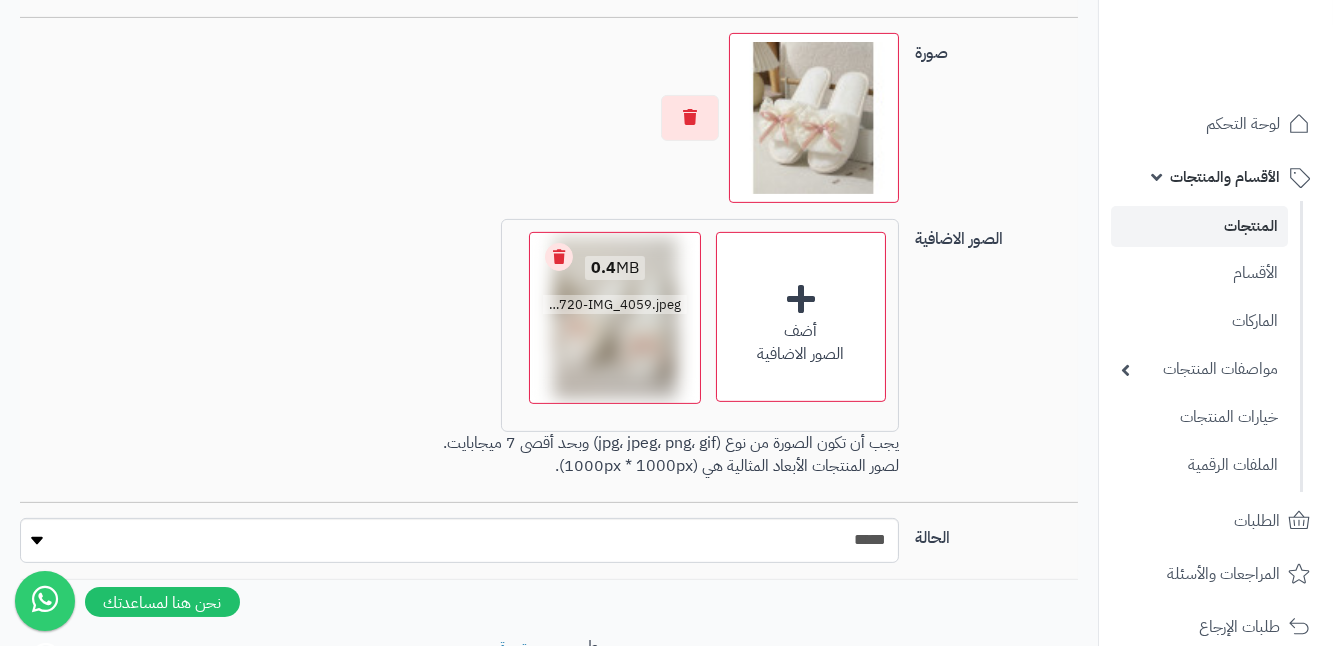 click on "Remove file" at bounding box center (559, 257) 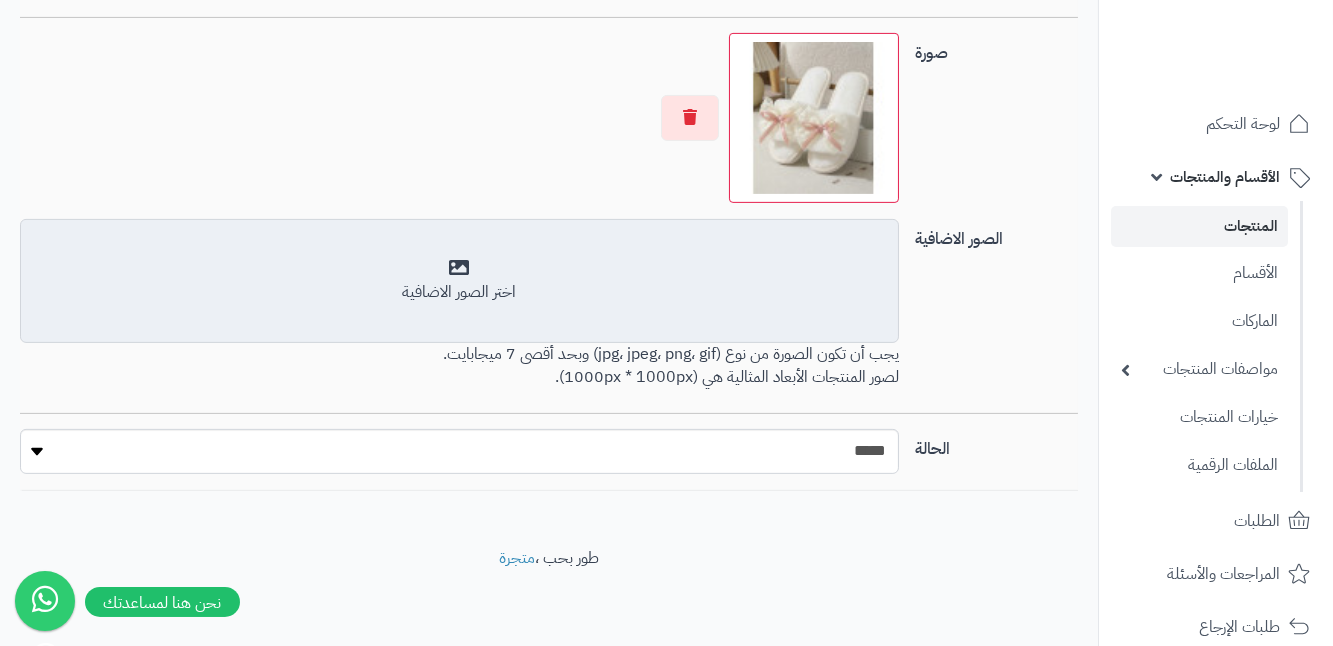 scroll, scrollTop: 1448, scrollLeft: 0, axis: vertical 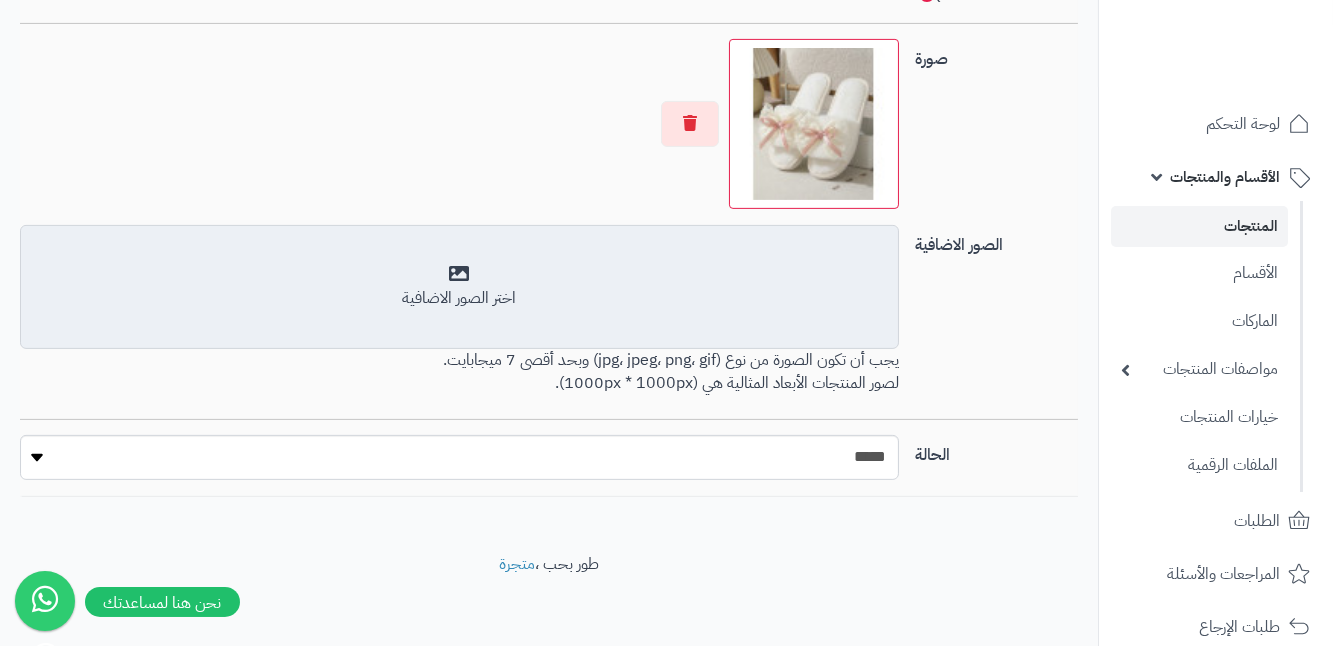 type on "**" 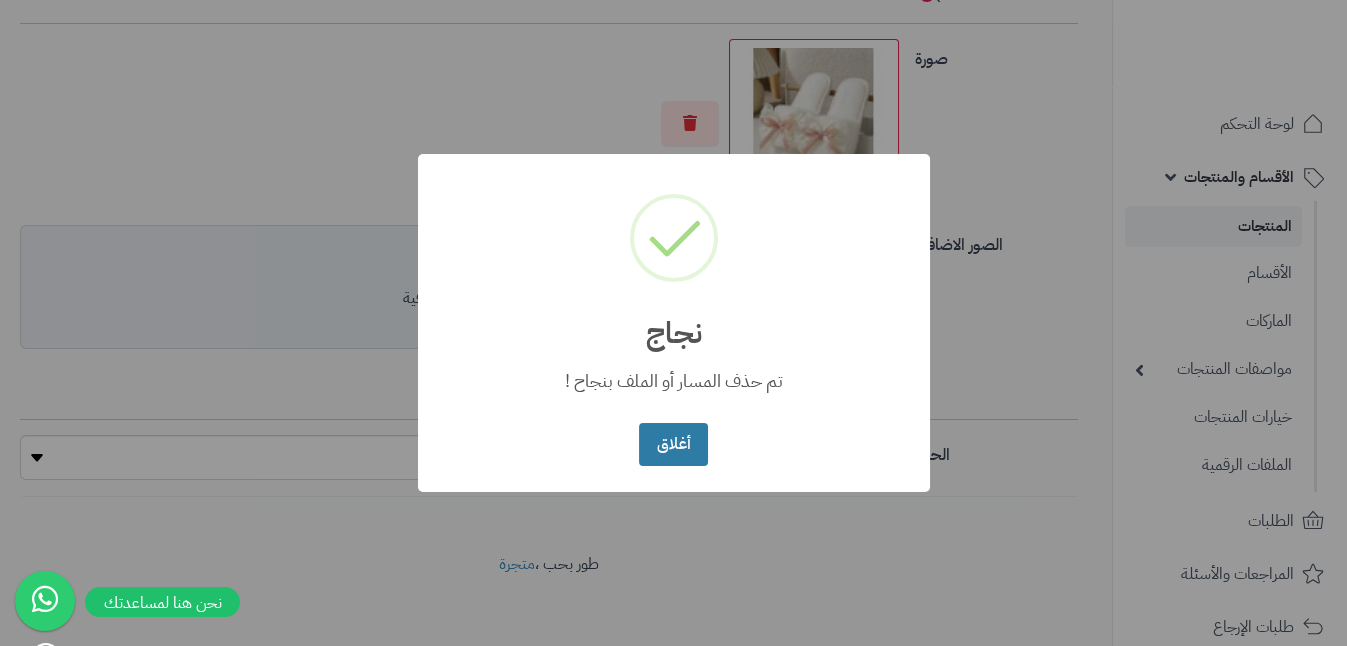 click on "أغلاق" at bounding box center [673, 444] 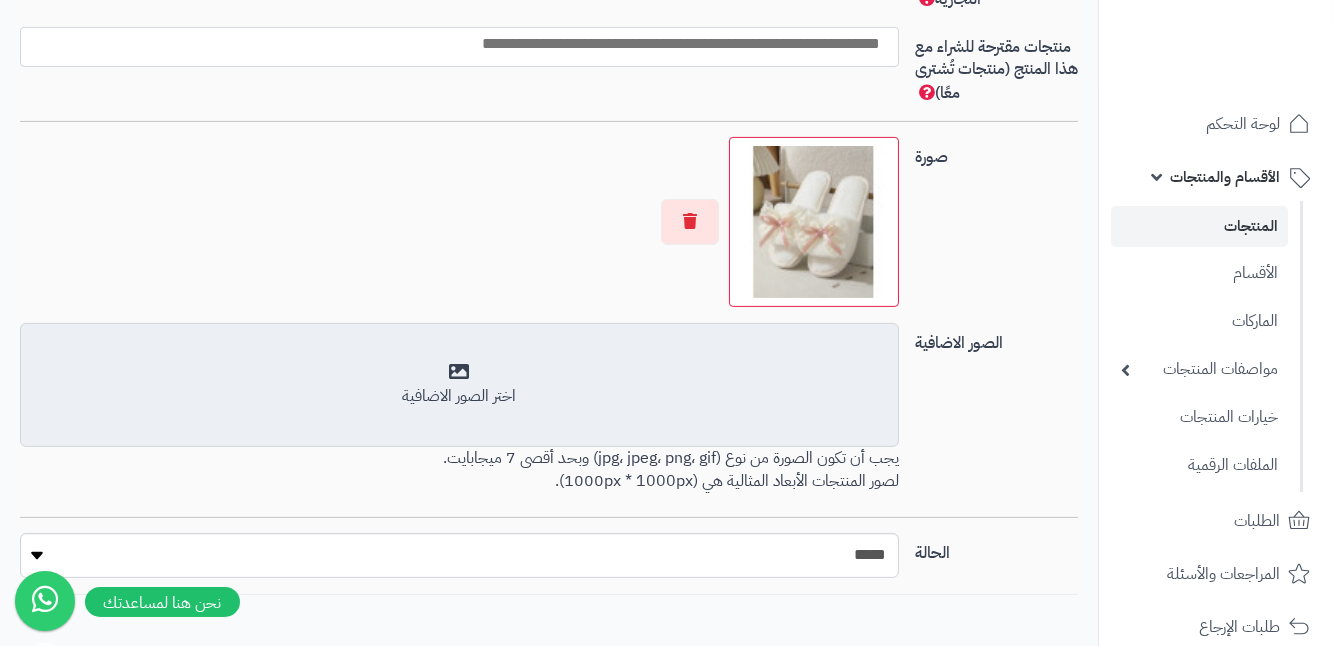 scroll, scrollTop: 1363, scrollLeft: 0, axis: vertical 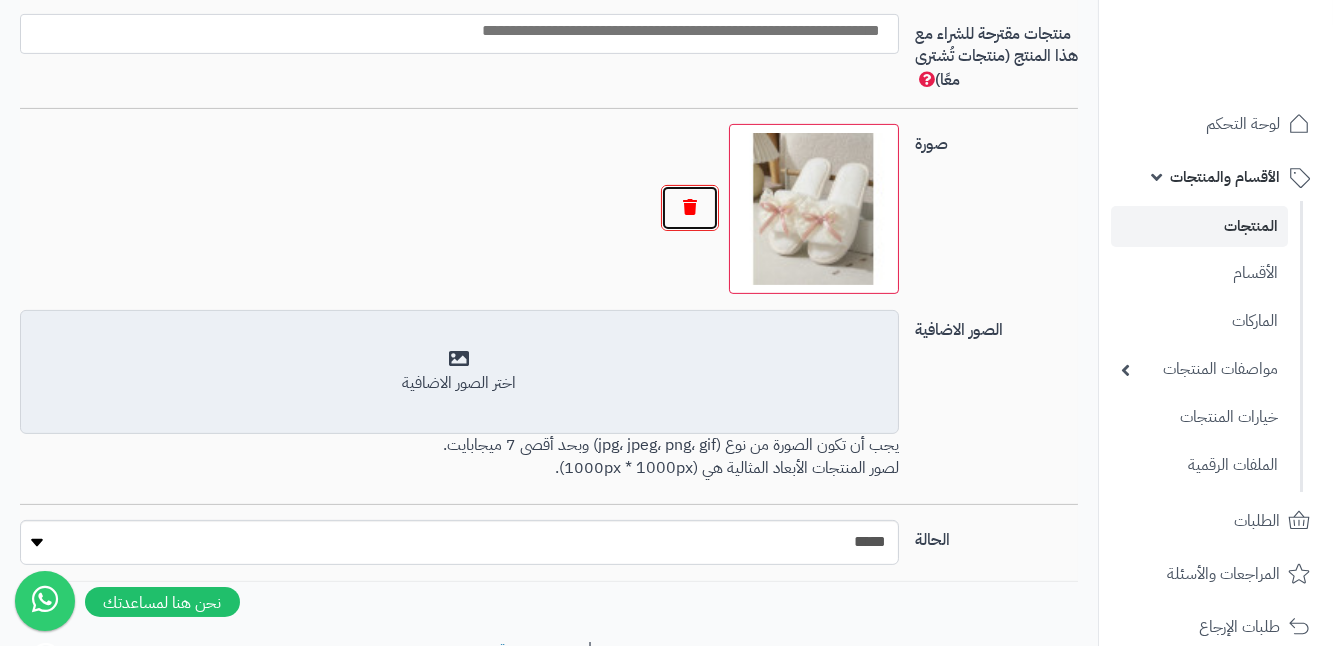click at bounding box center (690, 208) 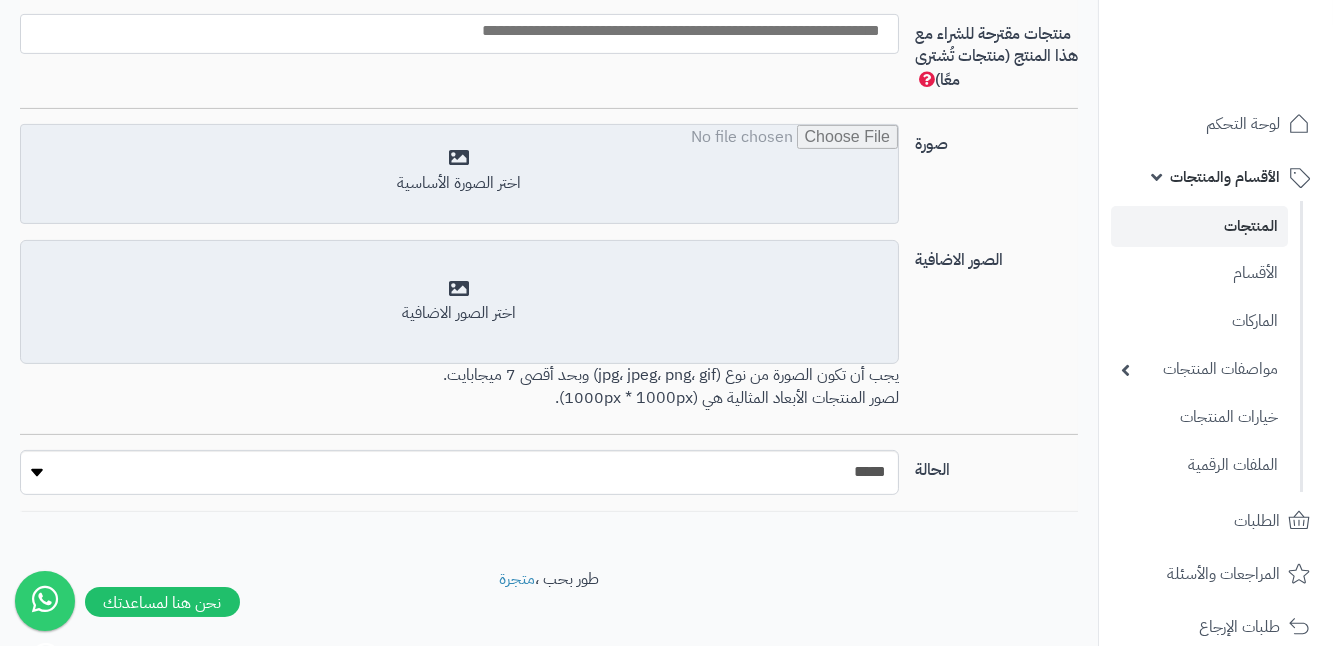 click at bounding box center (459, 175) 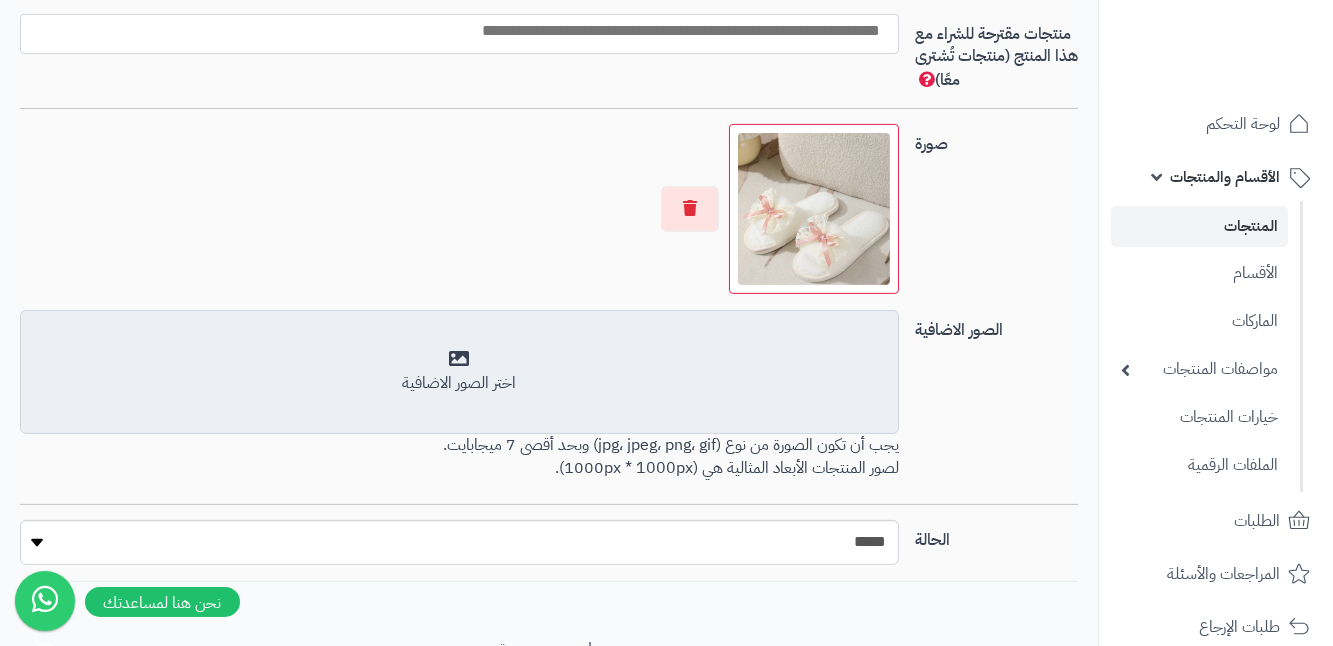 click on "أضف الصور الاضافية
اختر الصور الاضافية" at bounding box center [459, 372] 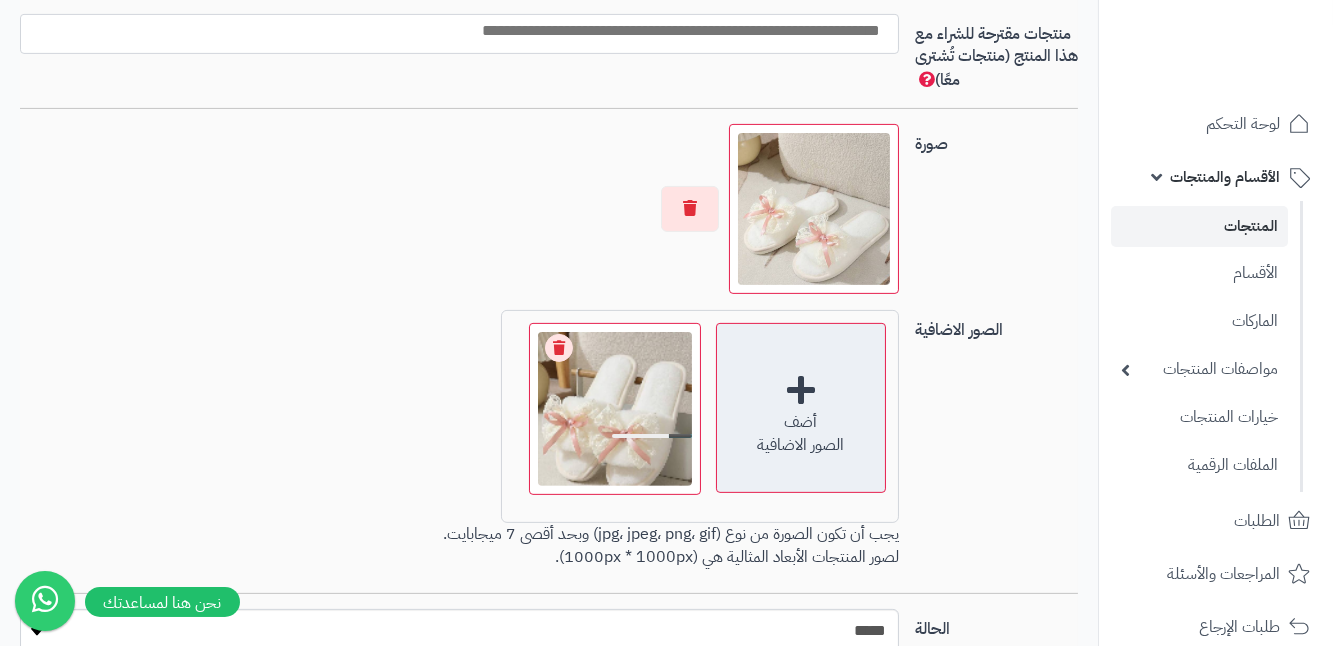 click on "أضف الصور الاضافية" at bounding box center (801, 408) 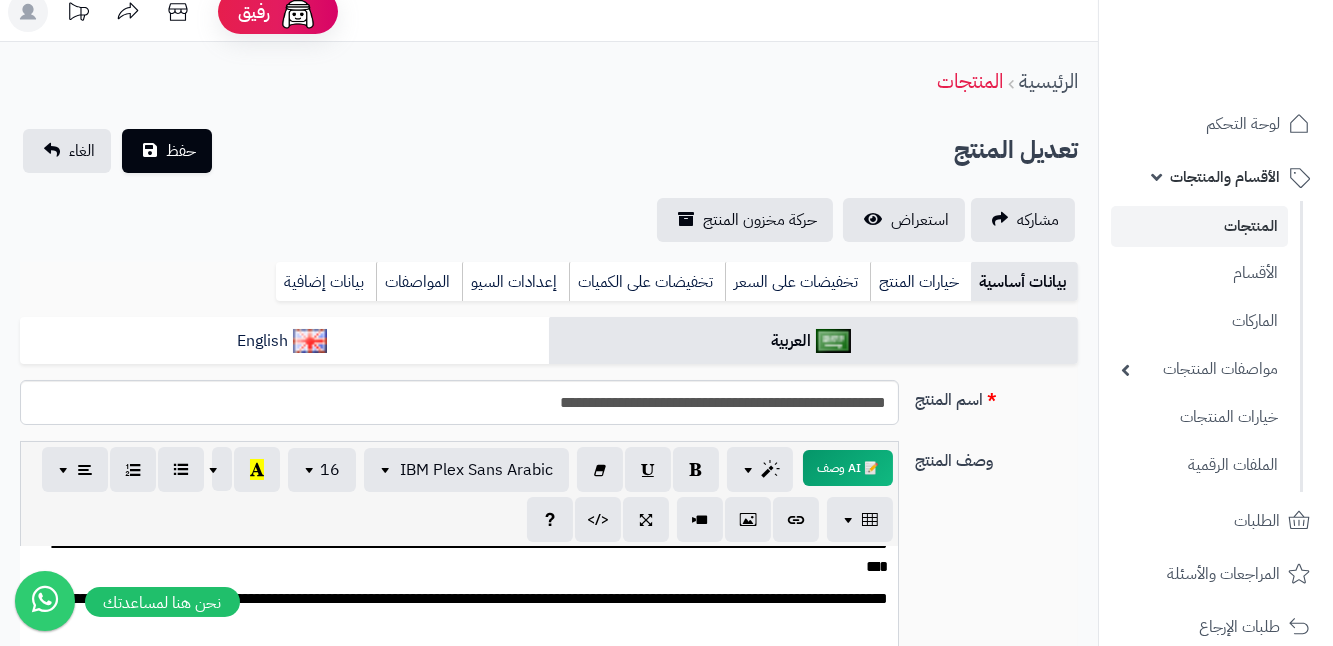 scroll, scrollTop: 0, scrollLeft: 0, axis: both 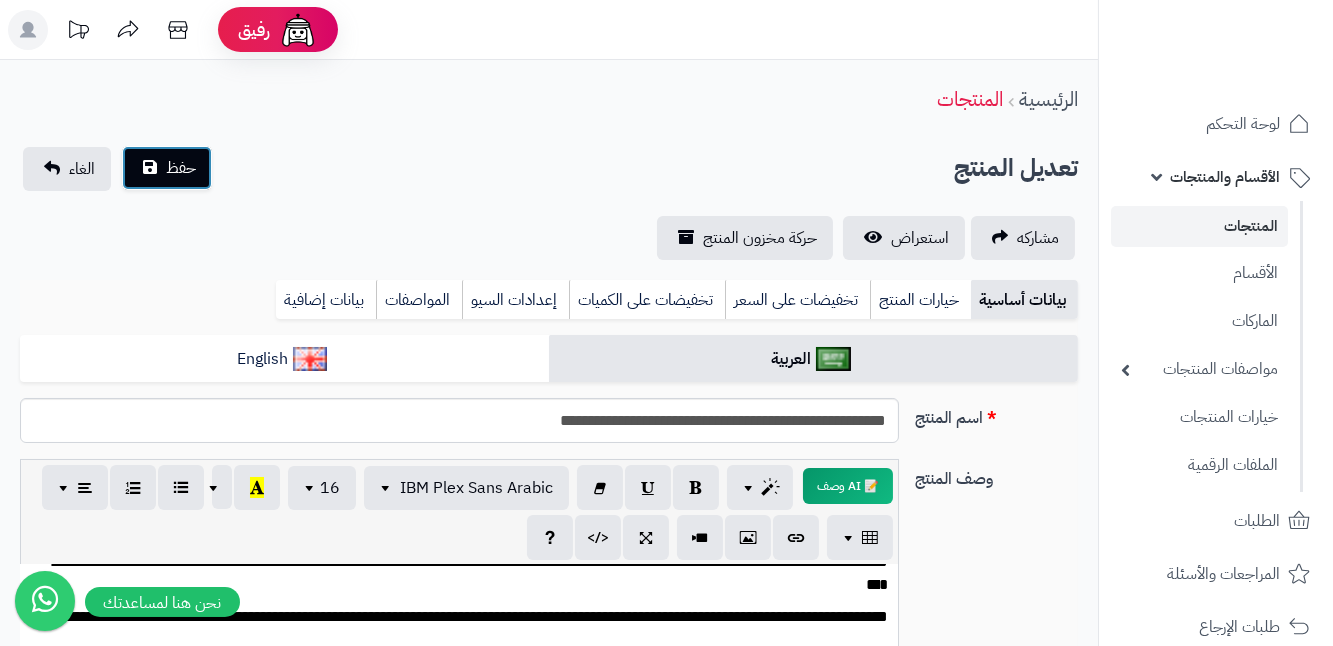 click on "حفظ" at bounding box center (167, 168) 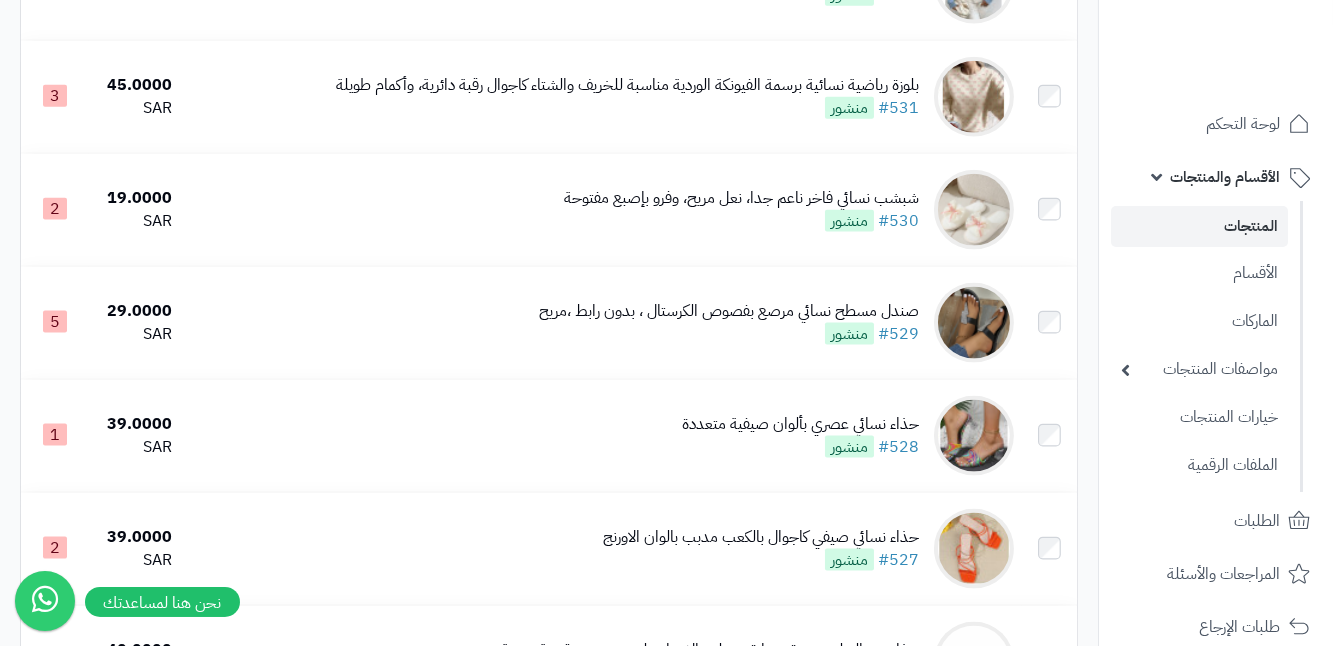scroll, scrollTop: 5363, scrollLeft: 0, axis: vertical 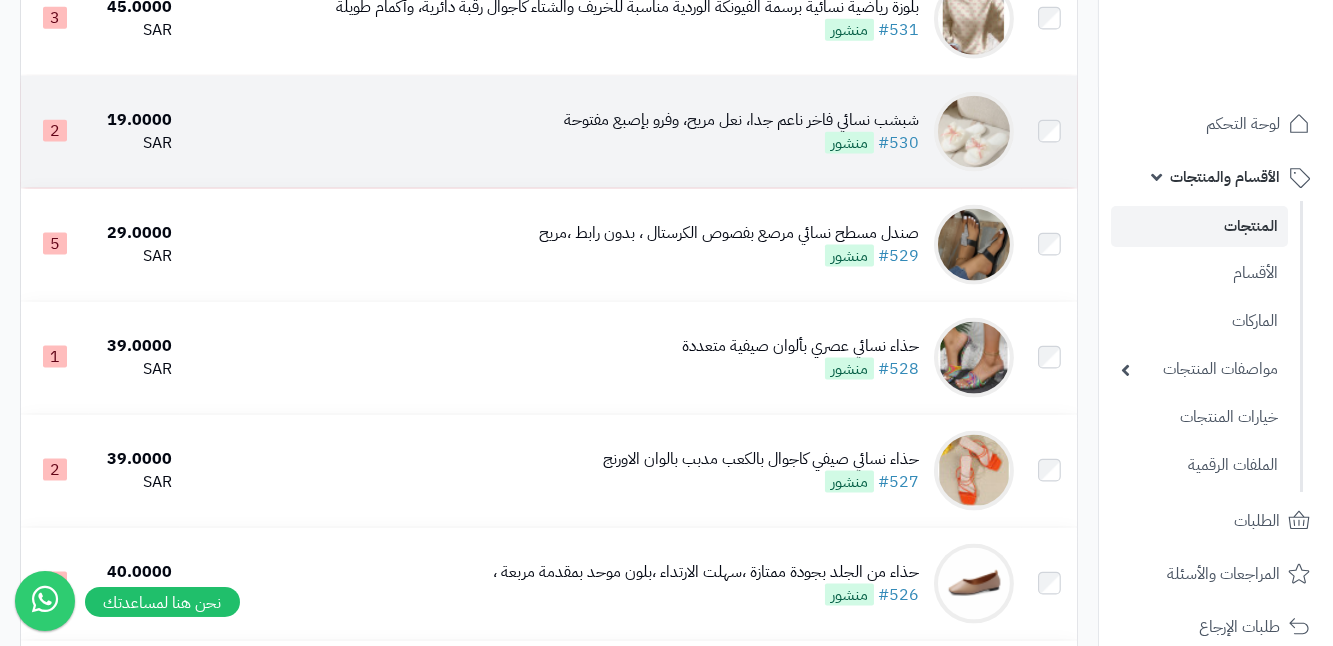 click on "منشور" at bounding box center (849, 143) 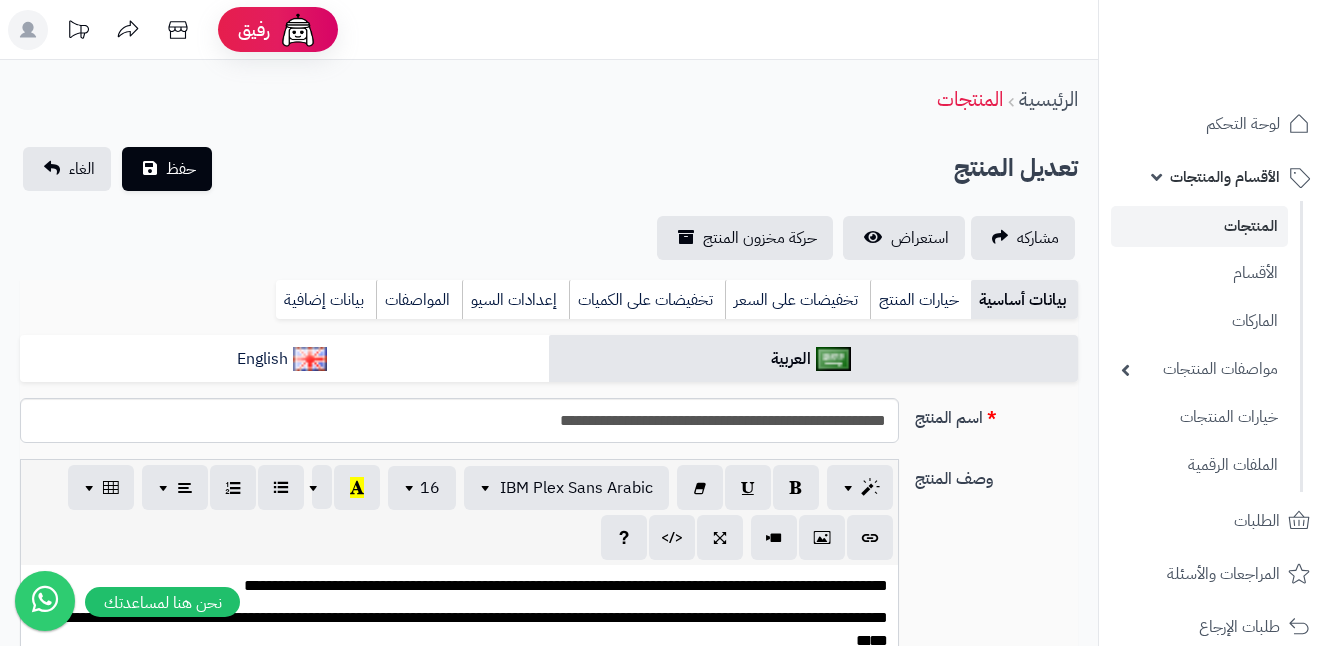 scroll, scrollTop: 454, scrollLeft: 0, axis: vertical 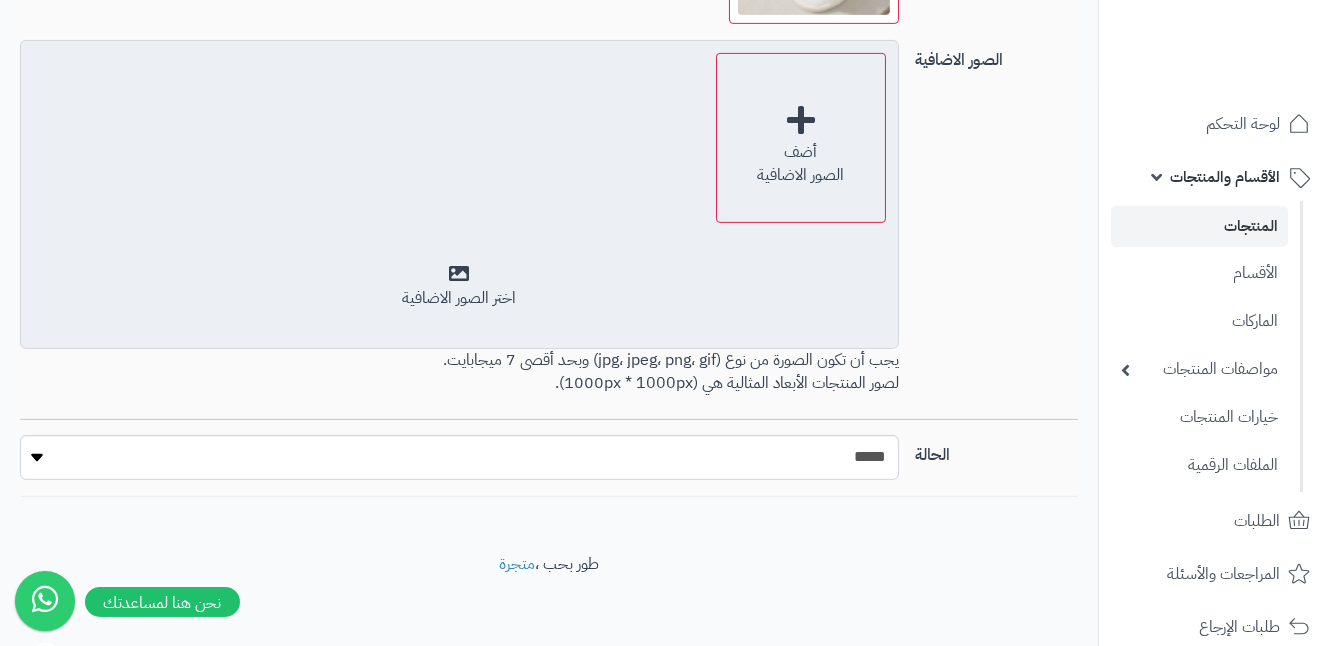 click on "الصور الاضافية" at bounding box center [801, 175] 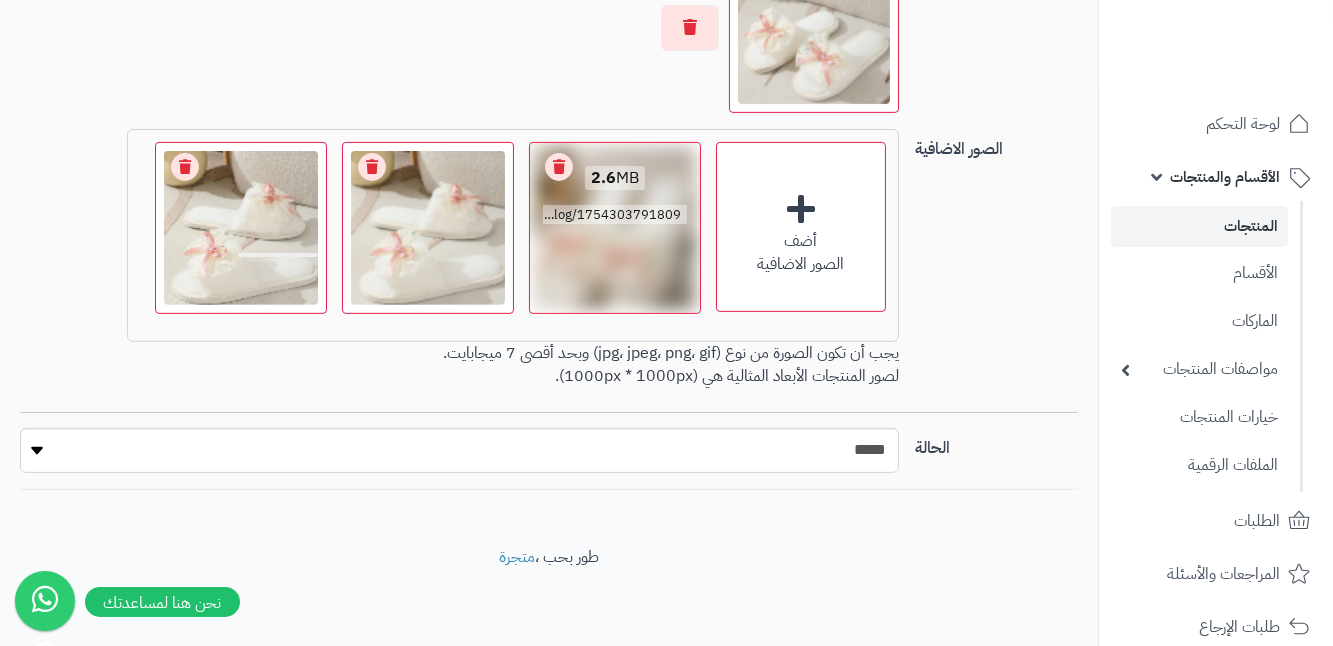 scroll, scrollTop: 1537, scrollLeft: 0, axis: vertical 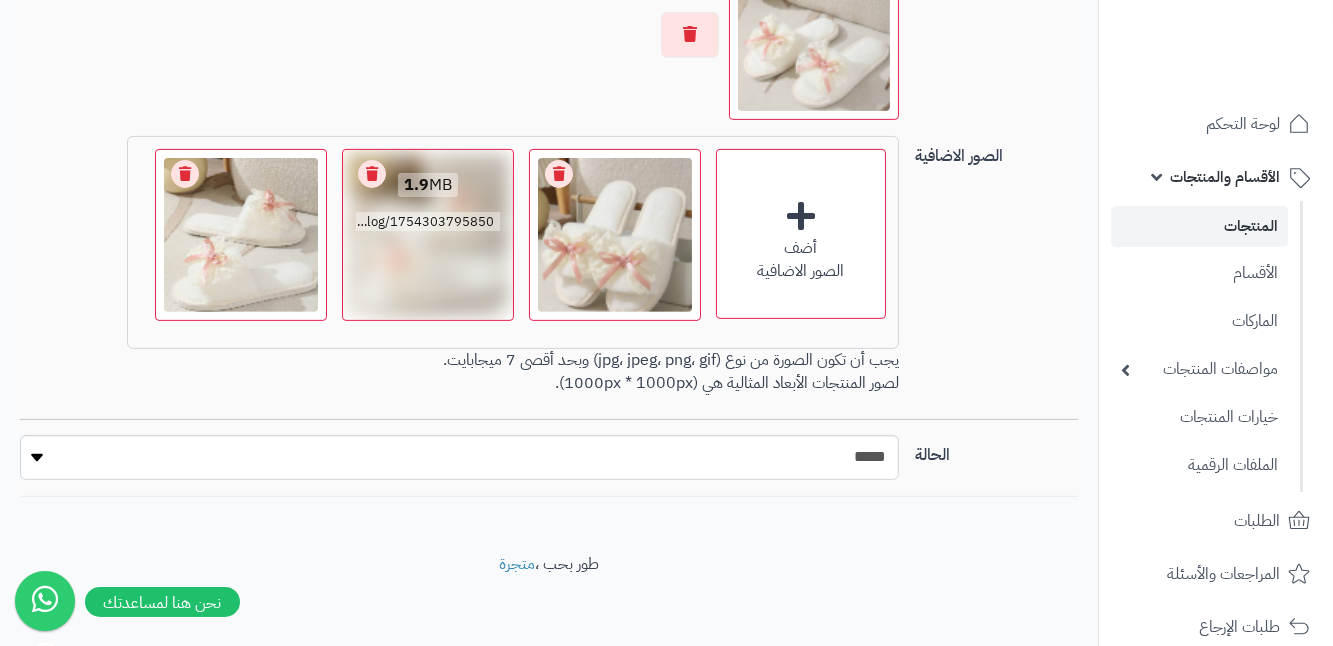 click on "Remove file" at bounding box center (372, 174) 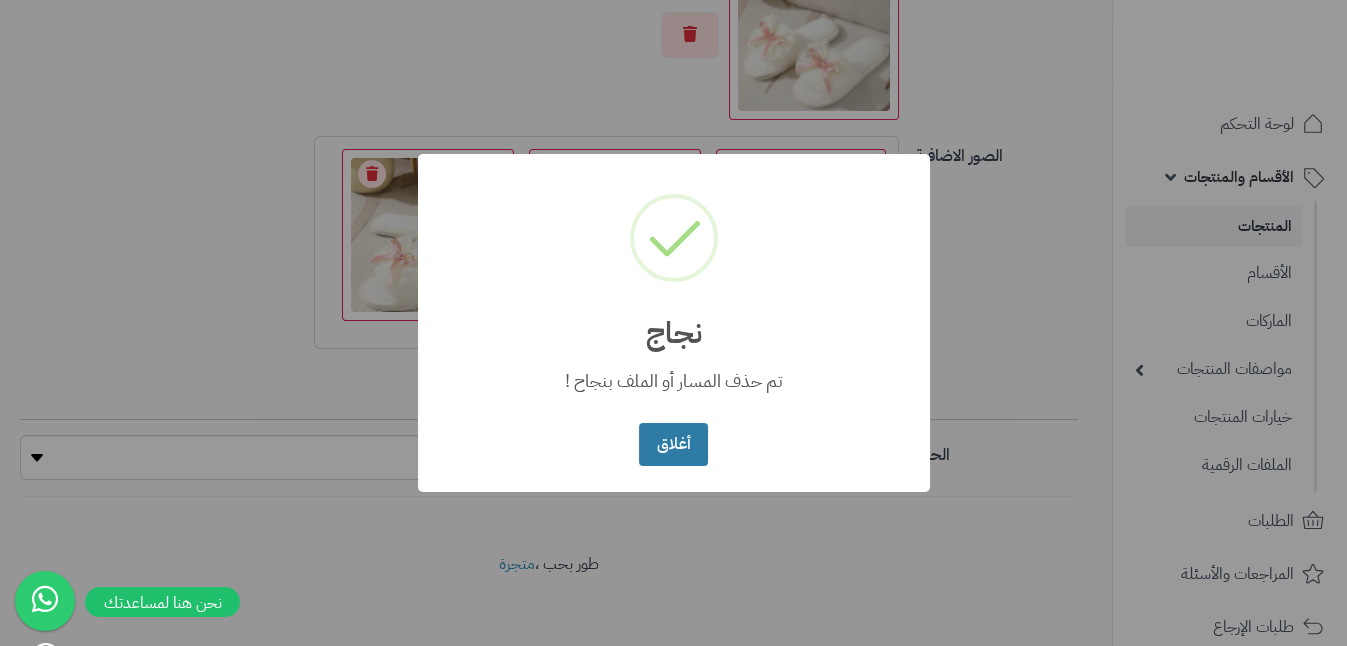 click on "أغلاق" at bounding box center (673, 444) 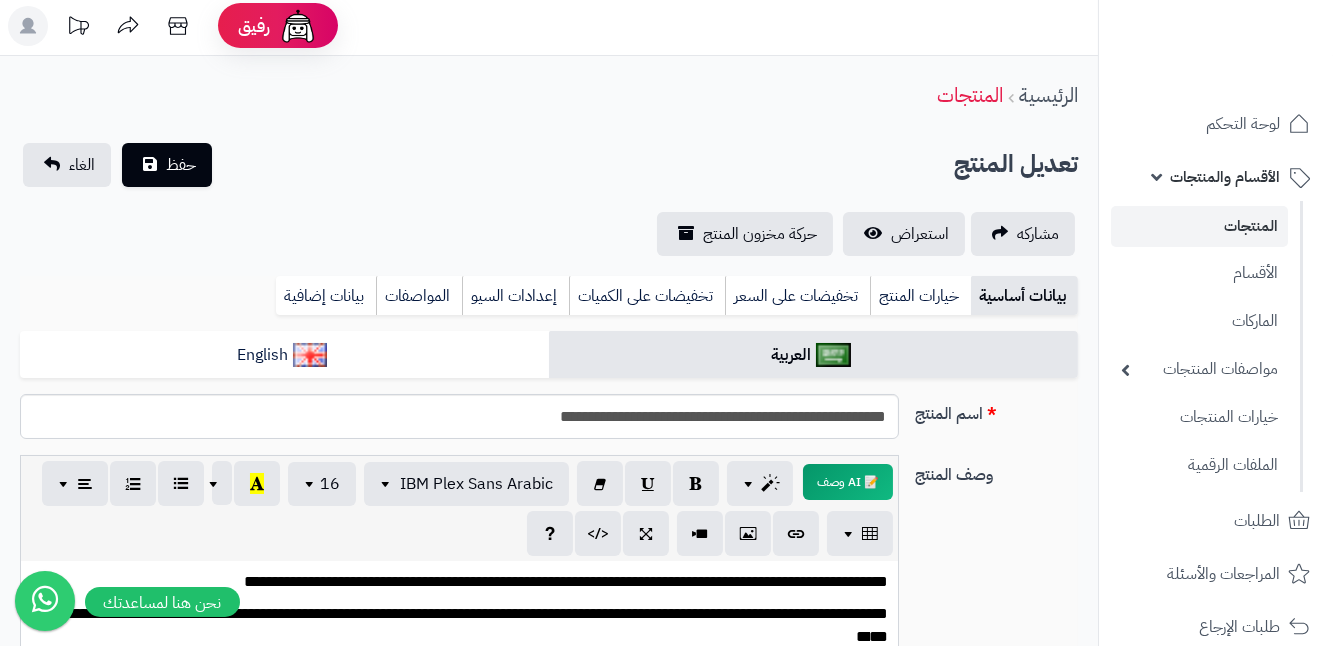scroll, scrollTop: 0, scrollLeft: 0, axis: both 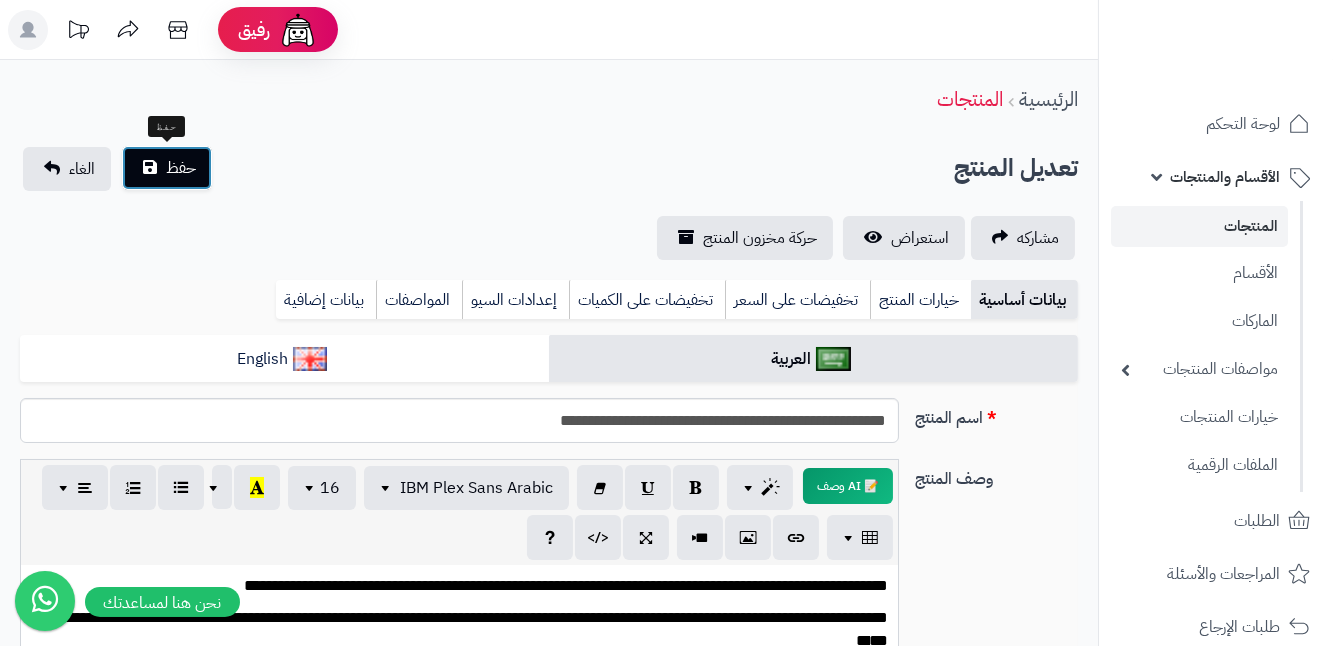 click on "حفظ" at bounding box center (167, 168) 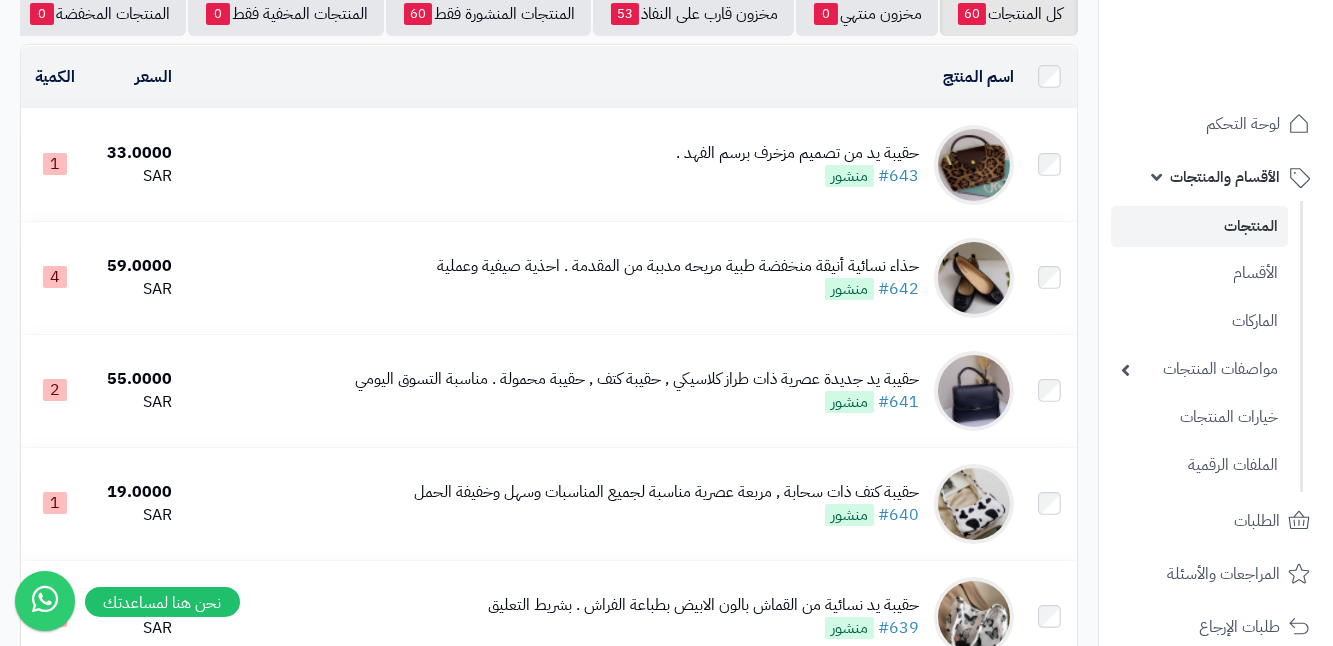 scroll, scrollTop: 0, scrollLeft: 0, axis: both 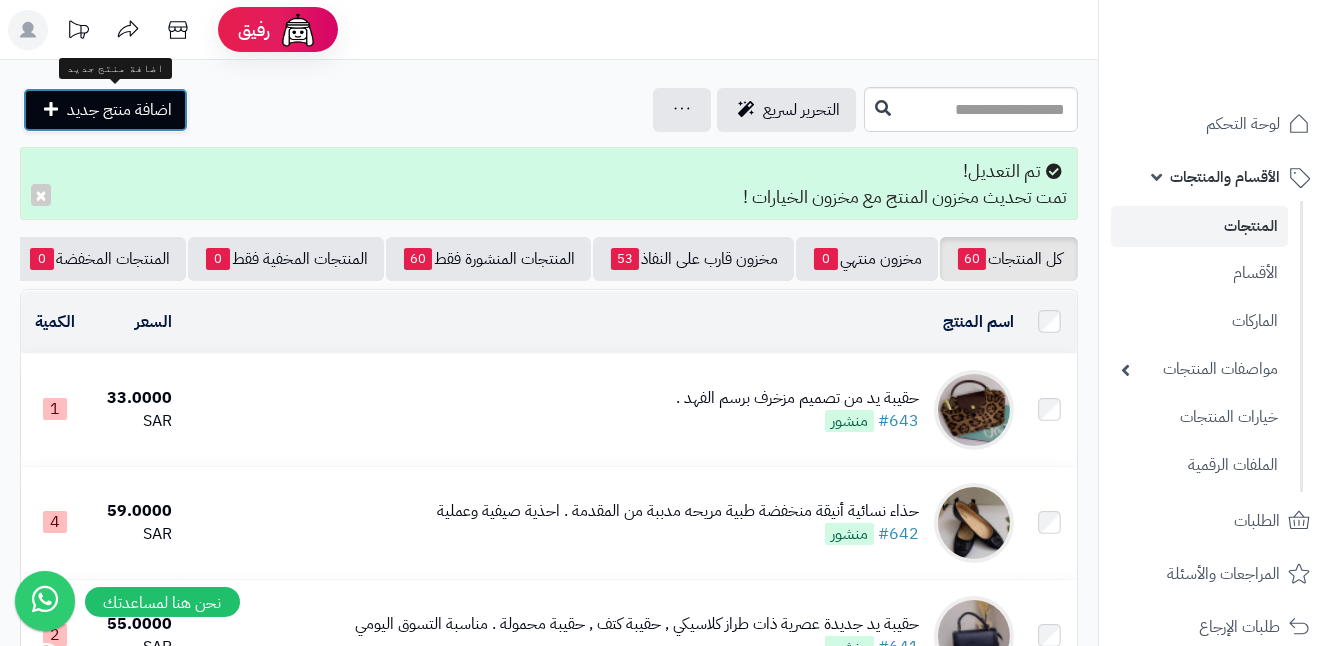 click on "اضافة منتج جديد" at bounding box center [119, 110] 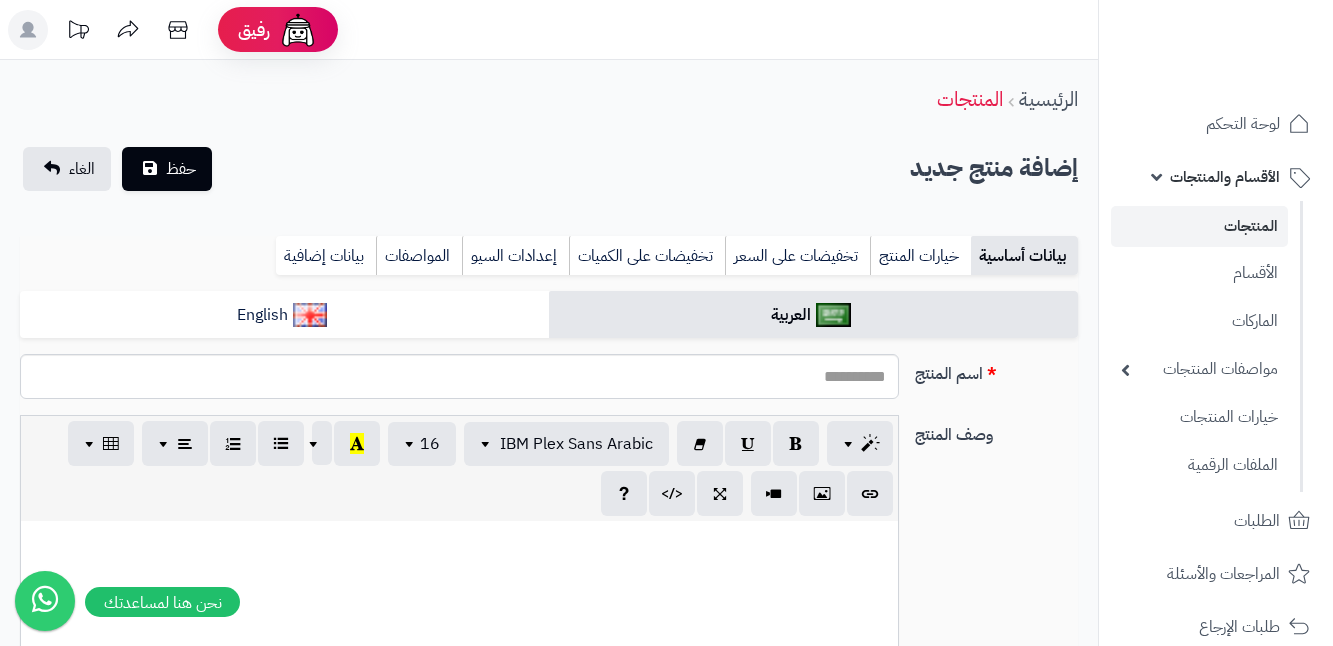 select 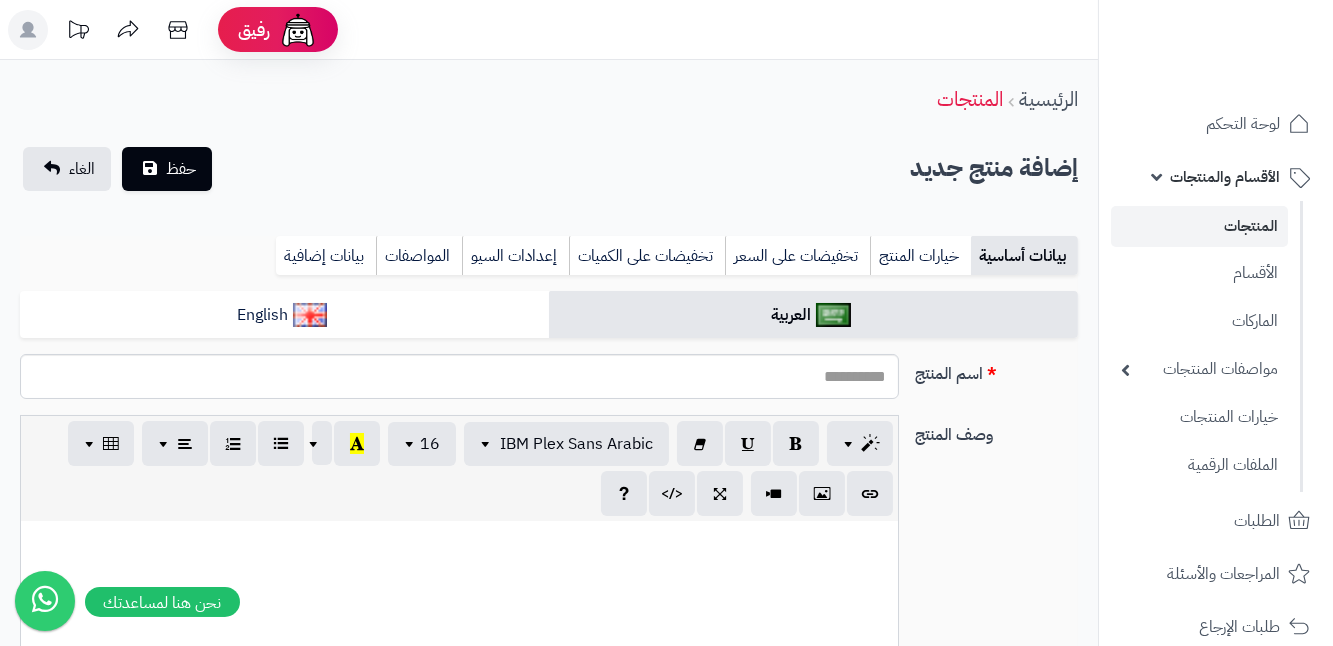scroll, scrollTop: 0, scrollLeft: 13, axis: horizontal 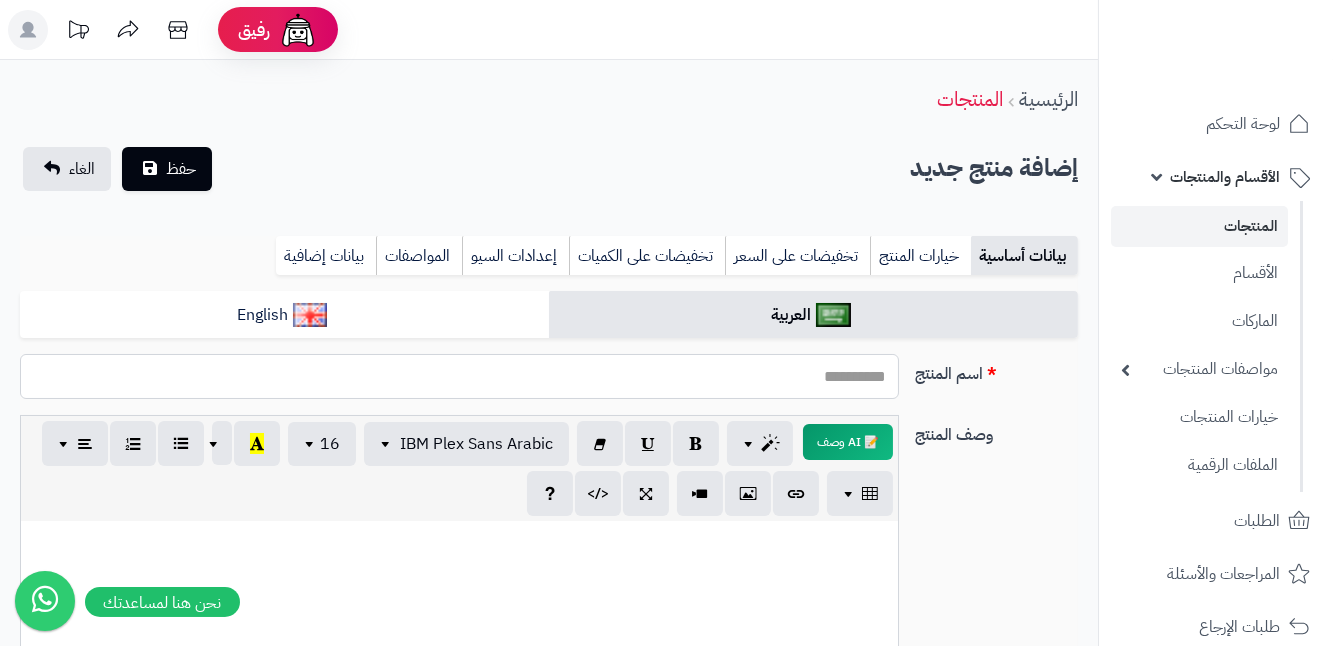 click on "اسم المنتج" at bounding box center [459, 376] 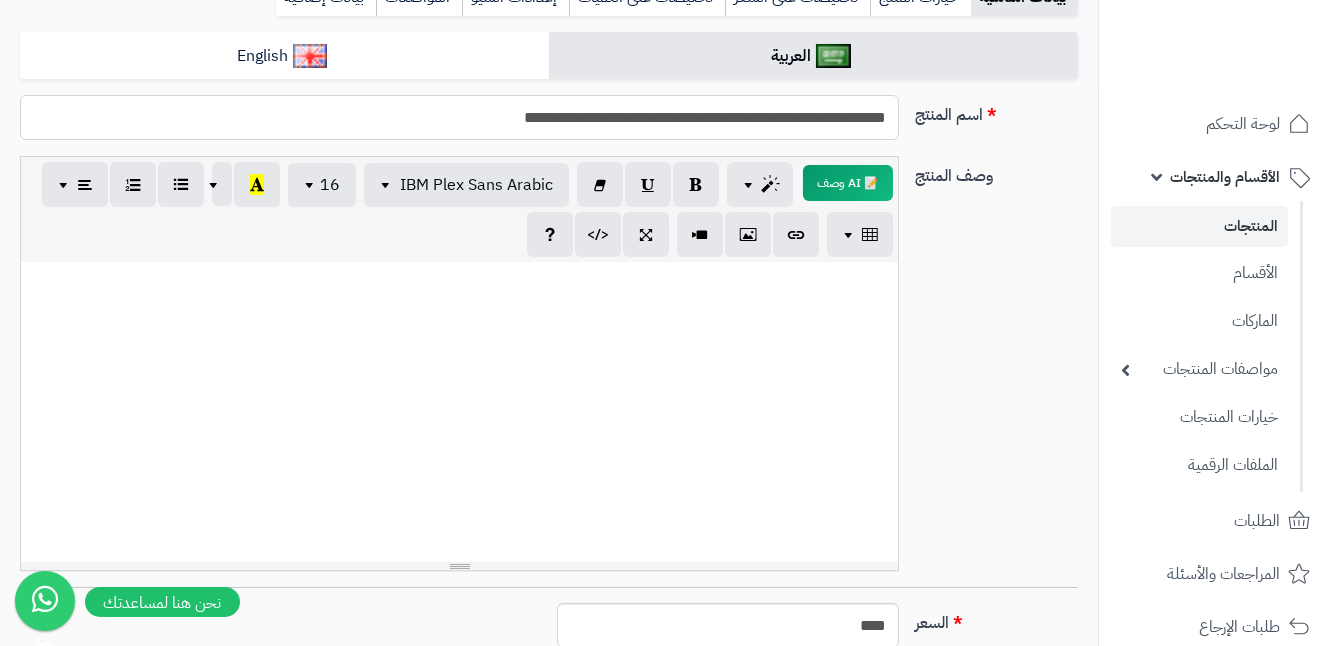 scroll, scrollTop: 272, scrollLeft: 0, axis: vertical 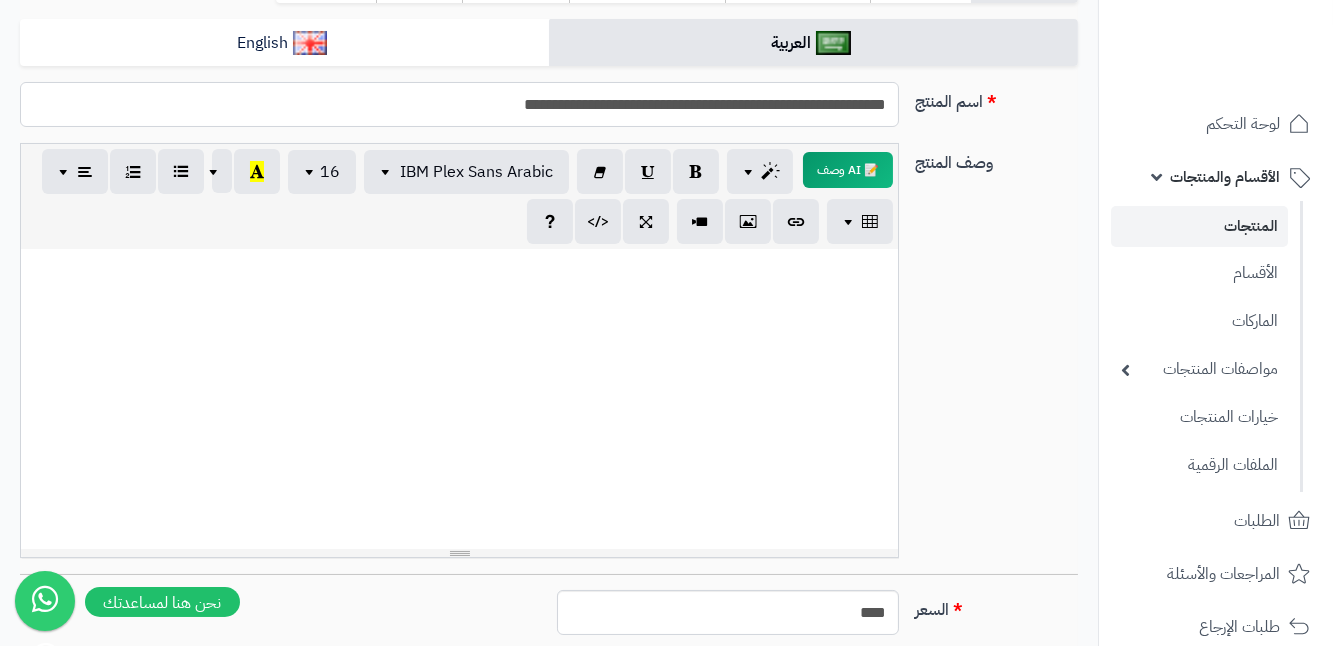 type on "**********" 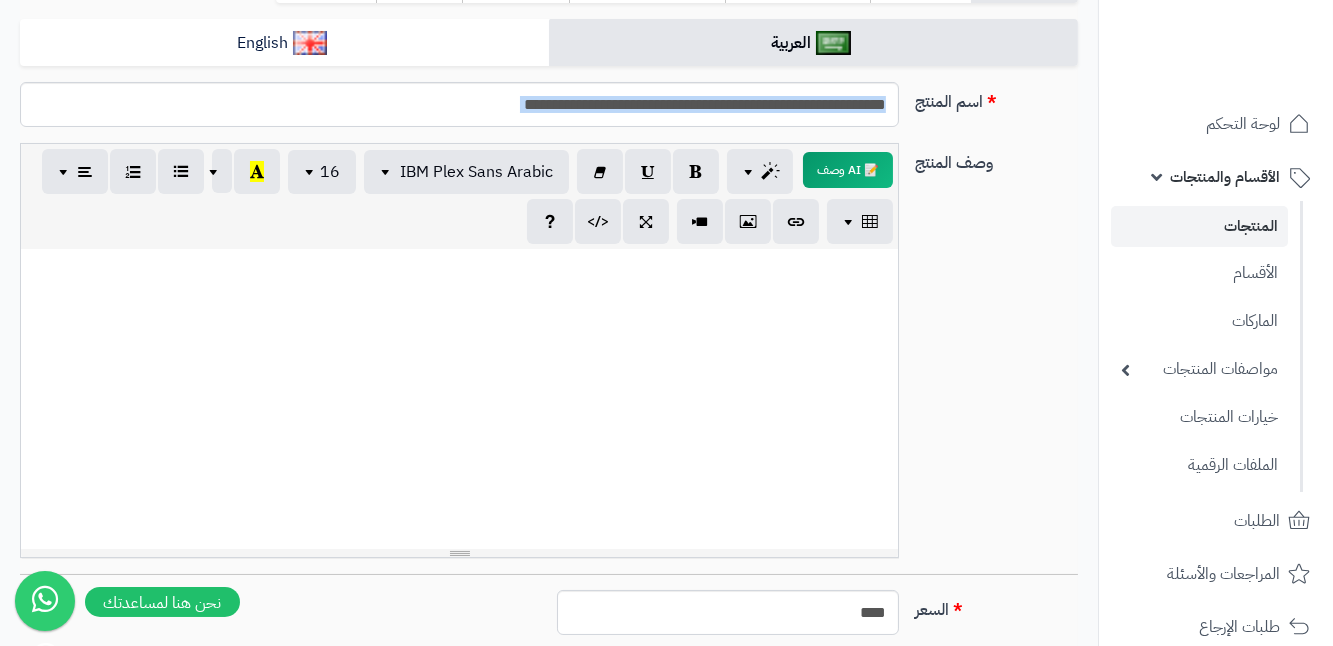 drag, startPoint x: 455, startPoint y: 79, endPoint x: 958, endPoint y: 157, distance: 509.01178 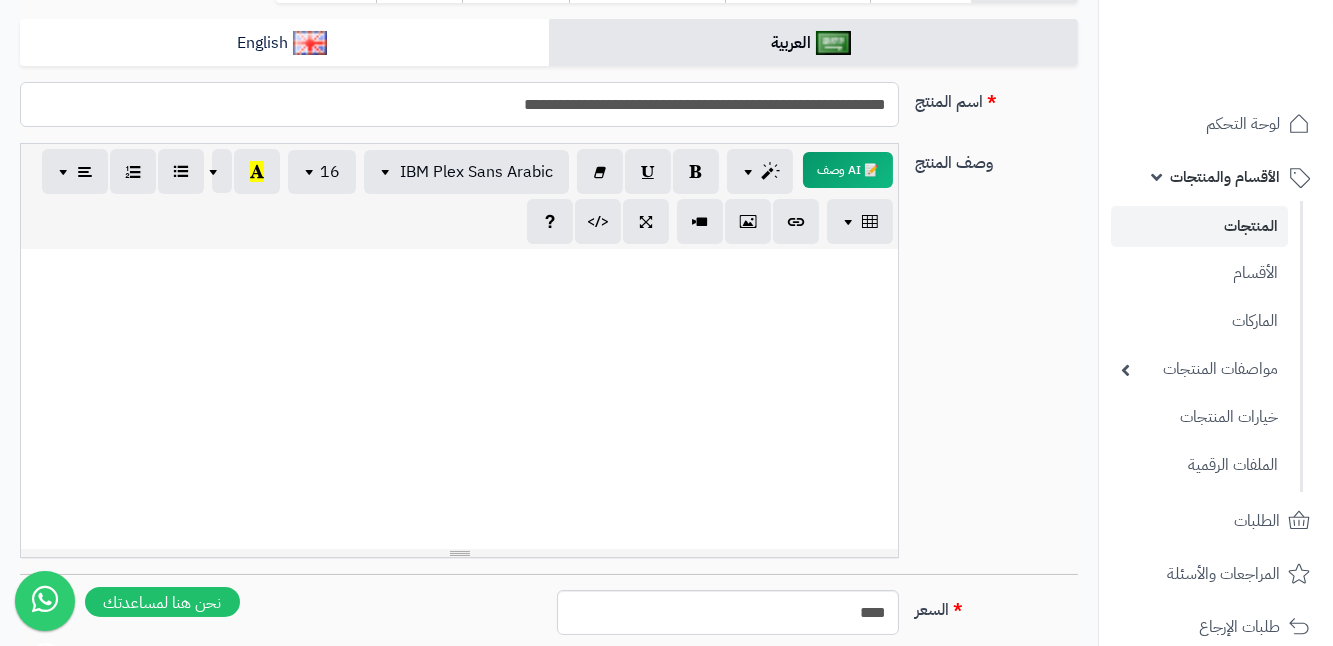 drag, startPoint x: 399, startPoint y: 98, endPoint x: 888, endPoint y: 116, distance: 489.33118 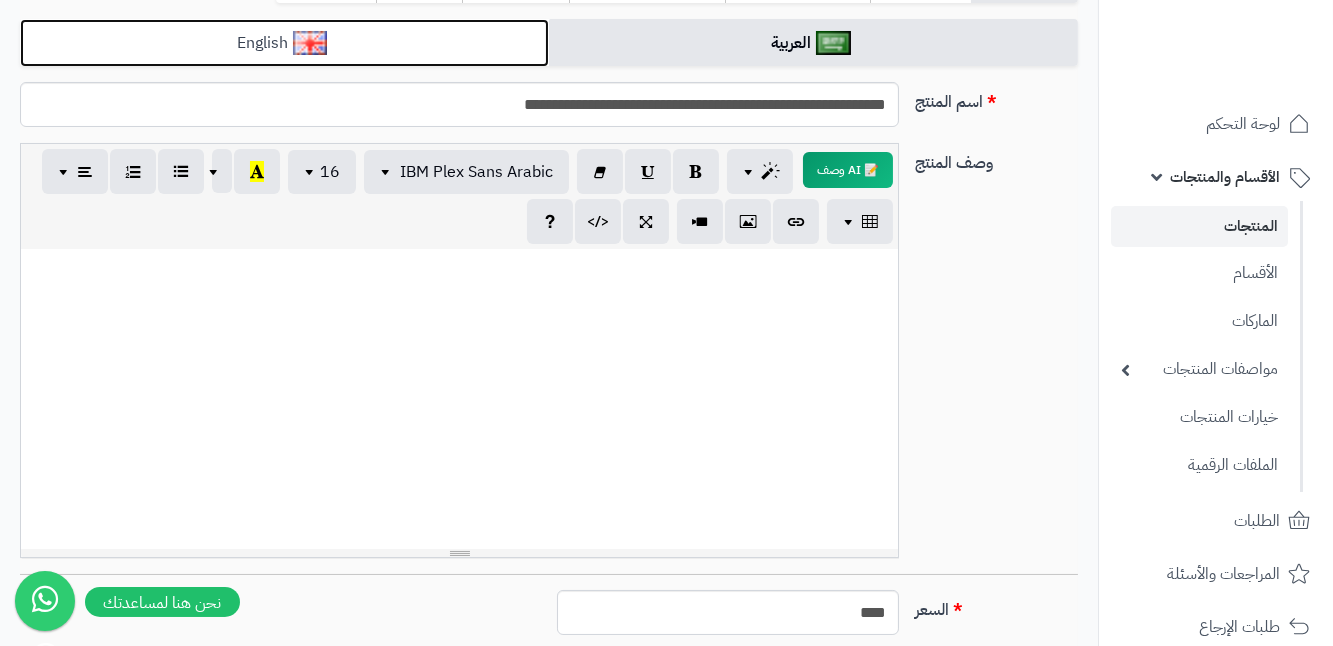 click on "English" at bounding box center (284, 43) 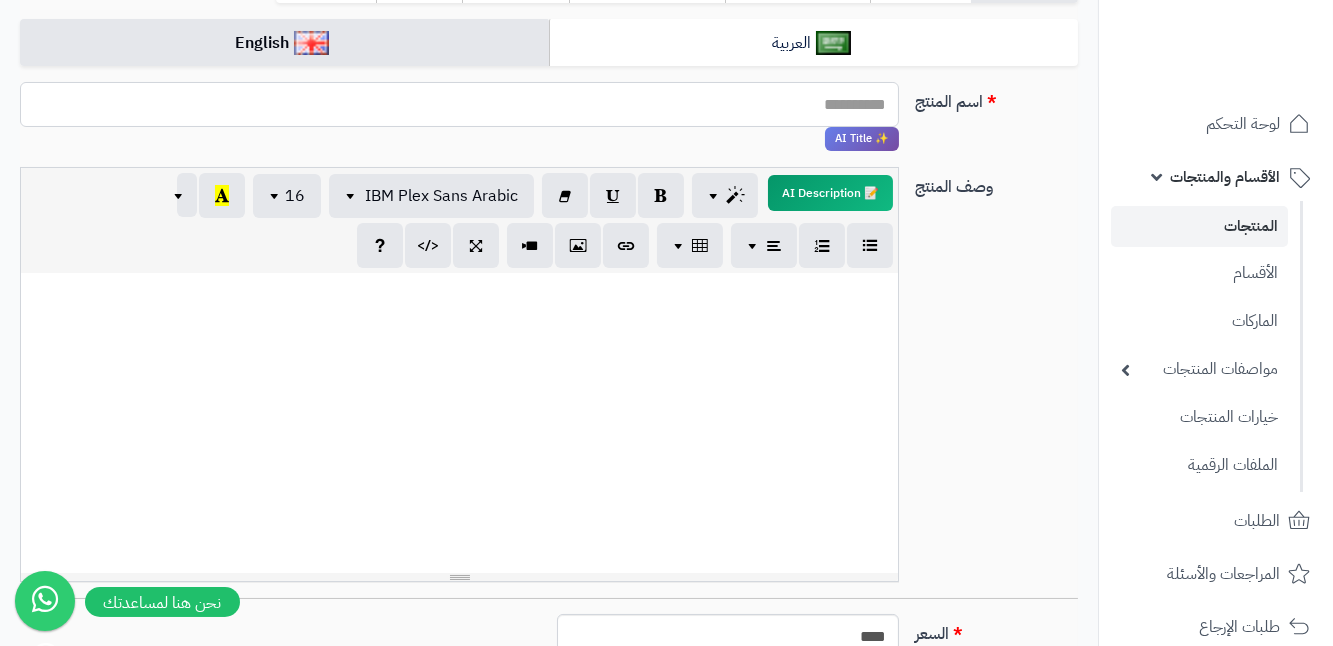 paste on "**********" 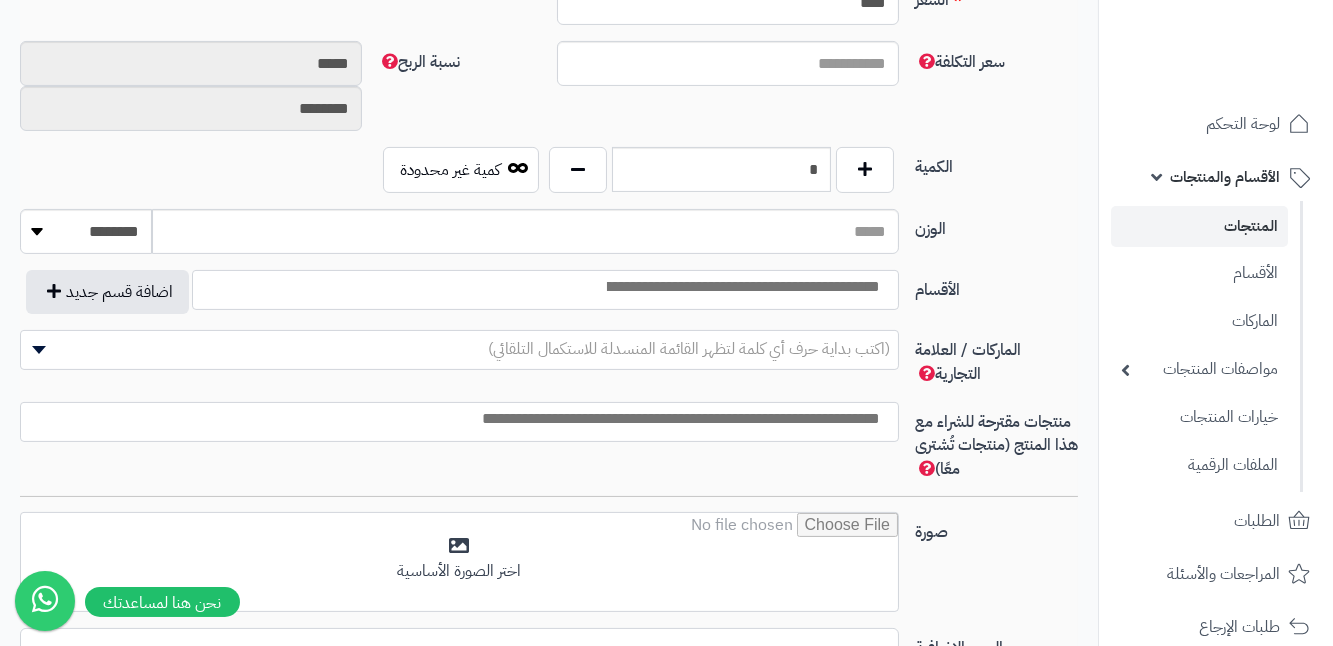 scroll, scrollTop: 909, scrollLeft: 0, axis: vertical 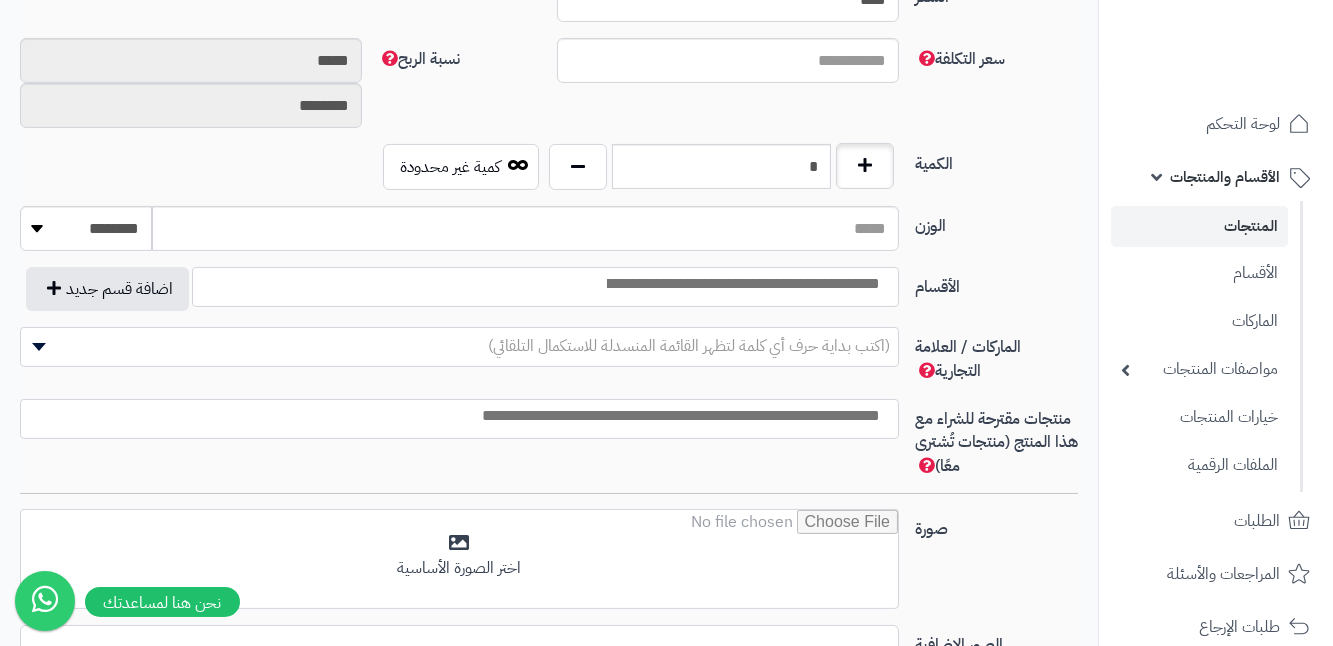 type on "**********" 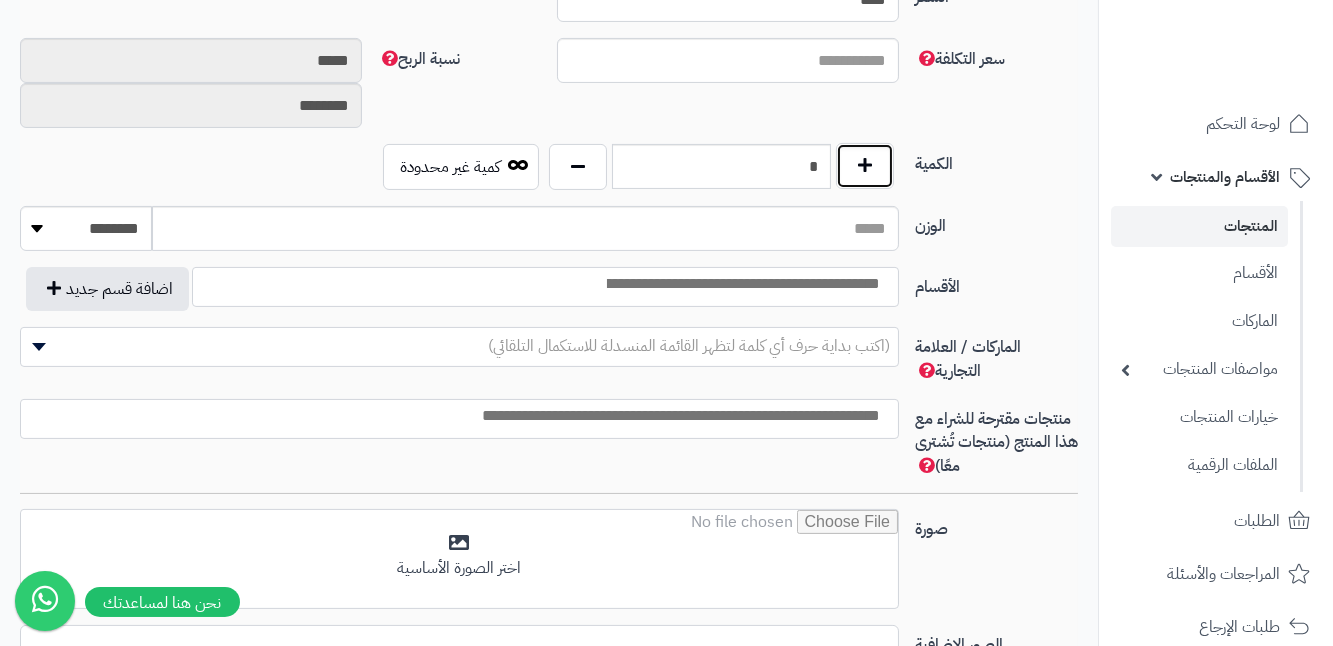 click at bounding box center (865, 166) 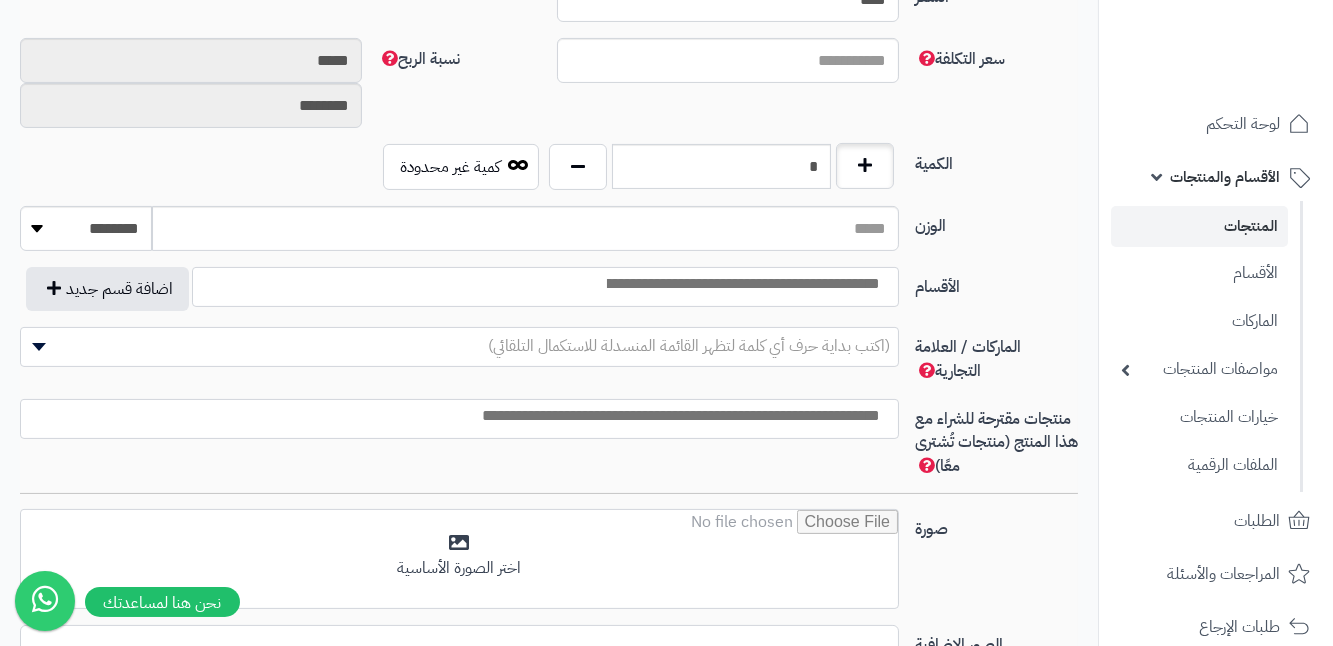 type on "*" 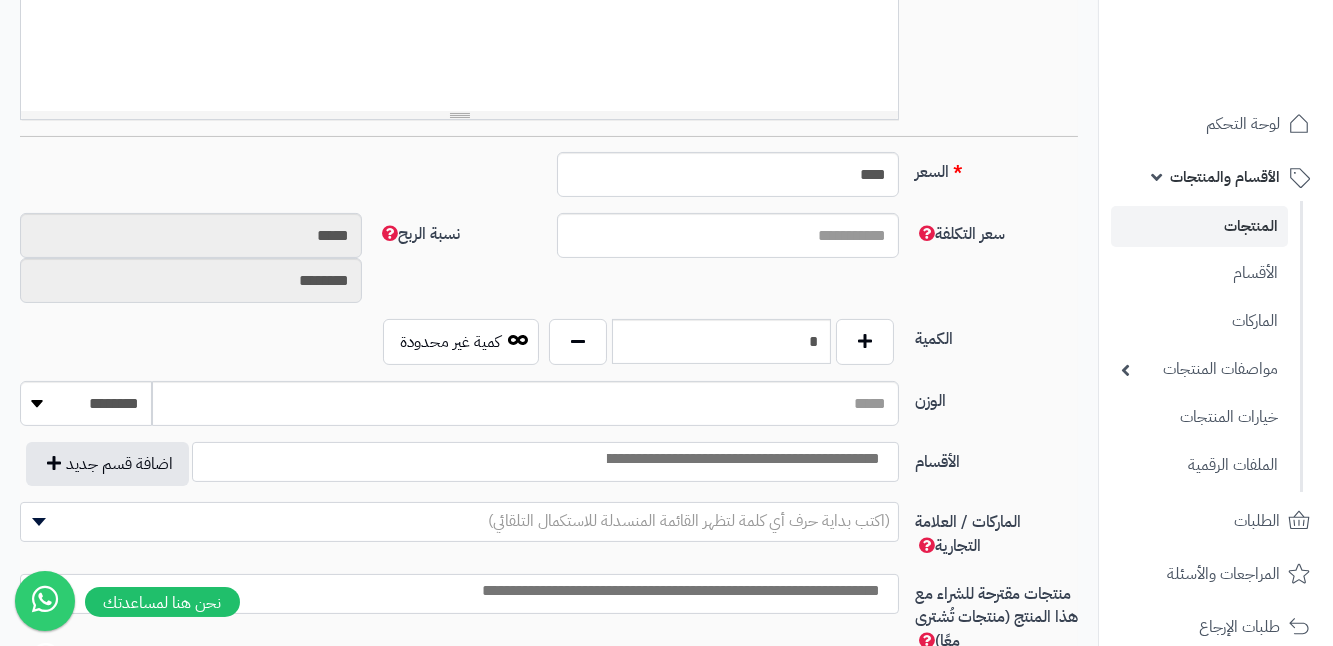 scroll, scrollTop: 727, scrollLeft: 0, axis: vertical 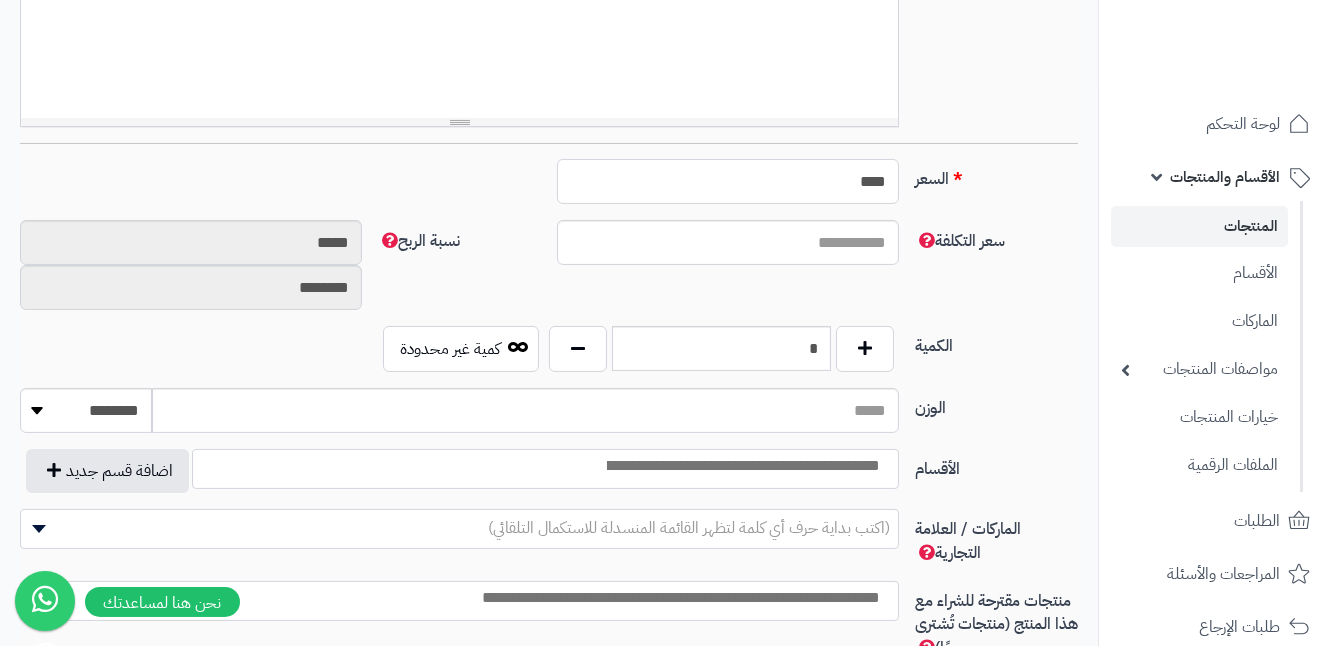 click on "****" at bounding box center [728, 181] 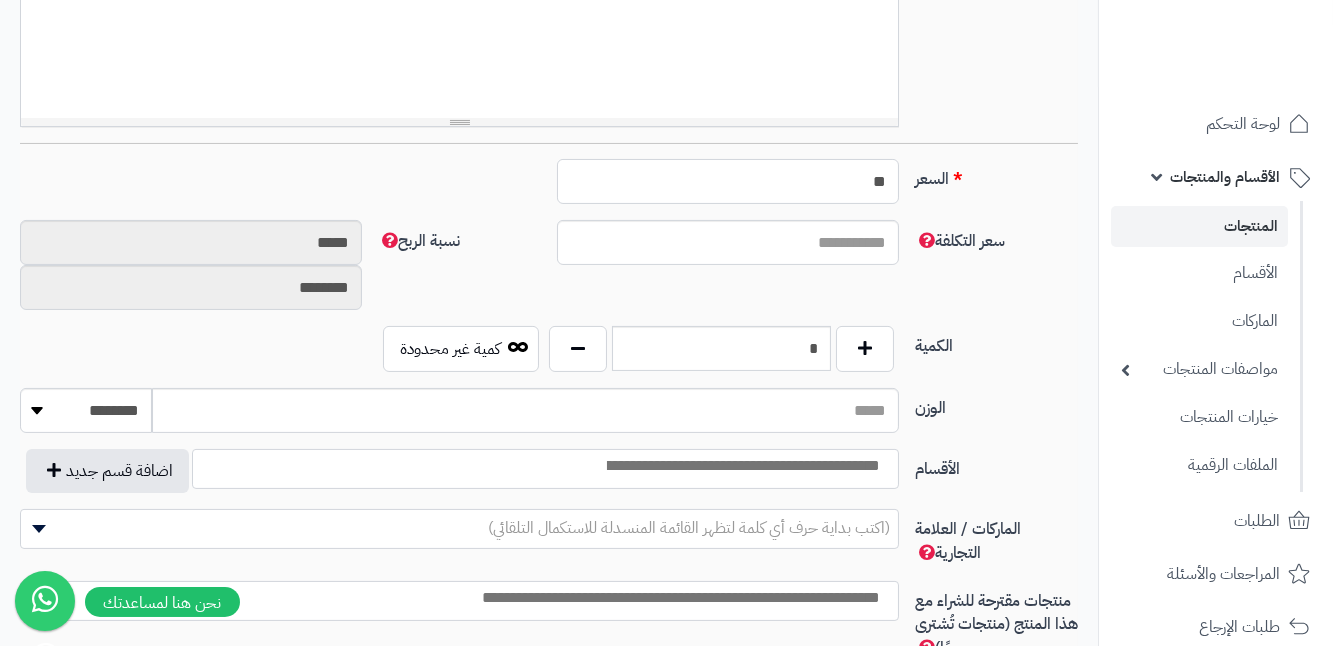 type on "*" 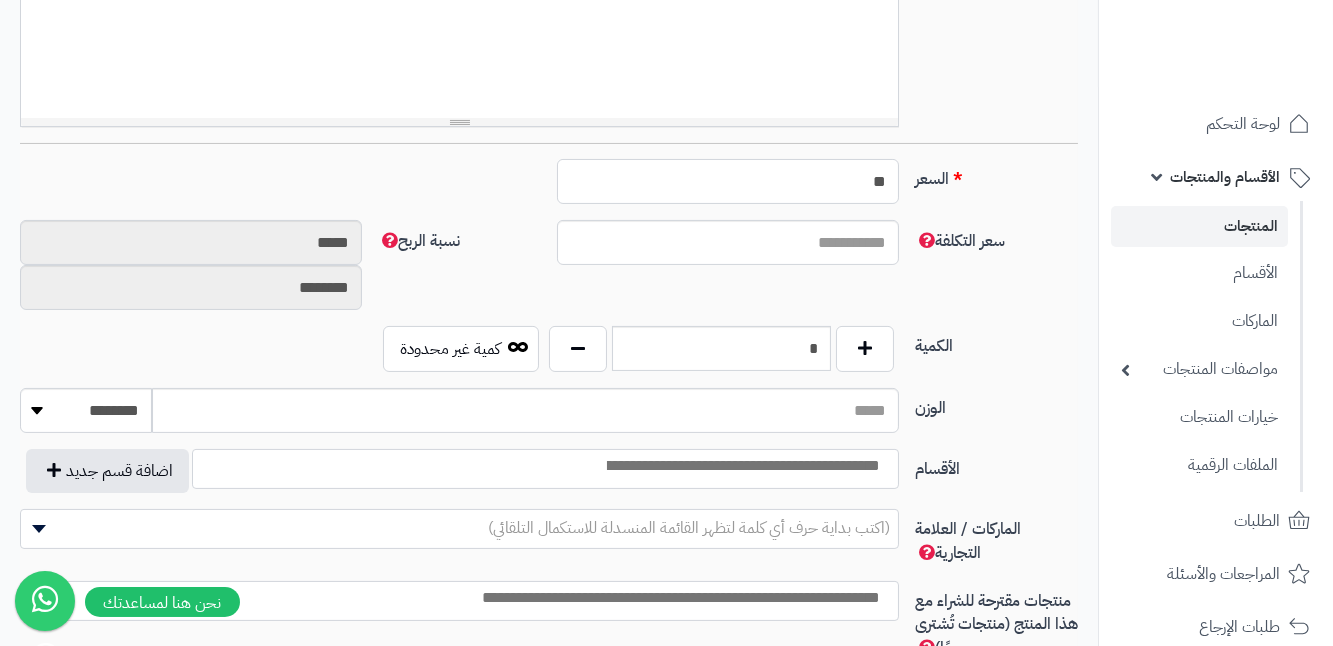 type on "**" 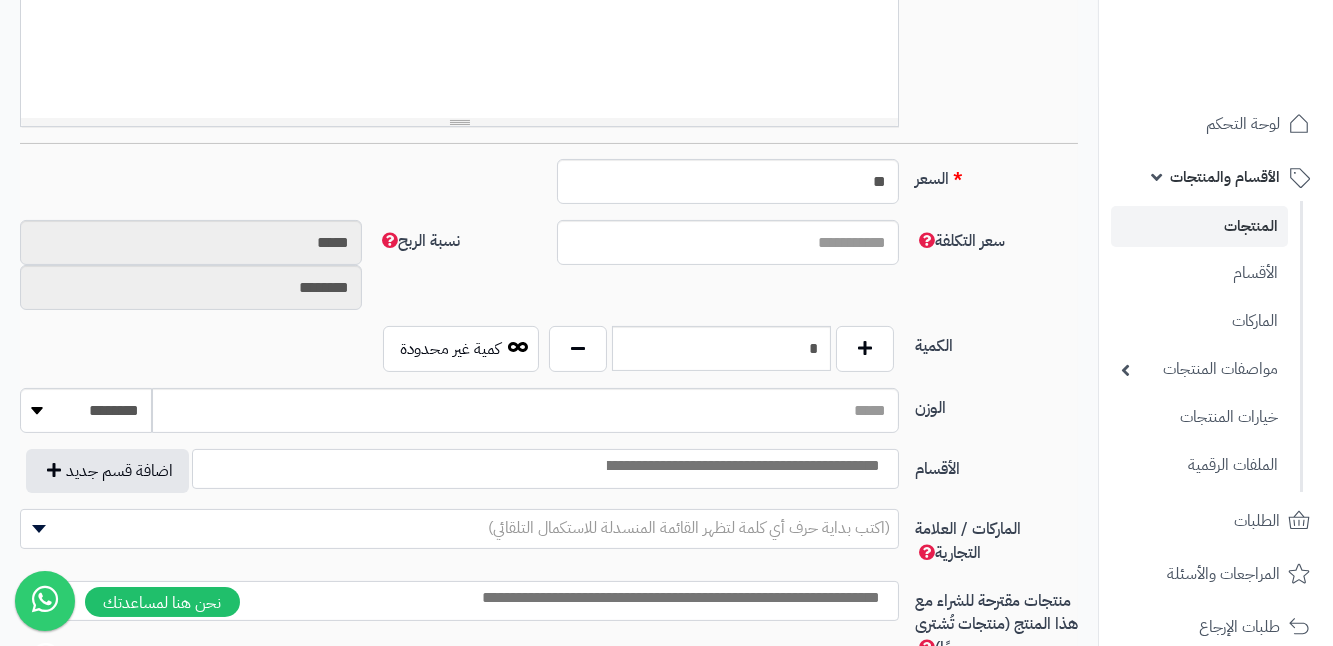 click at bounding box center (742, 466) 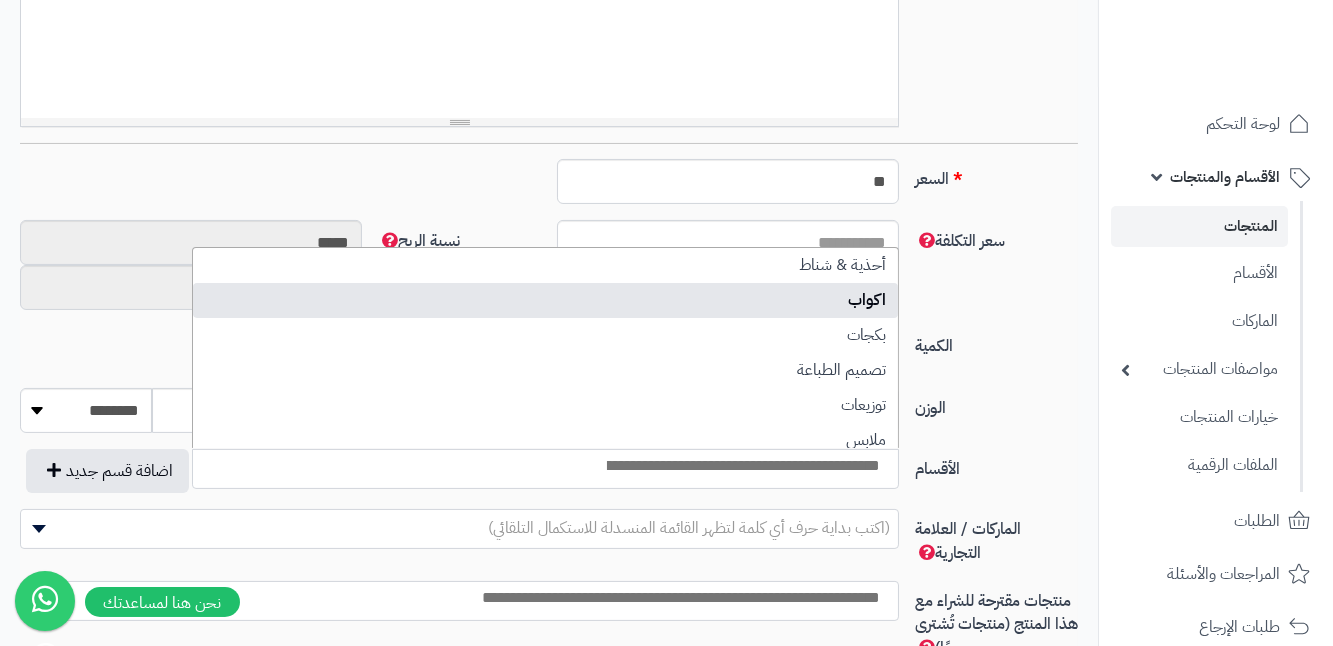 select on "***" 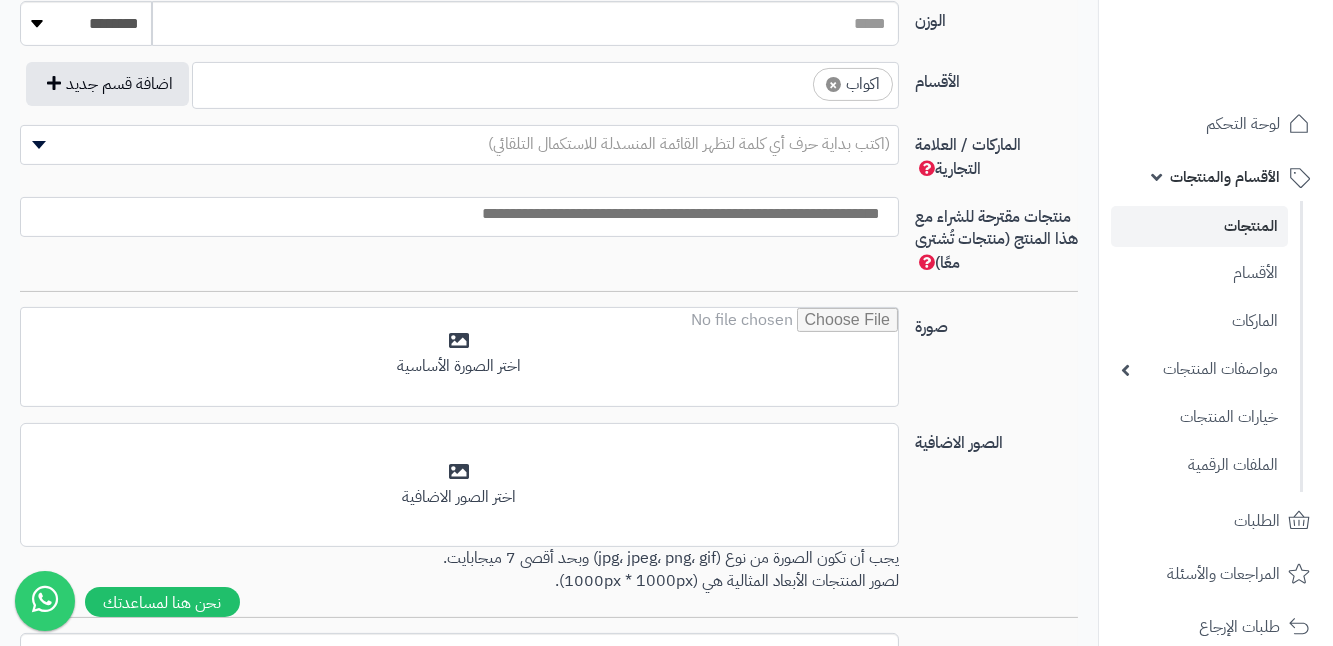 scroll, scrollTop: 1181, scrollLeft: 0, axis: vertical 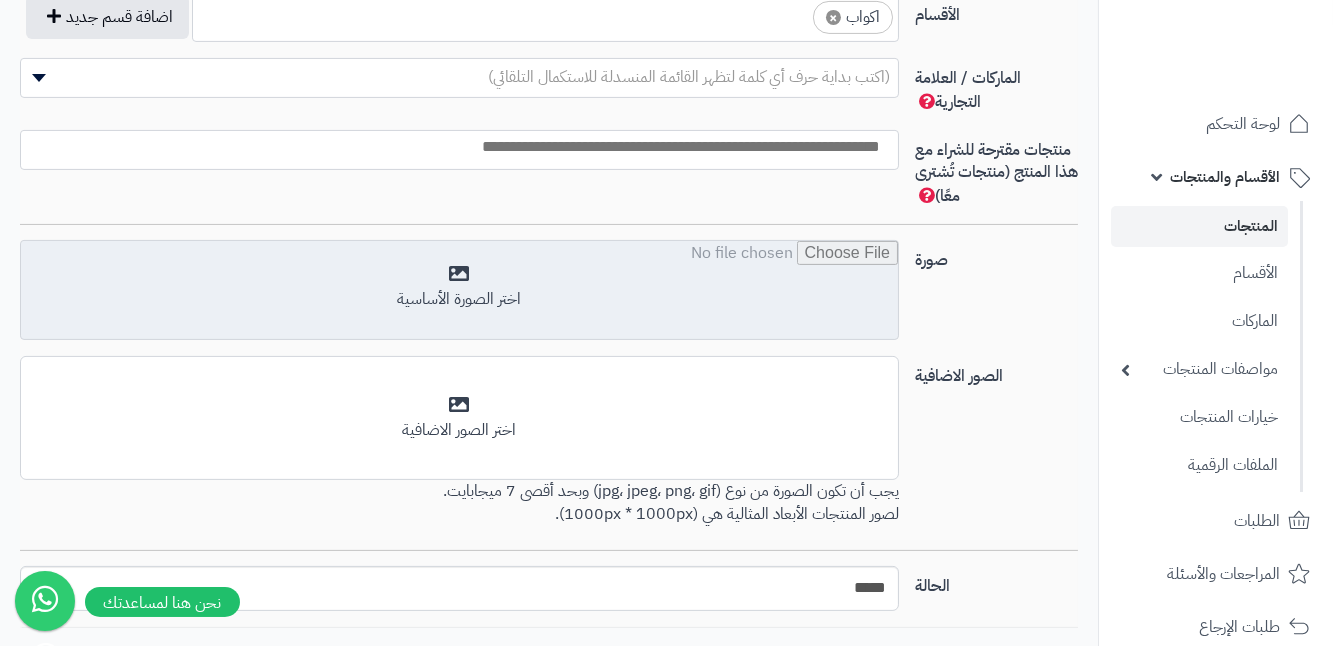 click at bounding box center [459, 291] 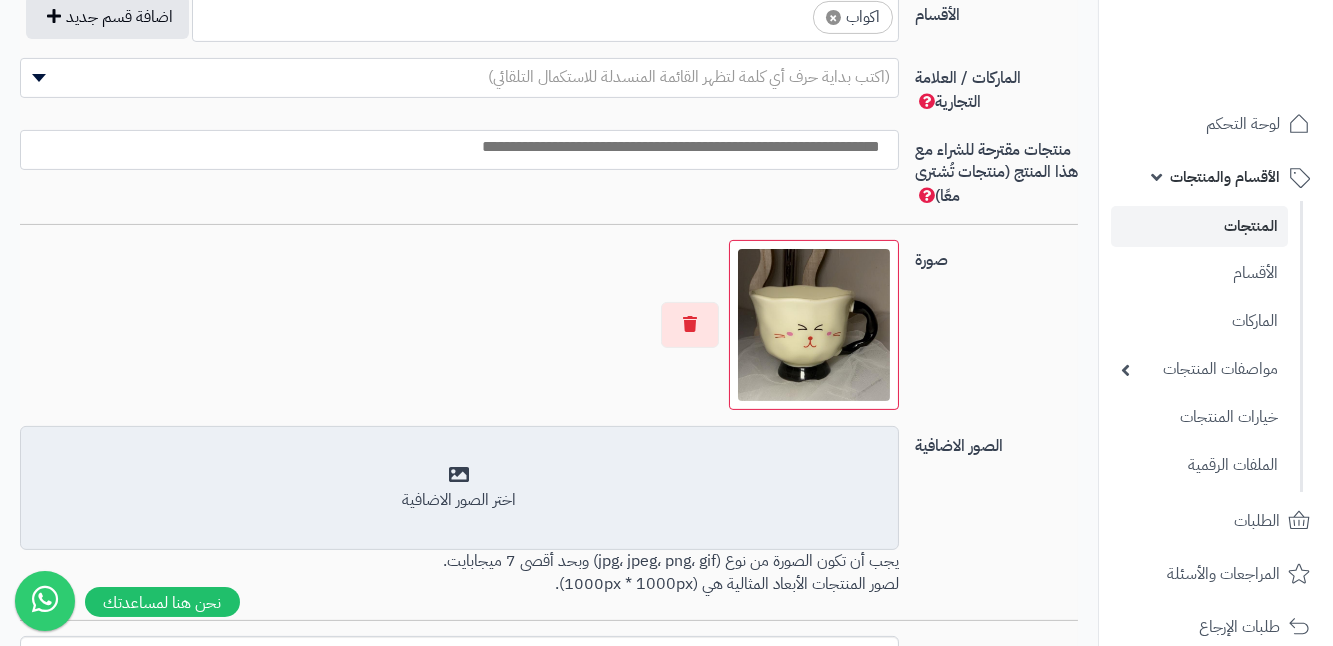 click on "اختر الصور الاضافية" at bounding box center (459, 488) 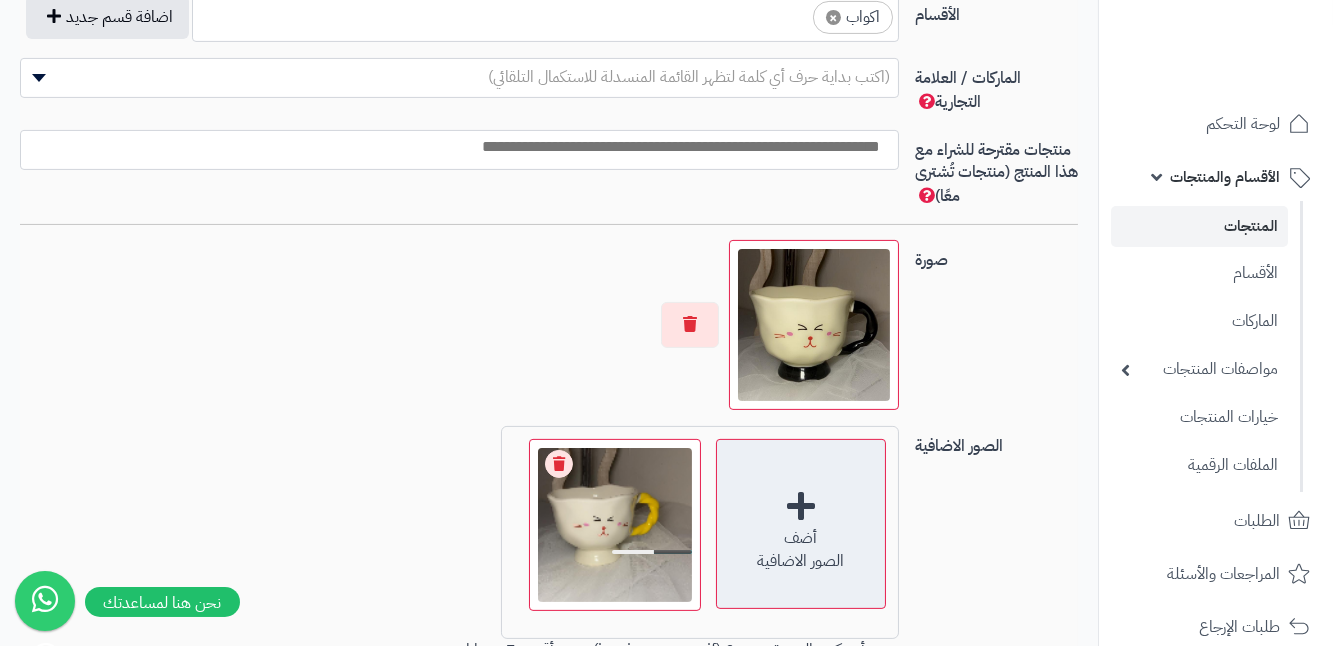 click on "أضف" at bounding box center [801, 538] 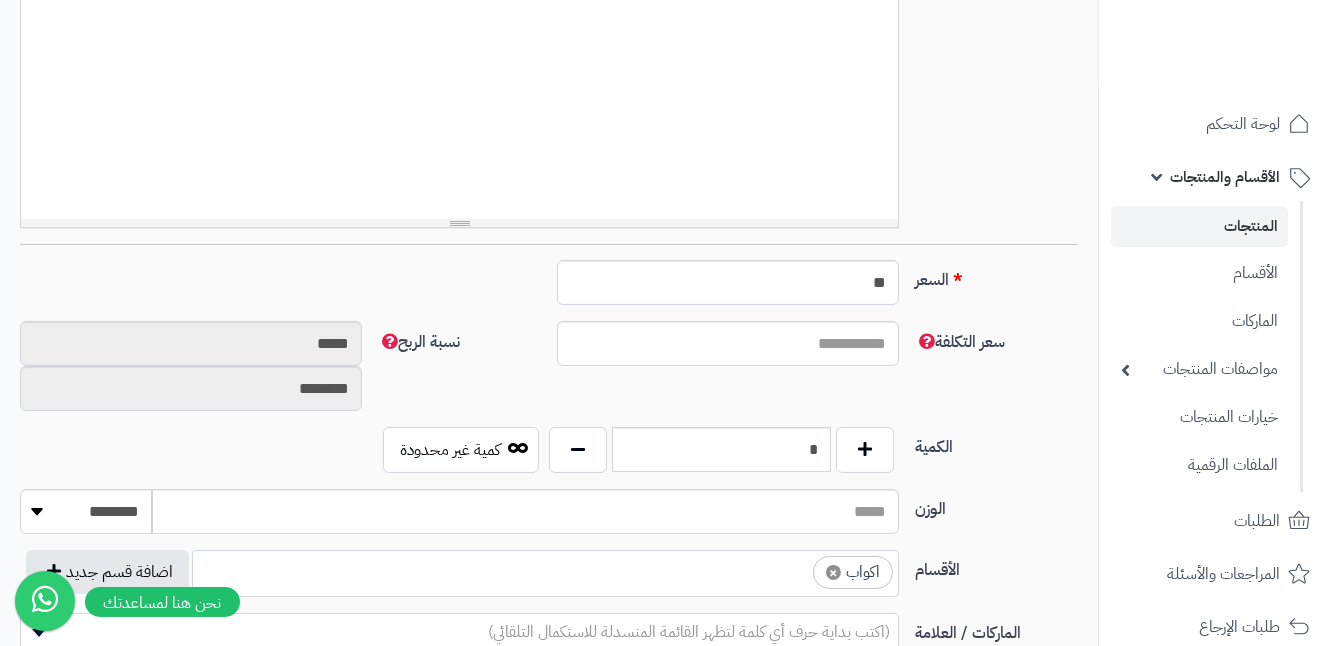scroll, scrollTop: 636, scrollLeft: 0, axis: vertical 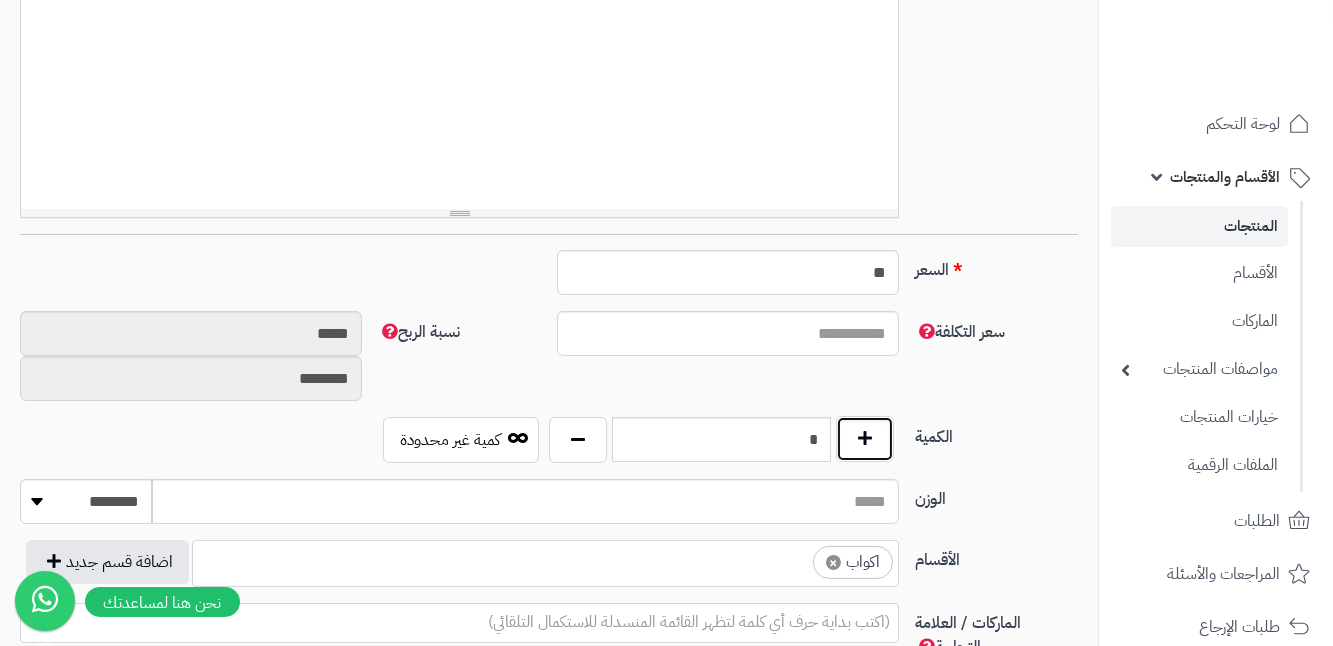 click at bounding box center [865, 439] 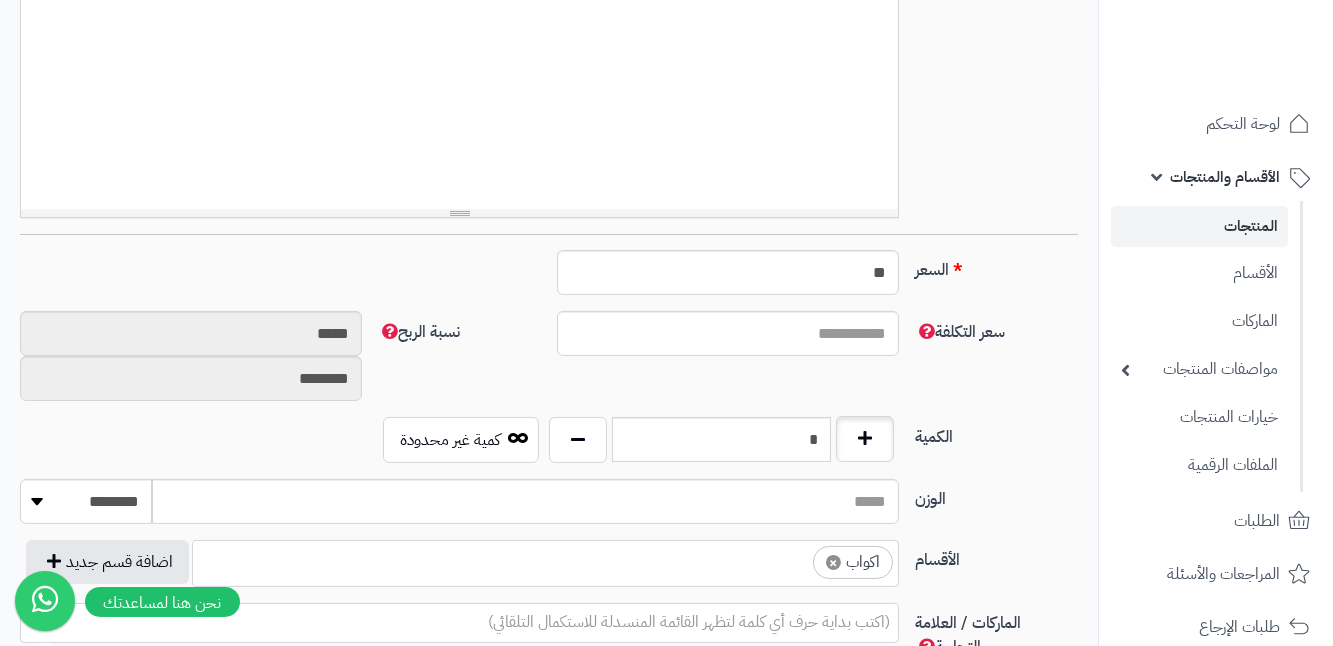 type on "*" 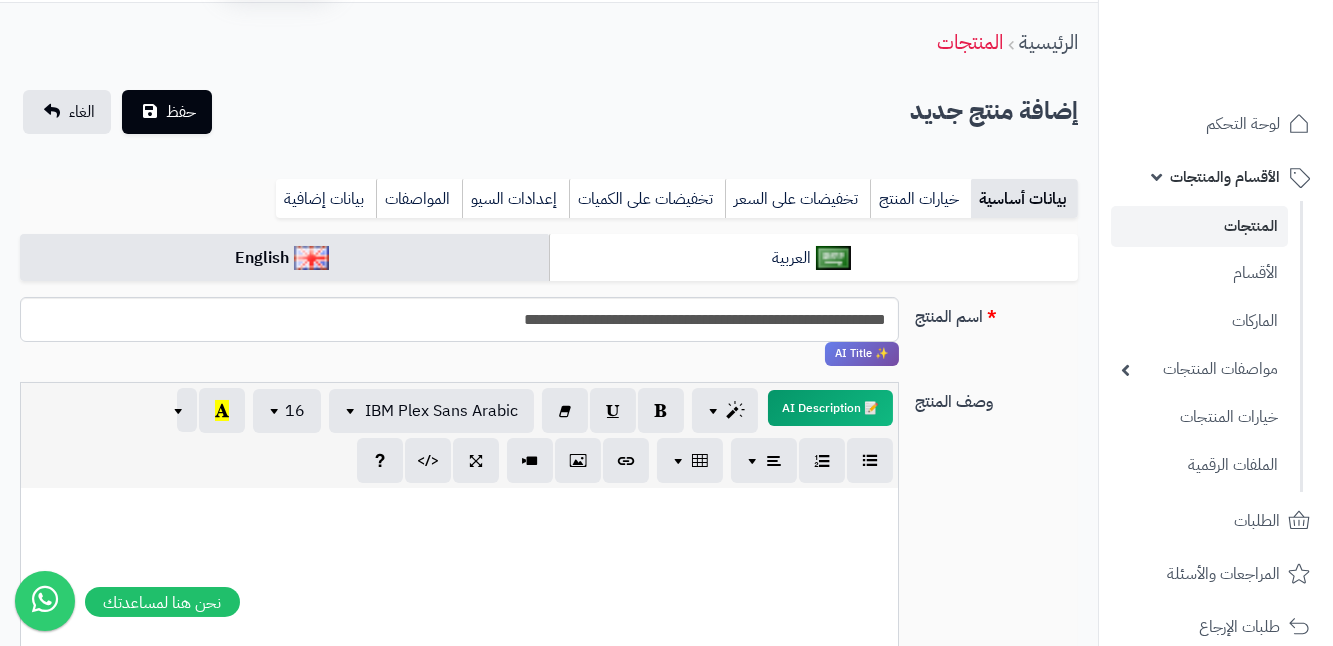 scroll, scrollTop: 0, scrollLeft: 0, axis: both 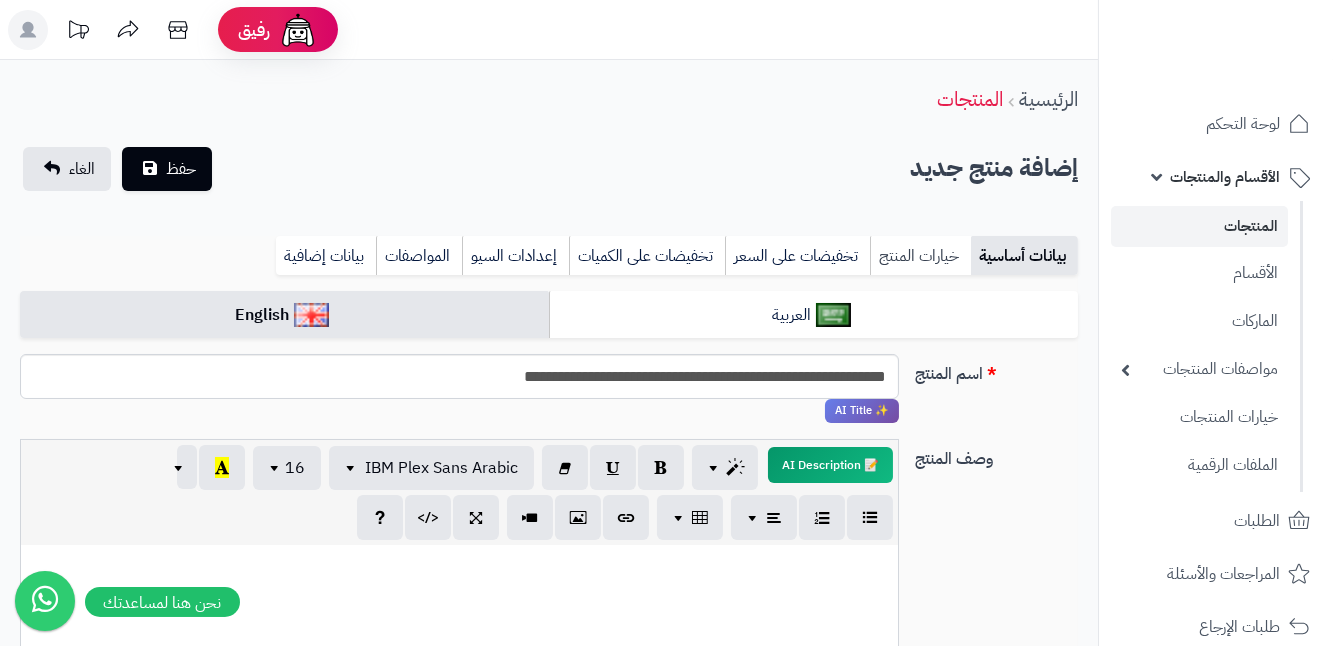 click on "خيارات المنتج" at bounding box center [920, 256] 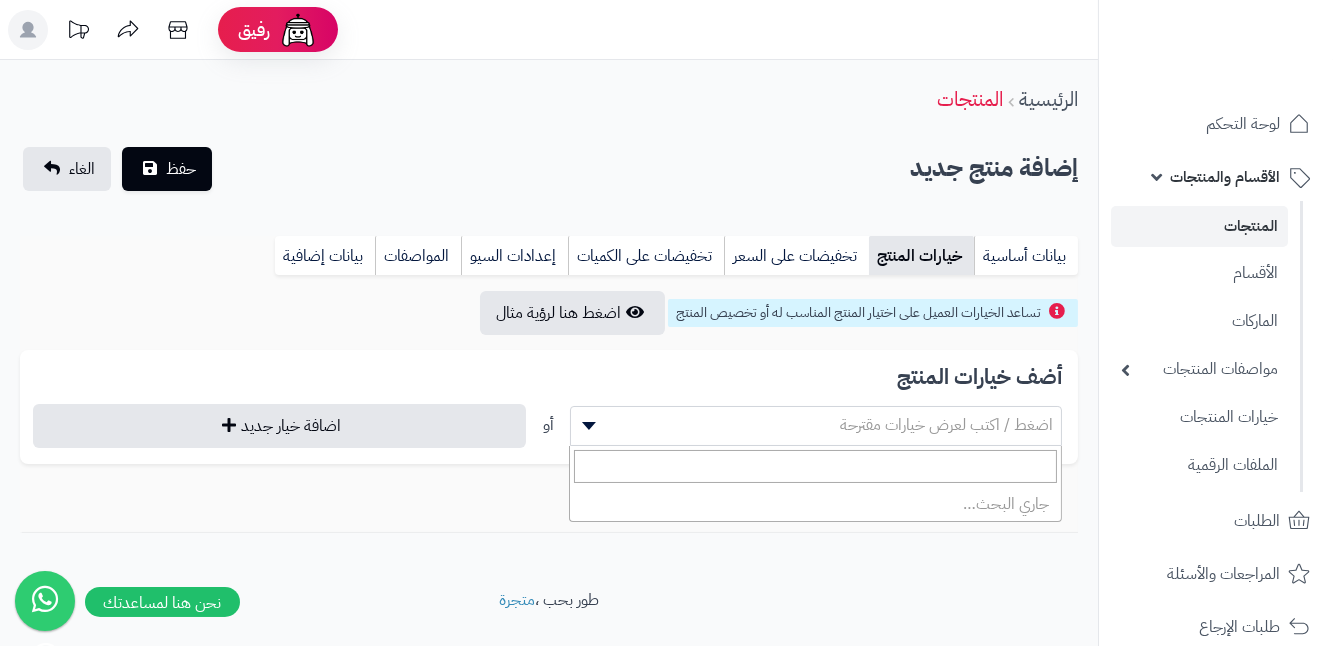 click on "اضغط / اكتب لعرض خيارات مقترحة" at bounding box center (816, 425) 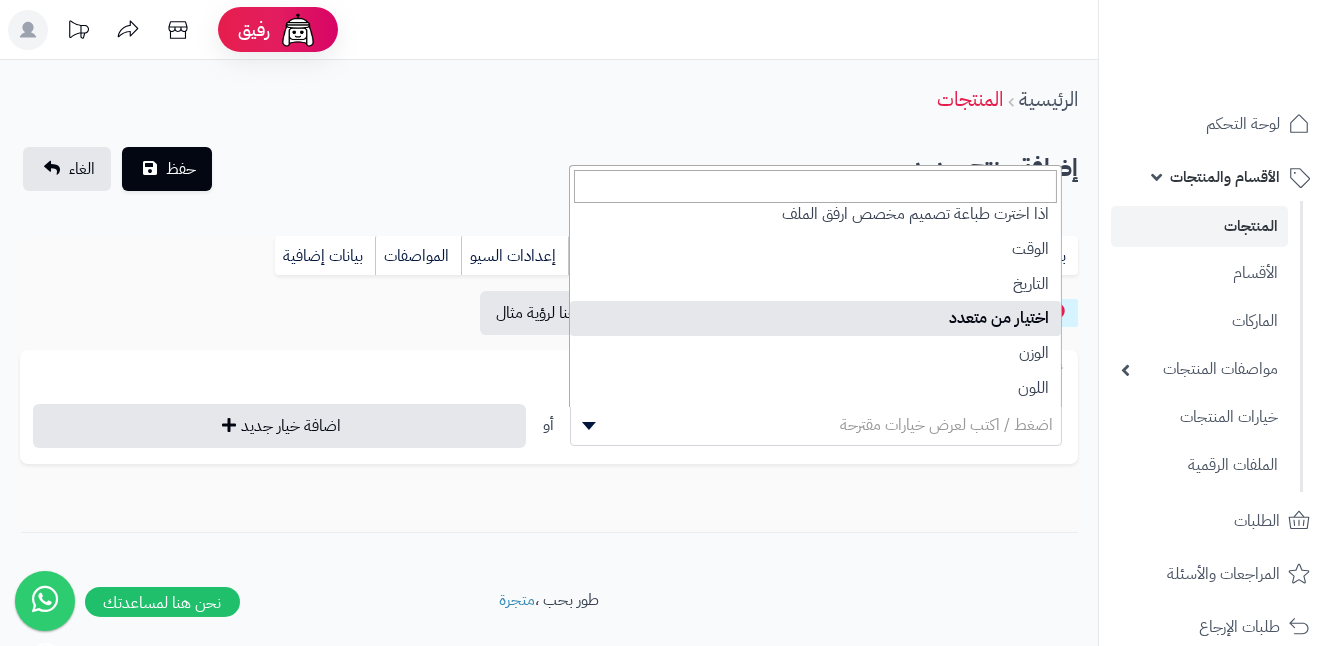 scroll, scrollTop: 357, scrollLeft: 0, axis: vertical 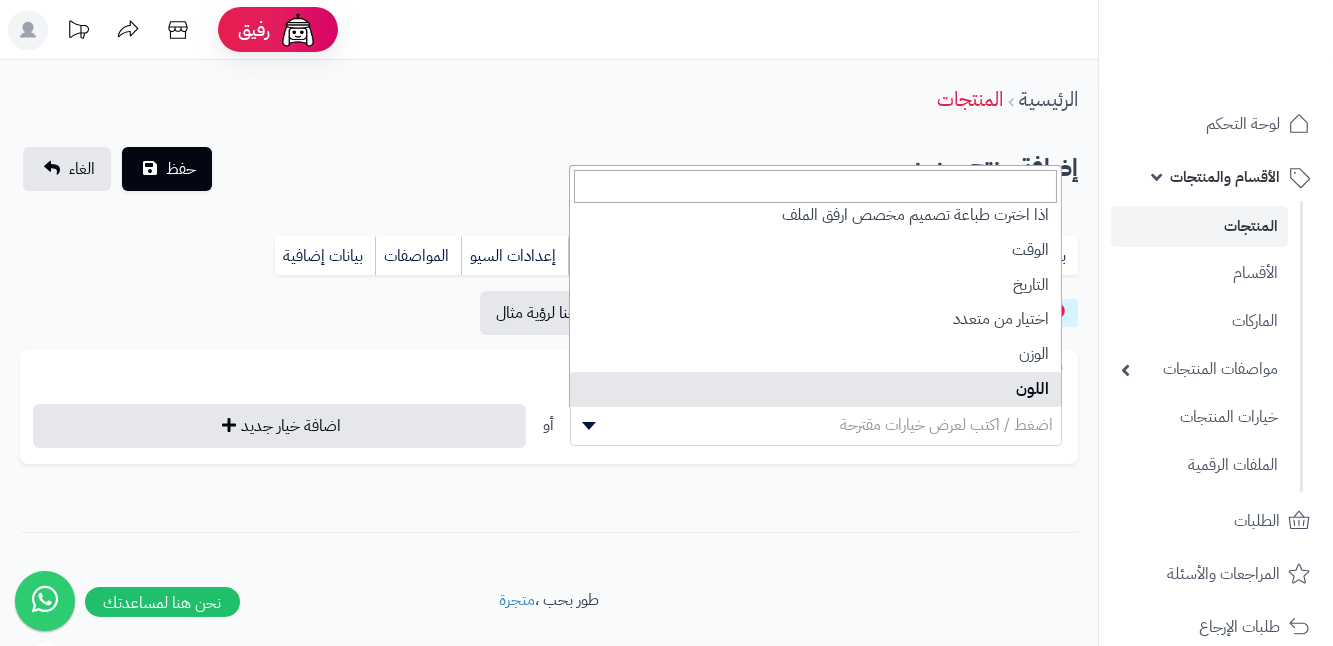 select on "**" 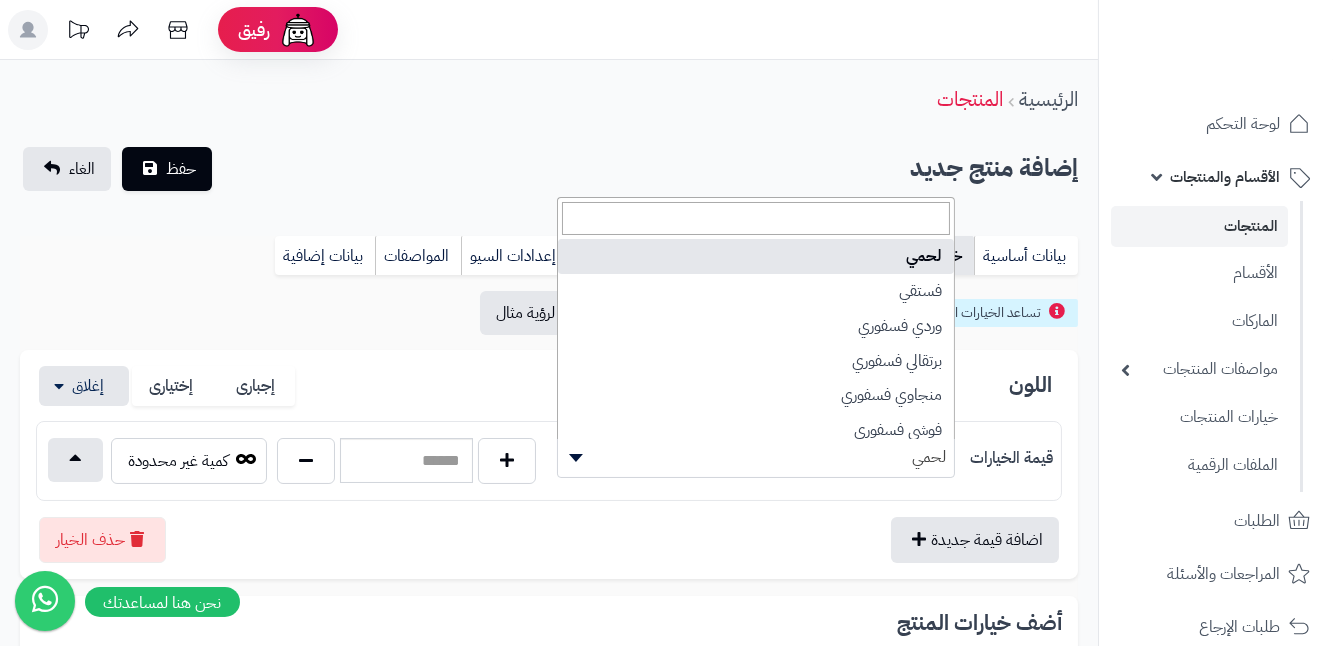 click at bounding box center (573, 458) 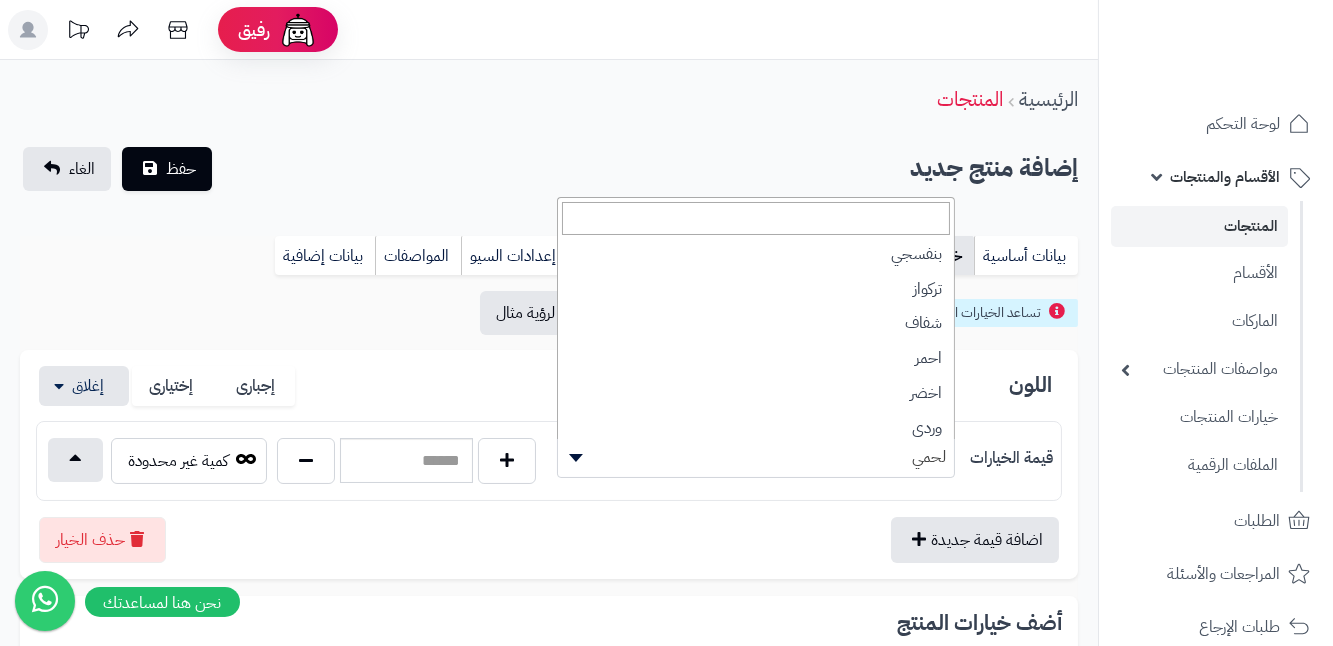 scroll, scrollTop: 1272, scrollLeft: 0, axis: vertical 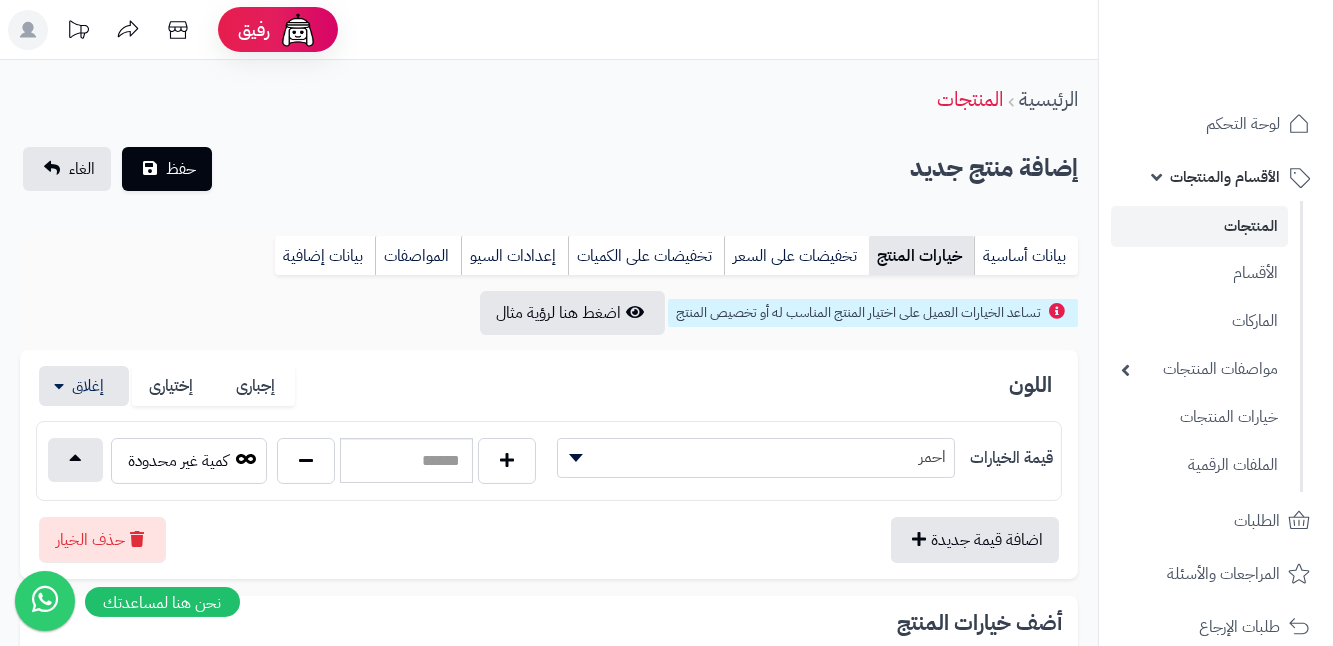select on "**" 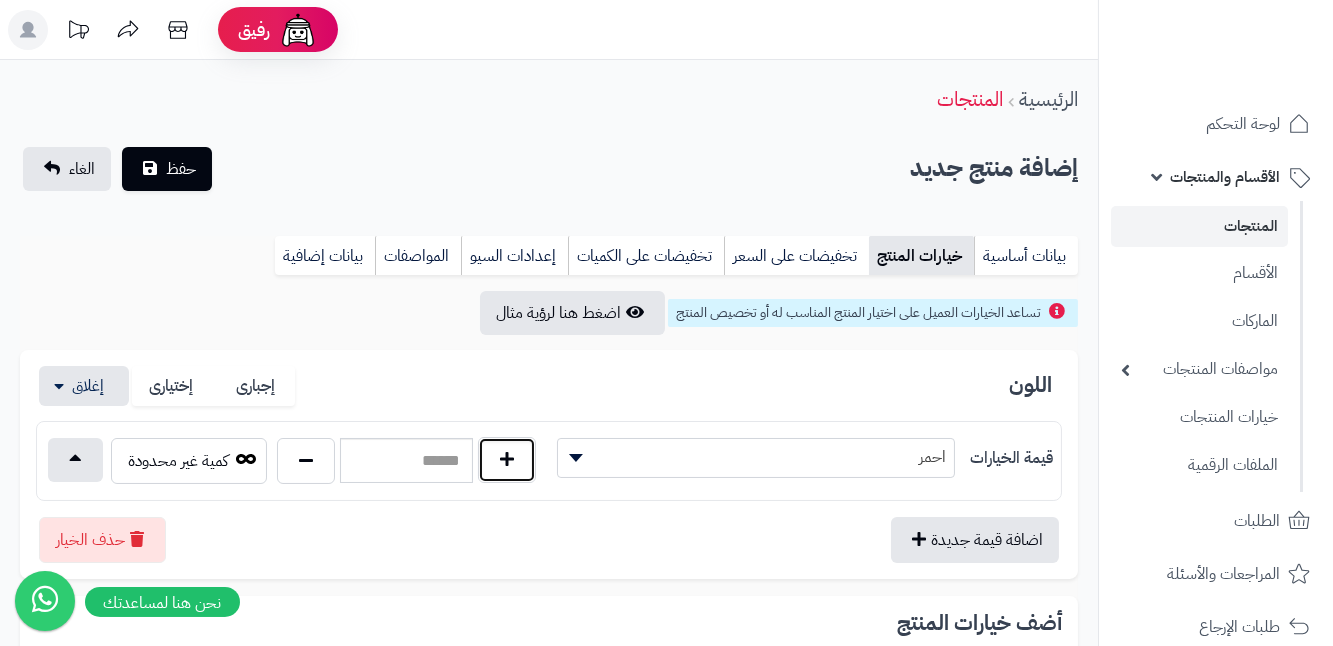 click at bounding box center (507, 460) 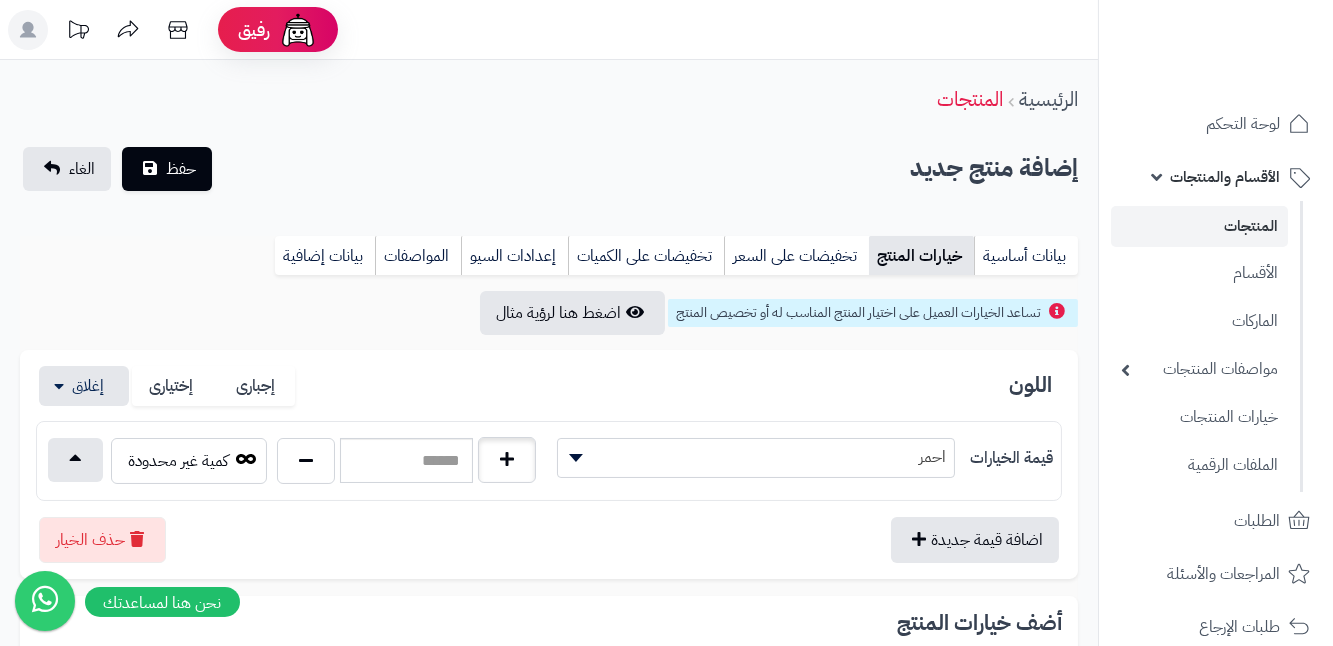 type on "*" 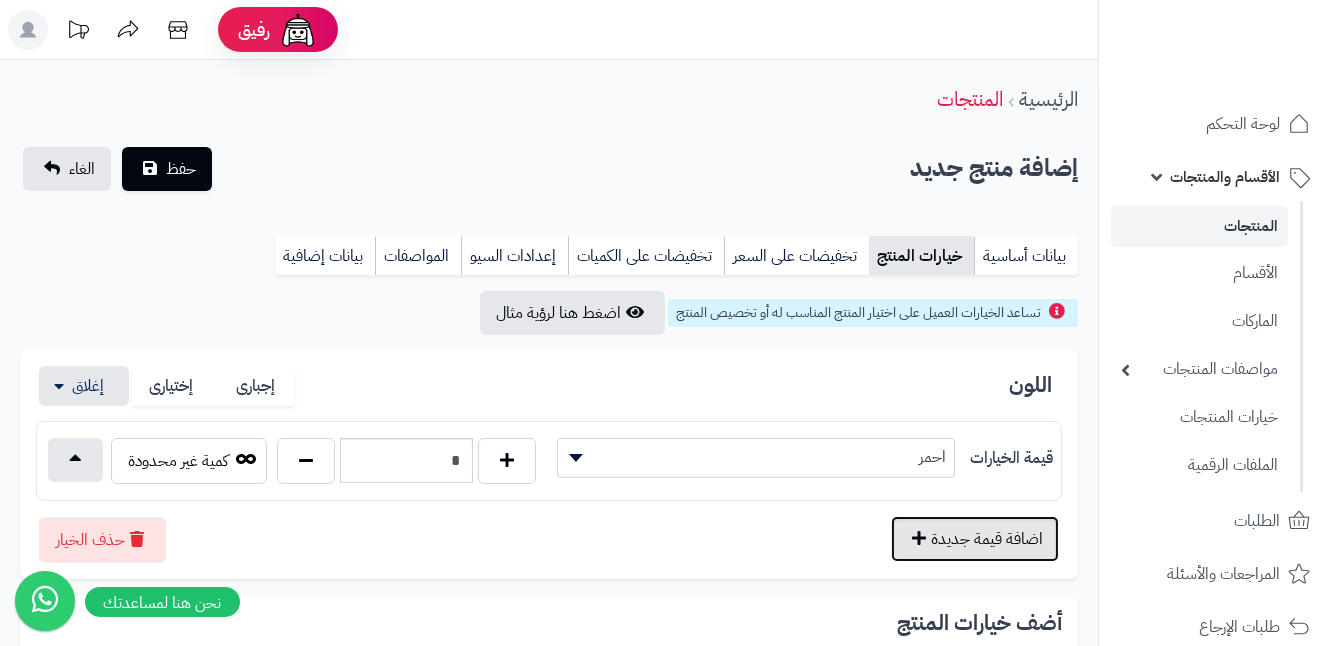 click on "اضافة قيمة جديدة" at bounding box center (975, 539) 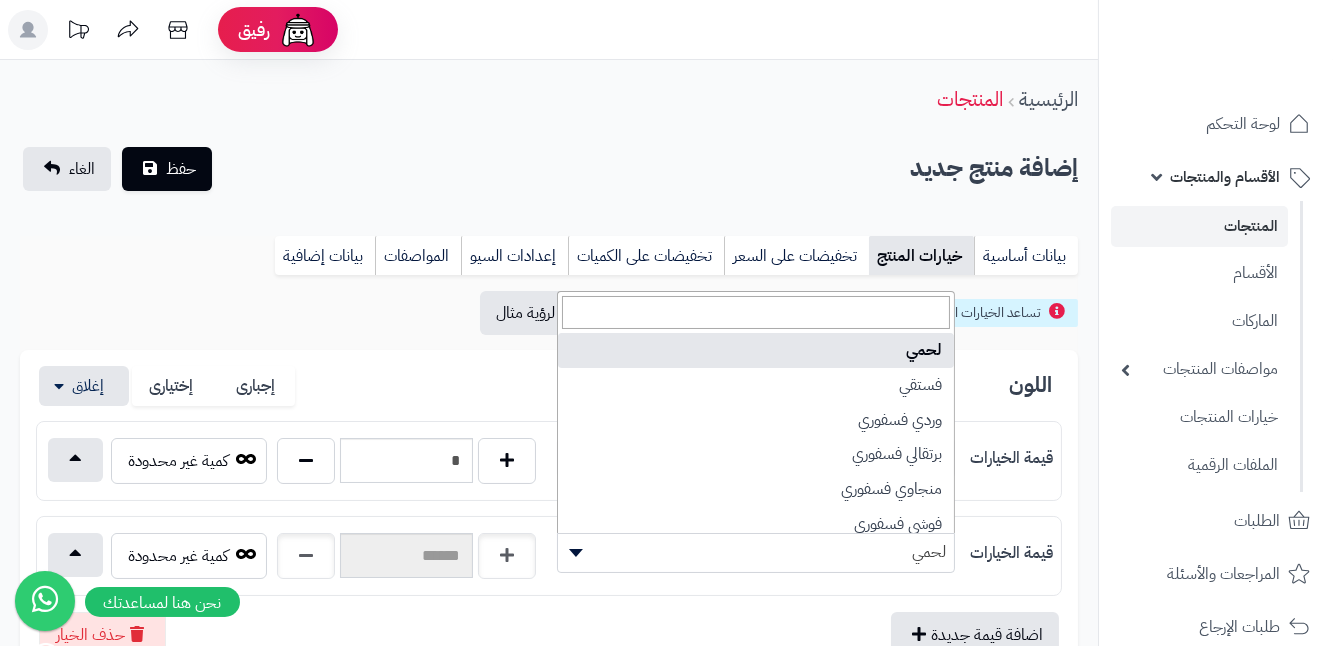 click on "لحمي" at bounding box center (756, 552) 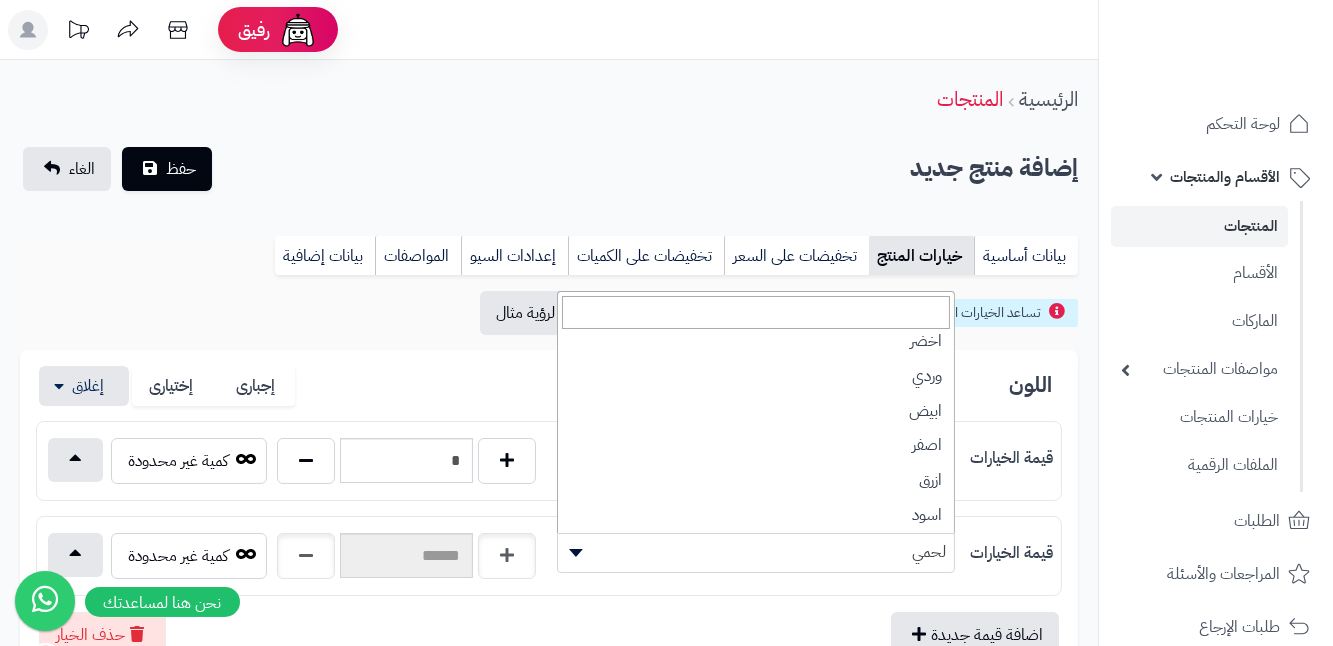 scroll, scrollTop: 1333, scrollLeft: 0, axis: vertical 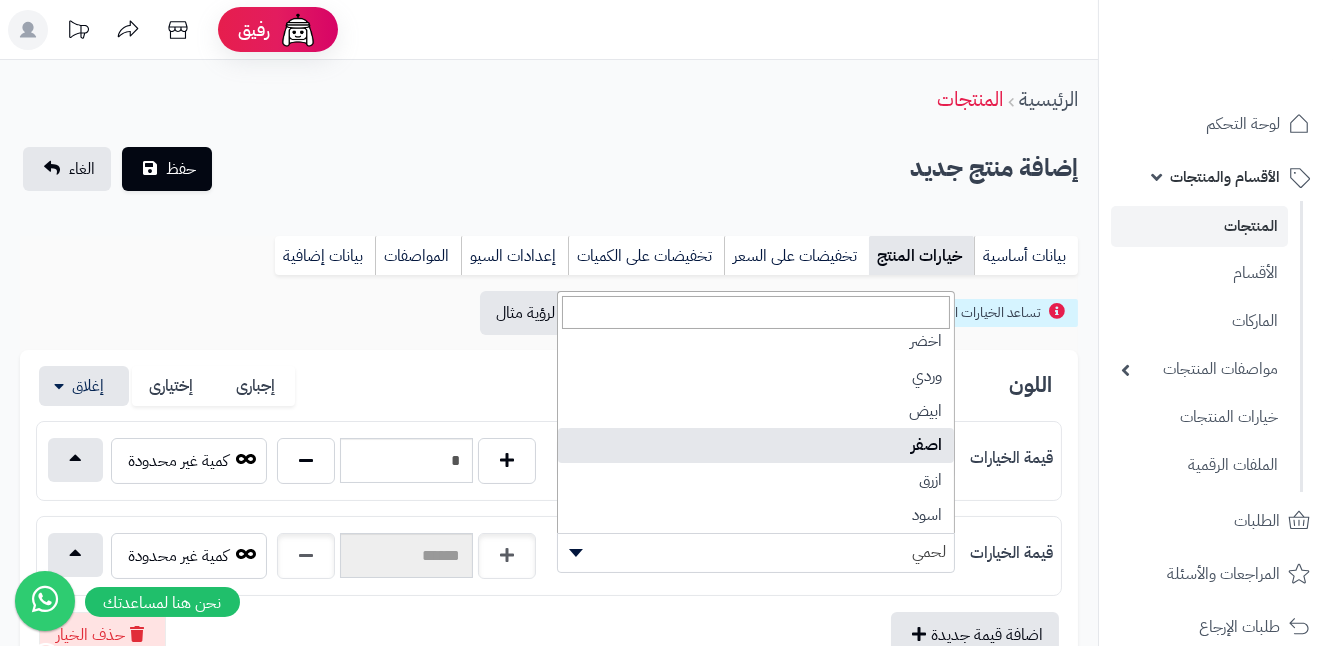 select on "**" 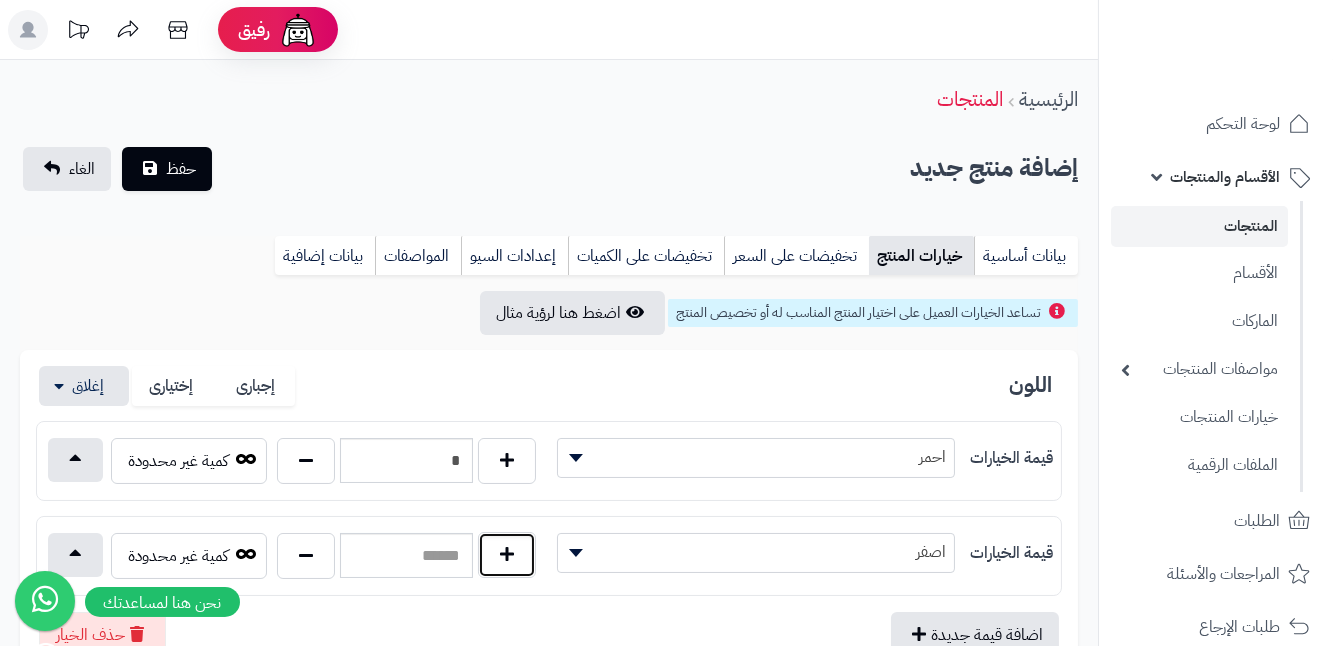 click at bounding box center [507, 555] 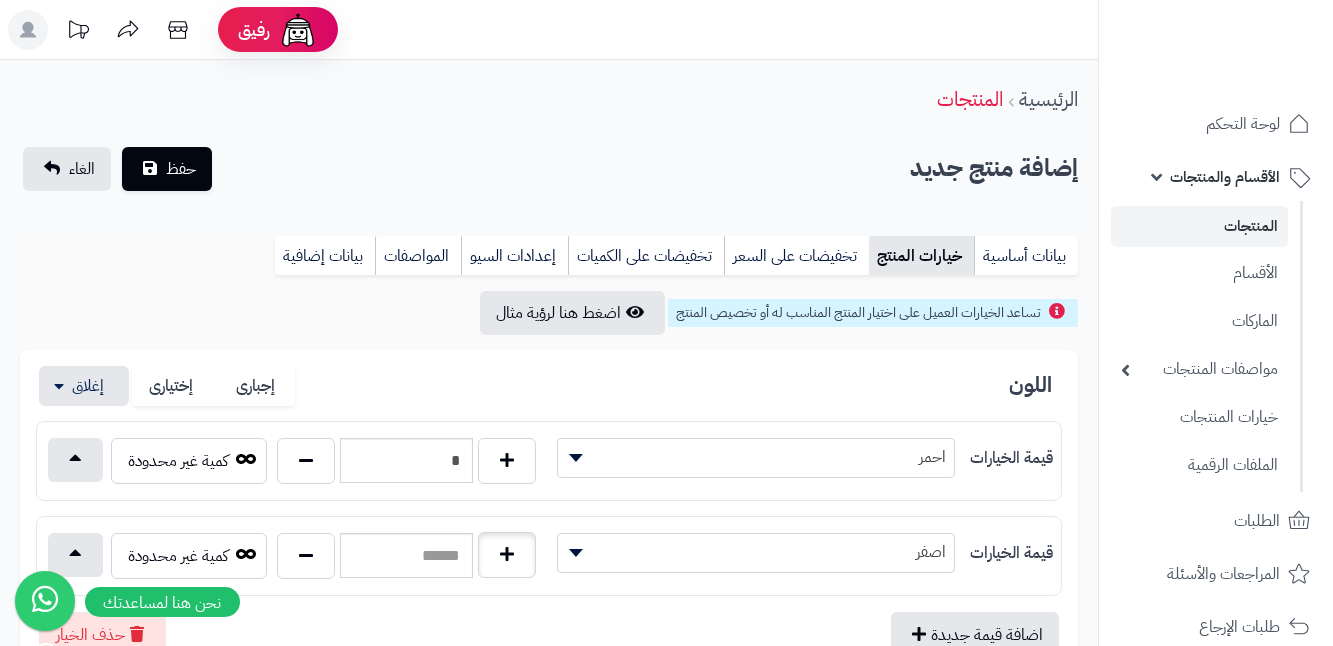 type on "*" 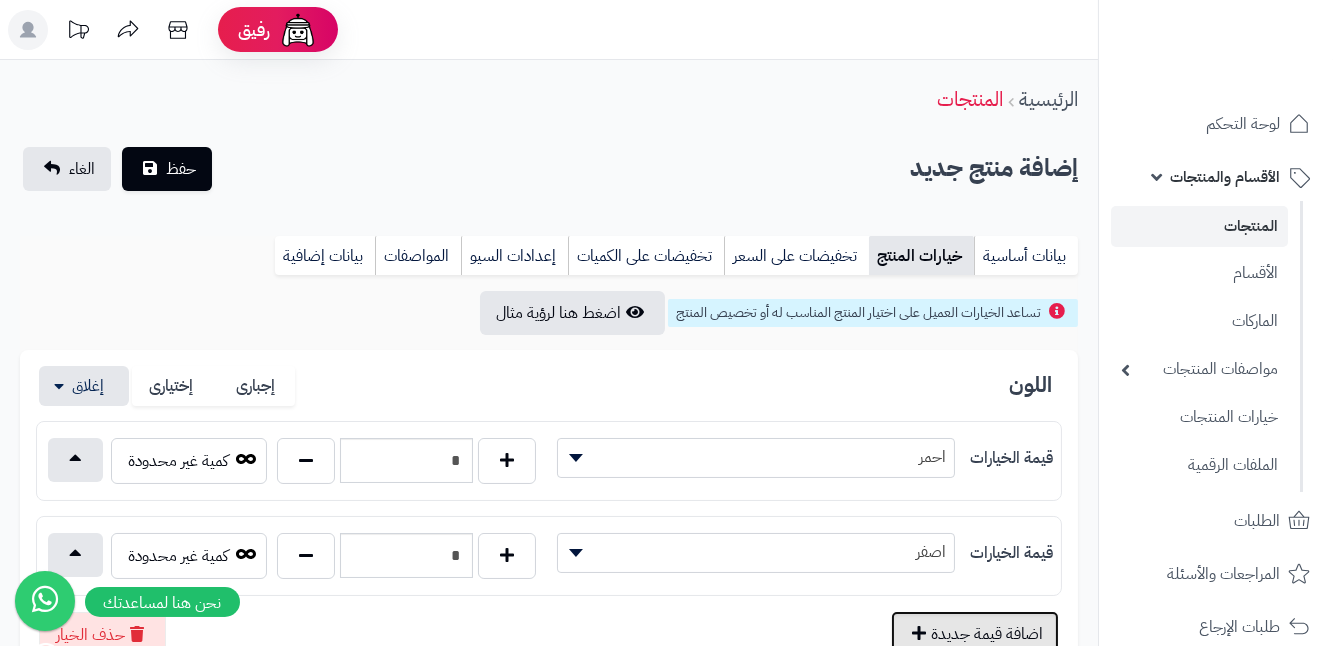 click on "اضافة قيمة جديدة" at bounding box center [975, 634] 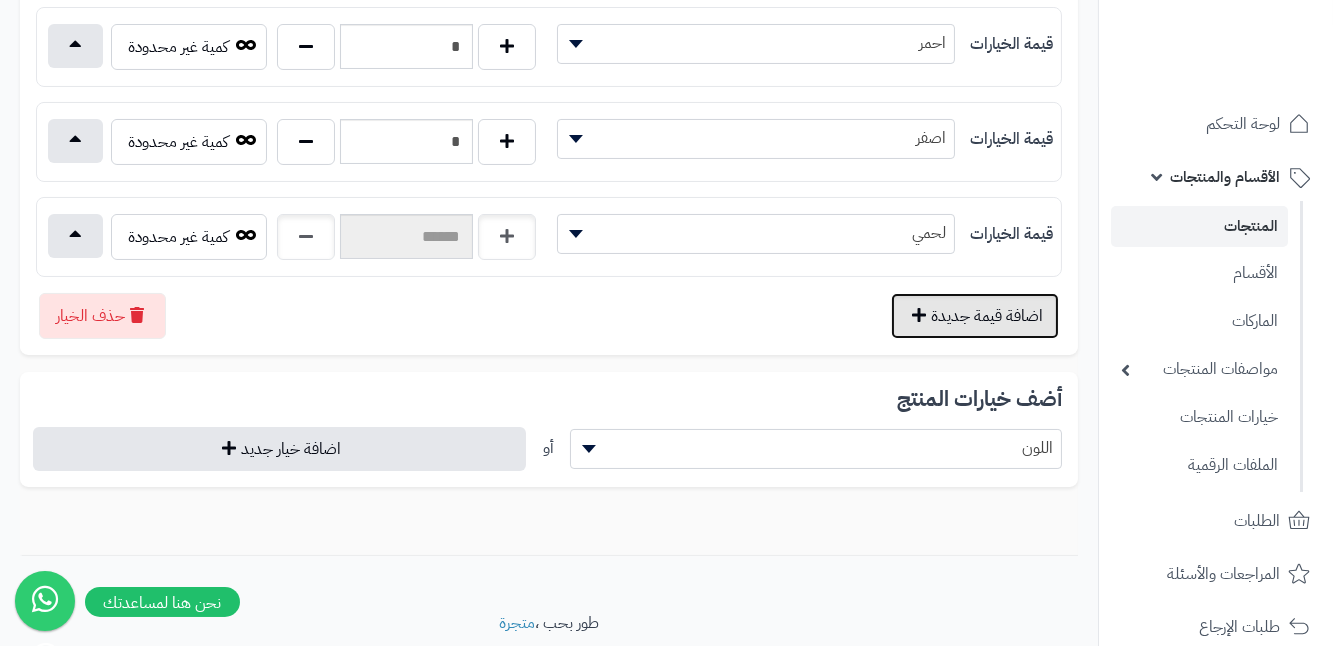 scroll, scrollTop: 454, scrollLeft: 0, axis: vertical 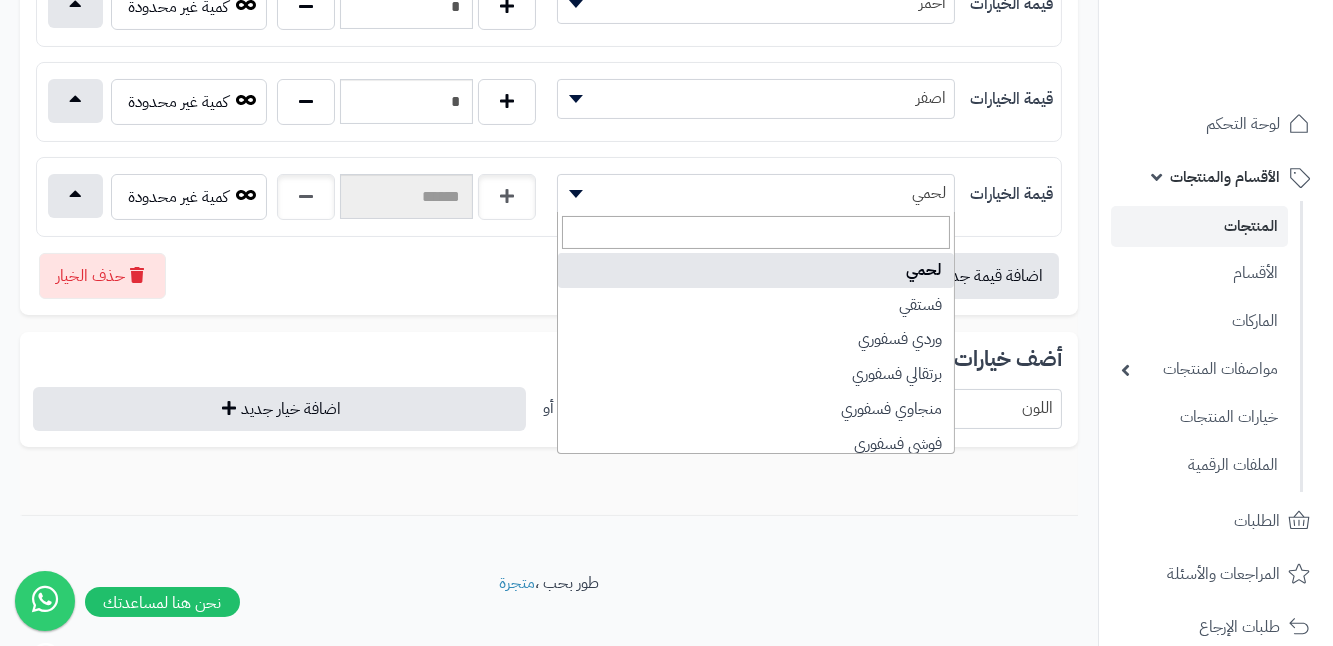 click at bounding box center [573, 194] 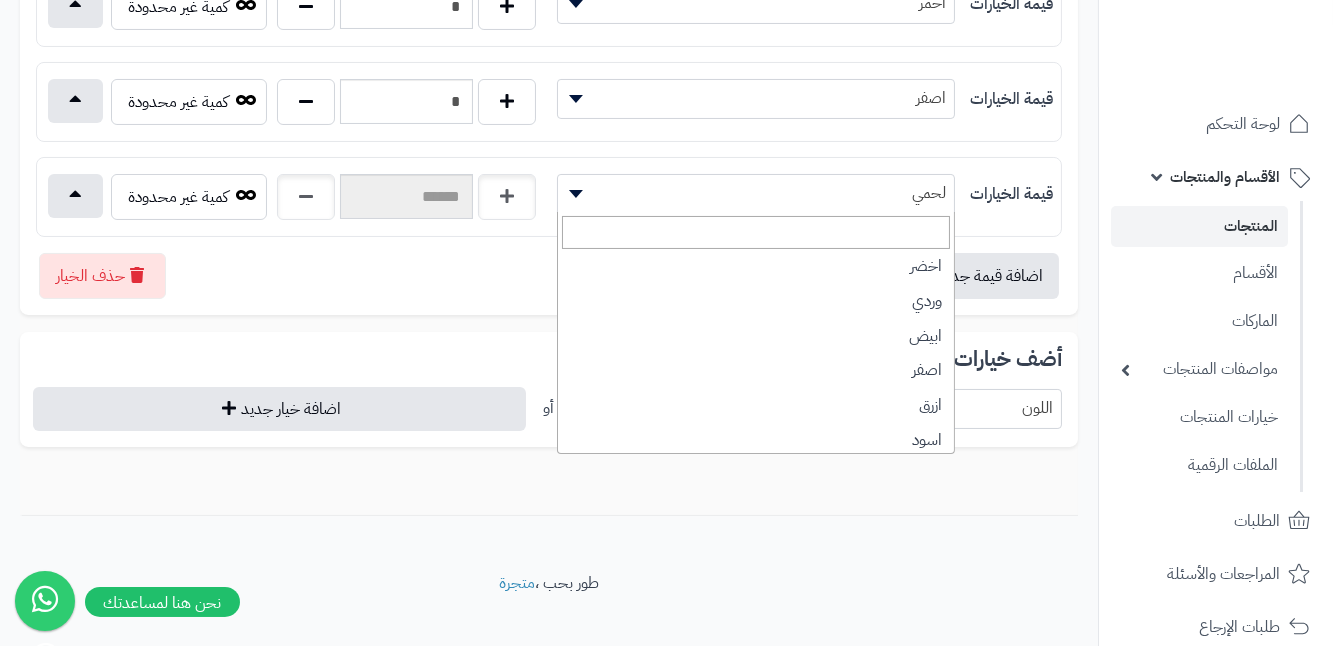 scroll, scrollTop: 1333, scrollLeft: 0, axis: vertical 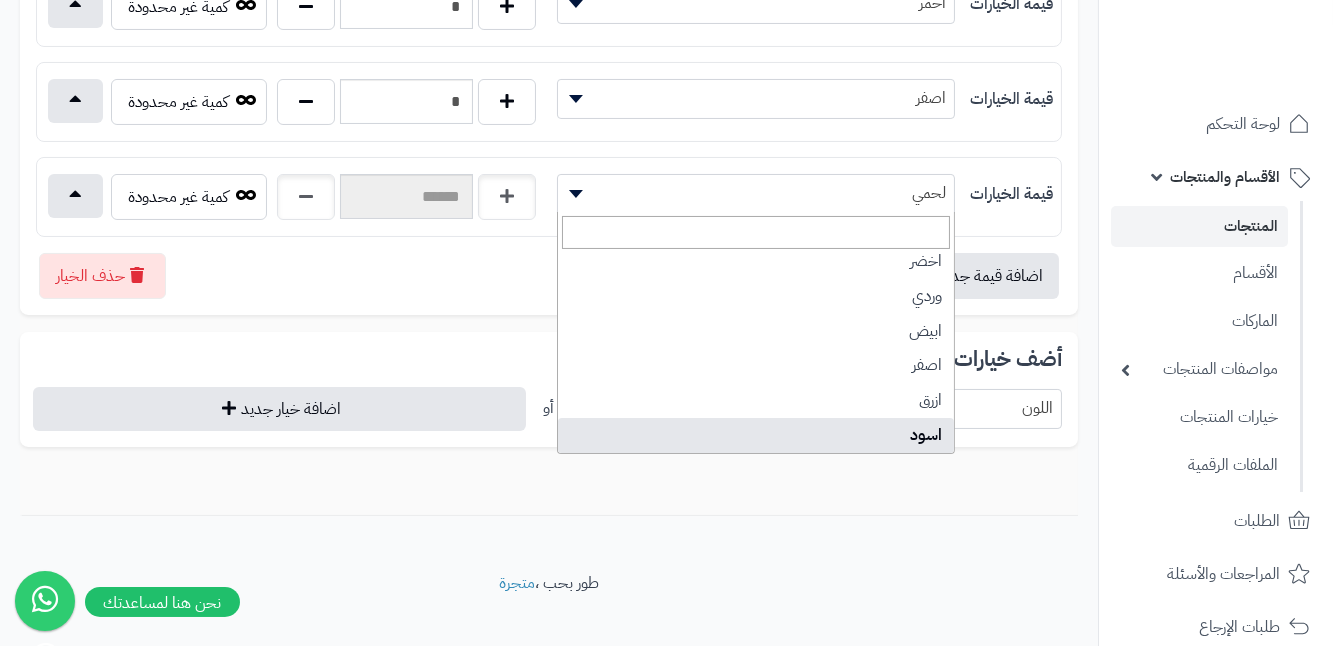 select on "**" 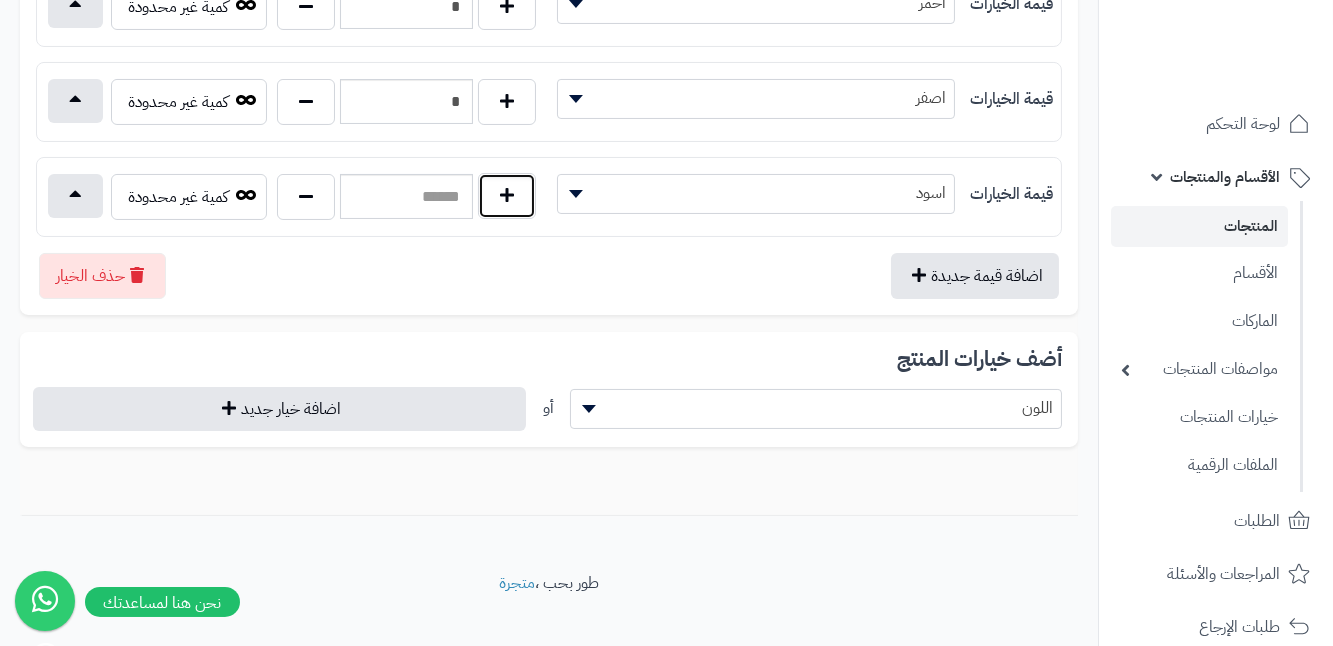click at bounding box center (507, 196) 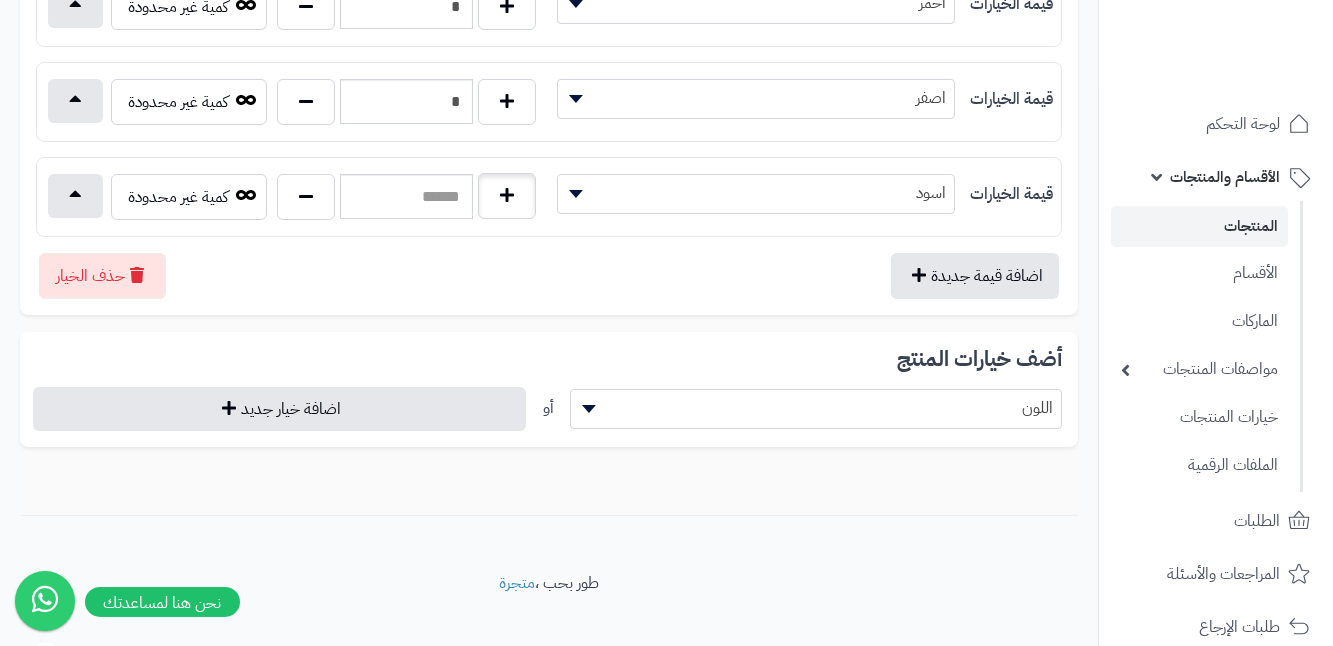 type on "*" 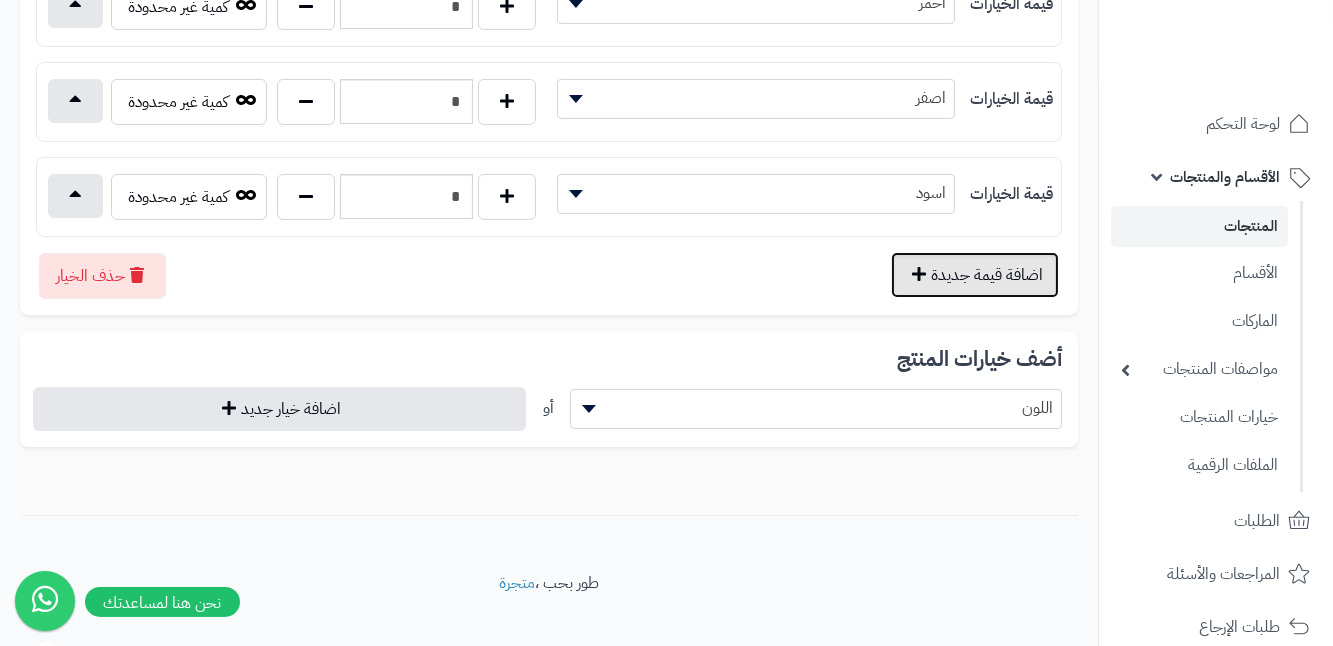 click on "اضافة قيمة جديدة" at bounding box center [975, 275] 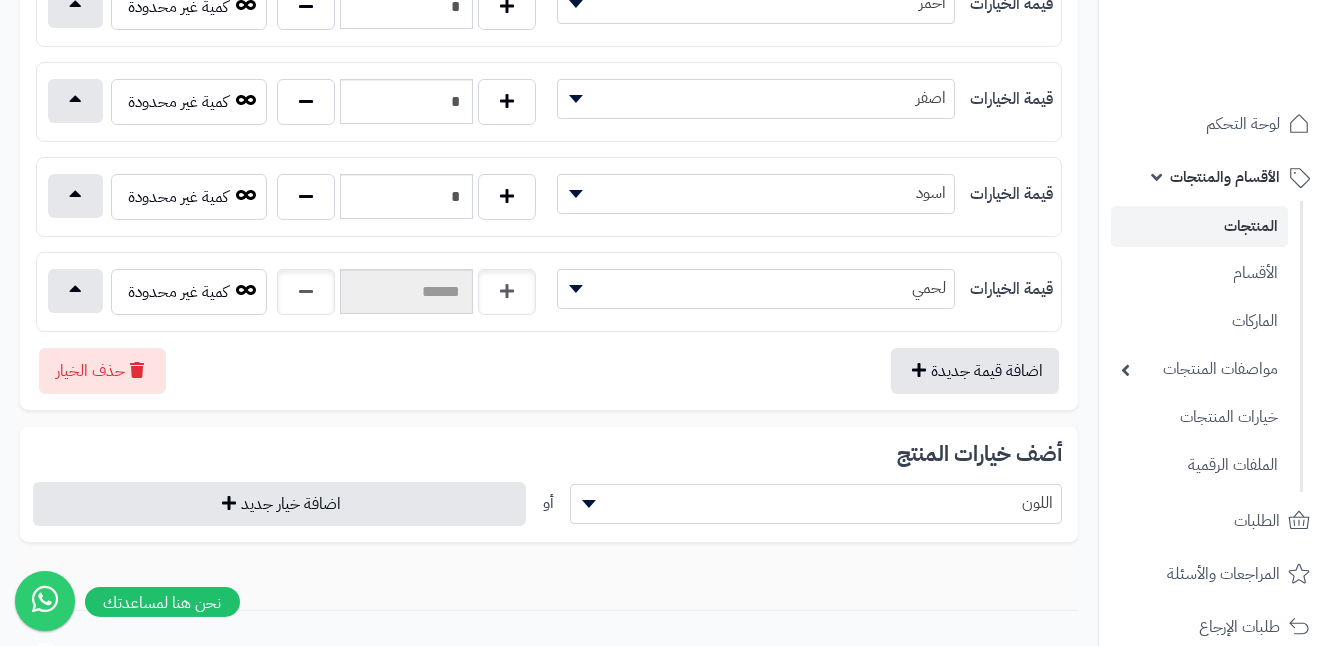 click on "لحمي" at bounding box center [756, 288] 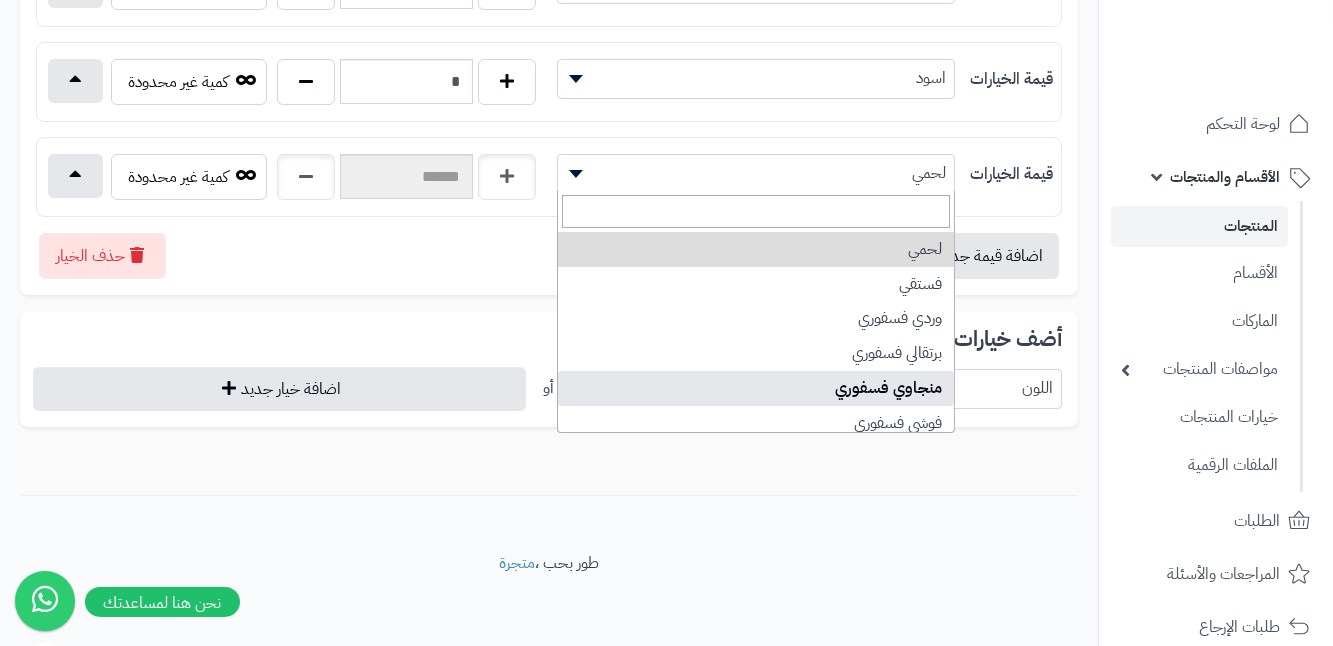 scroll, scrollTop: 570, scrollLeft: 0, axis: vertical 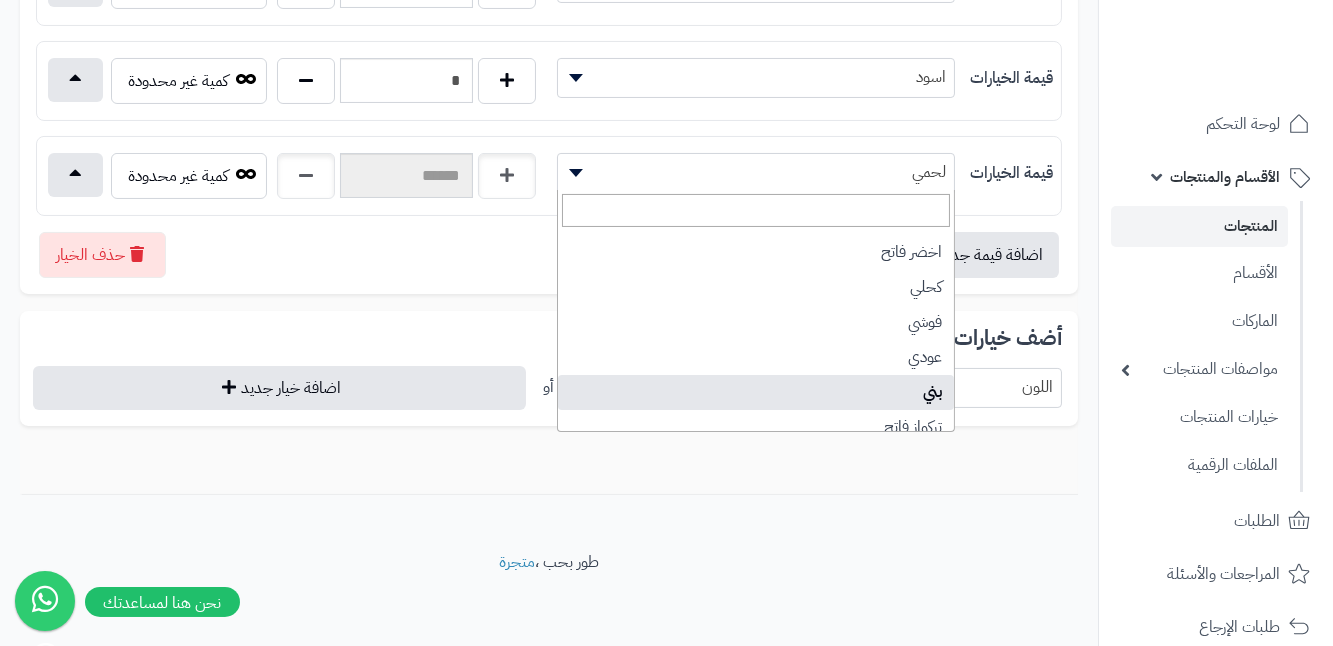 select on "***" 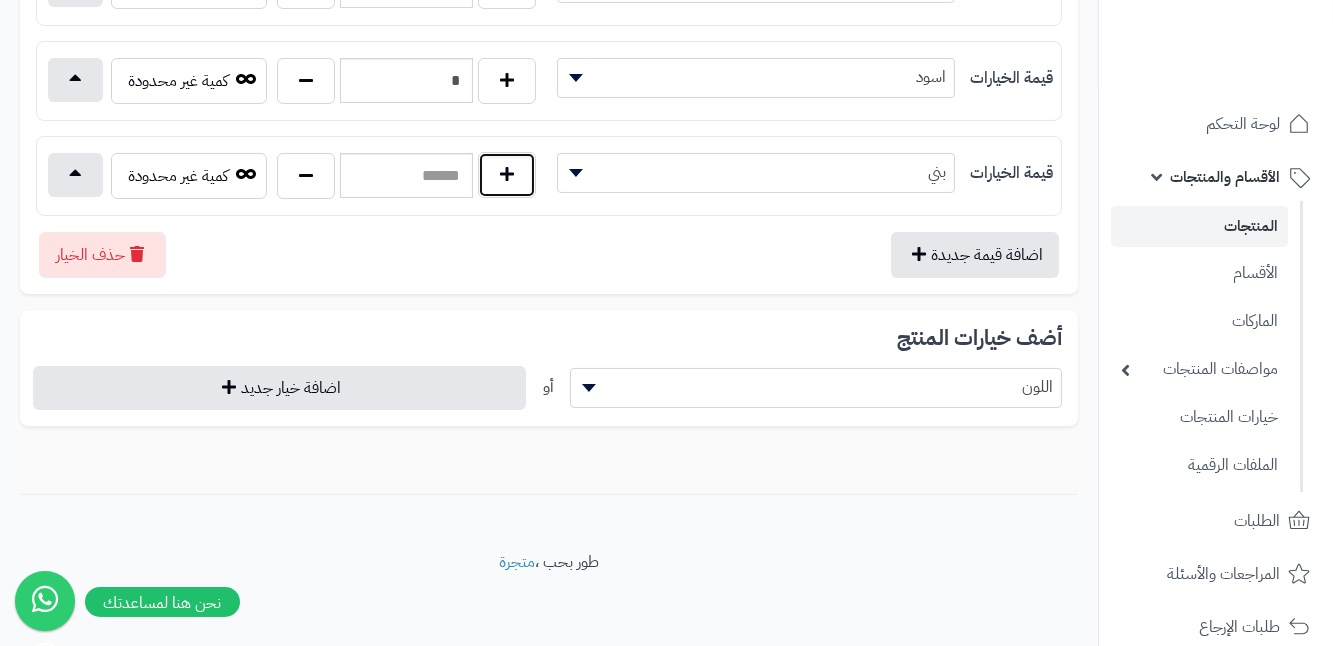 click at bounding box center [507, 175] 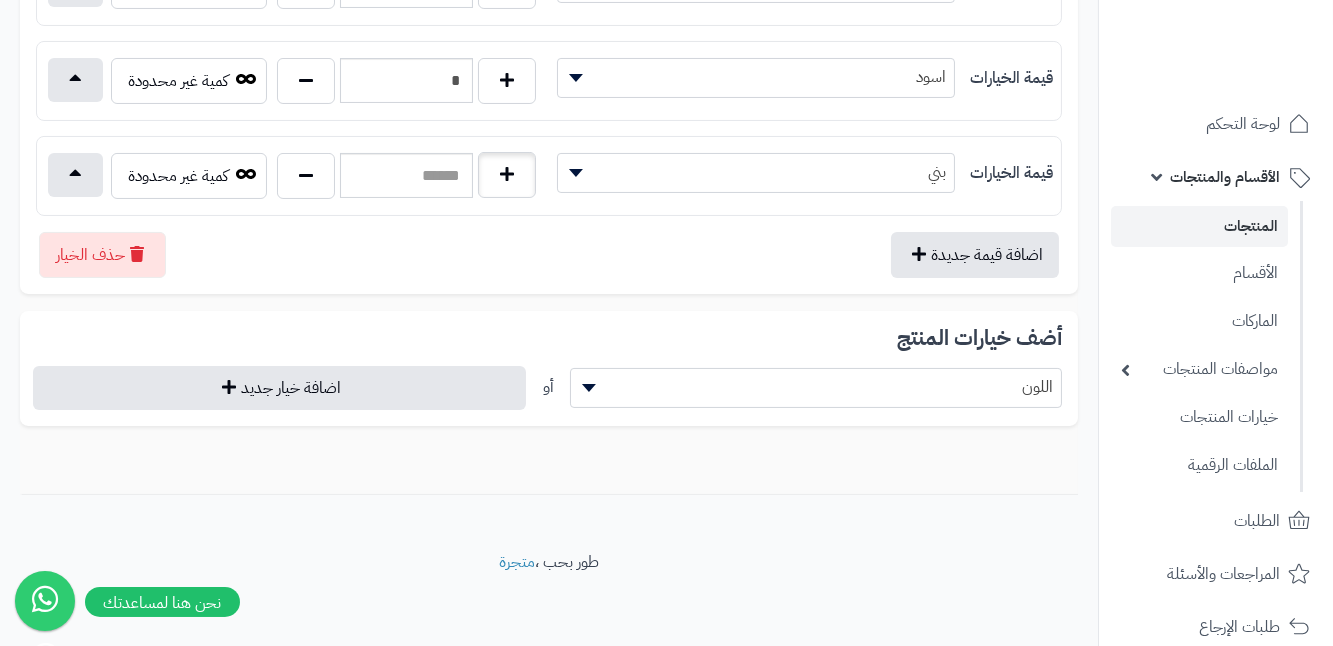 type on "*" 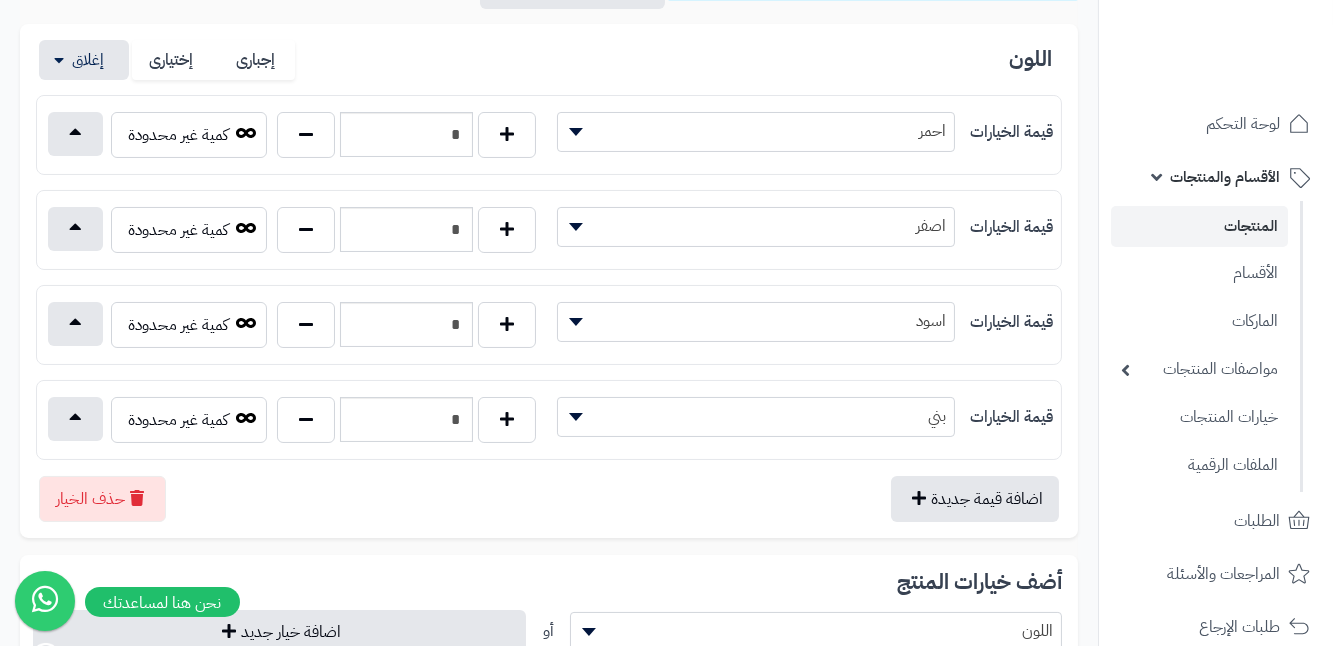 scroll, scrollTop: 297, scrollLeft: 0, axis: vertical 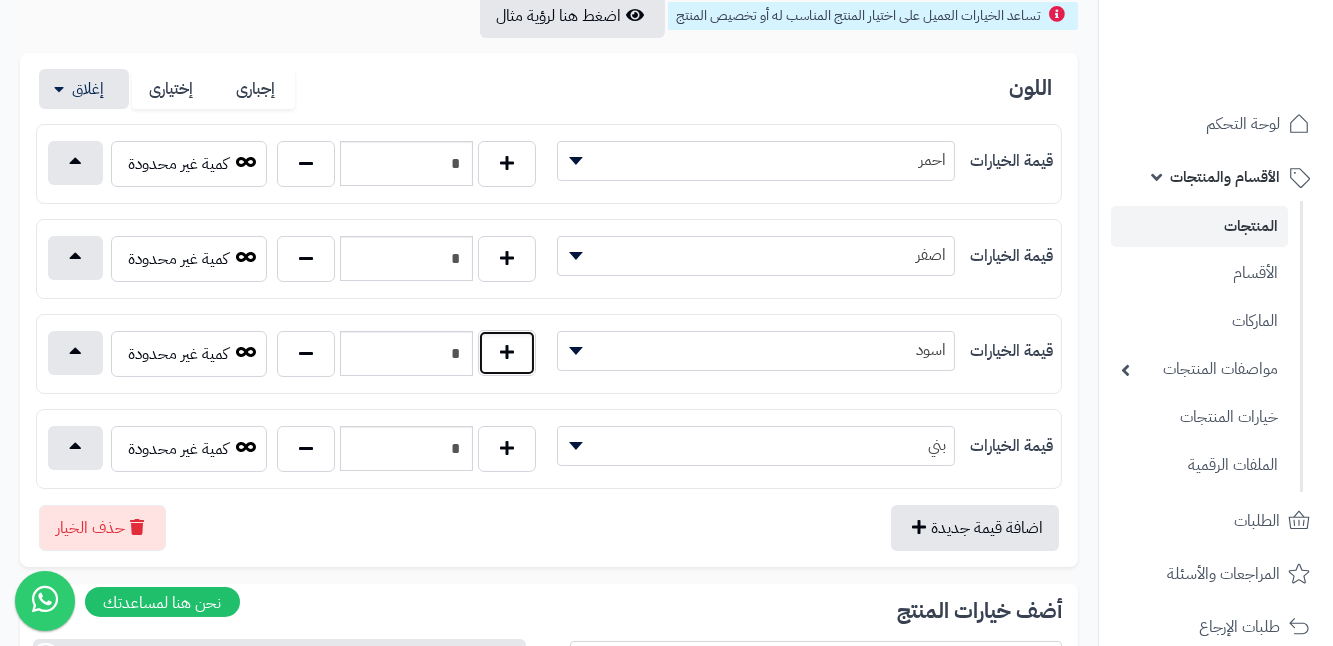 click at bounding box center [507, 353] 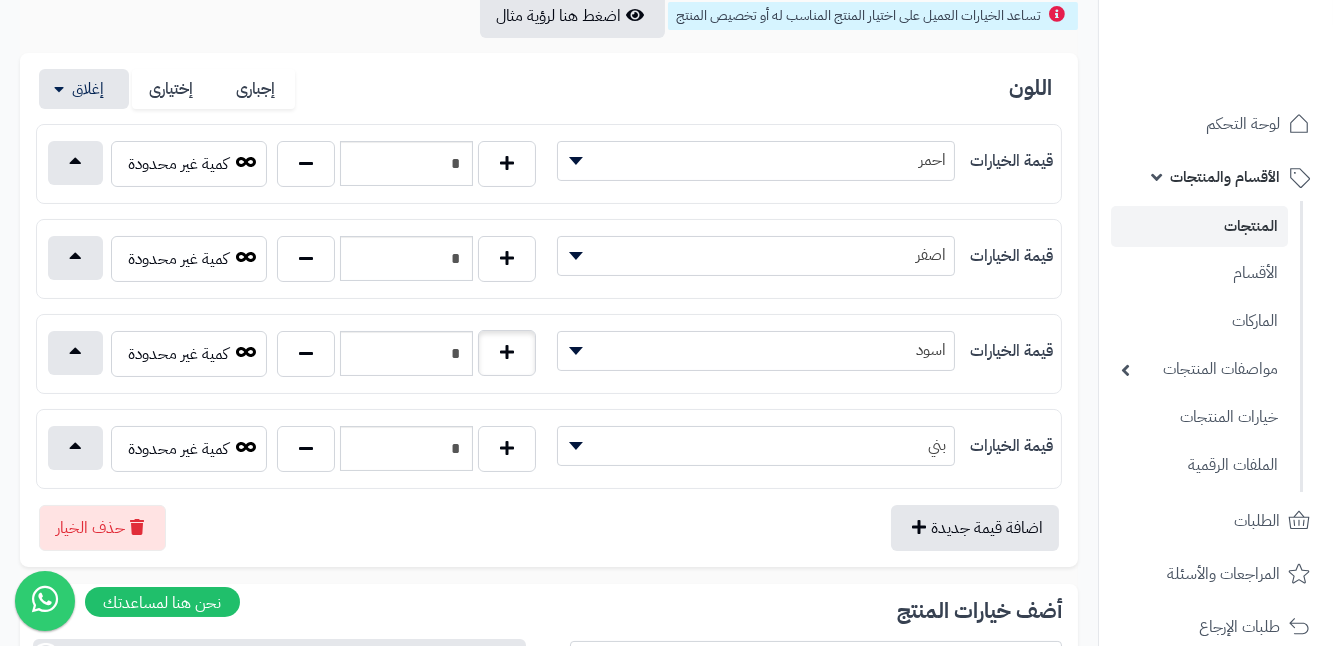 type on "*" 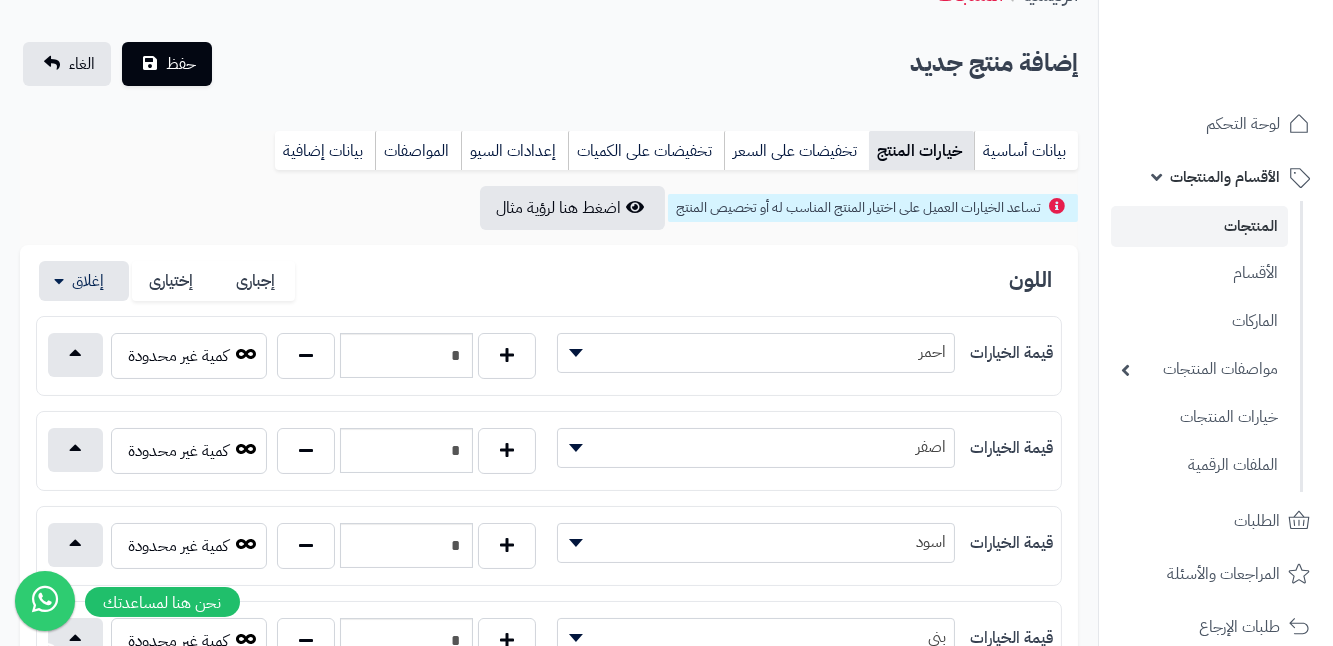 scroll, scrollTop: 24, scrollLeft: 0, axis: vertical 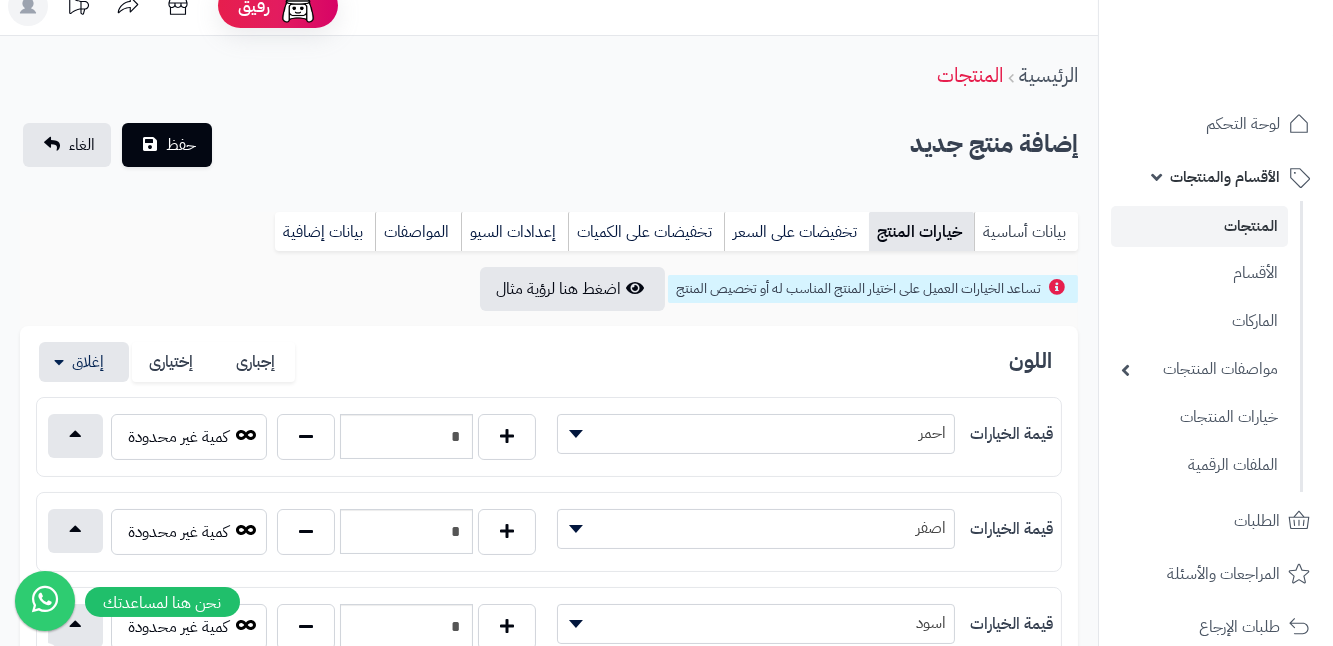 click on "بيانات أساسية" at bounding box center (1026, 232) 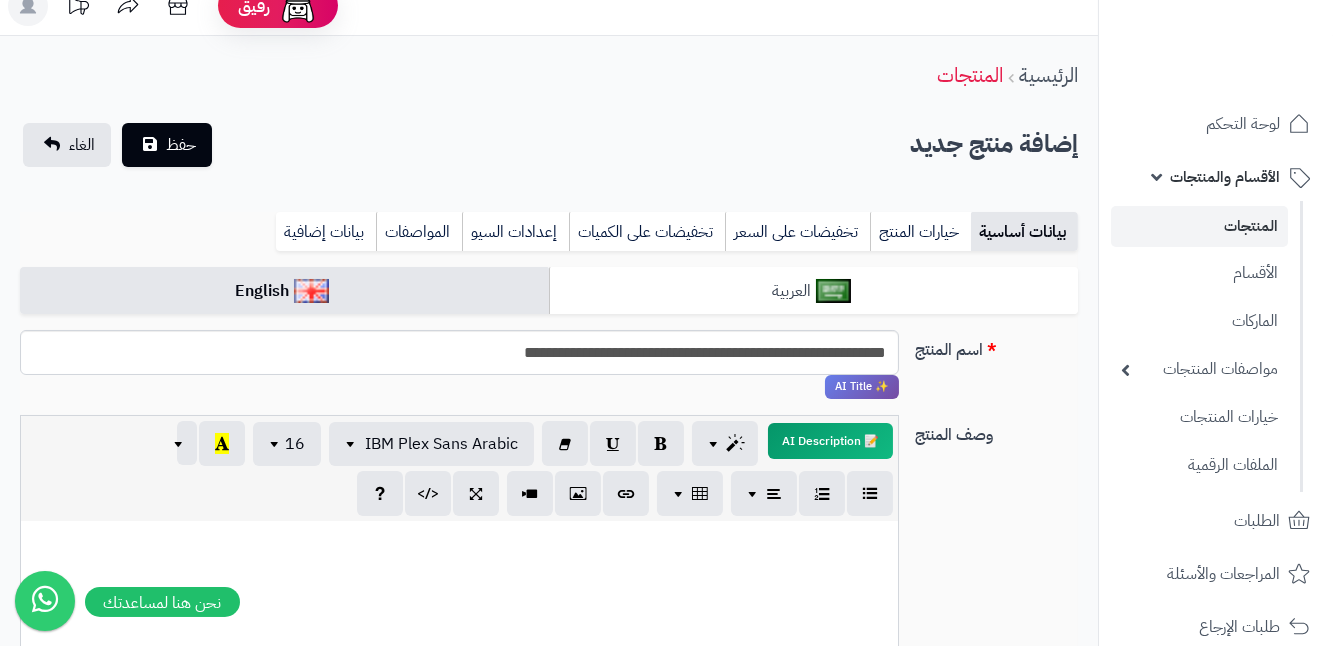 scroll, scrollTop: 0, scrollLeft: 0, axis: both 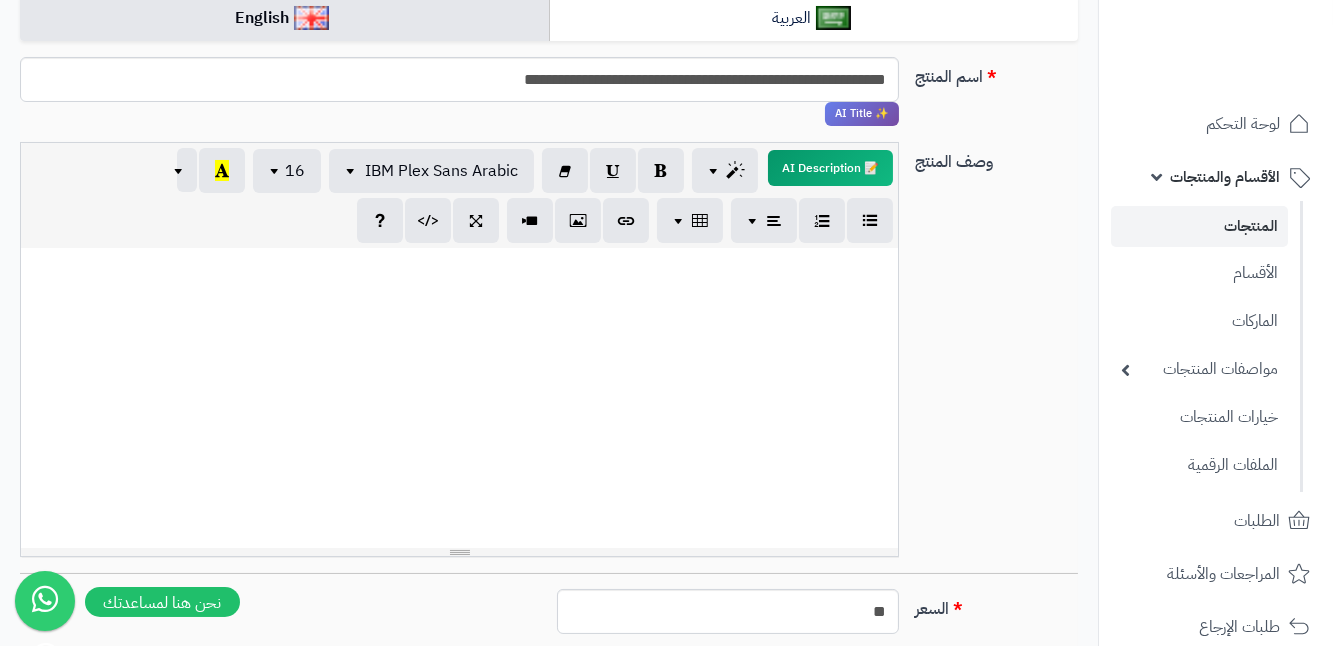 click at bounding box center [459, 398] 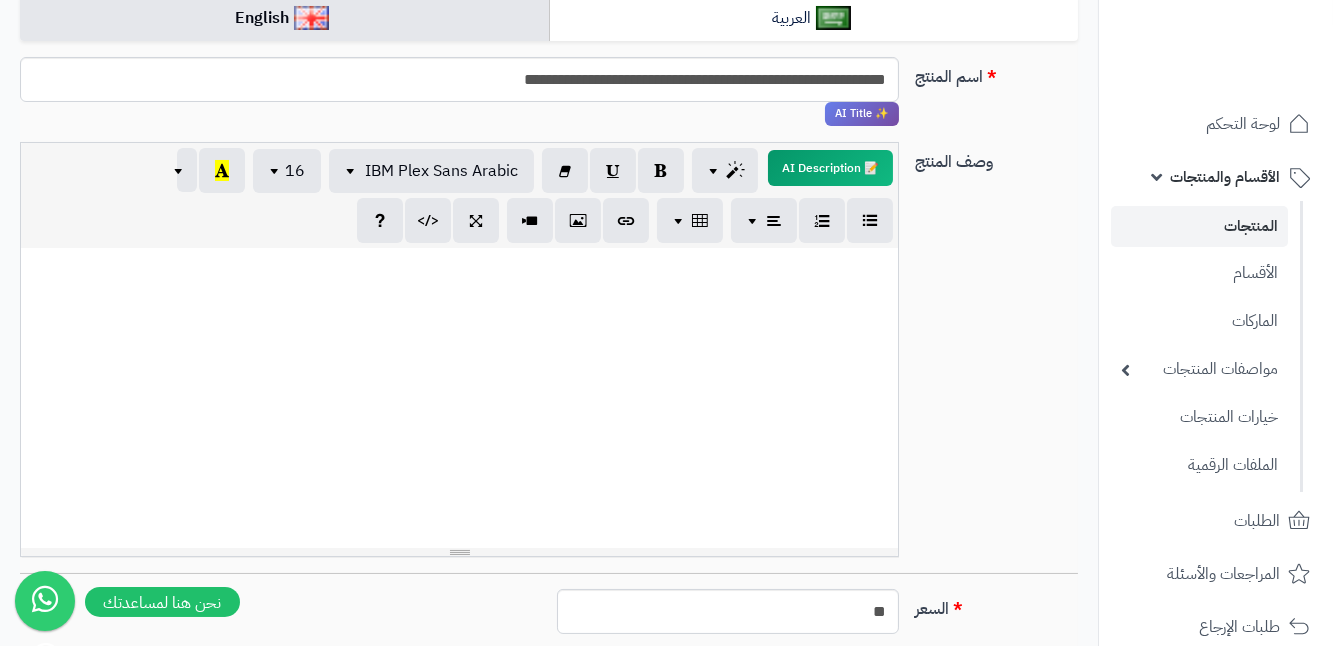 type 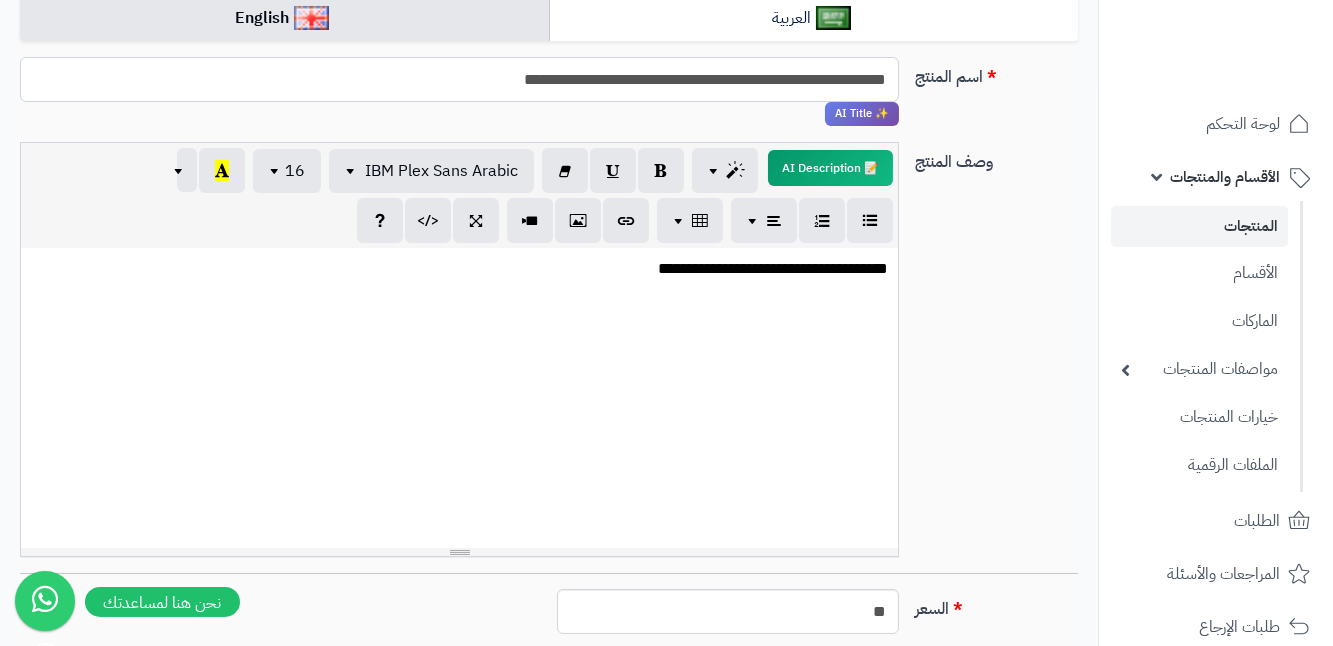 click on "**********" at bounding box center [459, 79] 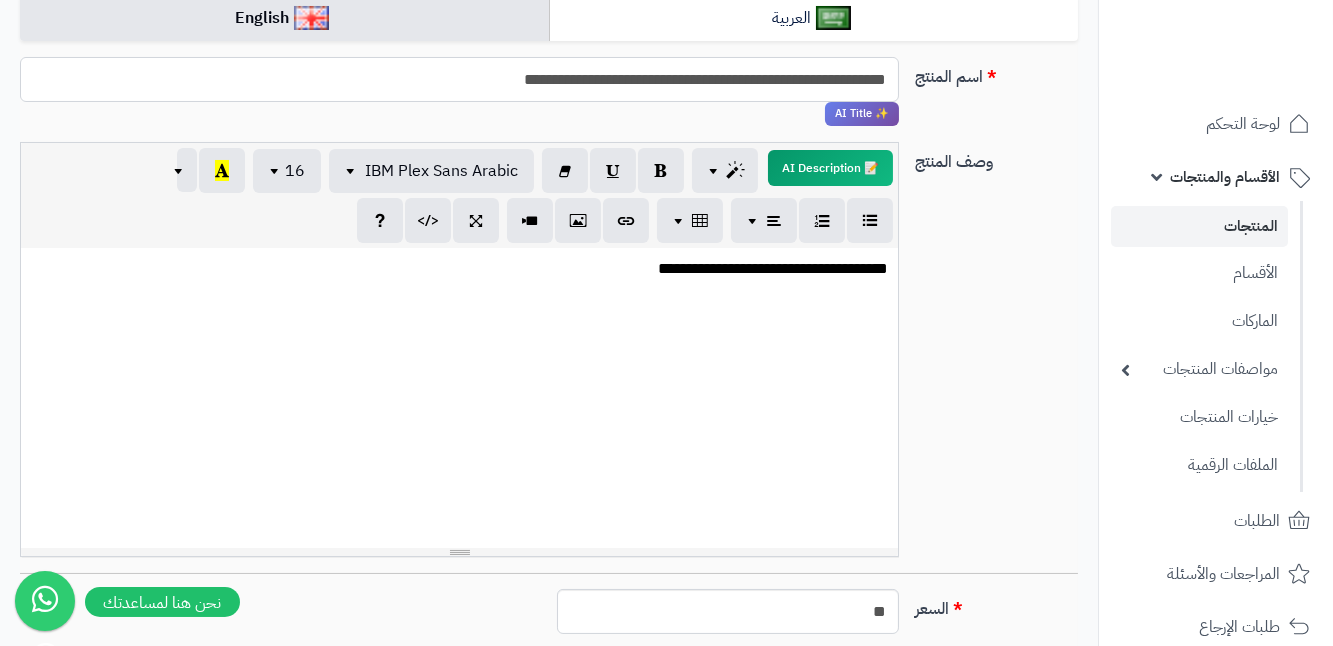 drag, startPoint x: 474, startPoint y: 80, endPoint x: 639, endPoint y: 86, distance: 165.10905 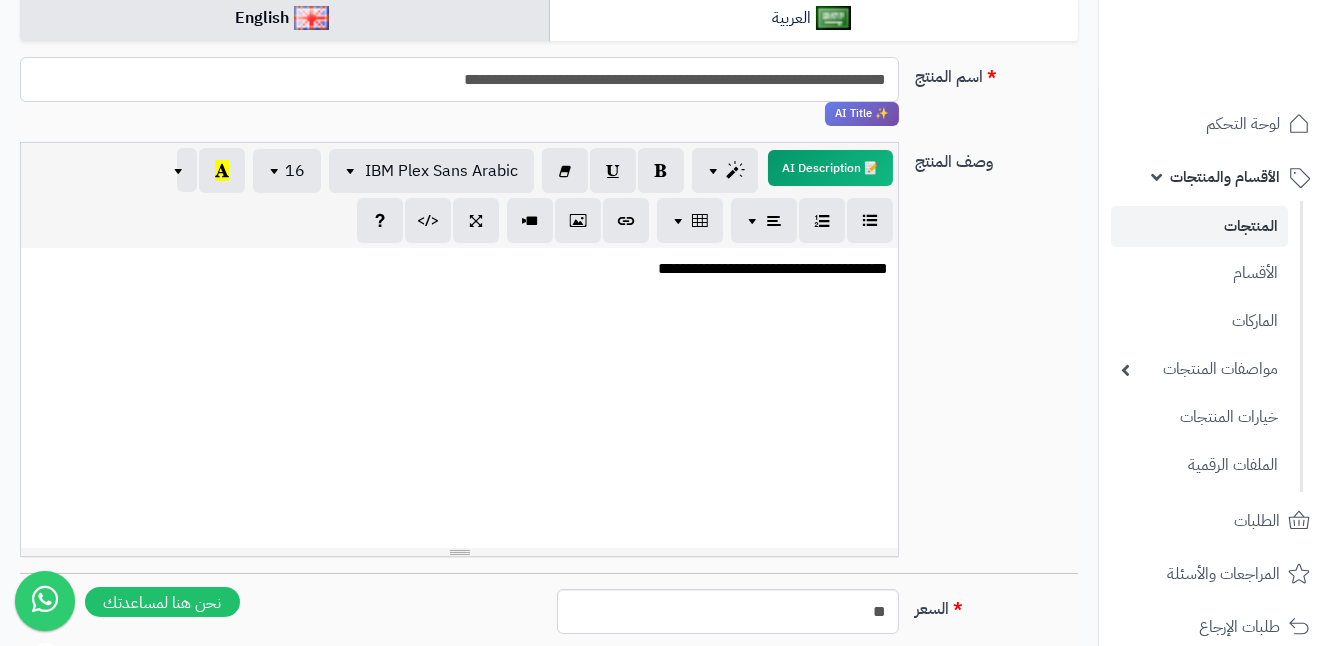 click on "**********" at bounding box center (459, 79) 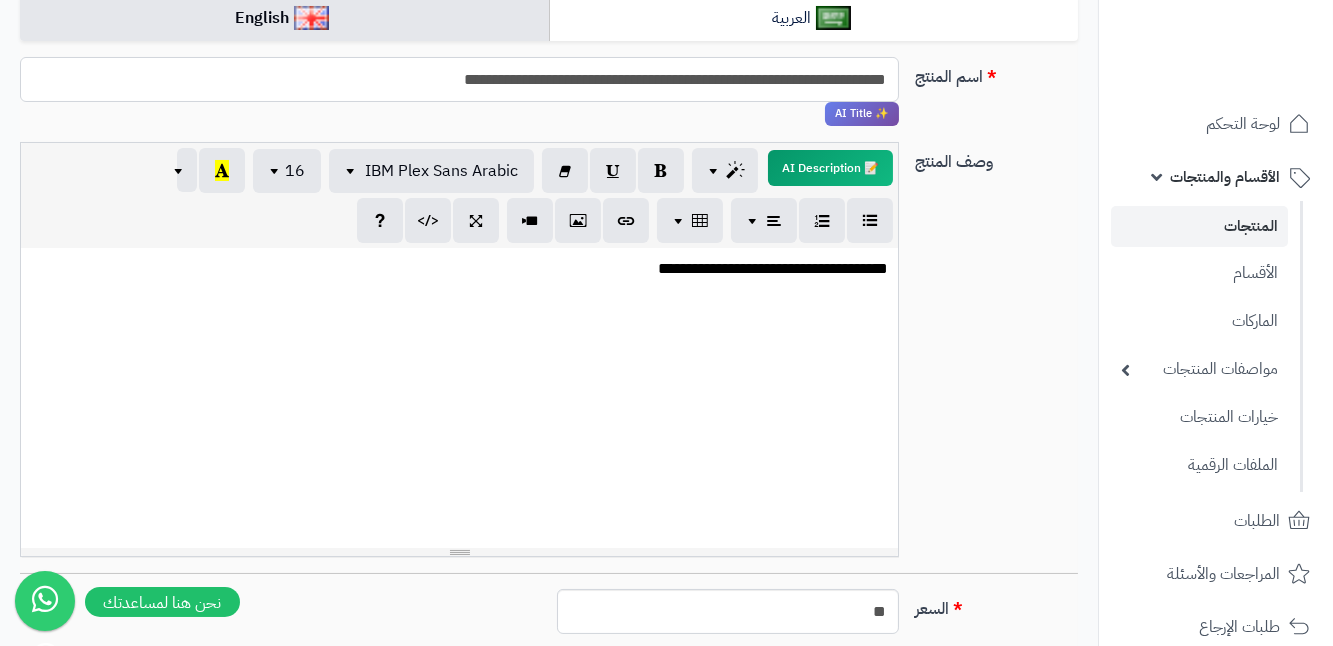 type on "**********" 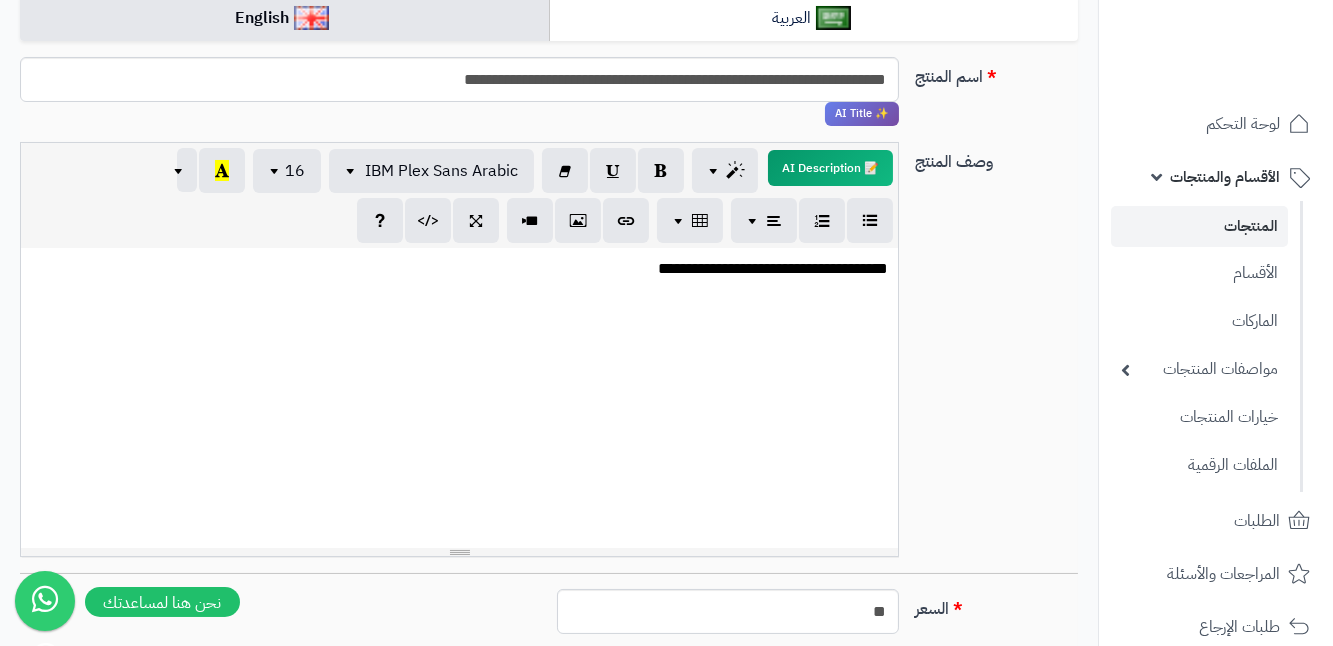click on "**********" at bounding box center [459, 269] 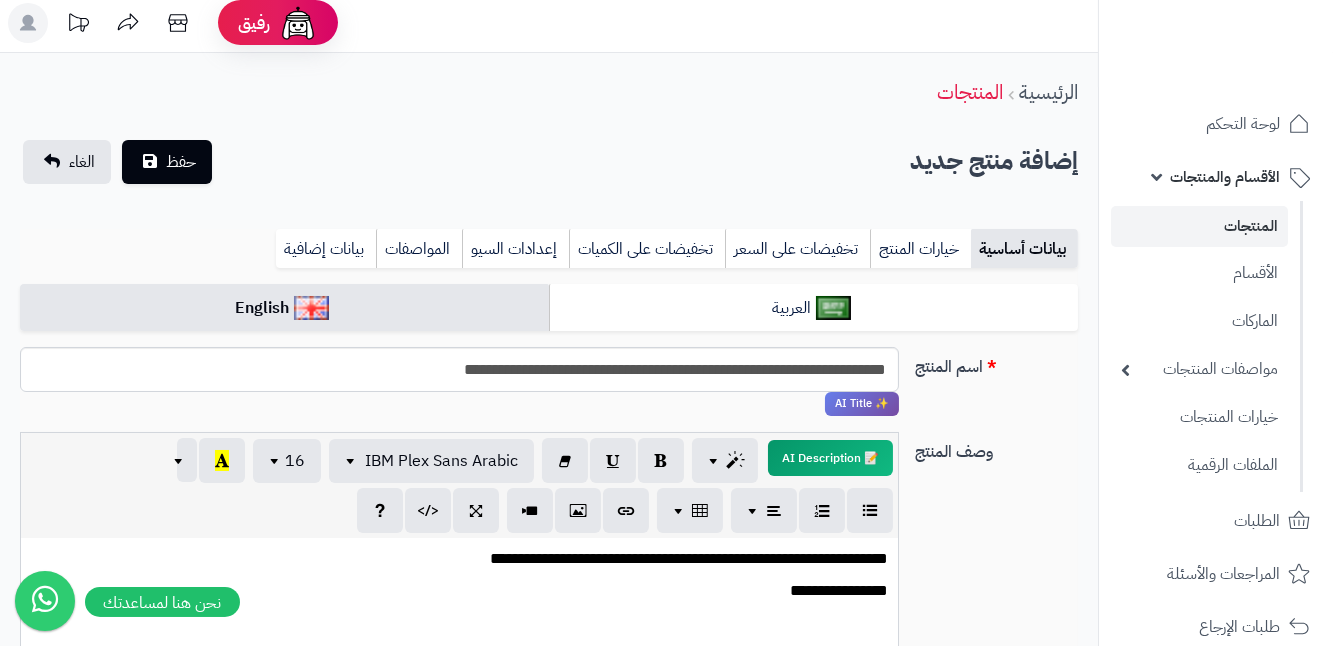 scroll, scrollTop: 0, scrollLeft: 0, axis: both 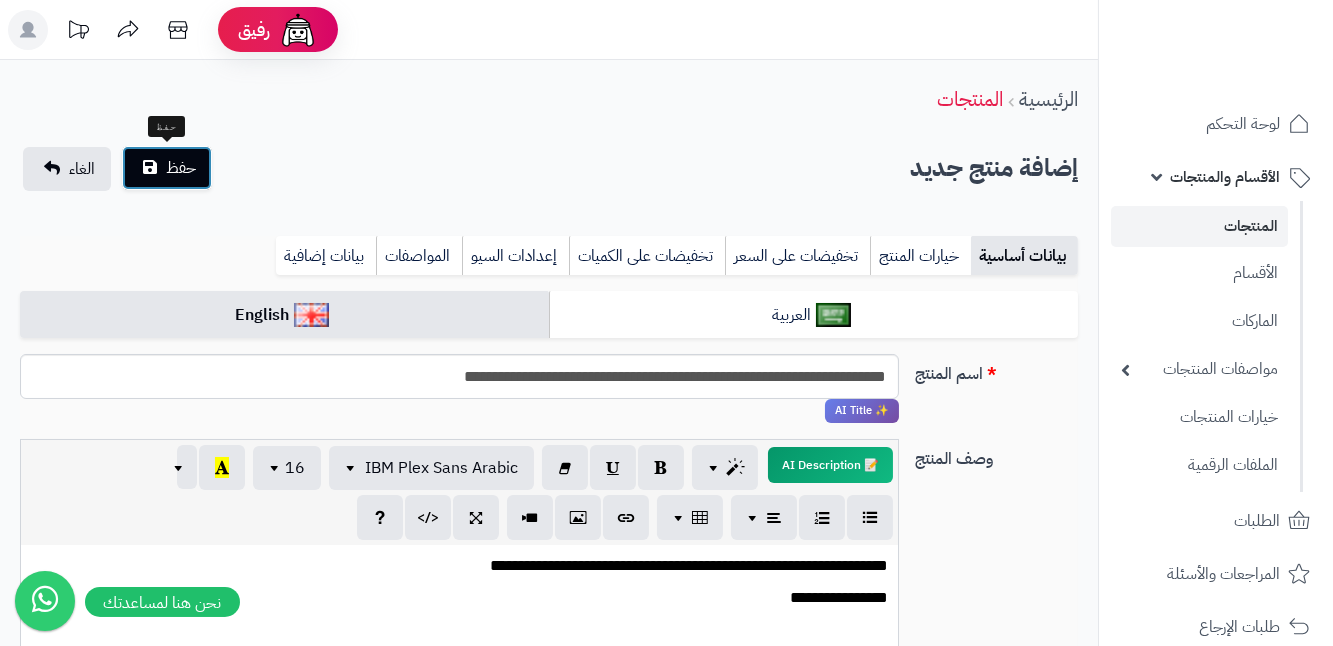 click on "حفظ" at bounding box center (181, 168) 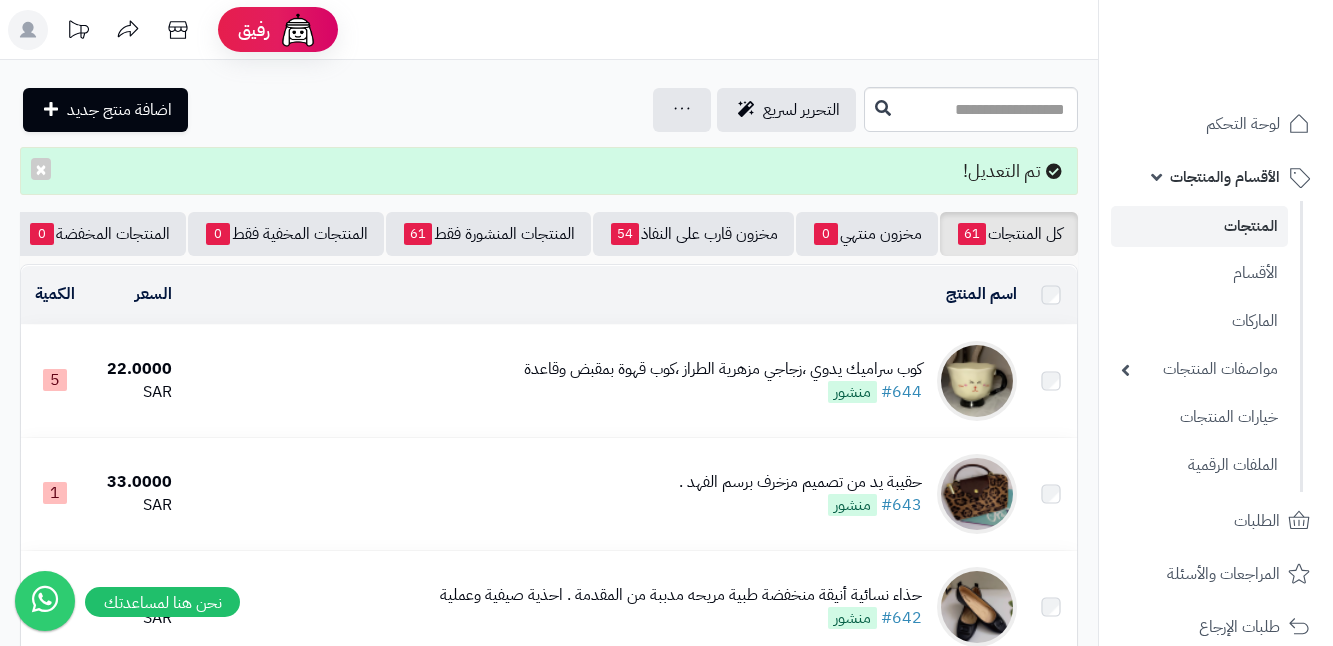 scroll, scrollTop: 0, scrollLeft: 0, axis: both 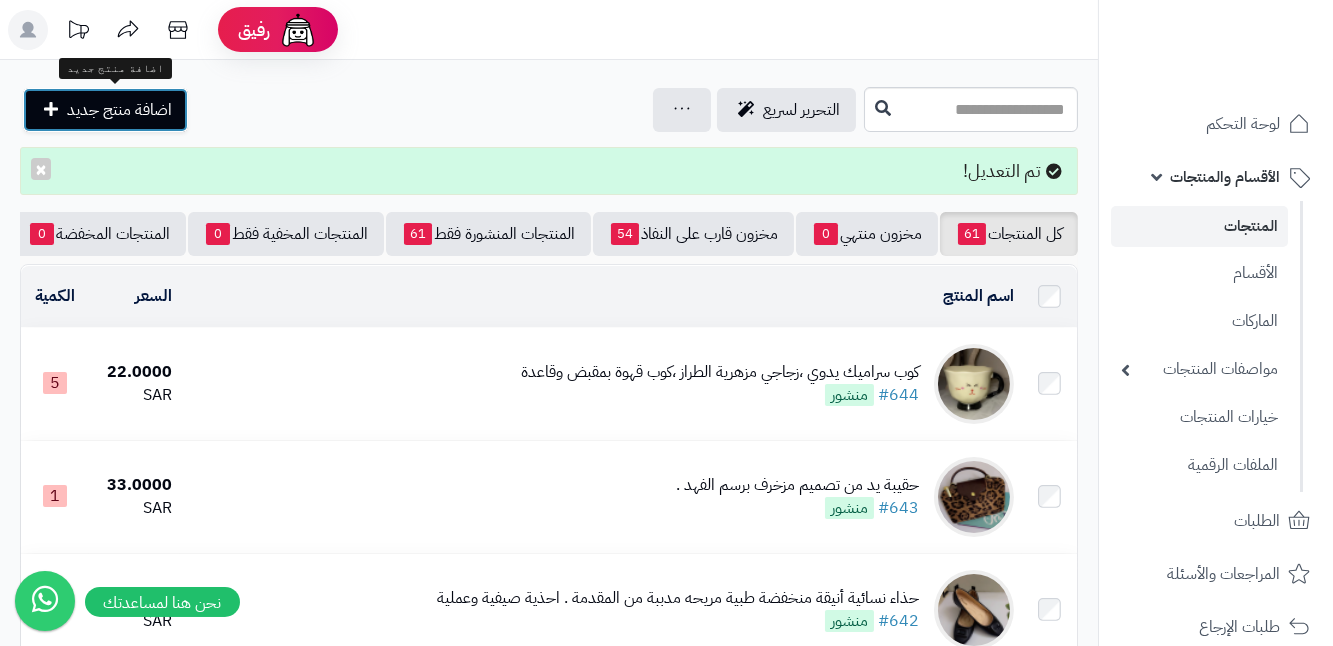 click on "اضافة منتج جديد" at bounding box center (119, 110) 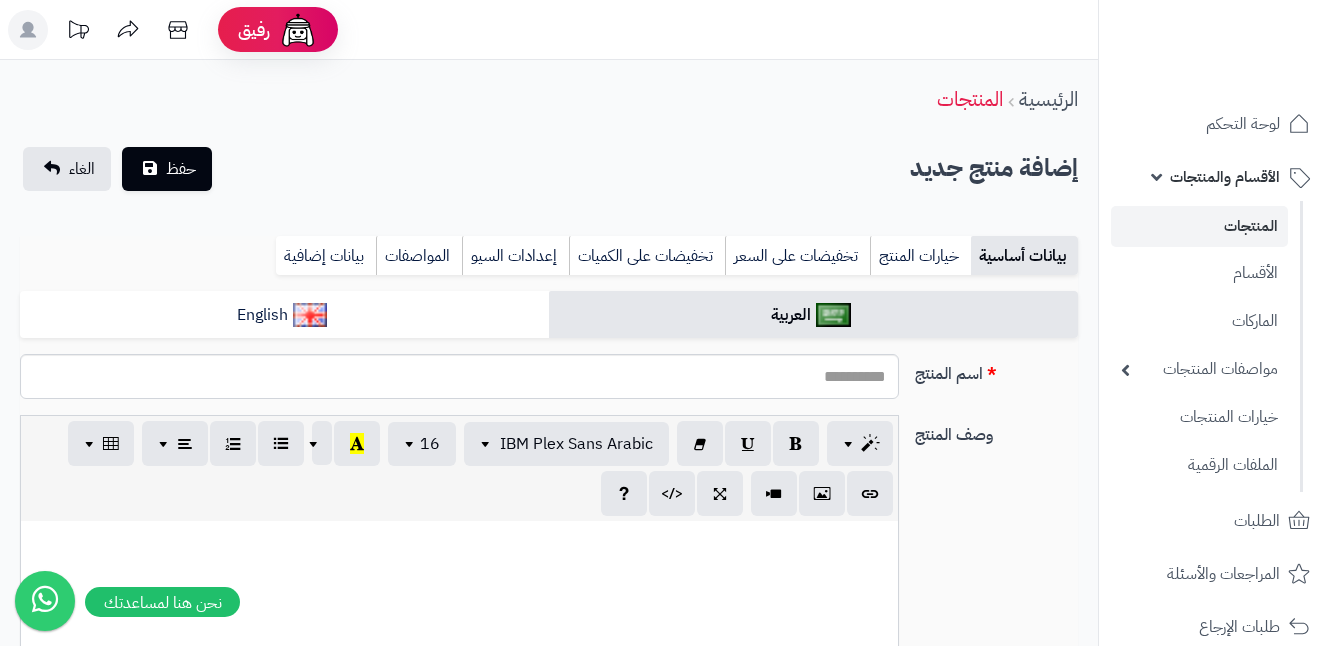 select 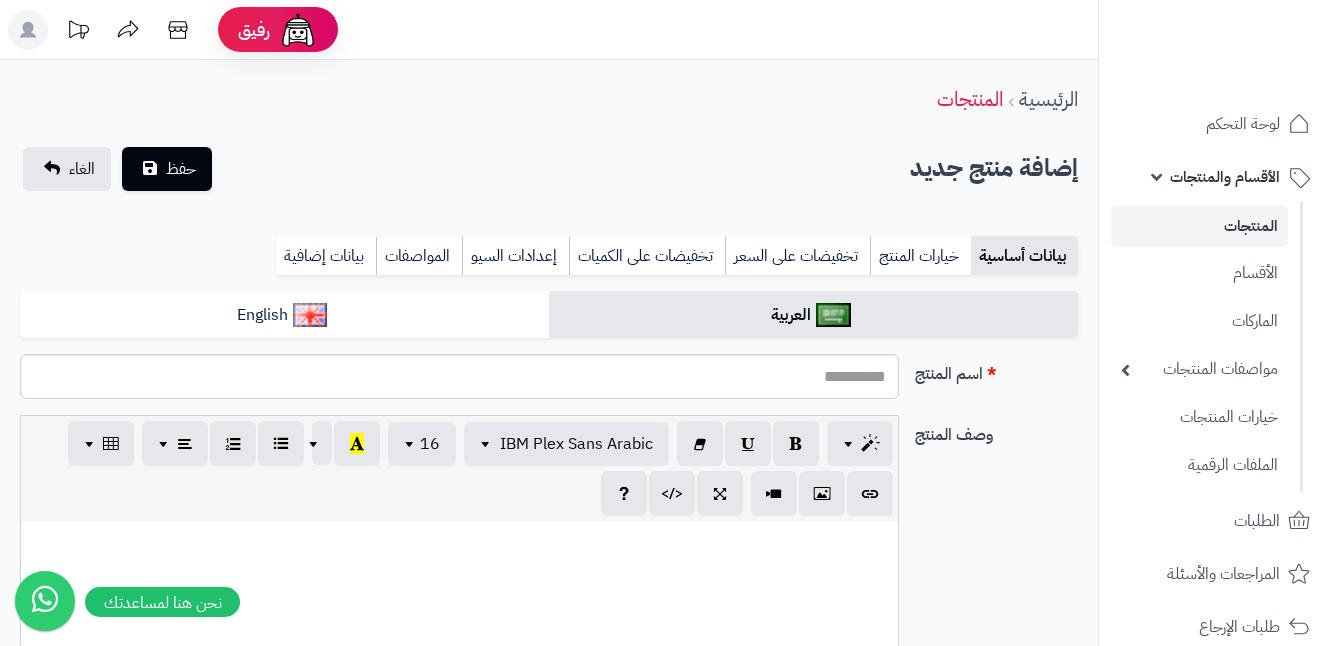 scroll, scrollTop: 0, scrollLeft: 0, axis: both 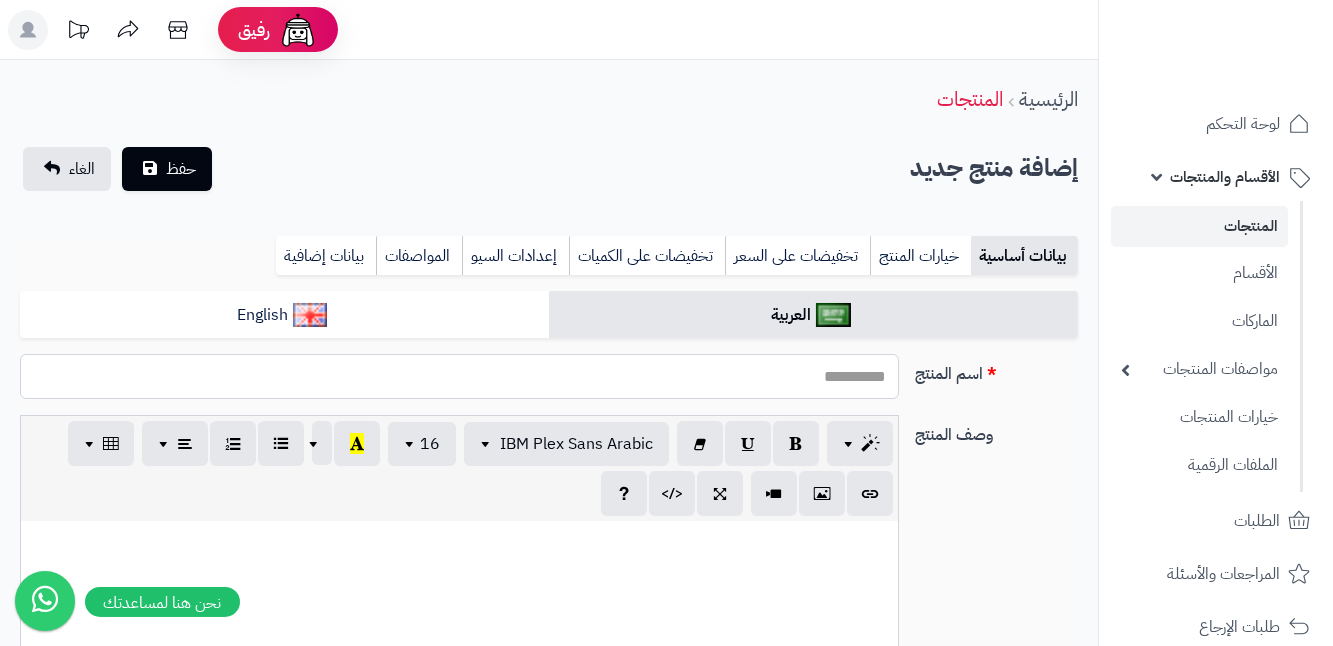 click on "اسم المنتج" at bounding box center [459, 376] 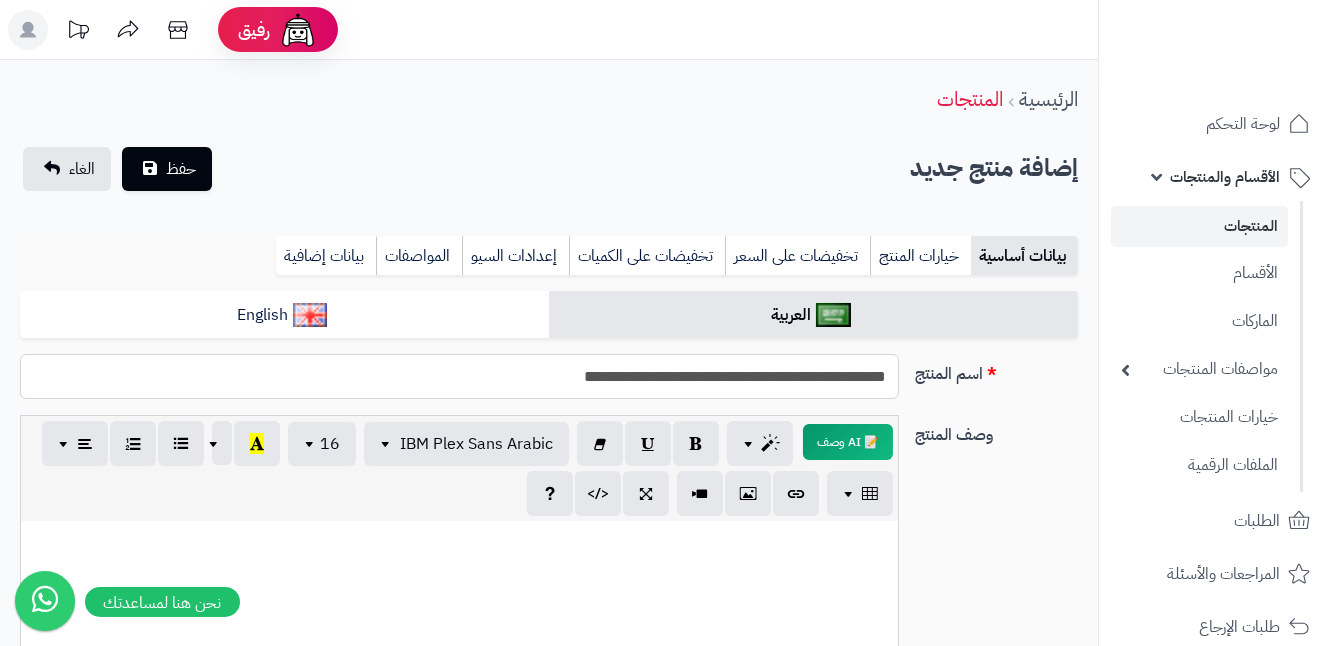 drag, startPoint x: 511, startPoint y: 371, endPoint x: 897, endPoint y: 380, distance: 386.10492 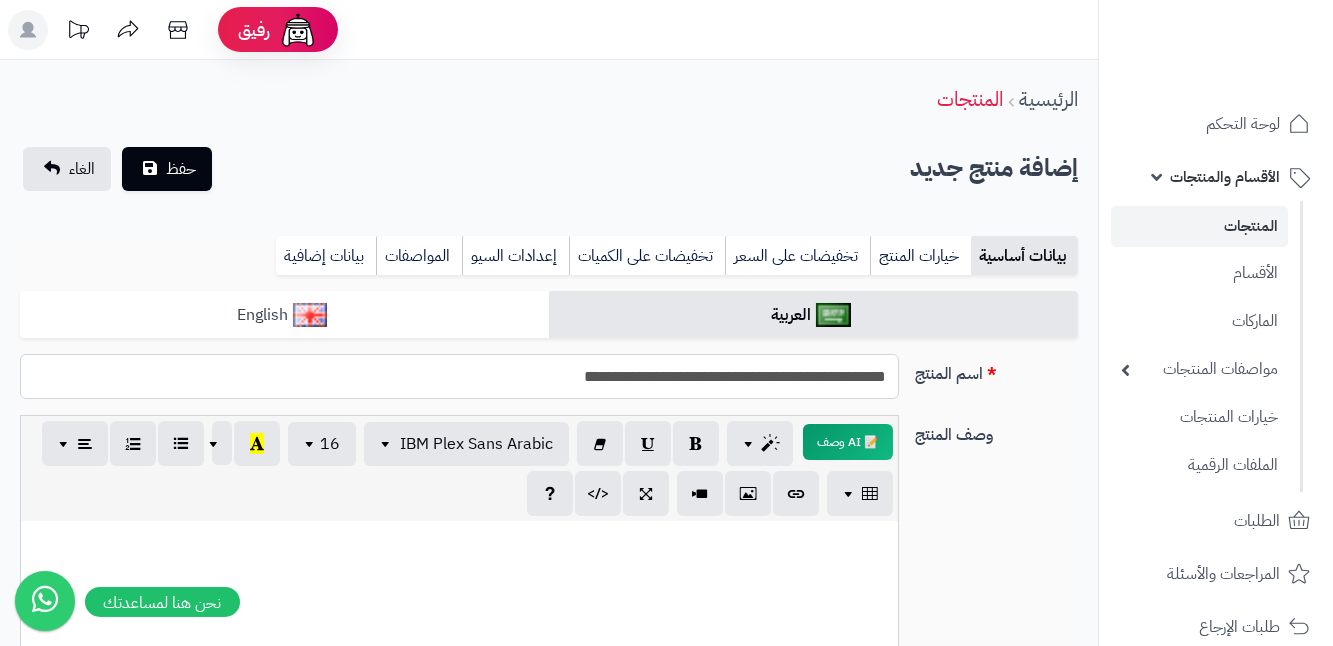 type on "**********" 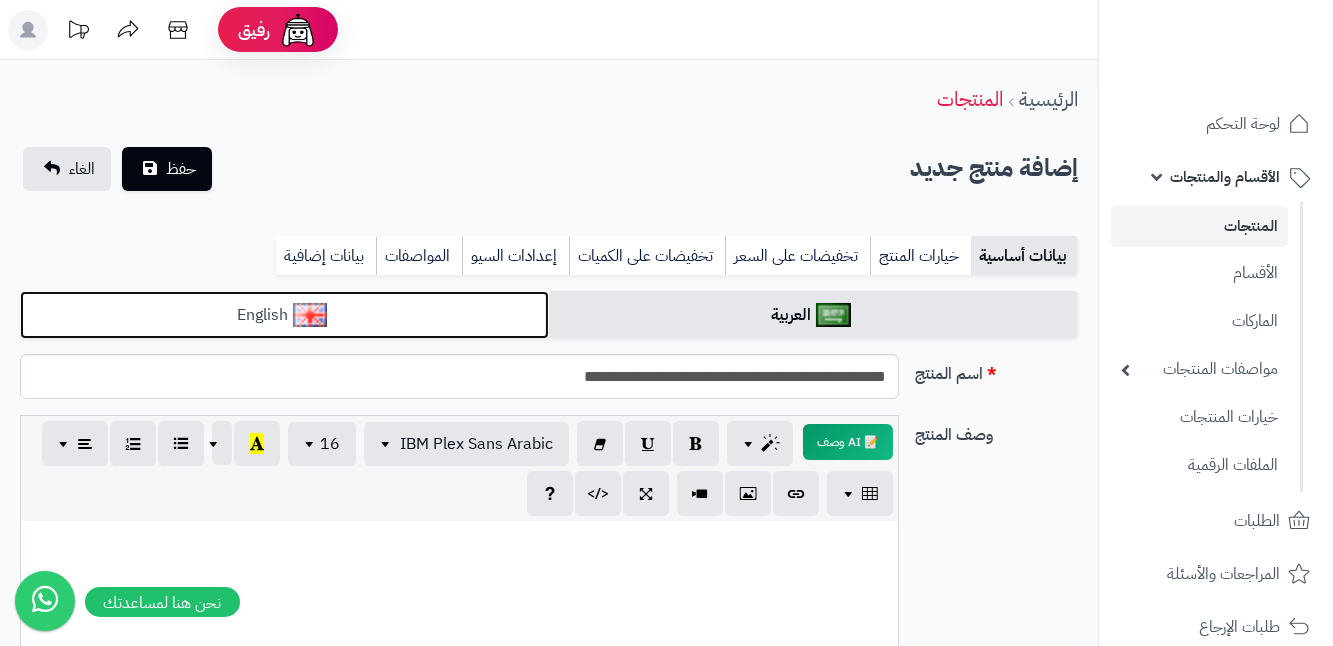 click on "English" at bounding box center [284, 315] 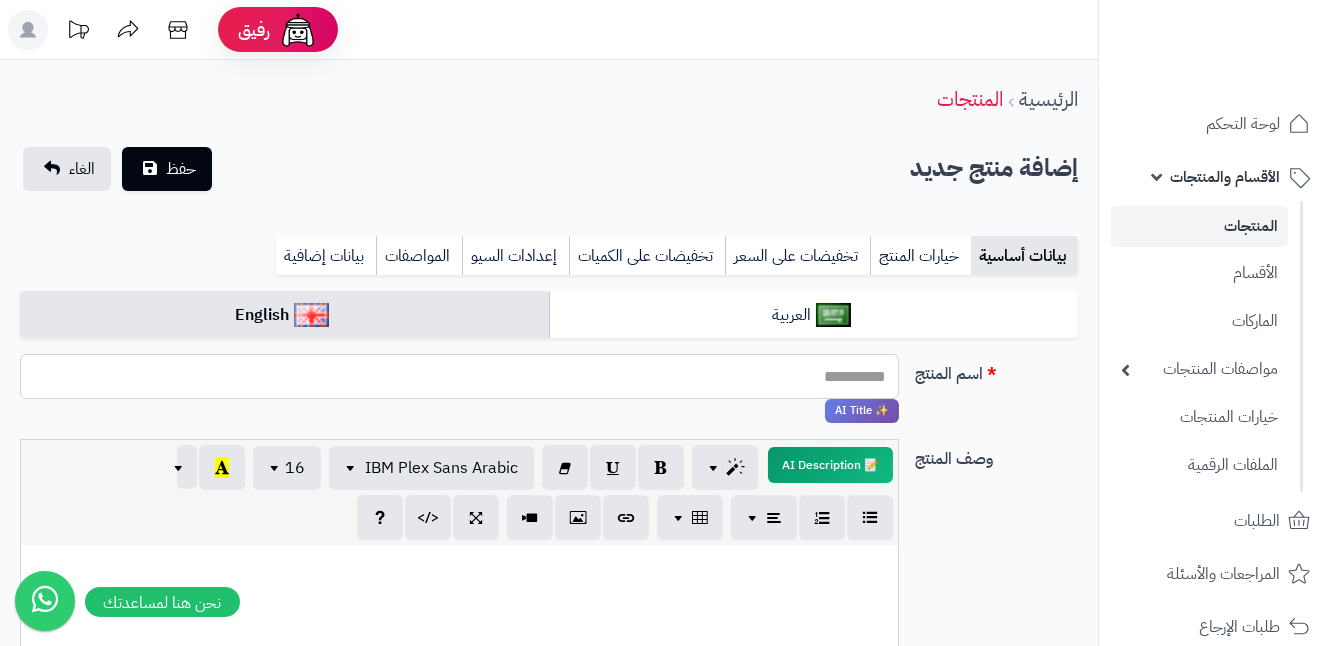 paste on "**********" 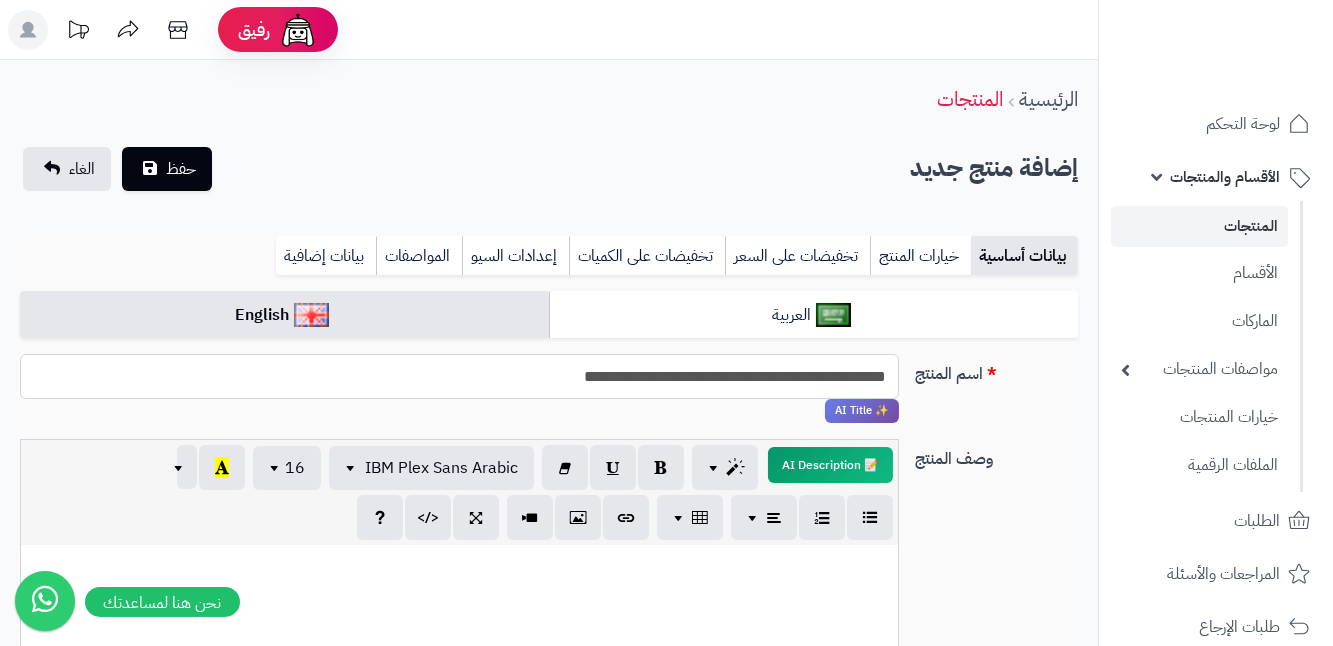 type on "**********" 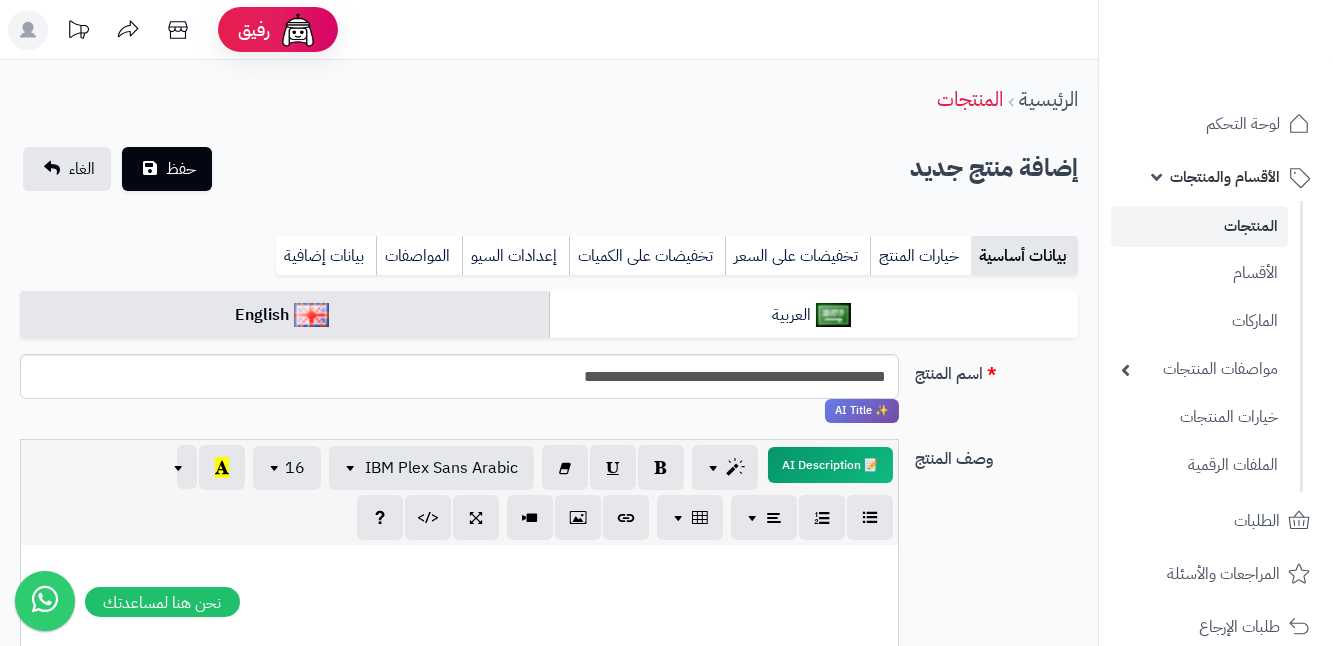 click at bounding box center [459, 695] 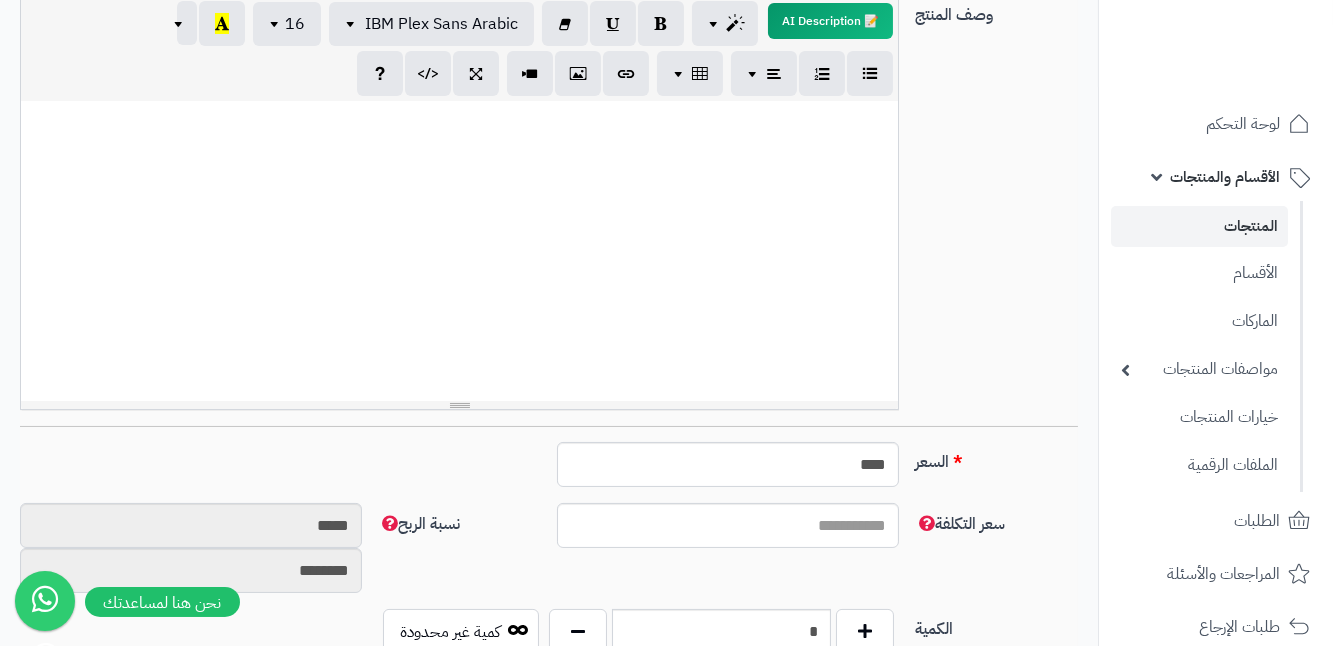 scroll, scrollTop: 545, scrollLeft: 0, axis: vertical 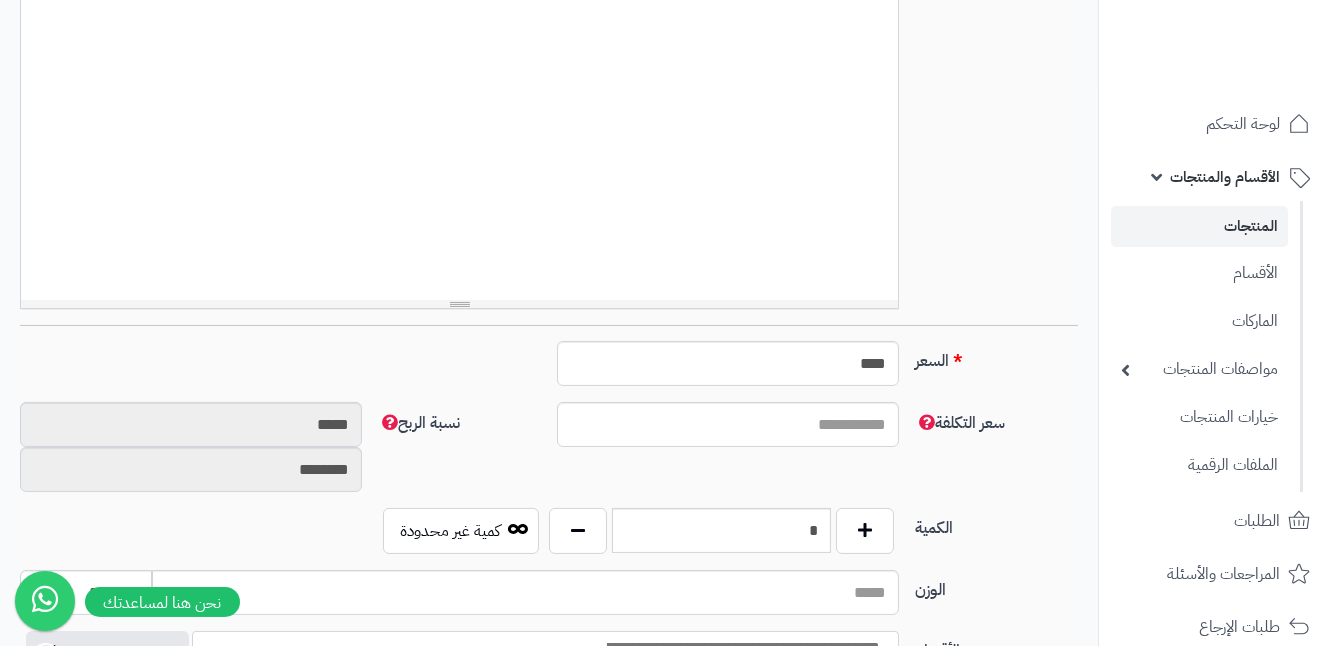 click on "السعر
****
اختار الضريبة اولا لحساب السعر" at bounding box center [549, 371] 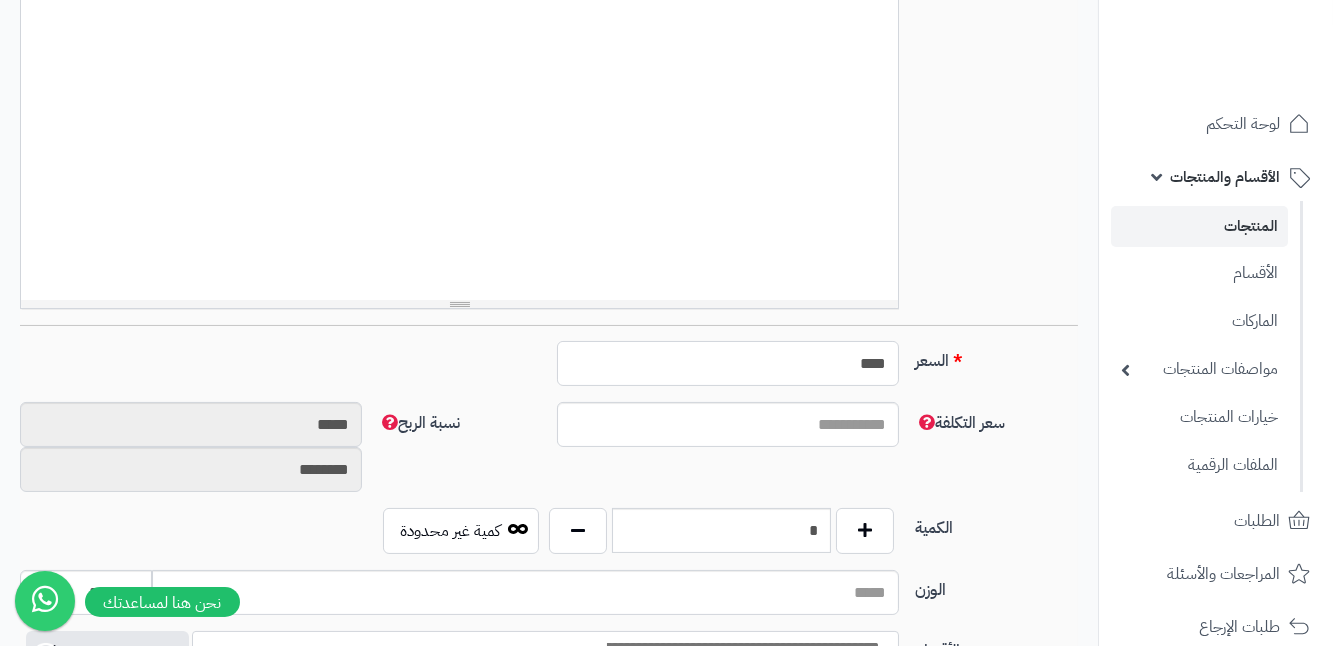 click on "****" at bounding box center [728, 363] 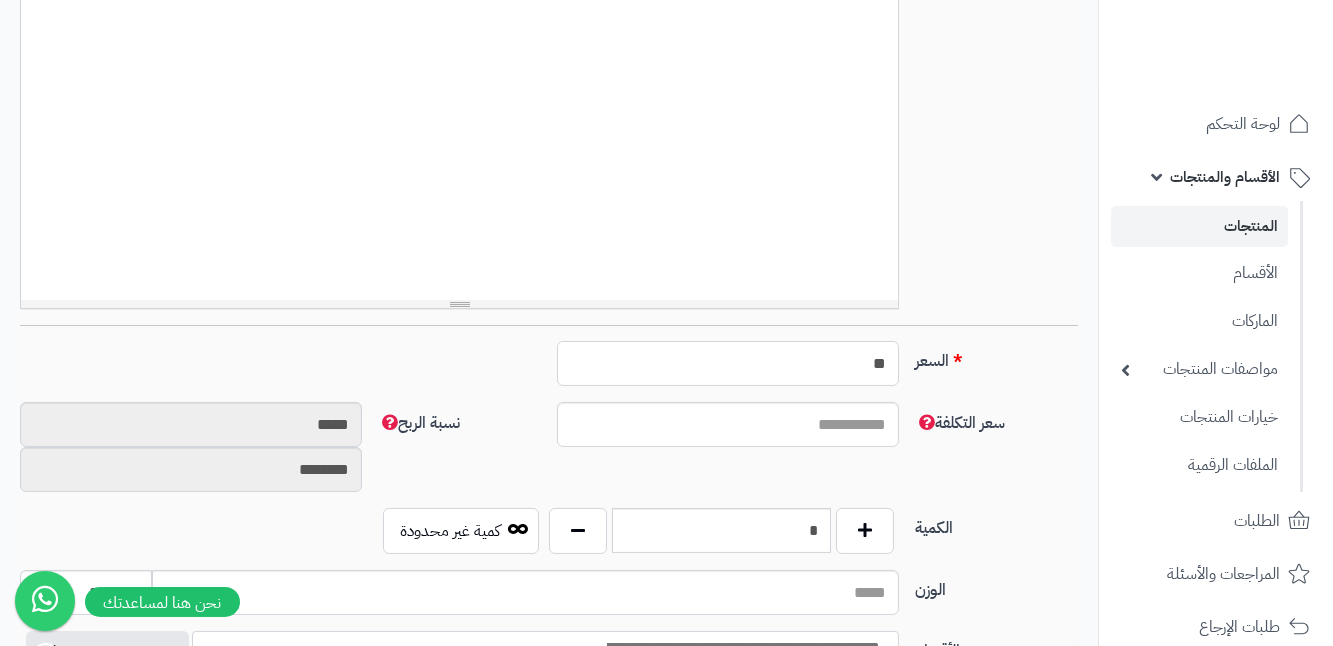 type on "*" 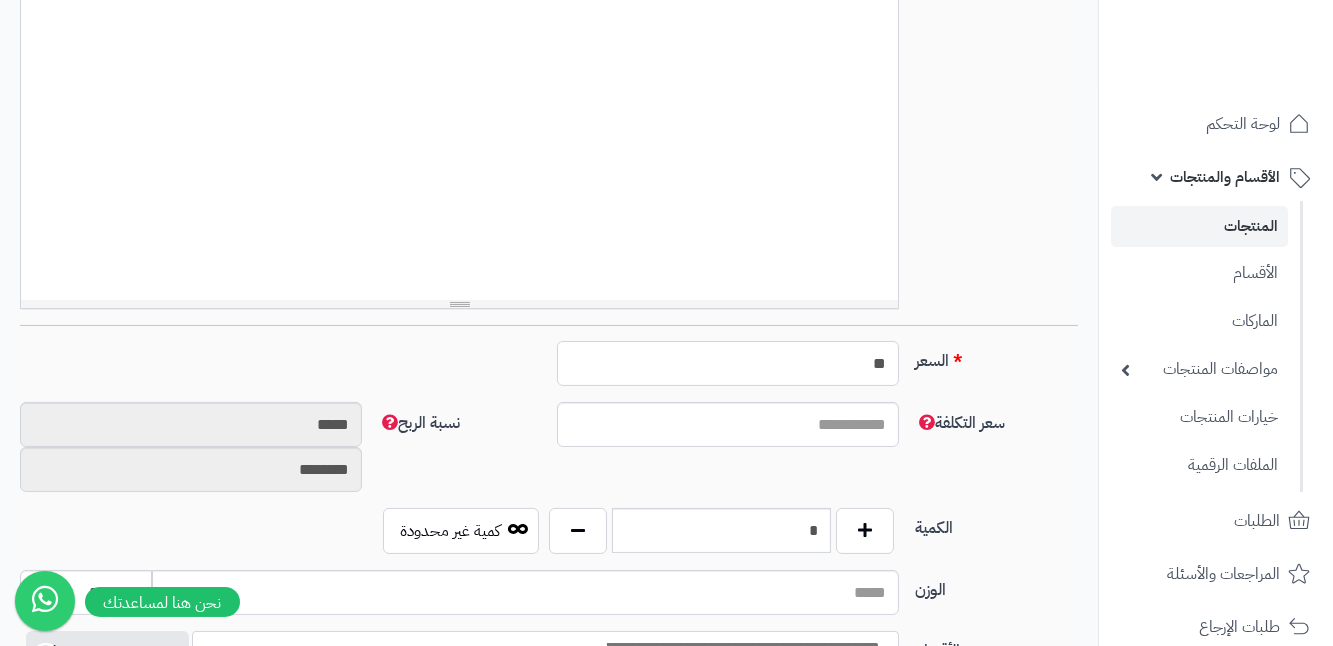 type on "**" 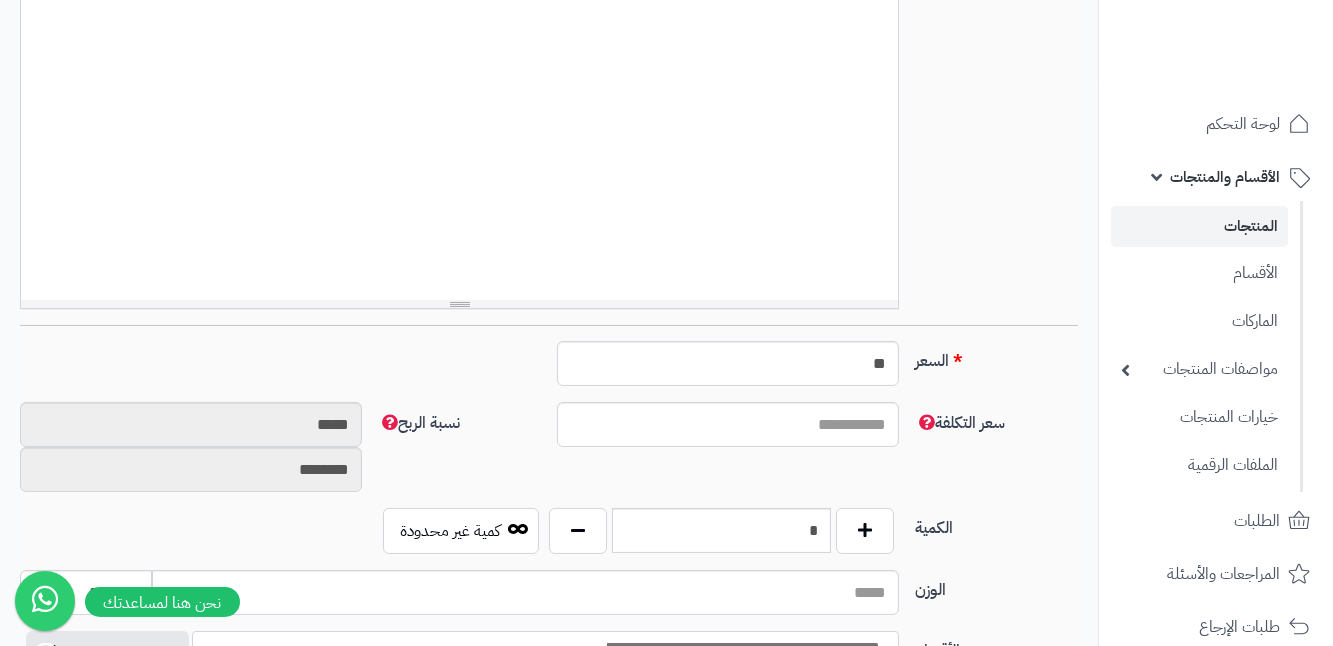 click on "الكمية
*
كمية غير محدودة" at bounding box center [549, 539] 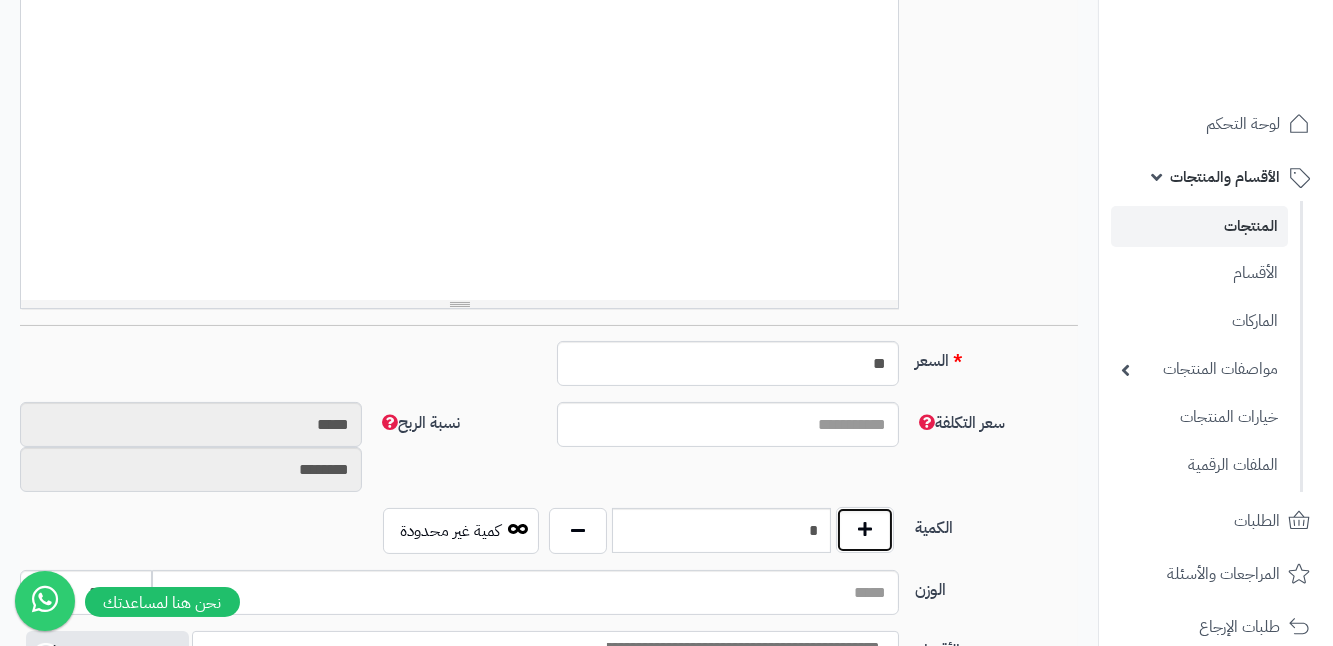 click at bounding box center (865, 530) 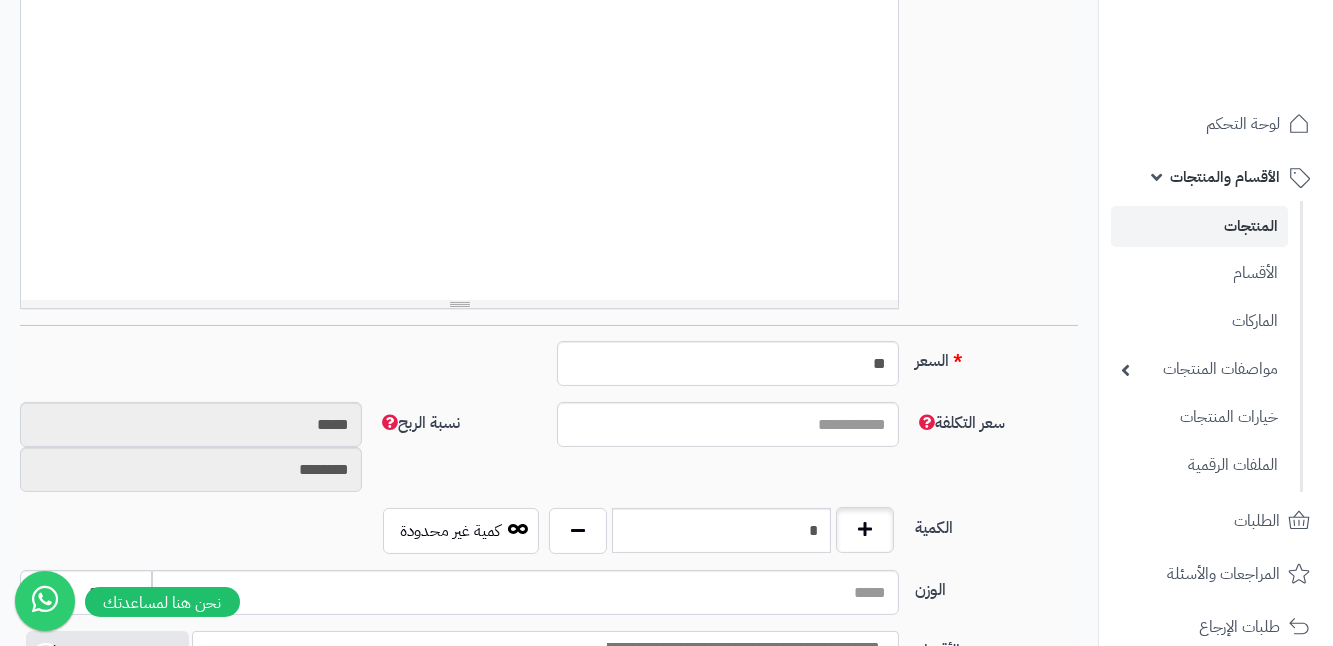 type on "*" 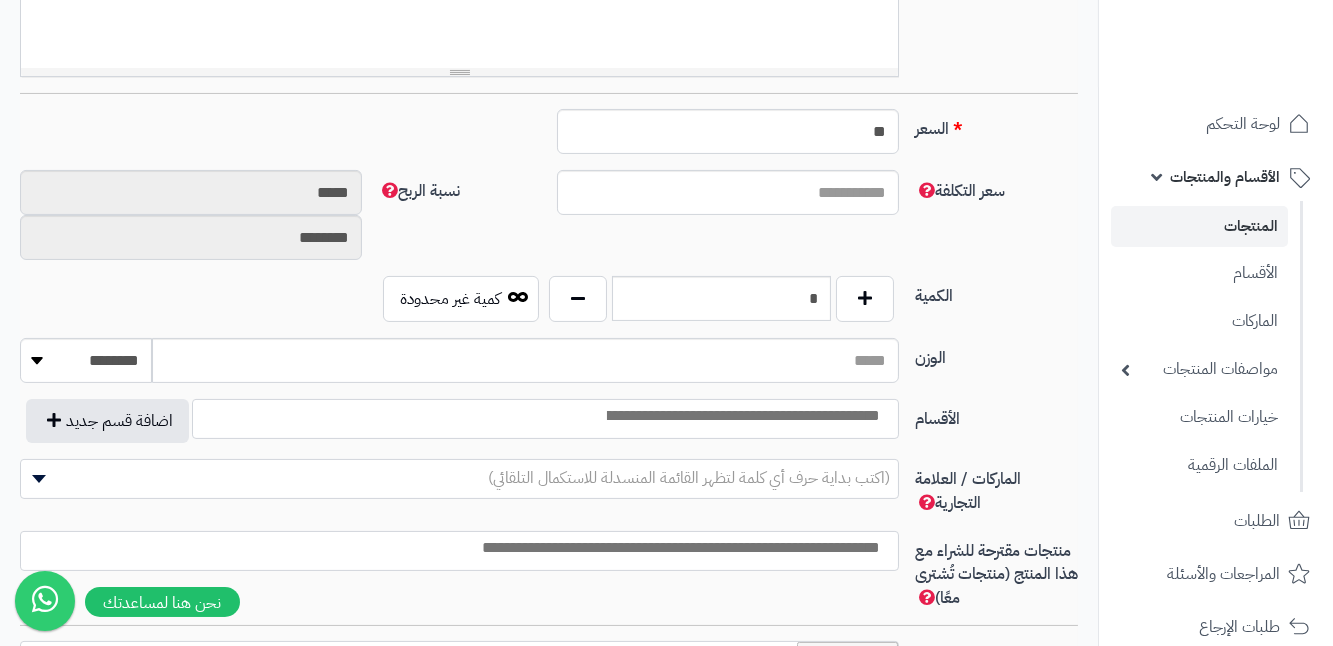 scroll, scrollTop: 818, scrollLeft: 0, axis: vertical 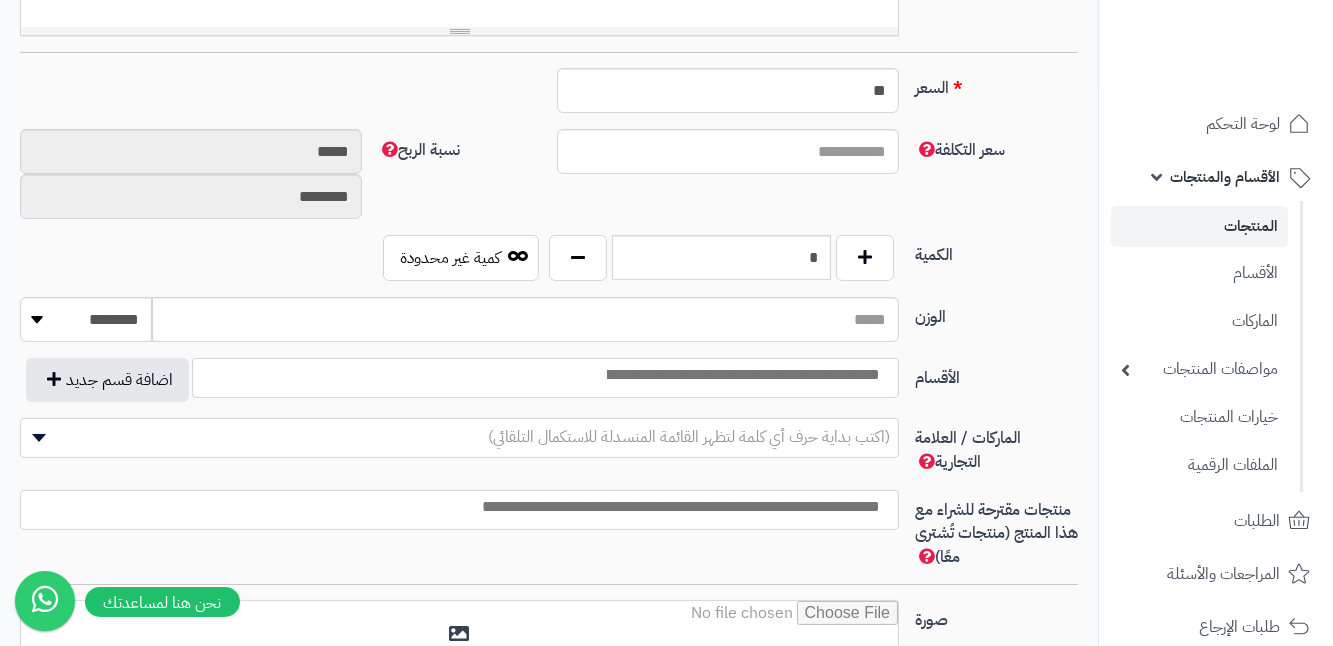 click at bounding box center (545, 378) 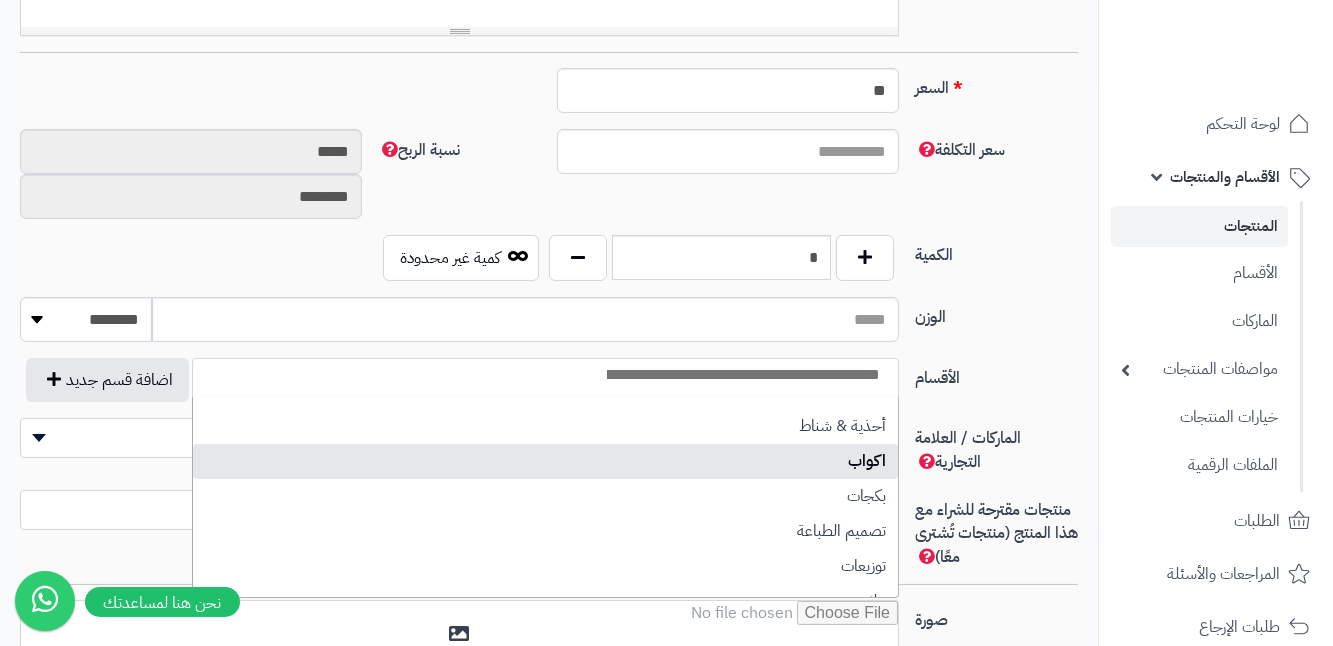 select on "***" 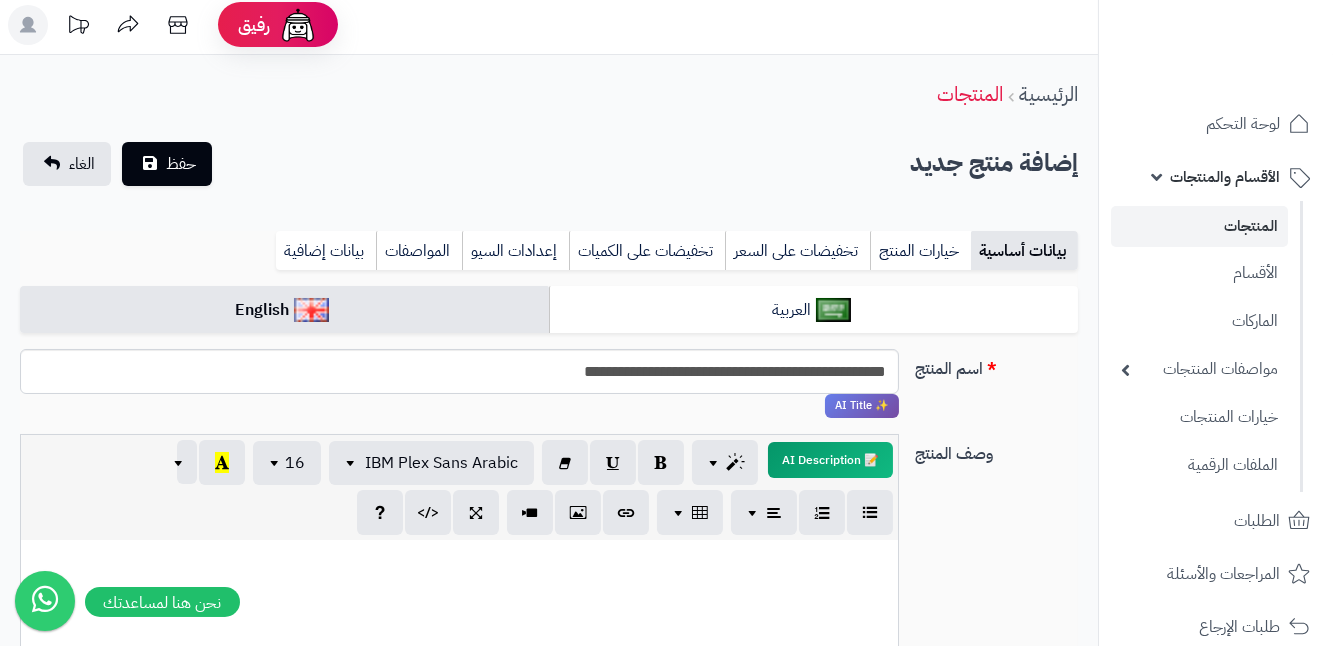 scroll, scrollTop: 0, scrollLeft: 0, axis: both 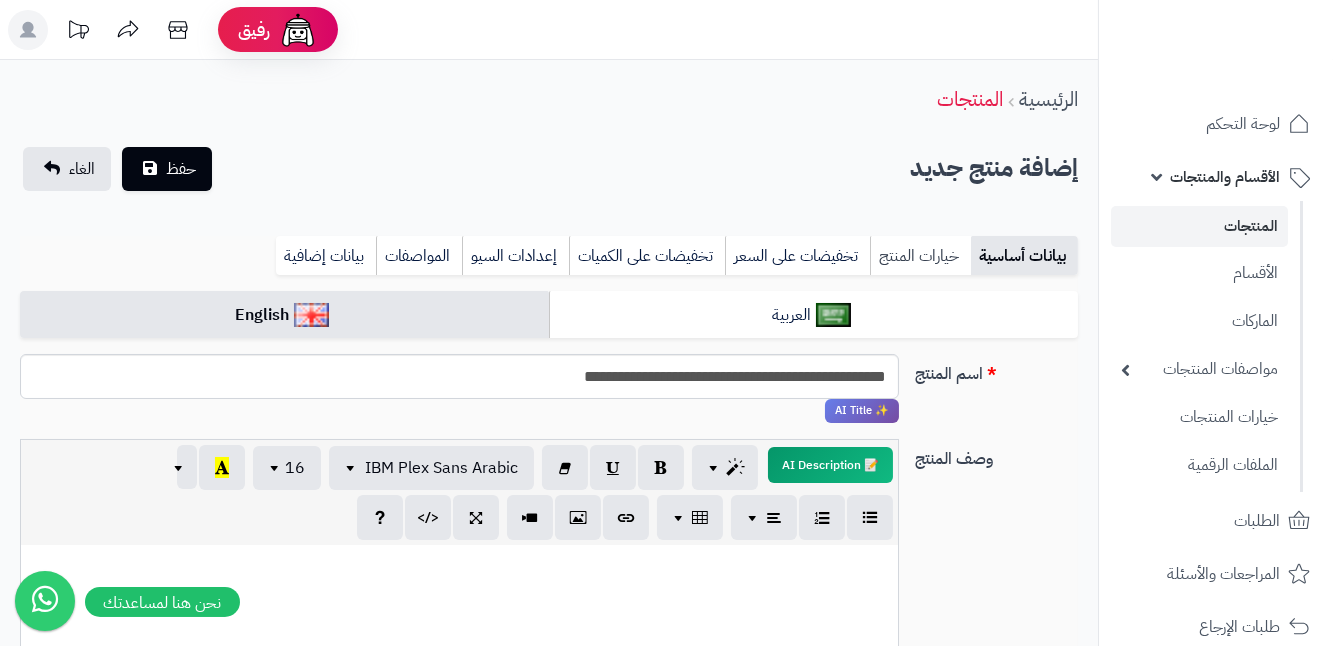 click on "خيارات المنتج" at bounding box center [920, 256] 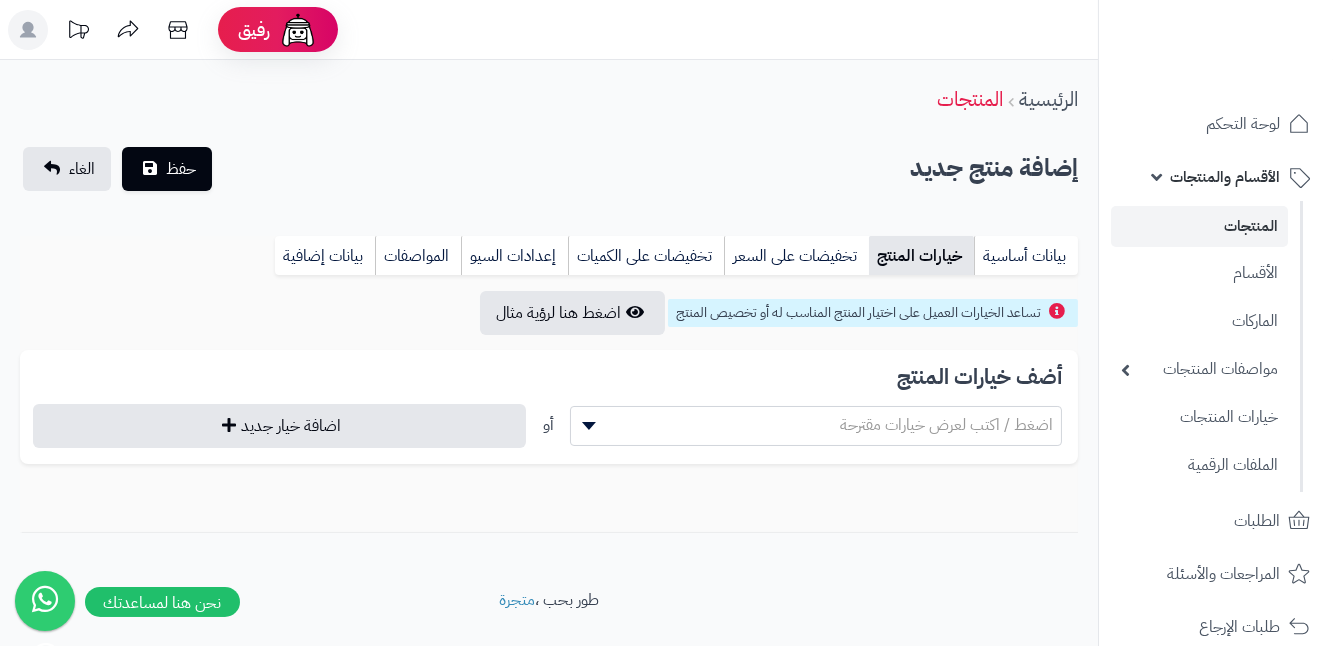 click on "اضغط / اكتب لعرض خيارات مقترحة" at bounding box center (816, 425) 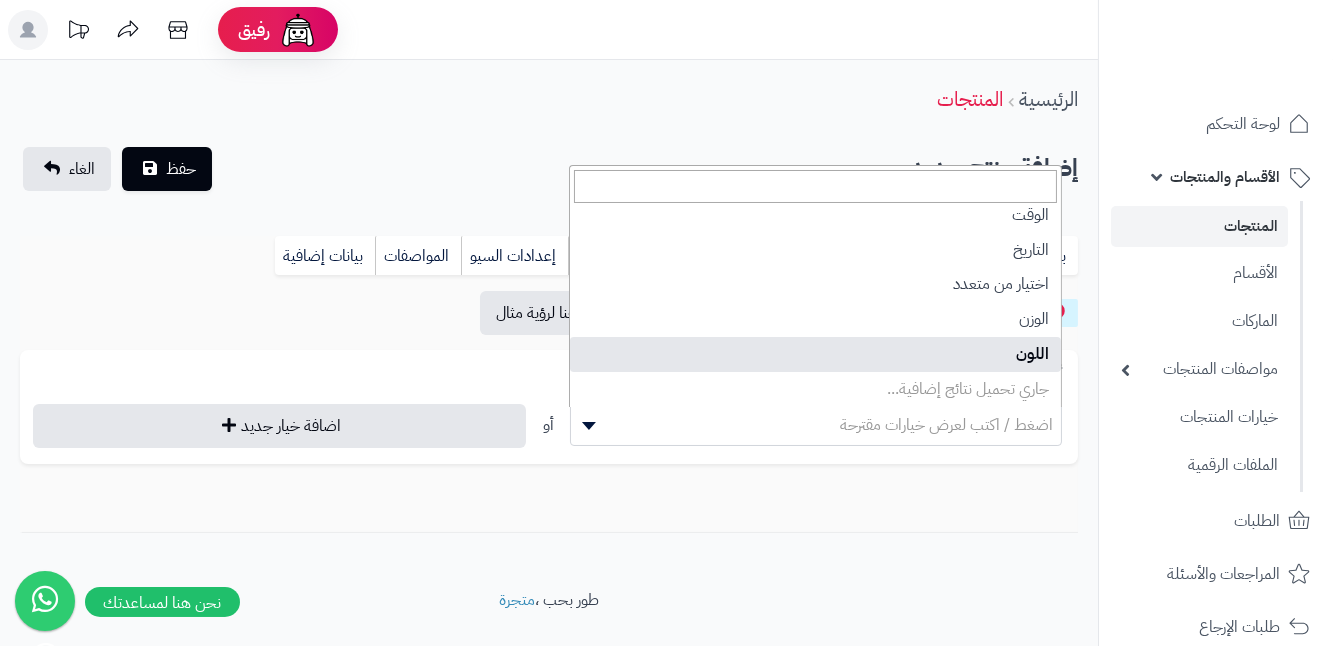 scroll, scrollTop: 357, scrollLeft: 0, axis: vertical 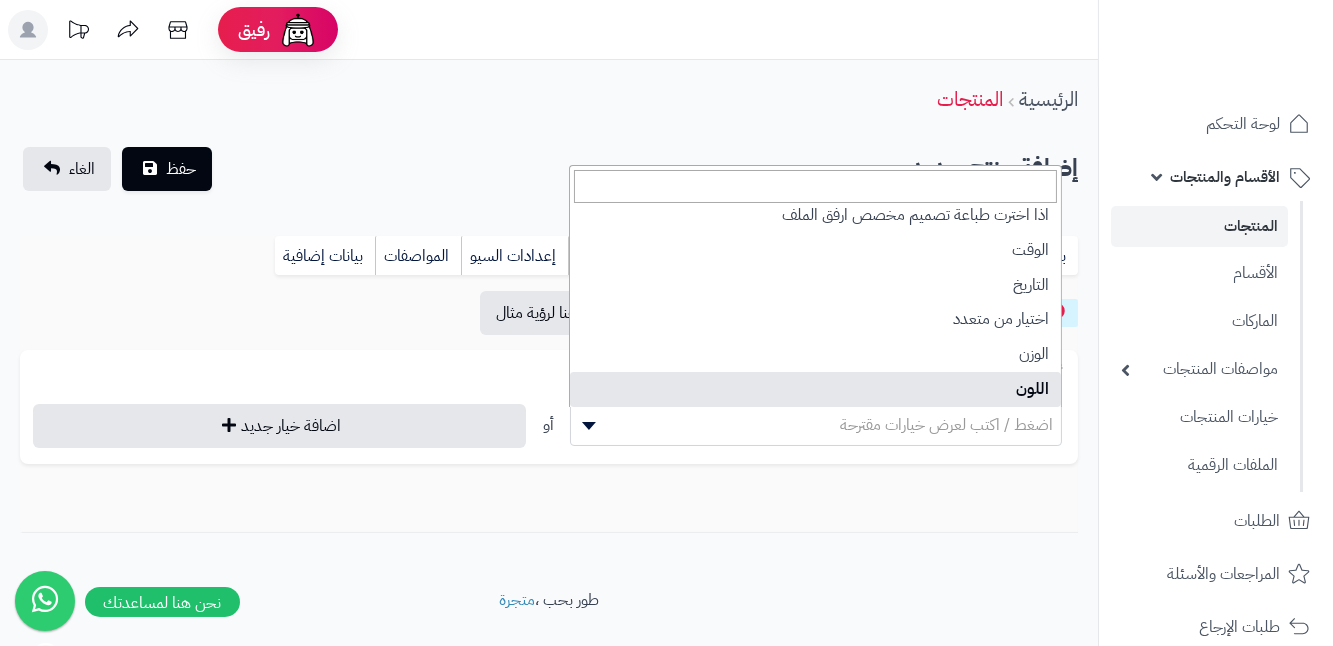 select on "**" 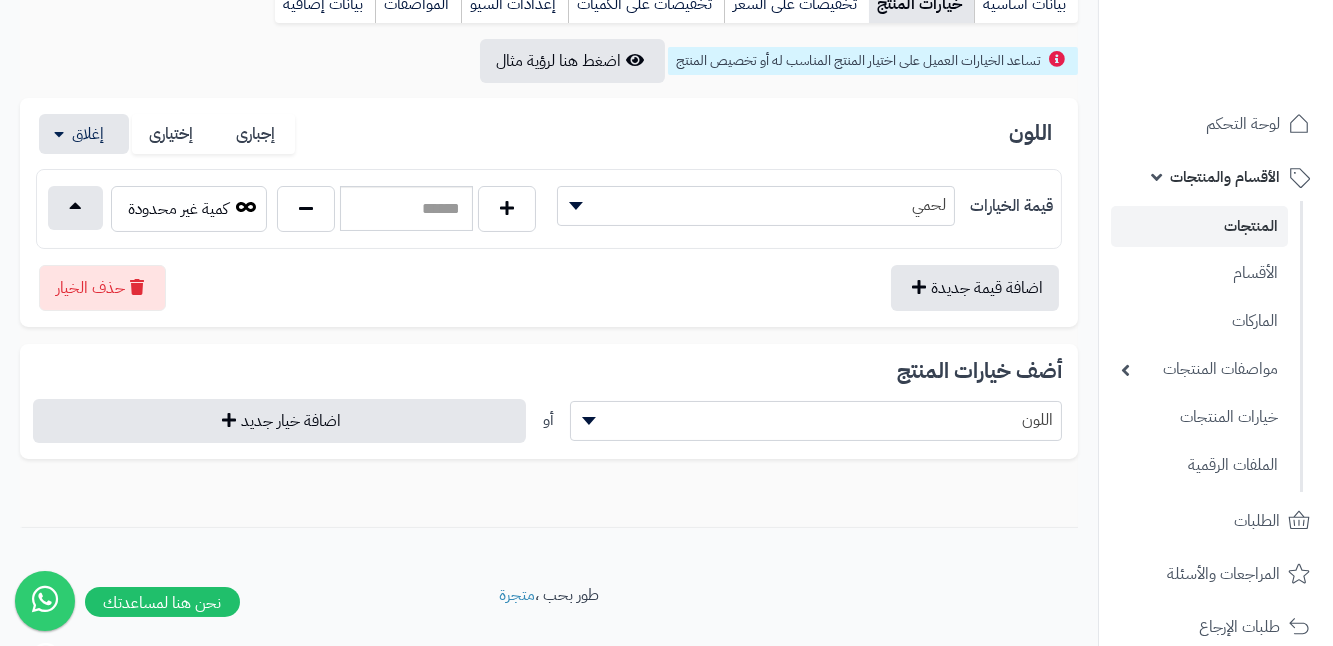 scroll, scrollTop: 288, scrollLeft: 0, axis: vertical 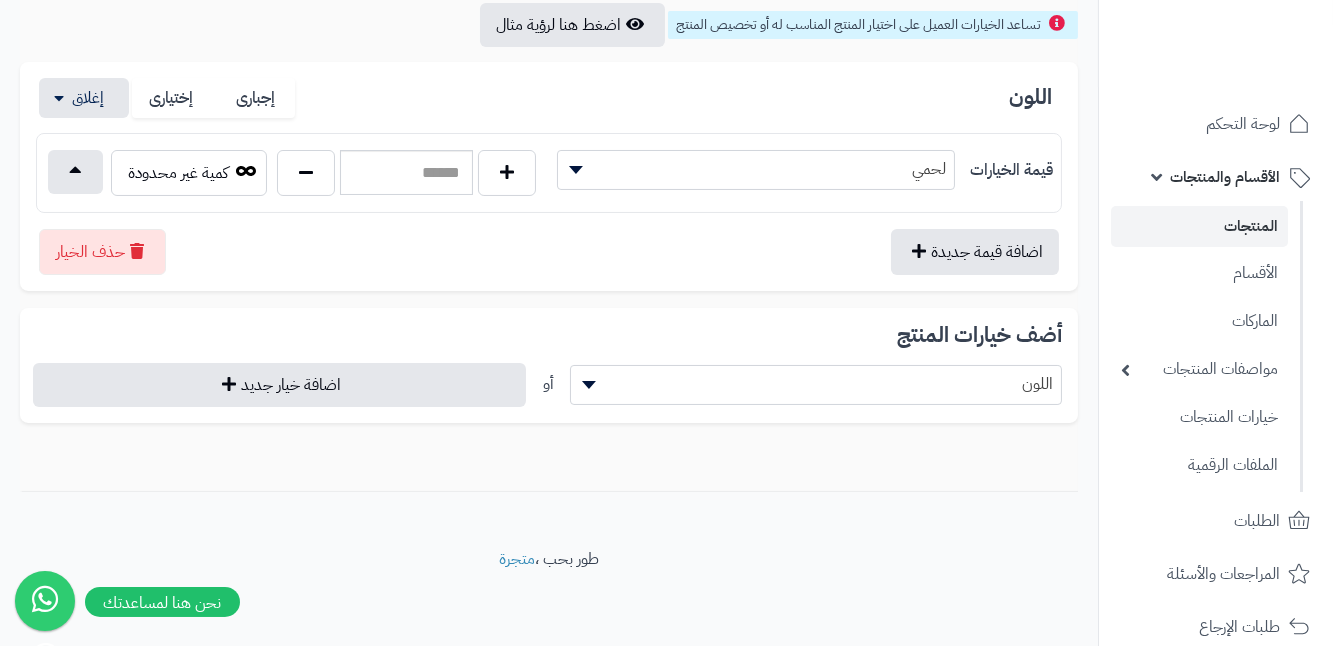 click at bounding box center (573, 170) 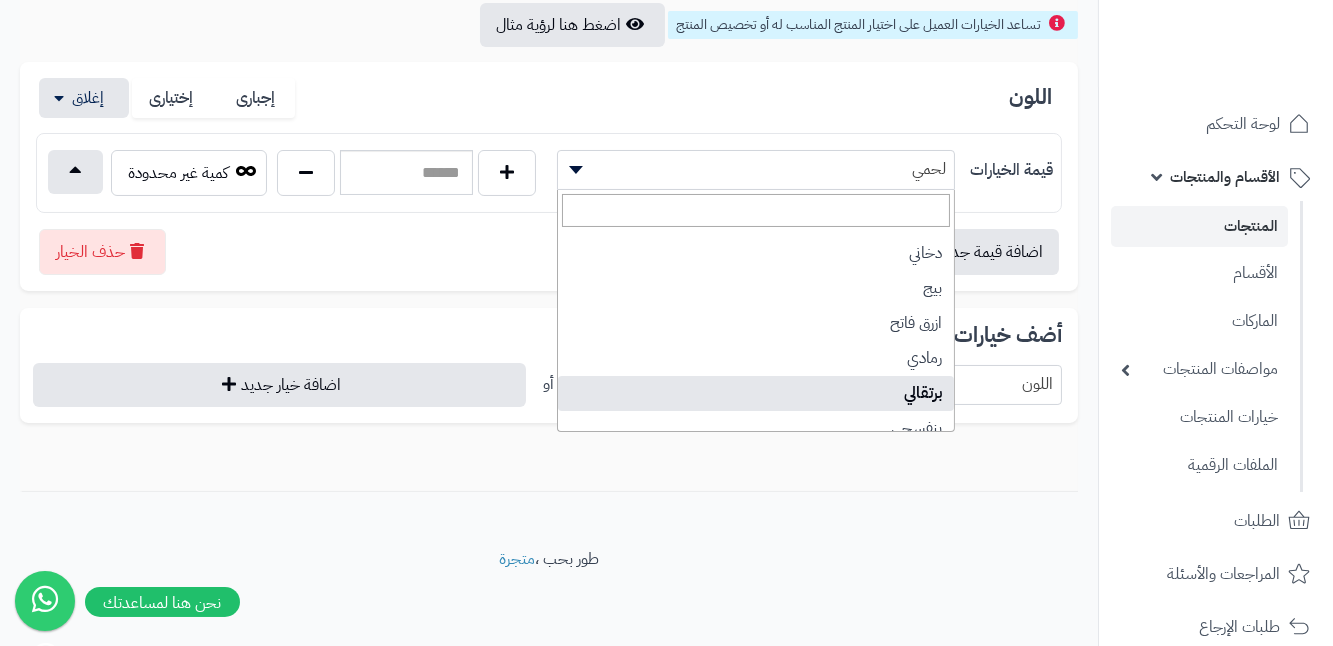 scroll, scrollTop: 1000, scrollLeft: 0, axis: vertical 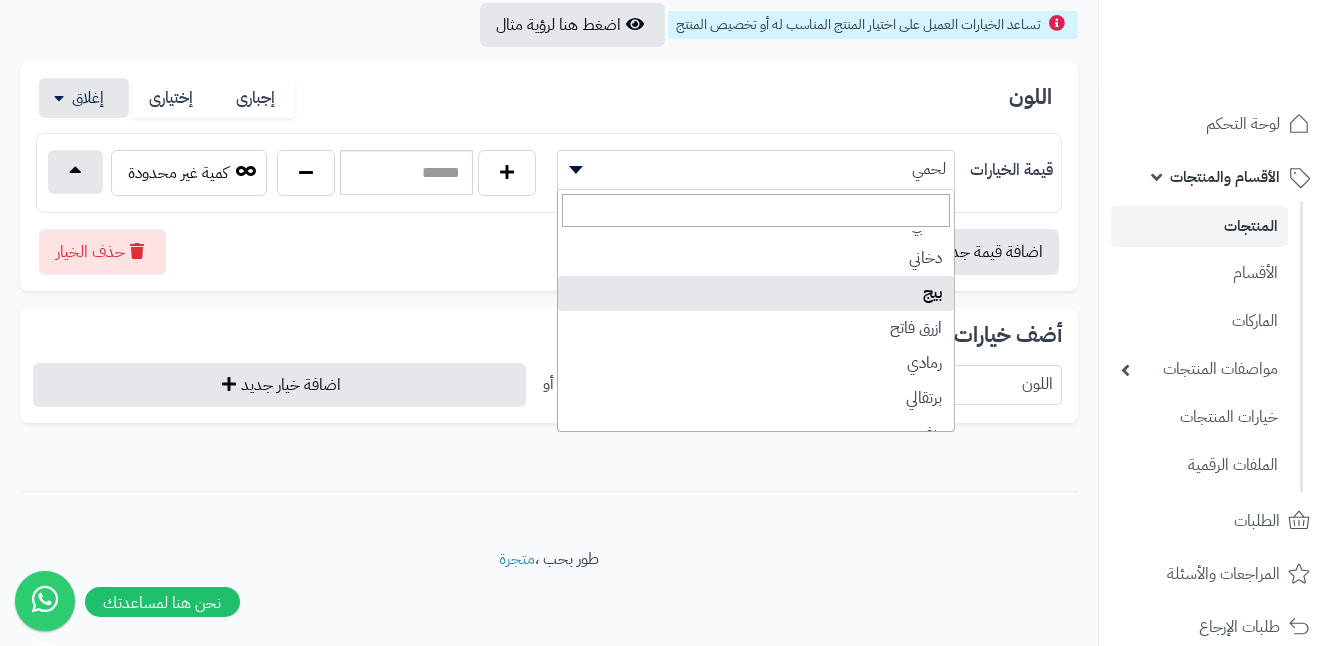 select on "**" 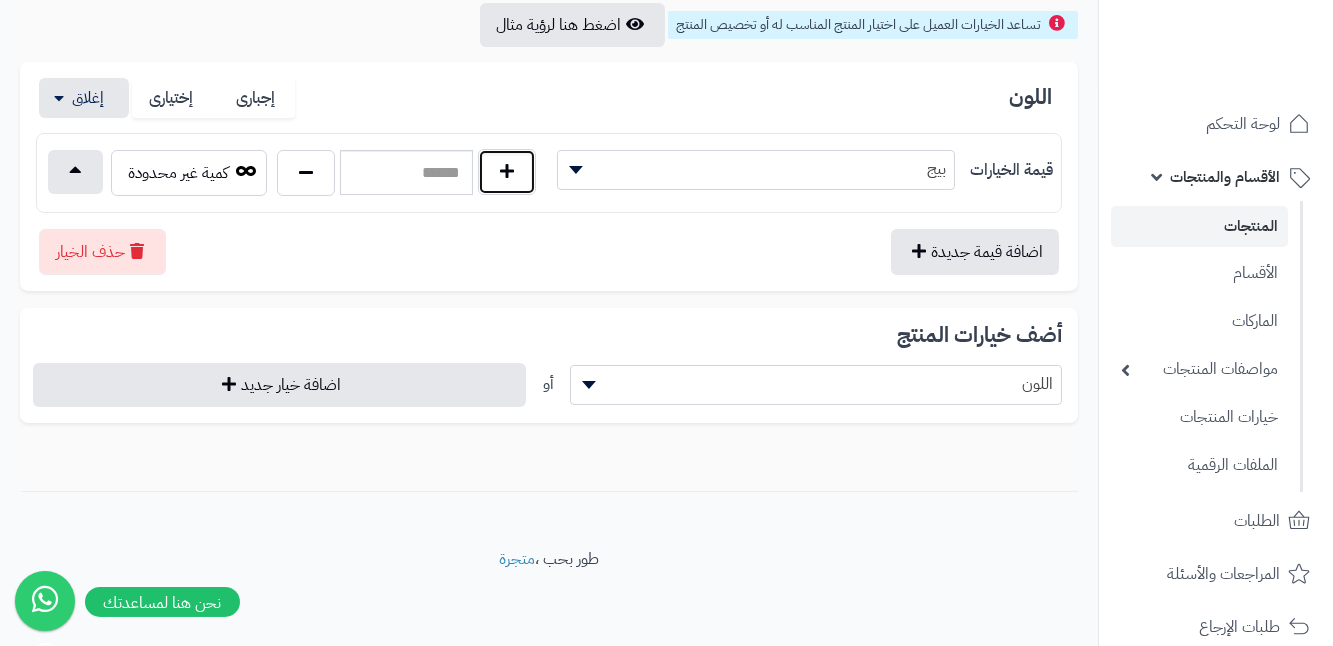 click at bounding box center (507, 172) 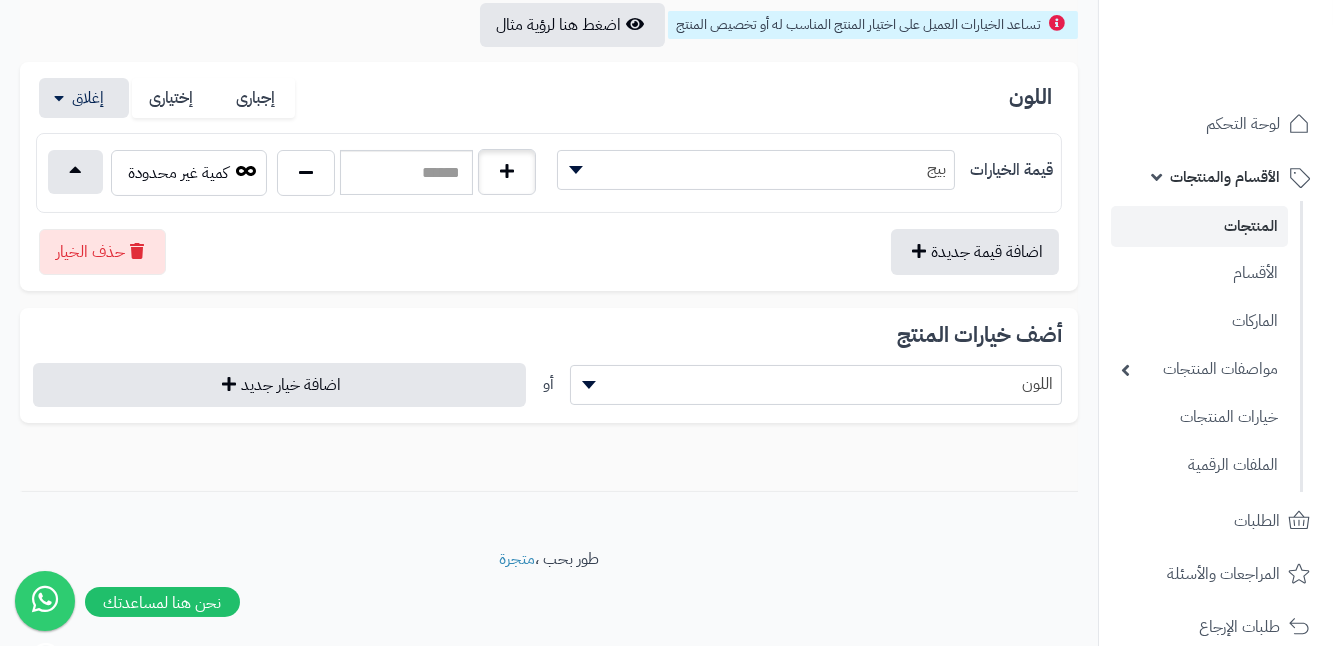 type on "*" 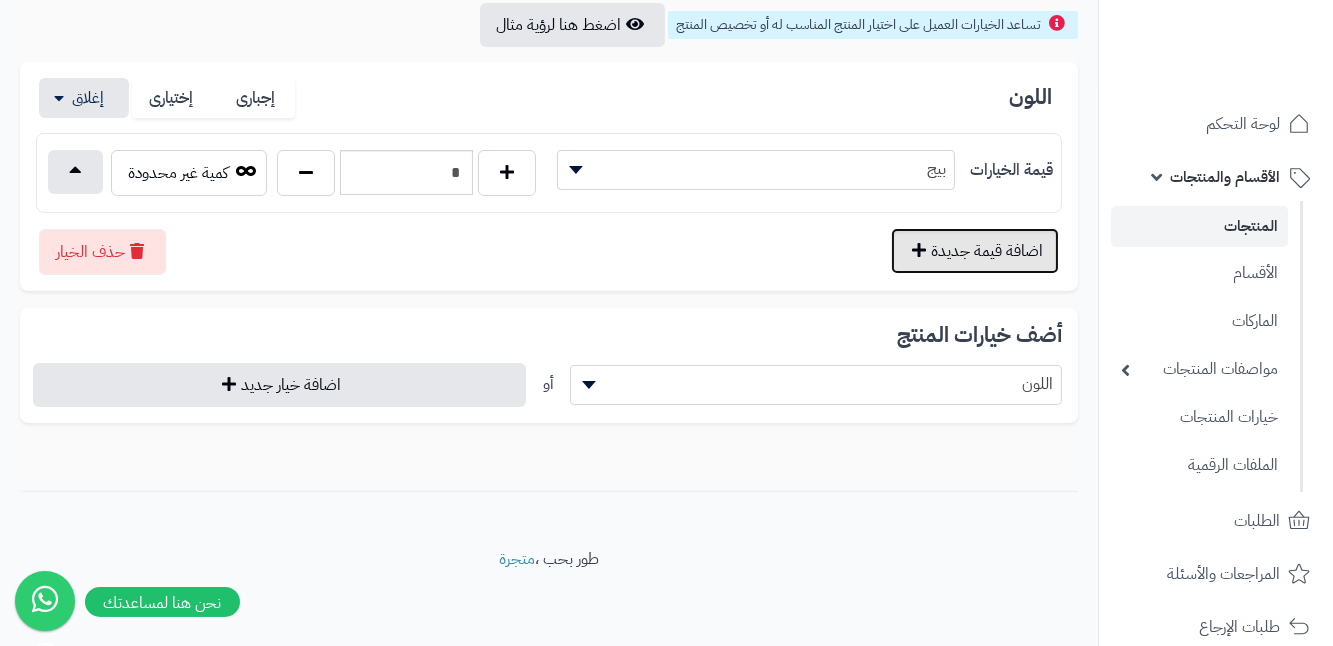 click on "اضافة قيمة جديدة" at bounding box center (975, 251) 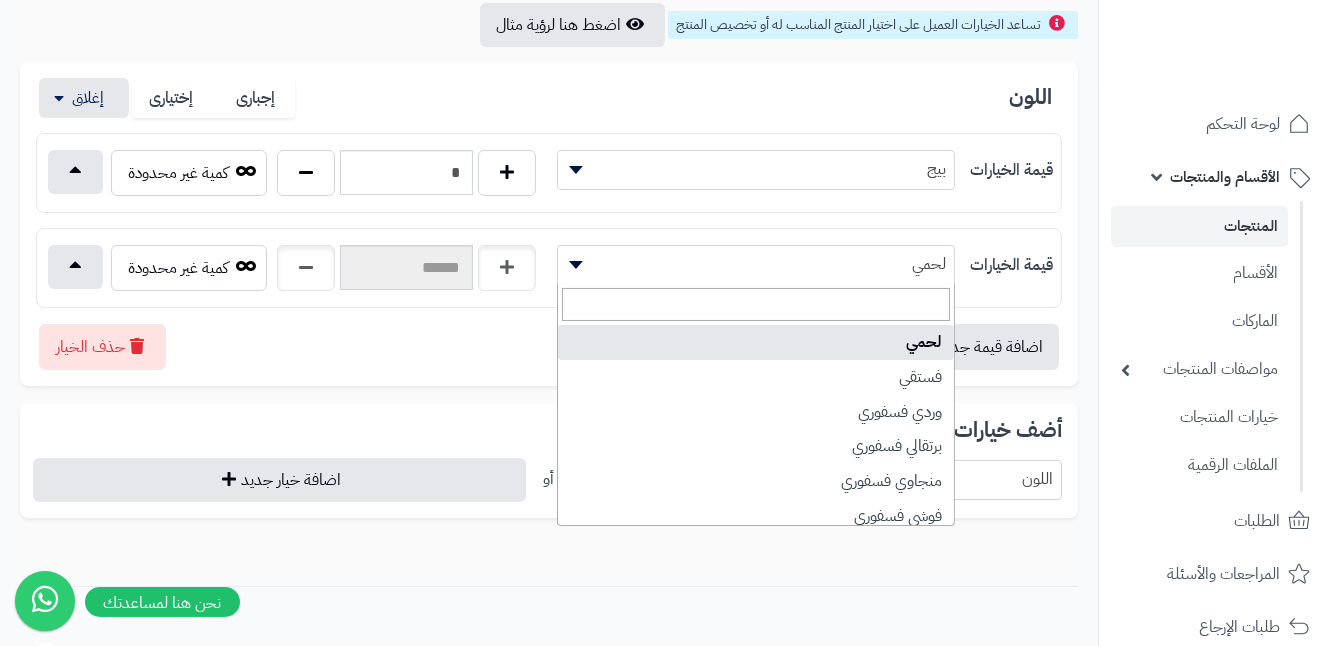 click on "لحمي" at bounding box center [756, 264] 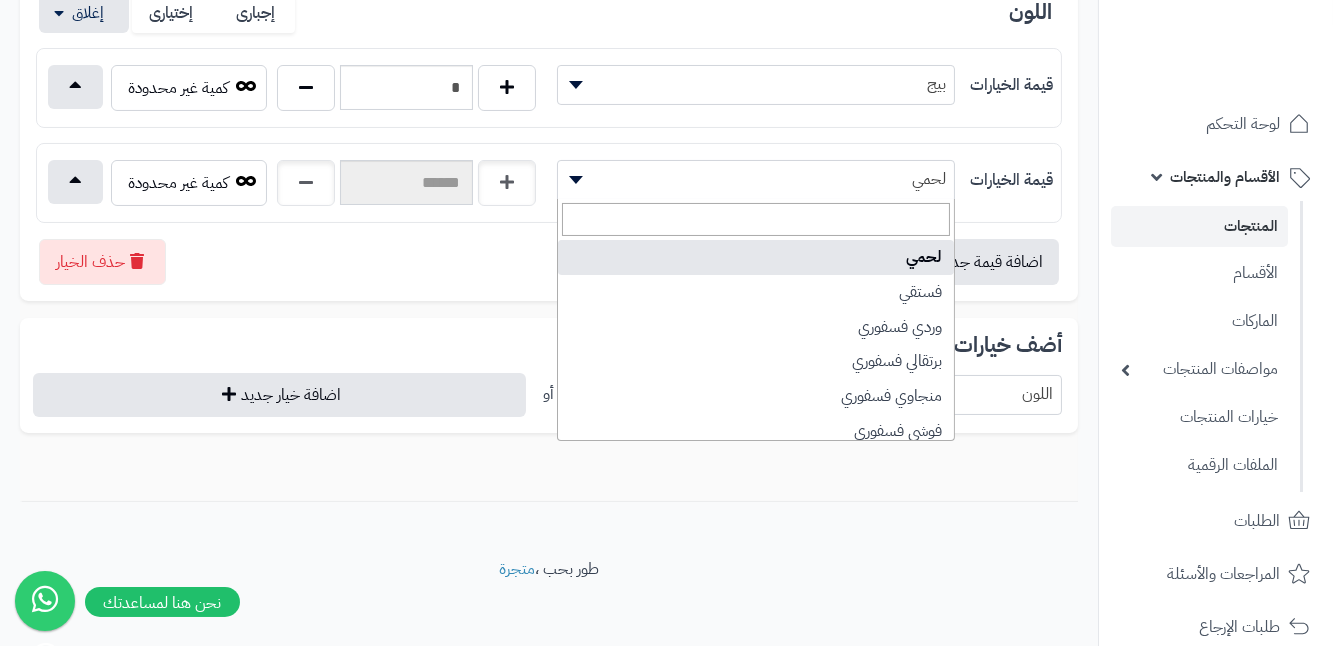 scroll, scrollTop: 382, scrollLeft: 0, axis: vertical 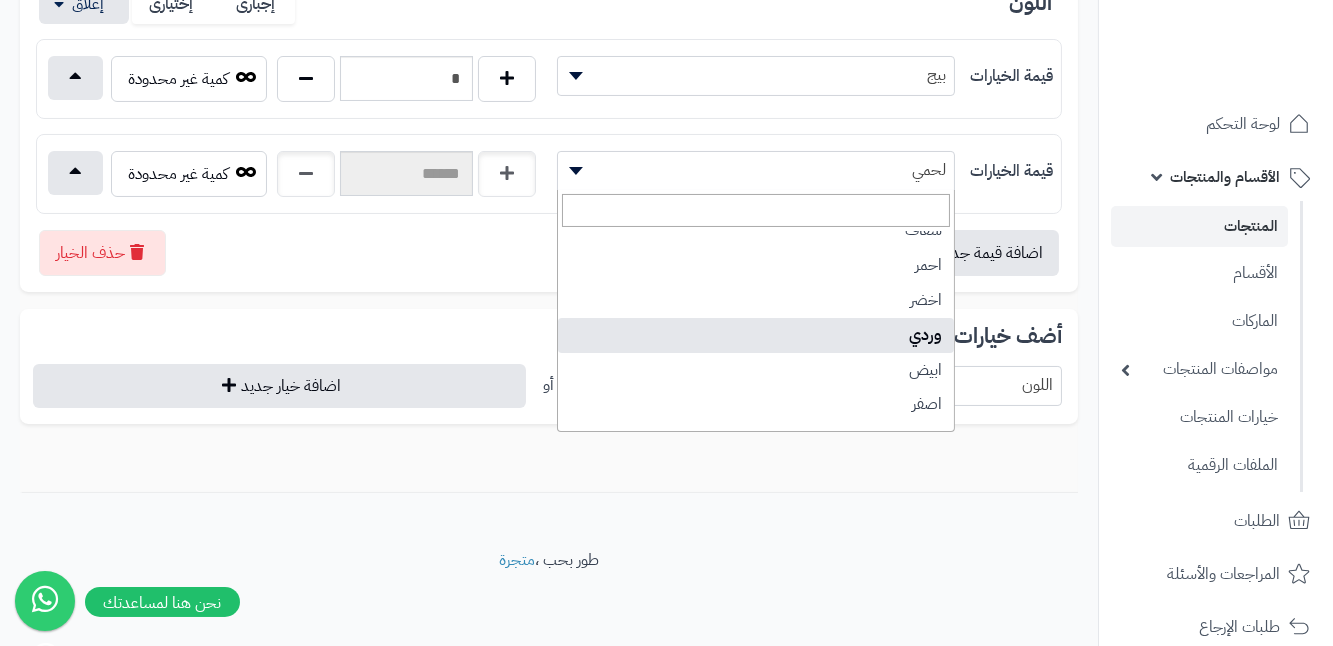 select on "**" 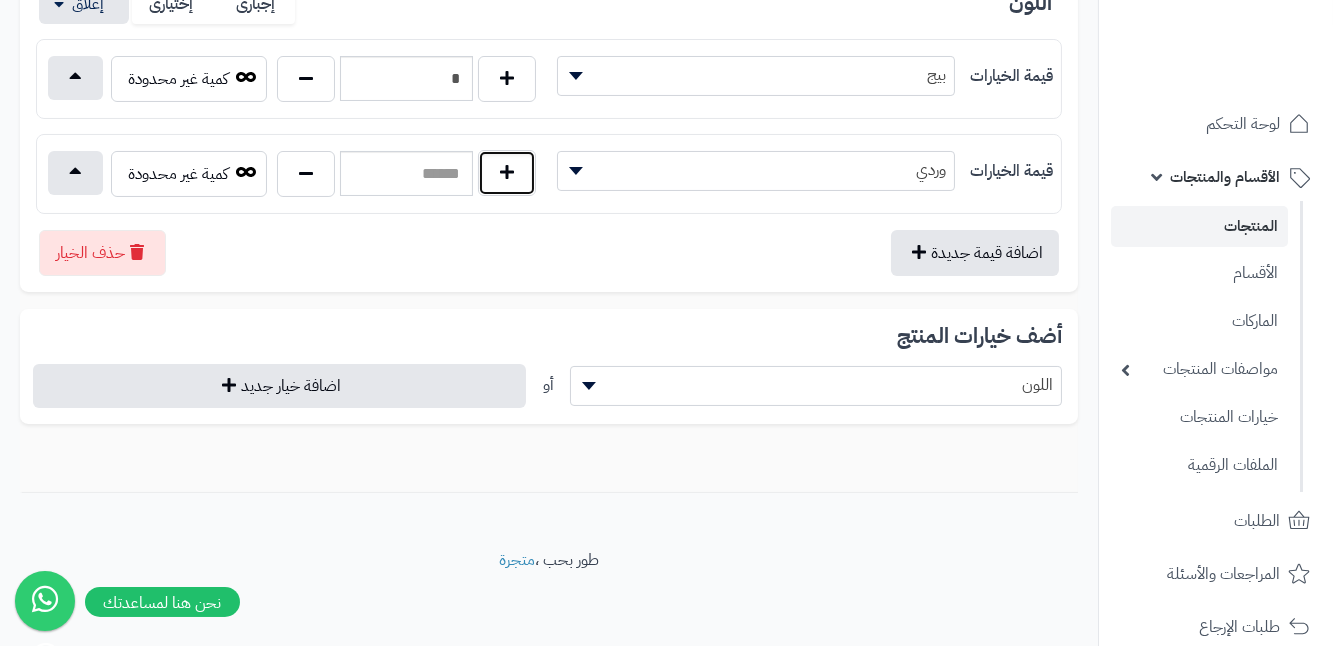 click at bounding box center (507, 173) 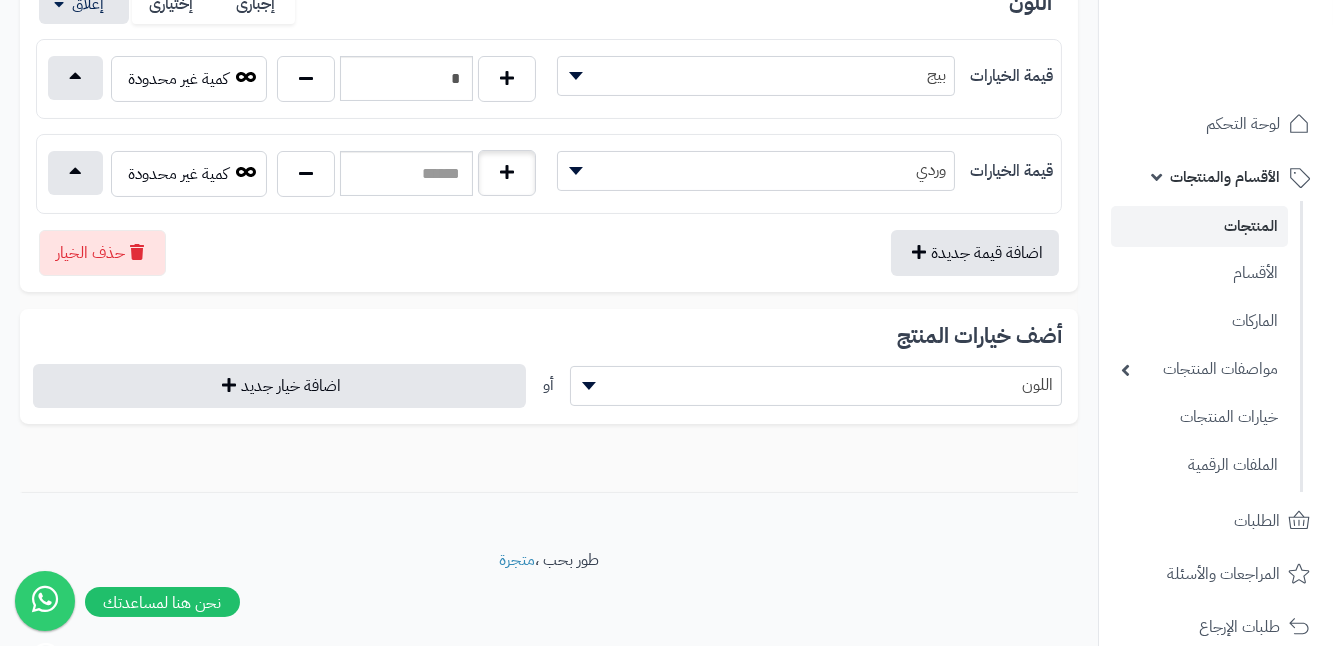 type on "*" 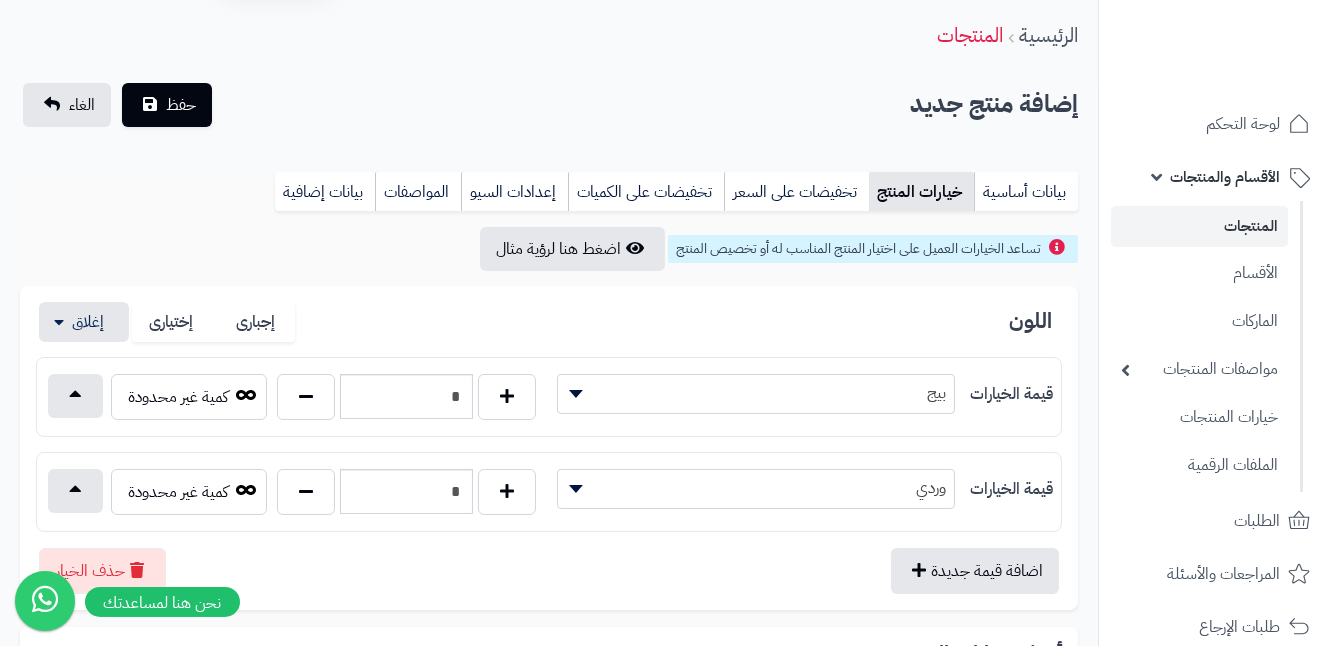 scroll, scrollTop: 18, scrollLeft: 0, axis: vertical 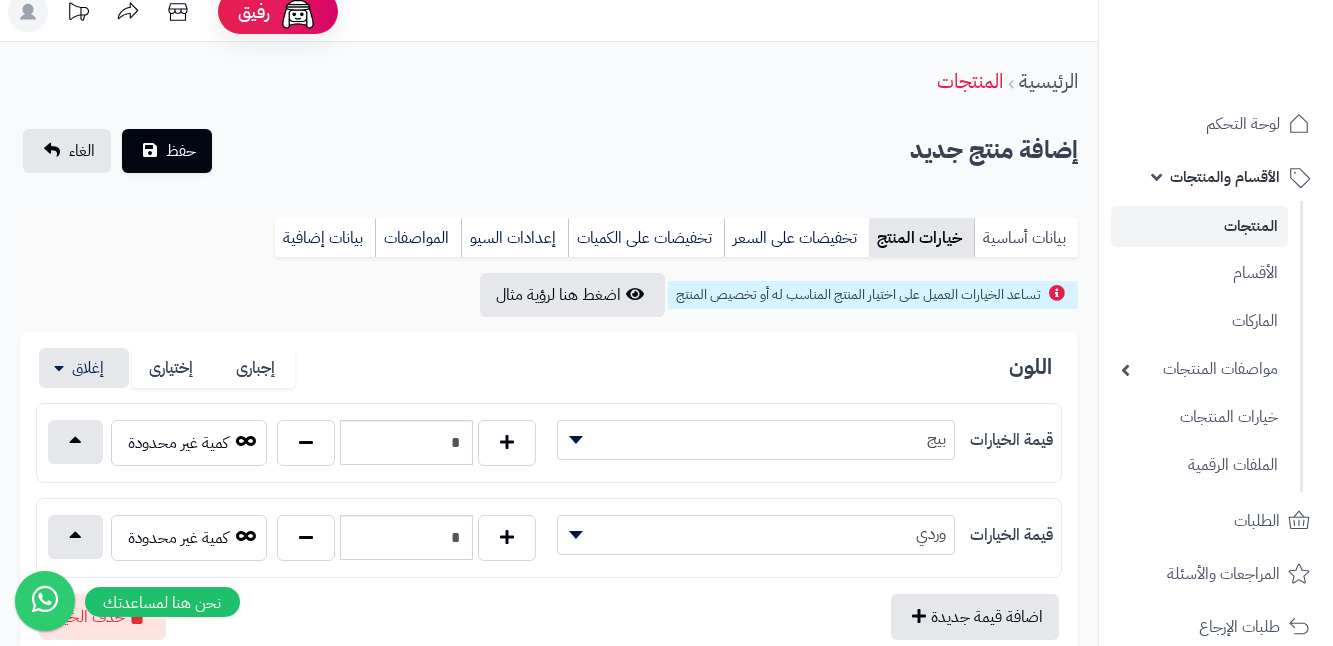 click on "بيانات أساسية" at bounding box center (1026, 238) 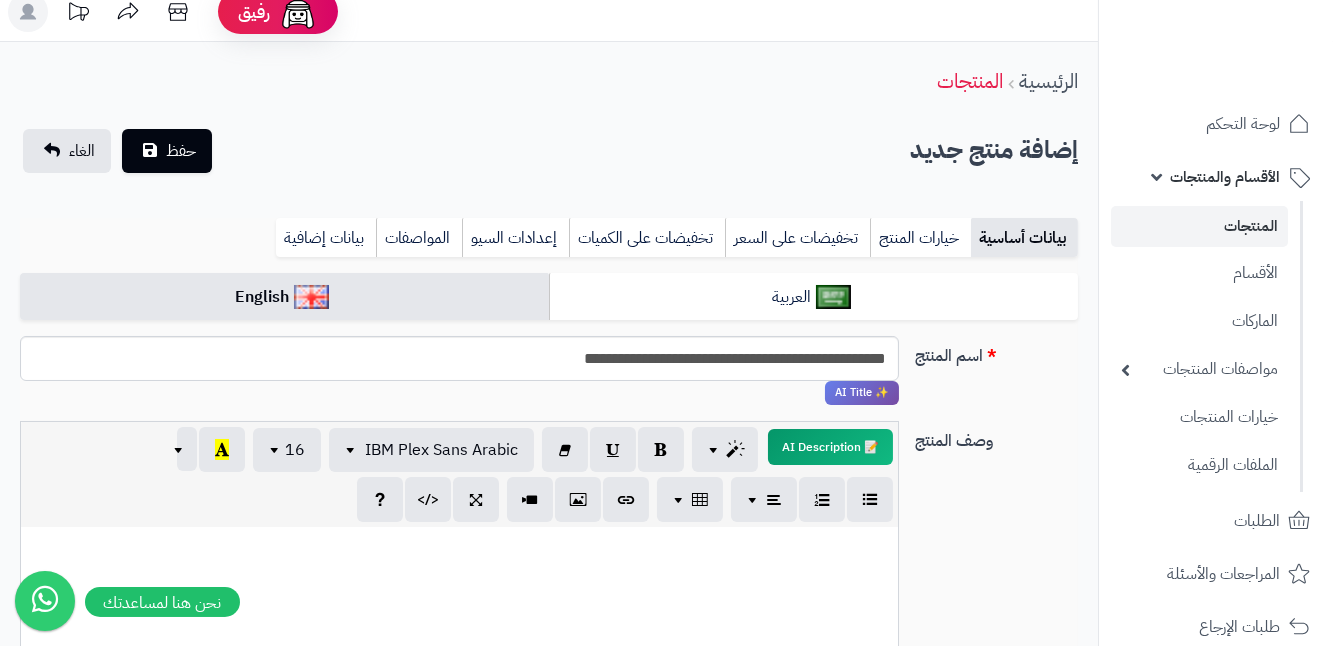 scroll, scrollTop: 0, scrollLeft: 0, axis: both 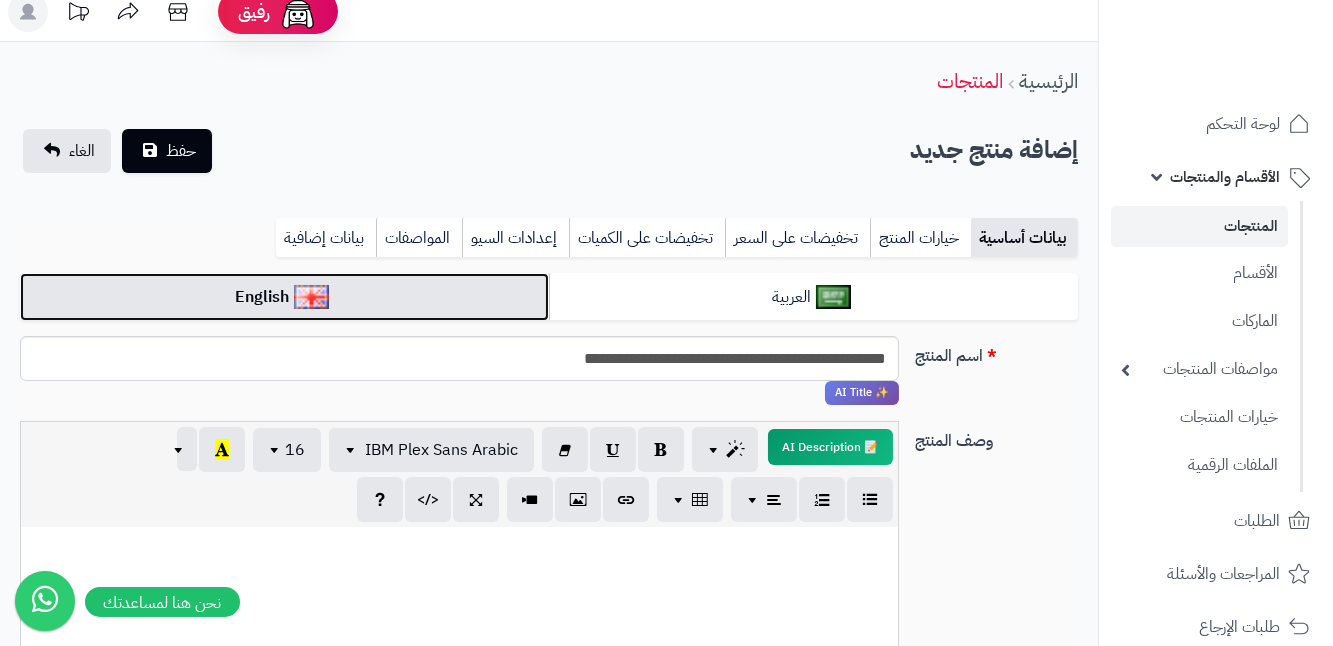 click on "English" at bounding box center (284, 297) 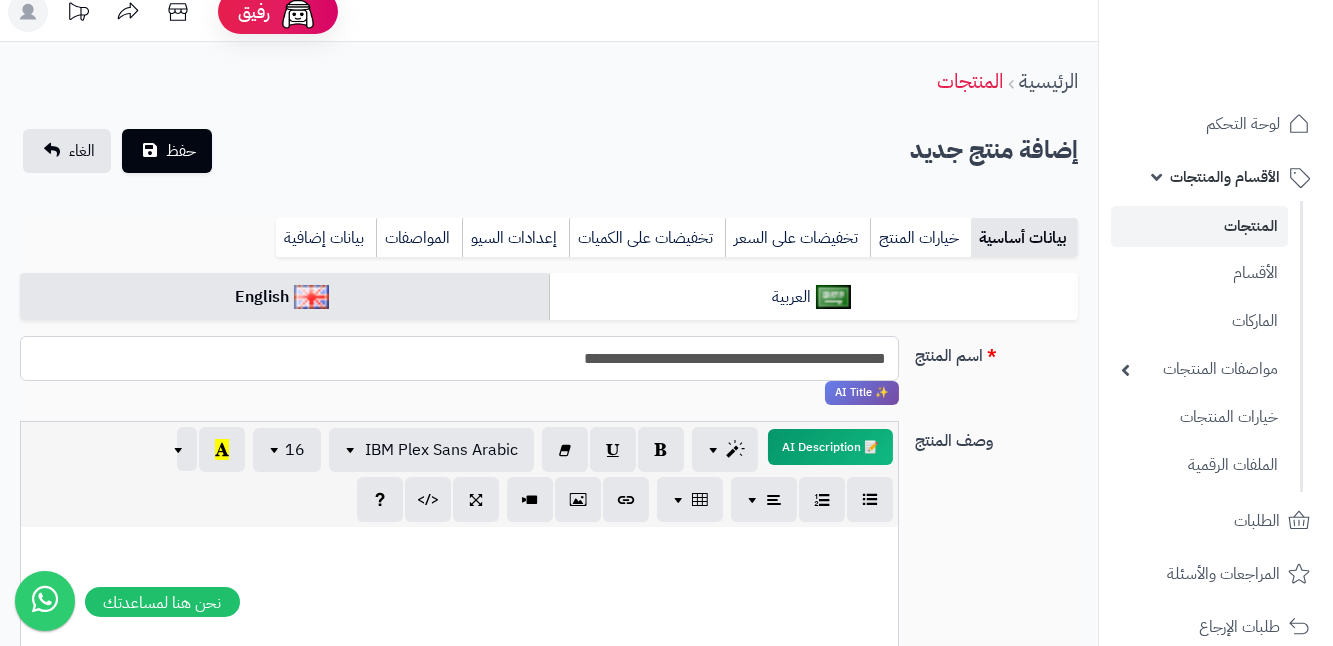 drag, startPoint x: 510, startPoint y: 373, endPoint x: 889, endPoint y: 375, distance: 379.00528 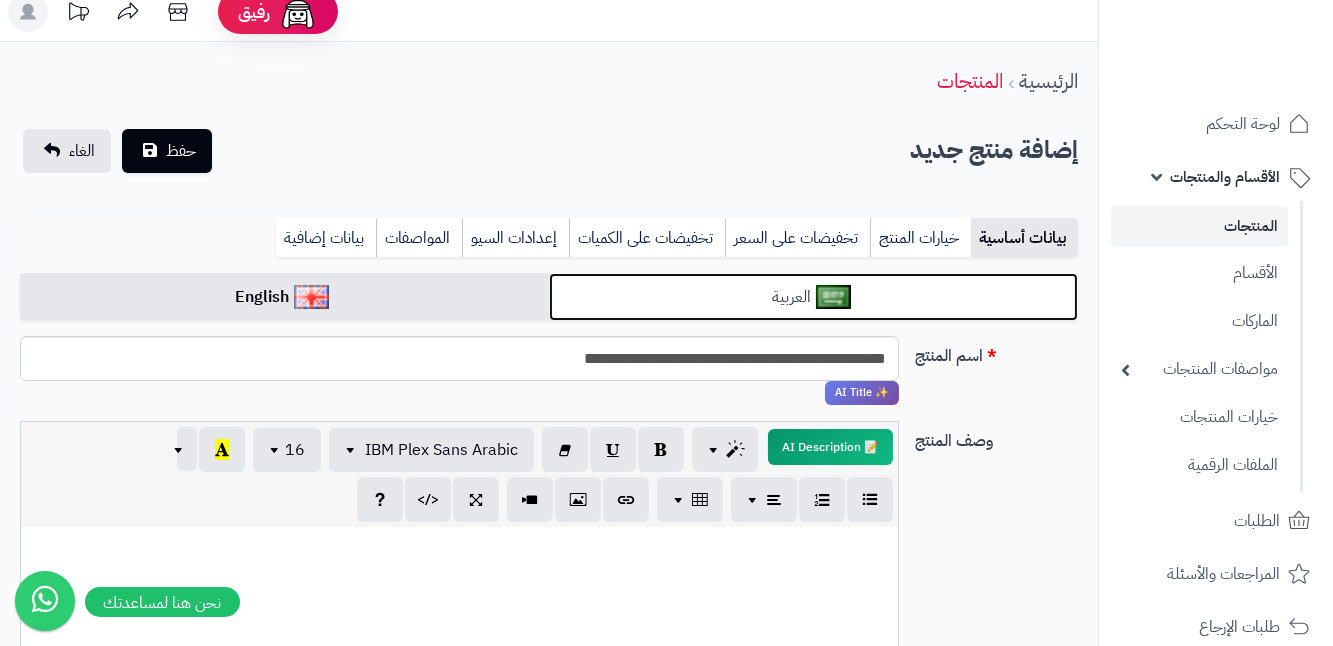 click on "العربية" at bounding box center [813, 297] 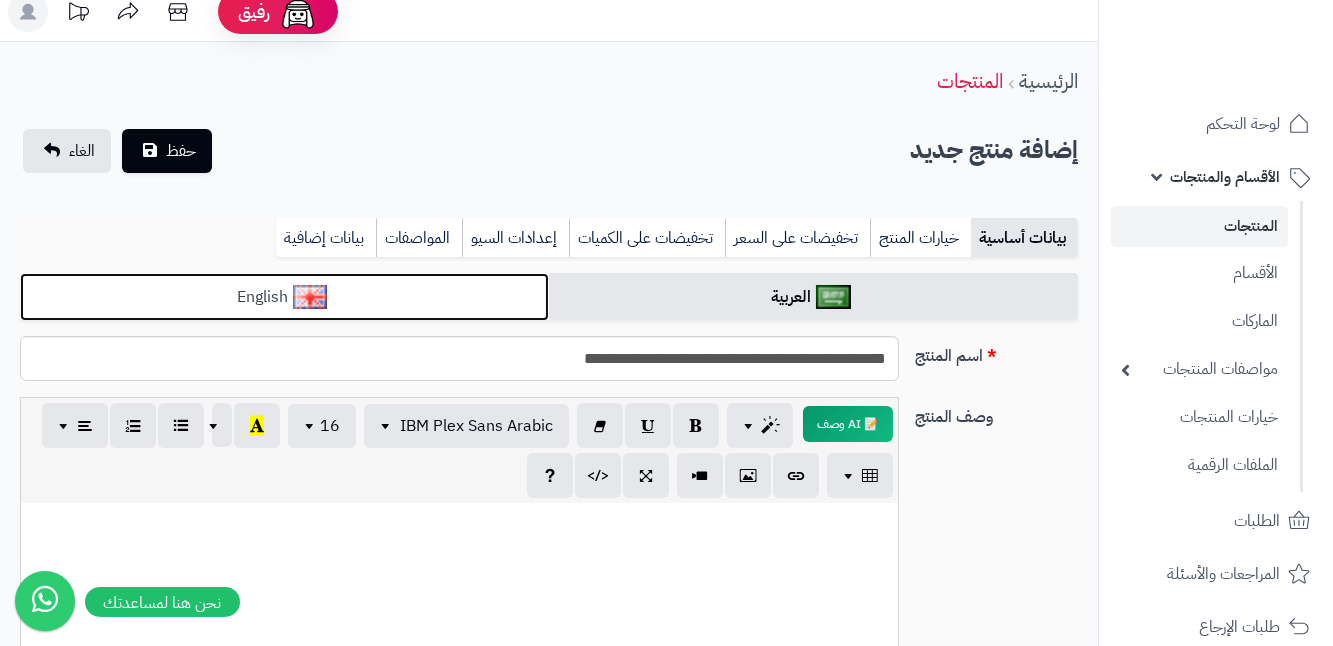 click on "English" at bounding box center [284, 297] 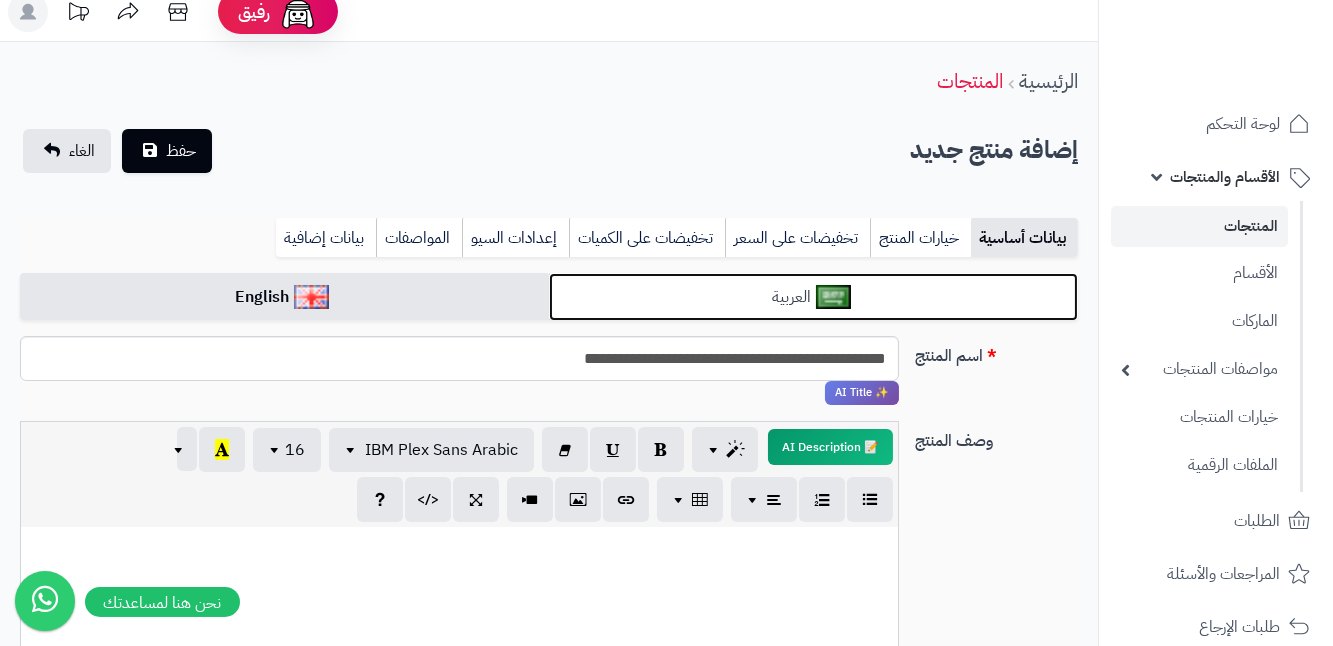 click on "العربية" at bounding box center [813, 297] 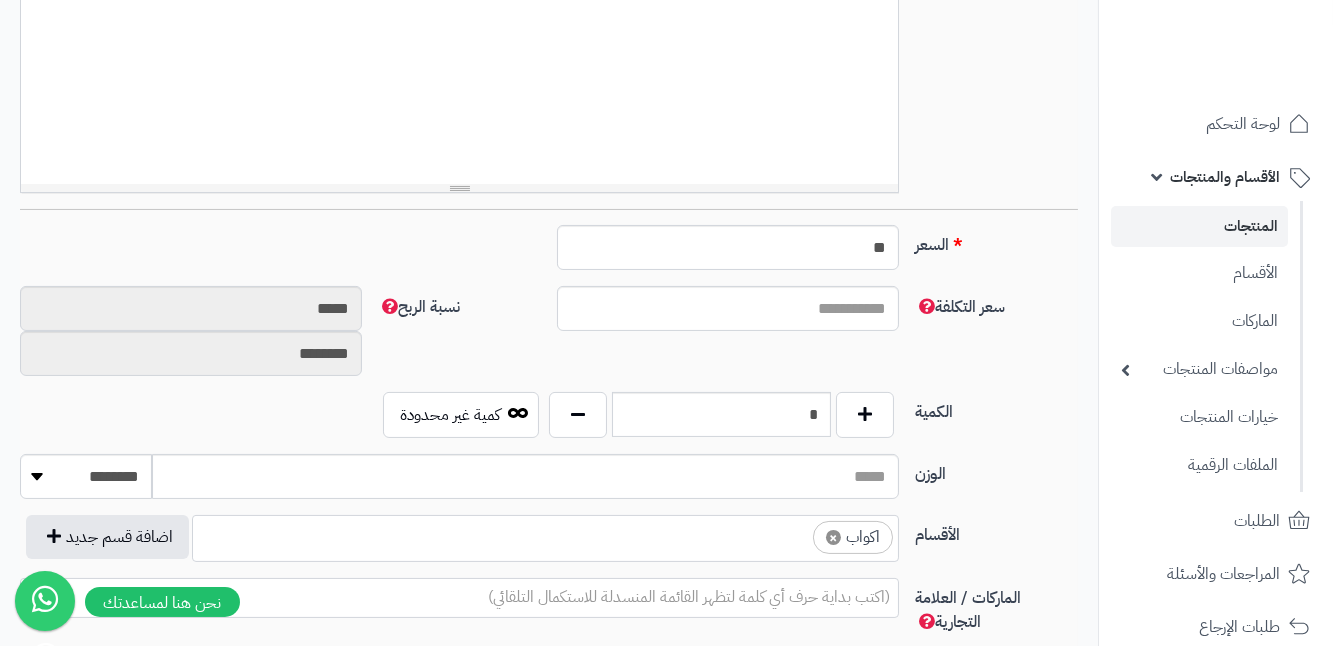scroll, scrollTop: 655, scrollLeft: 0, axis: vertical 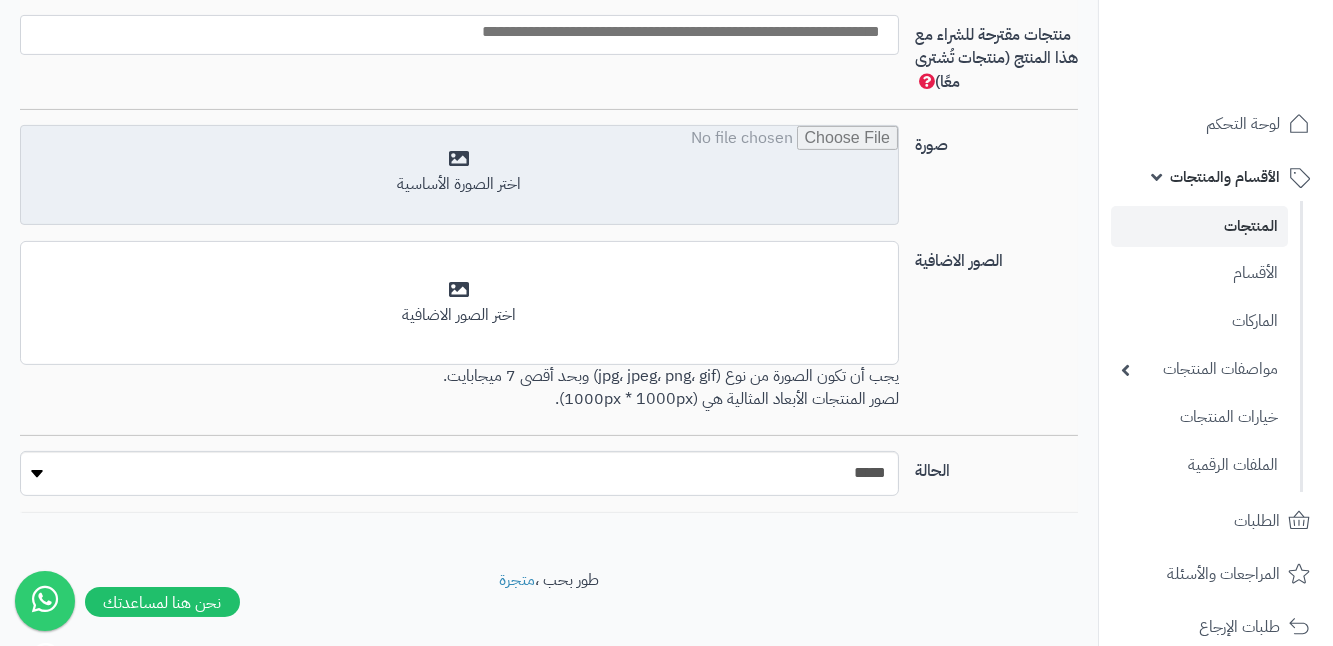 click at bounding box center (459, 176) 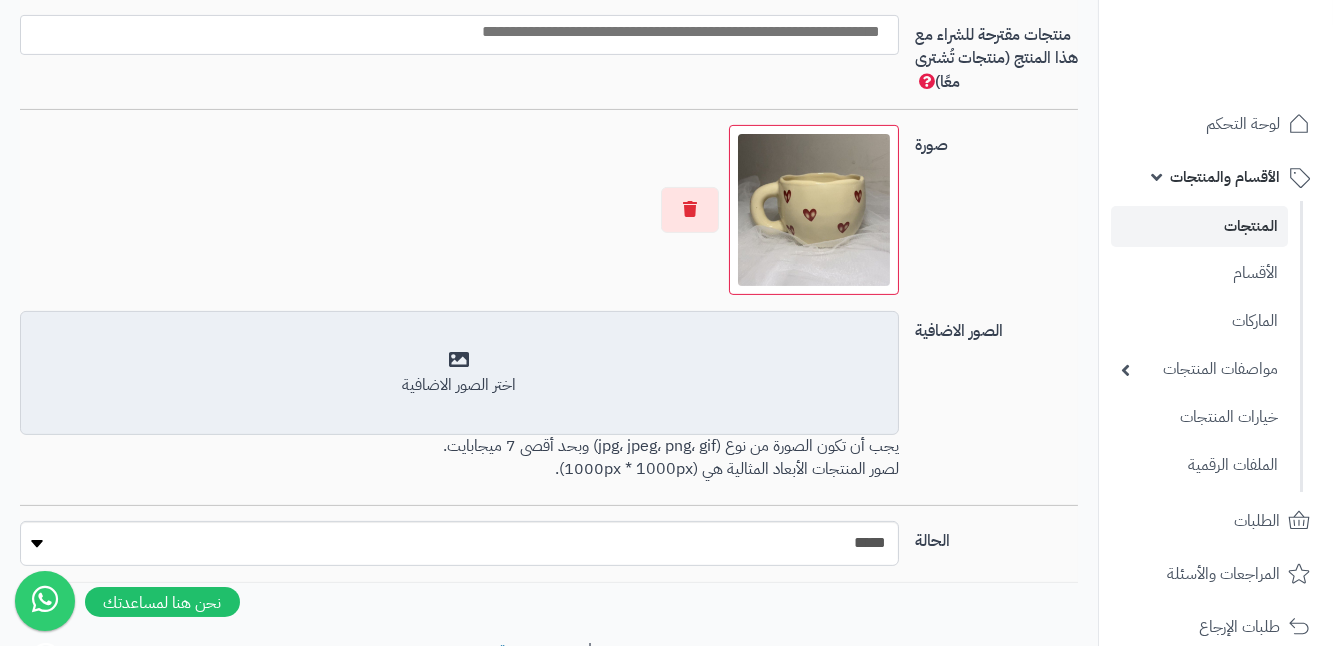 click on "أضف الصور الاضافية
اختر الصور الاضافية" at bounding box center [459, 373] 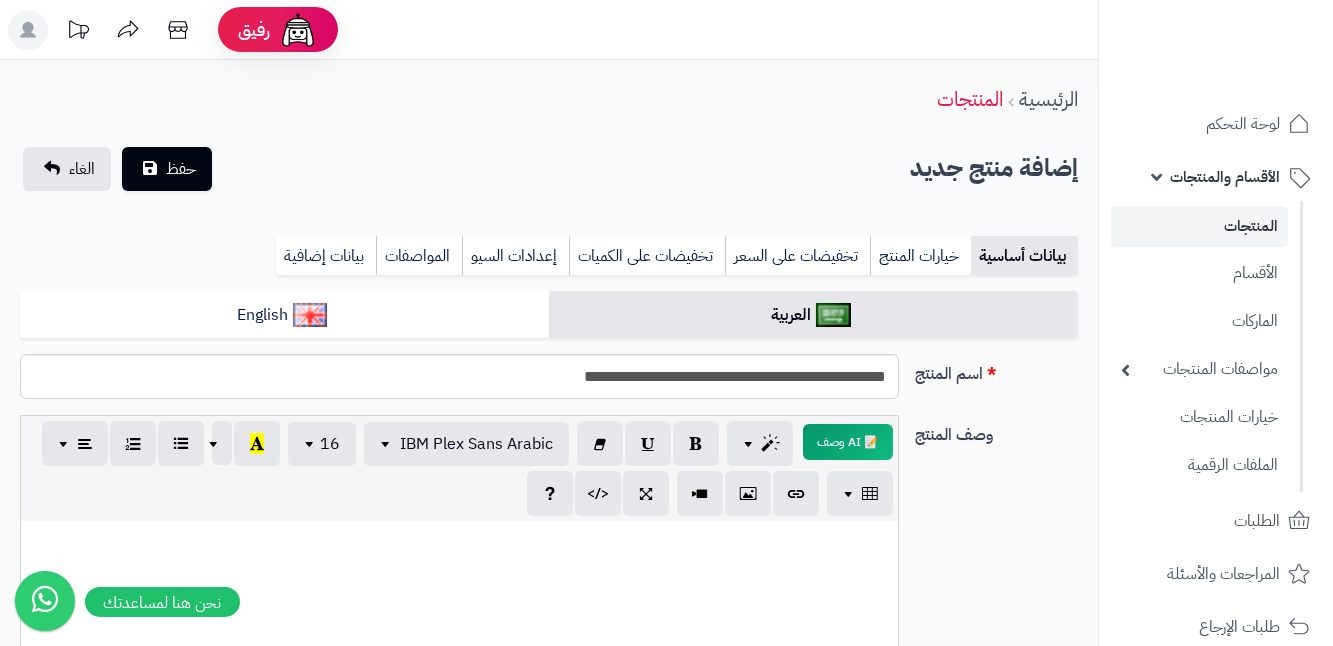 scroll, scrollTop: 0, scrollLeft: 0, axis: both 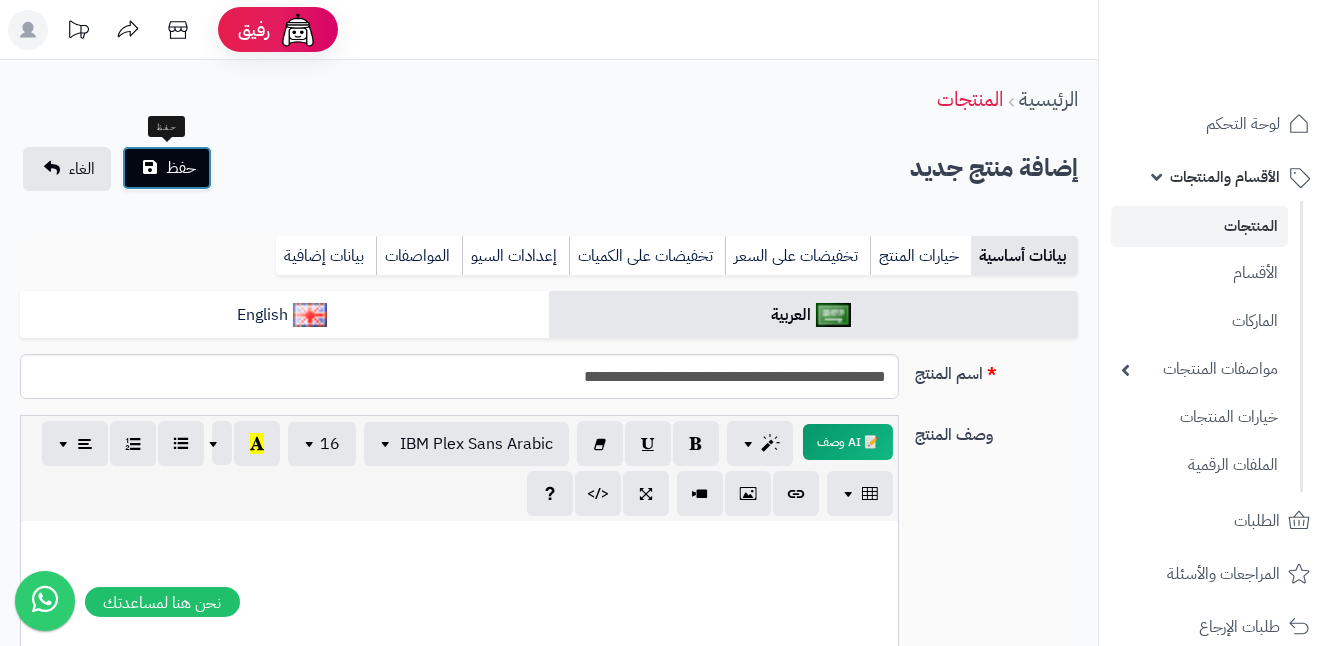 click on "حفظ" at bounding box center (167, 168) 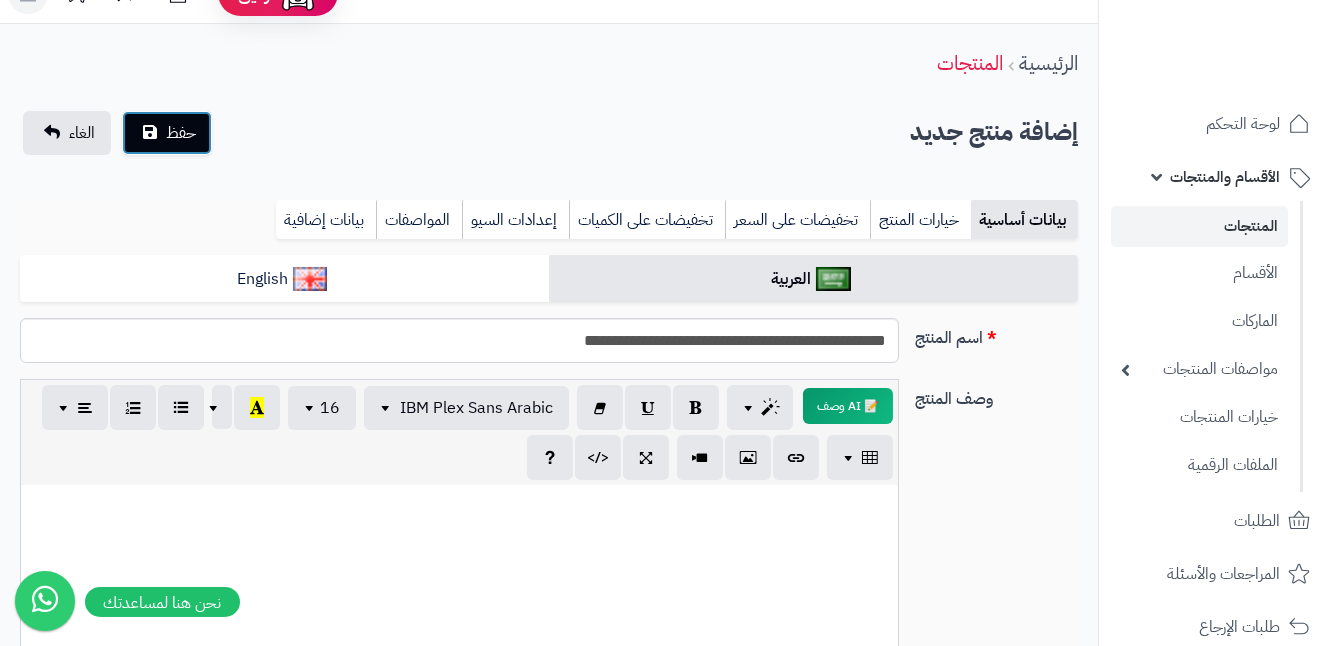 scroll, scrollTop: 0, scrollLeft: 0, axis: both 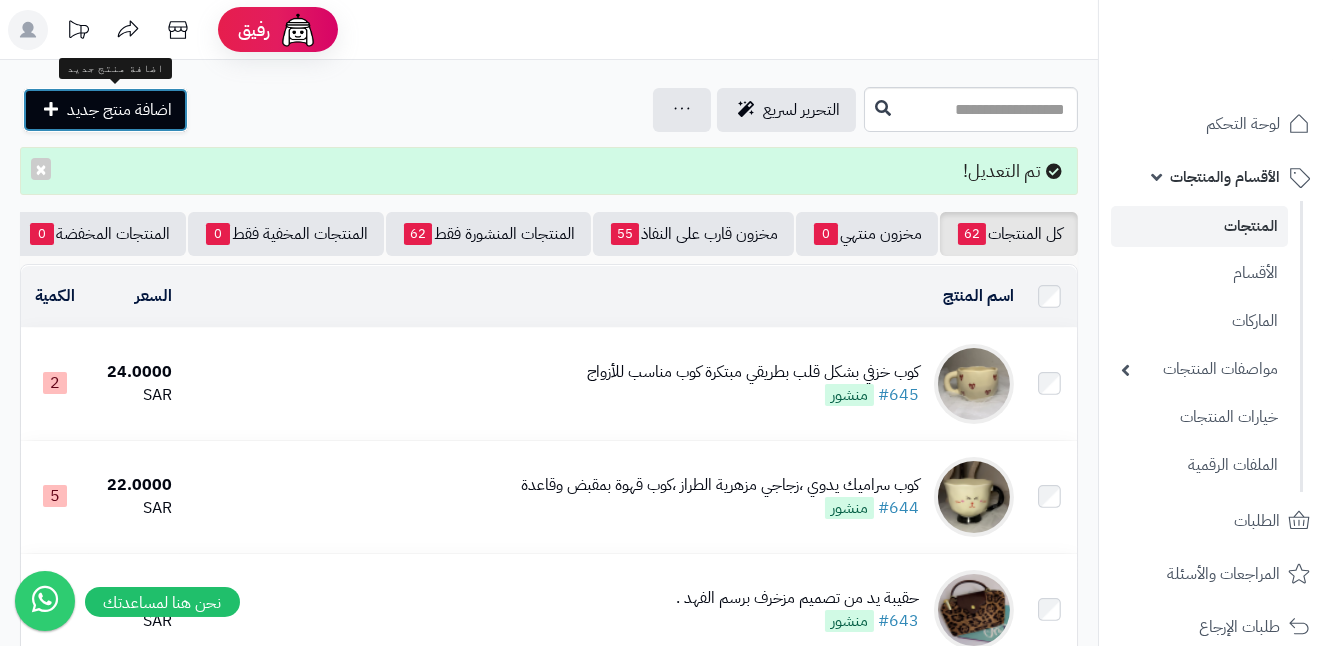 click on "اضافة منتج جديد" at bounding box center (105, 110) 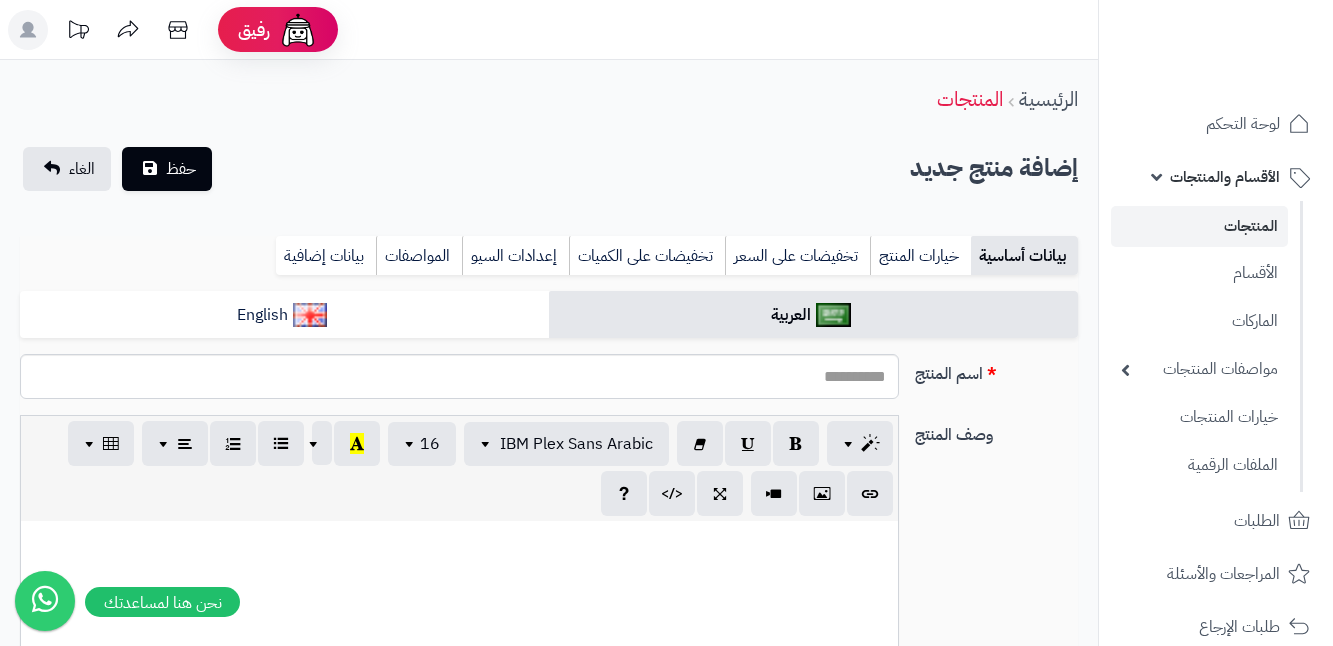 select 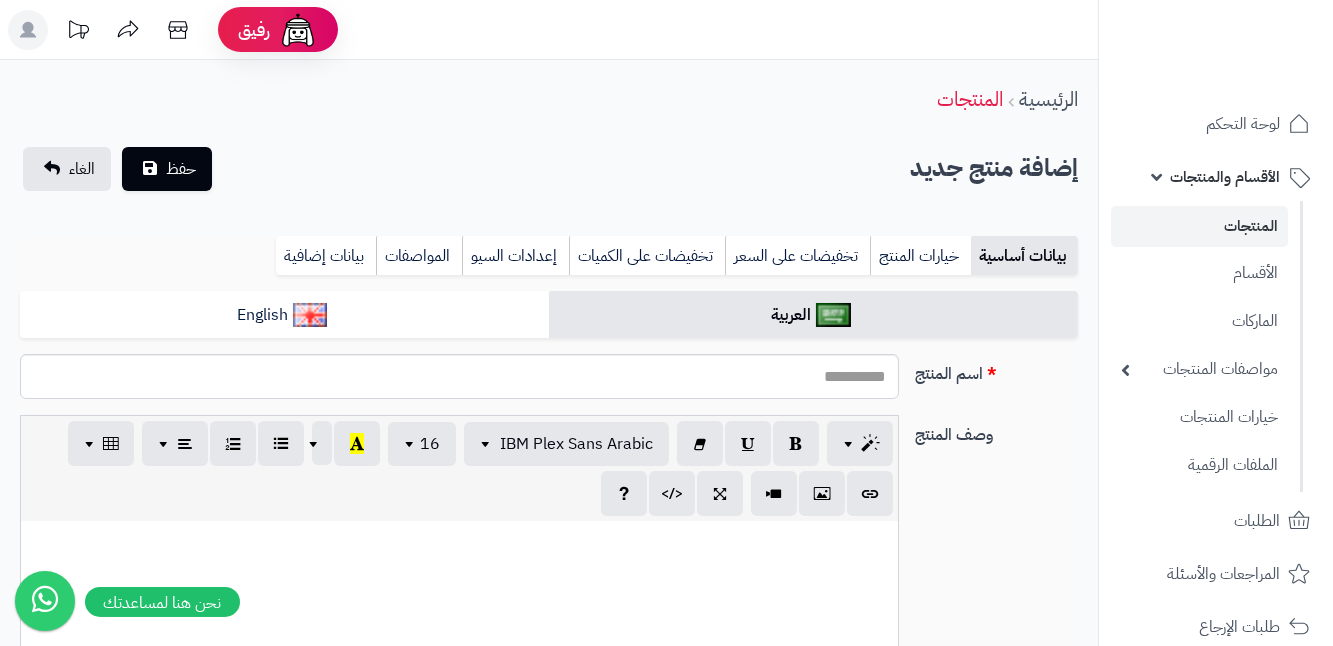 scroll, scrollTop: 0, scrollLeft: 13, axis: horizontal 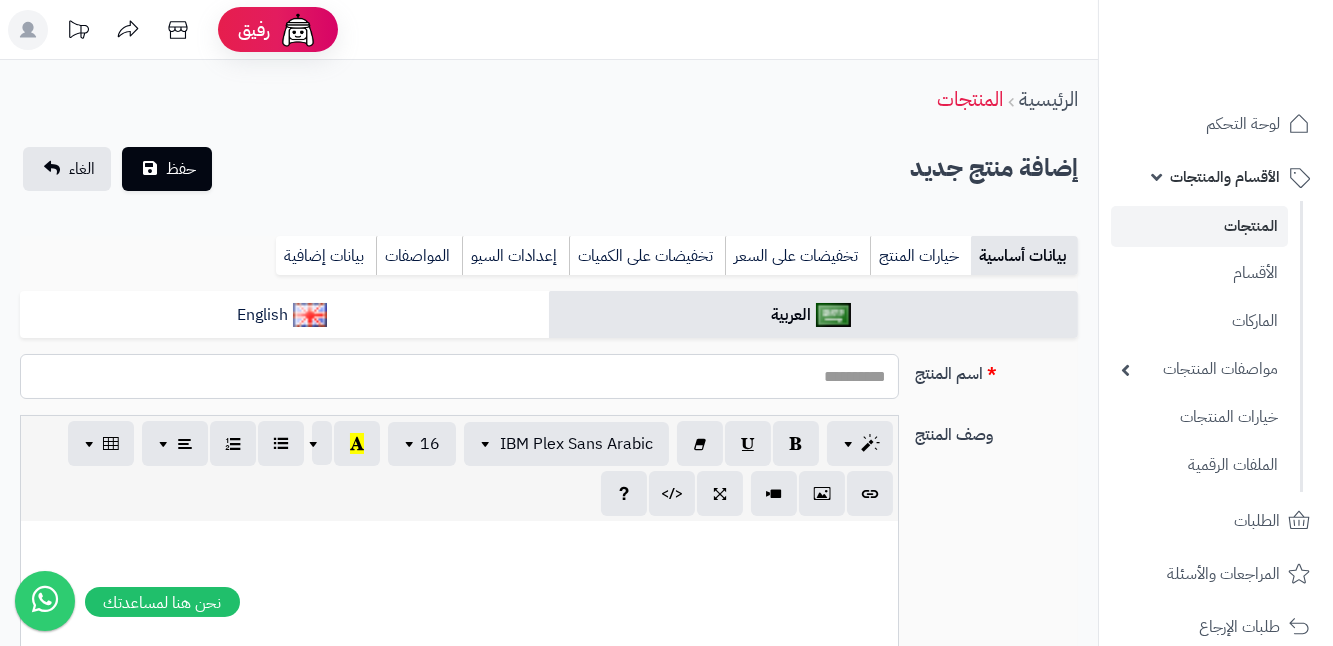 click on "اسم المنتج" at bounding box center [459, 376] 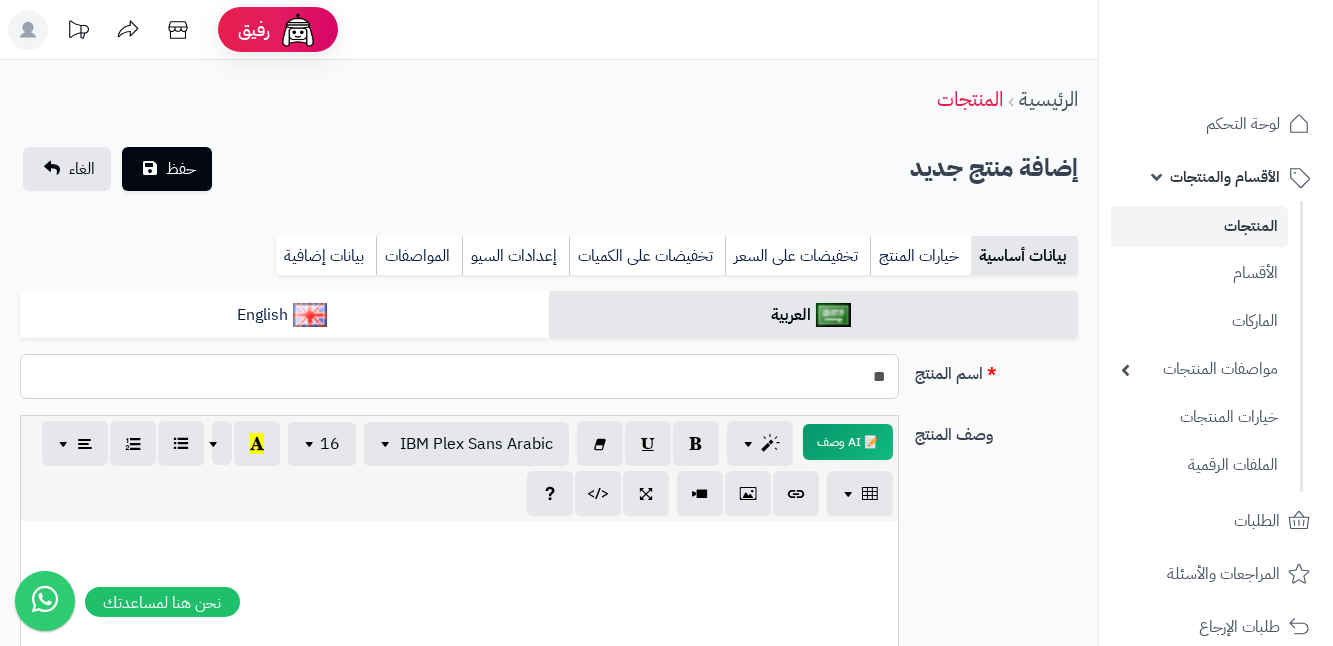 type on "*" 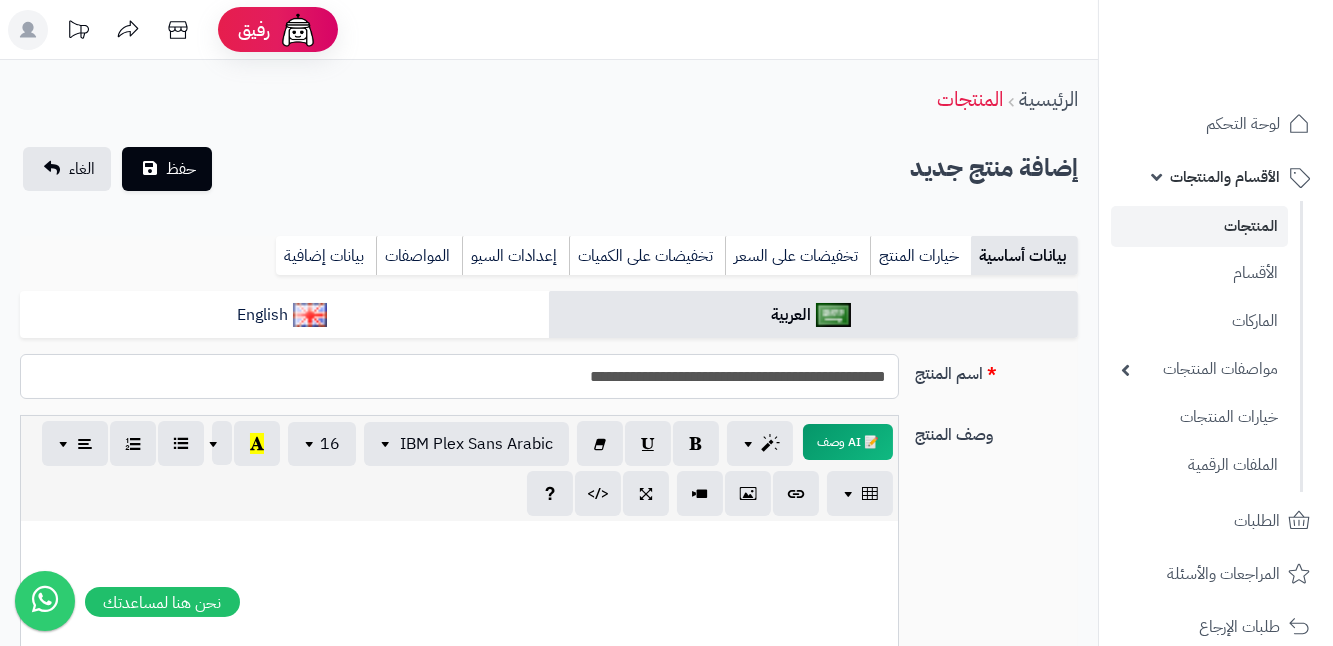 type on "**********" 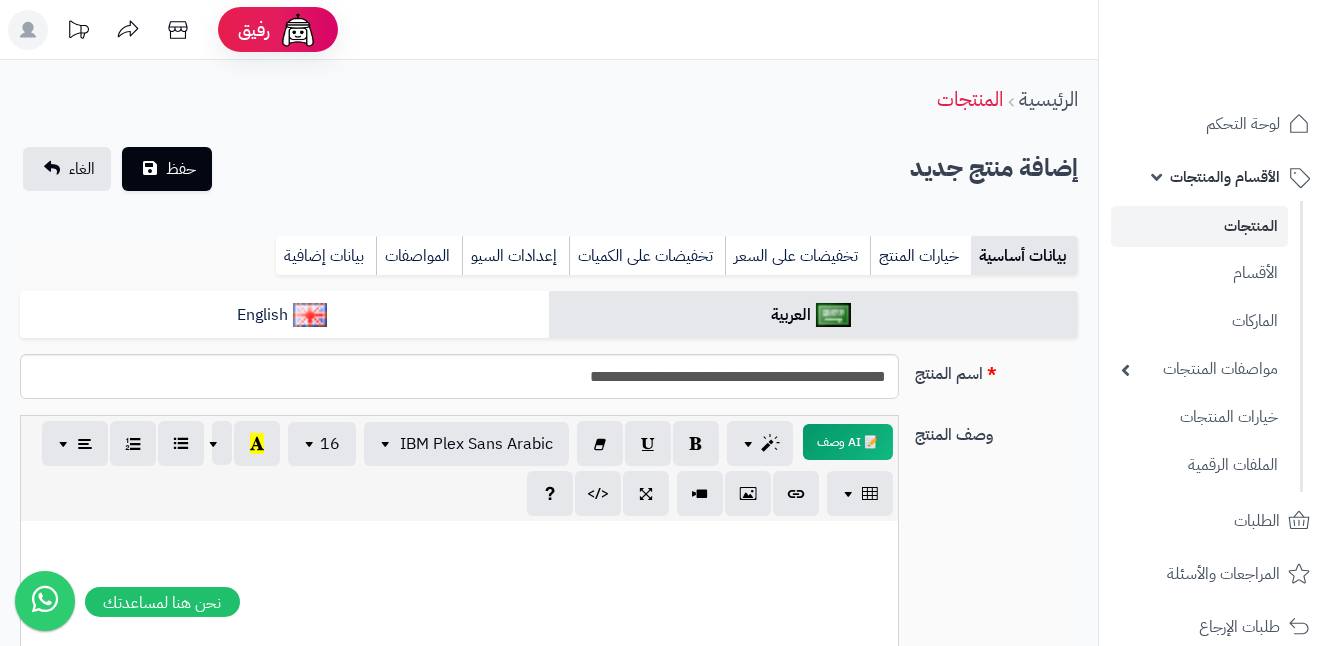 click at bounding box center [459, 542] 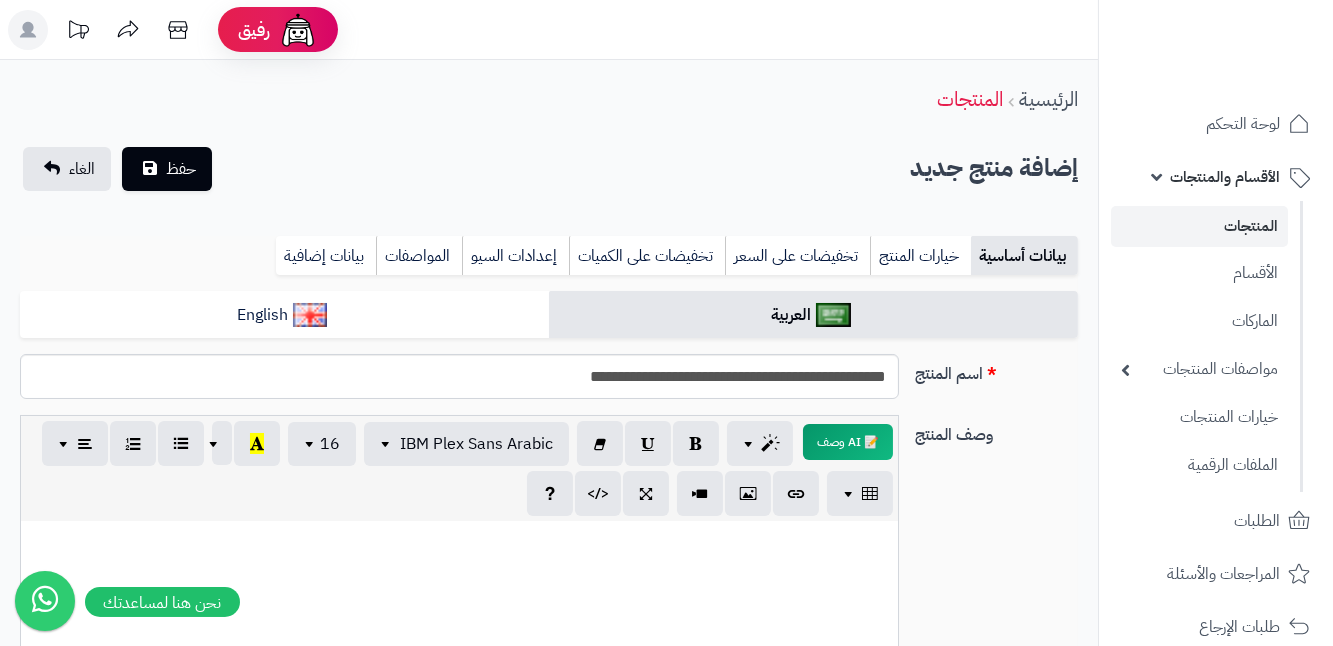 type 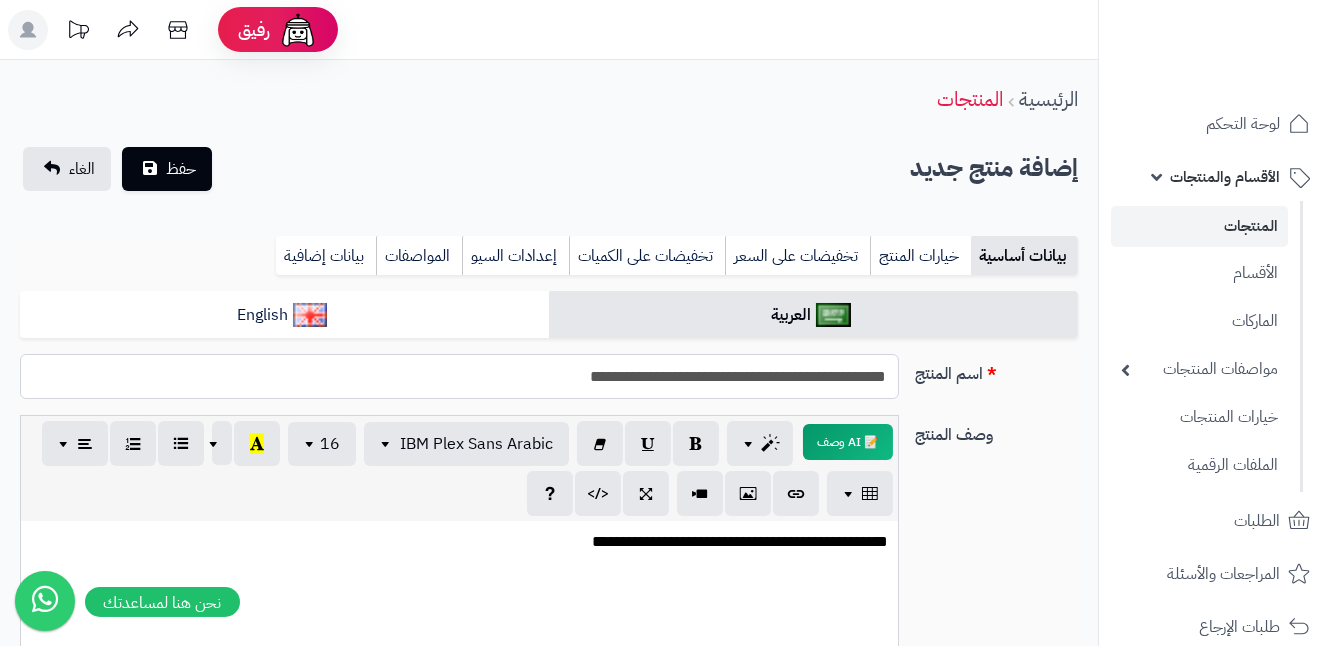 click on "**********" at bounding box center [459, 376] 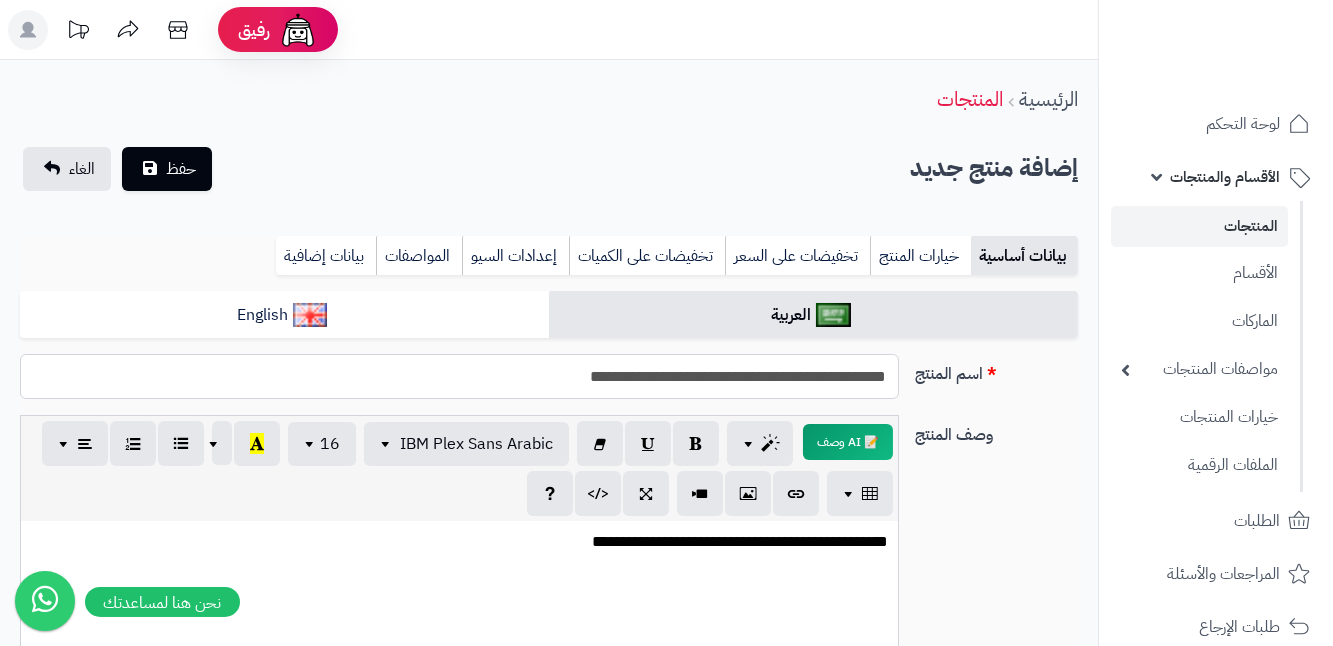 click on "**********" at bounding box center (459, 376) 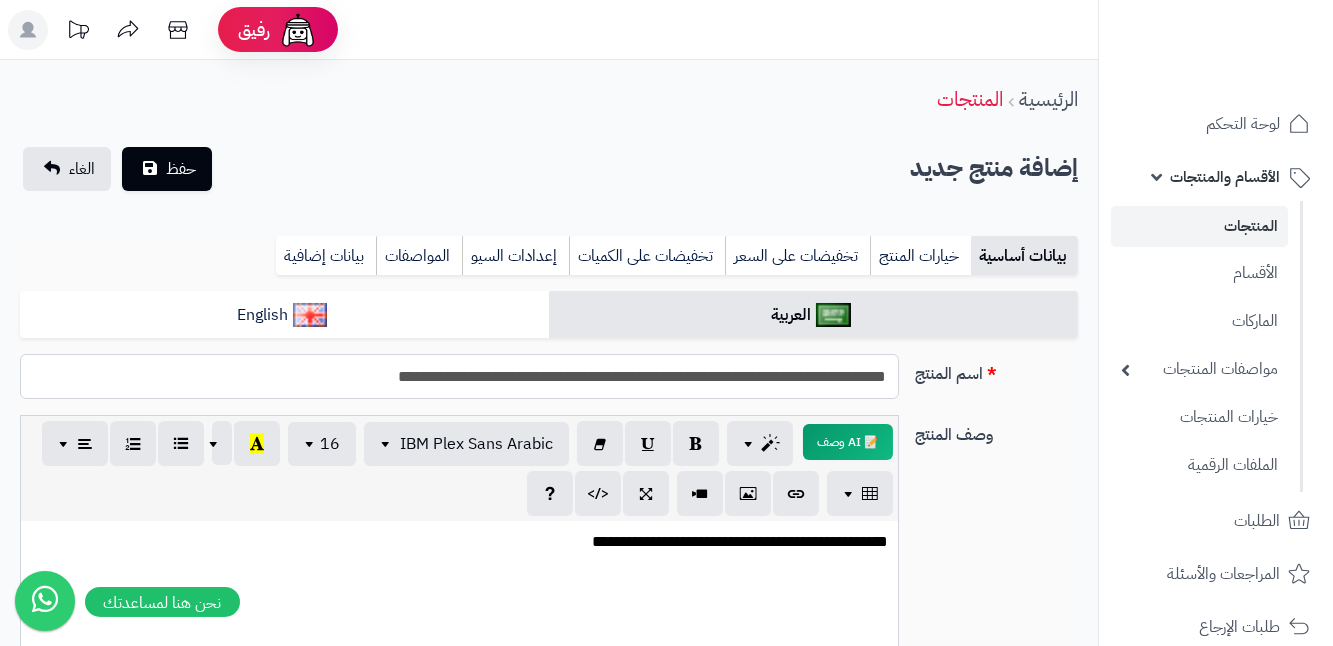 click on "**********" at bounding box center [459, 376] 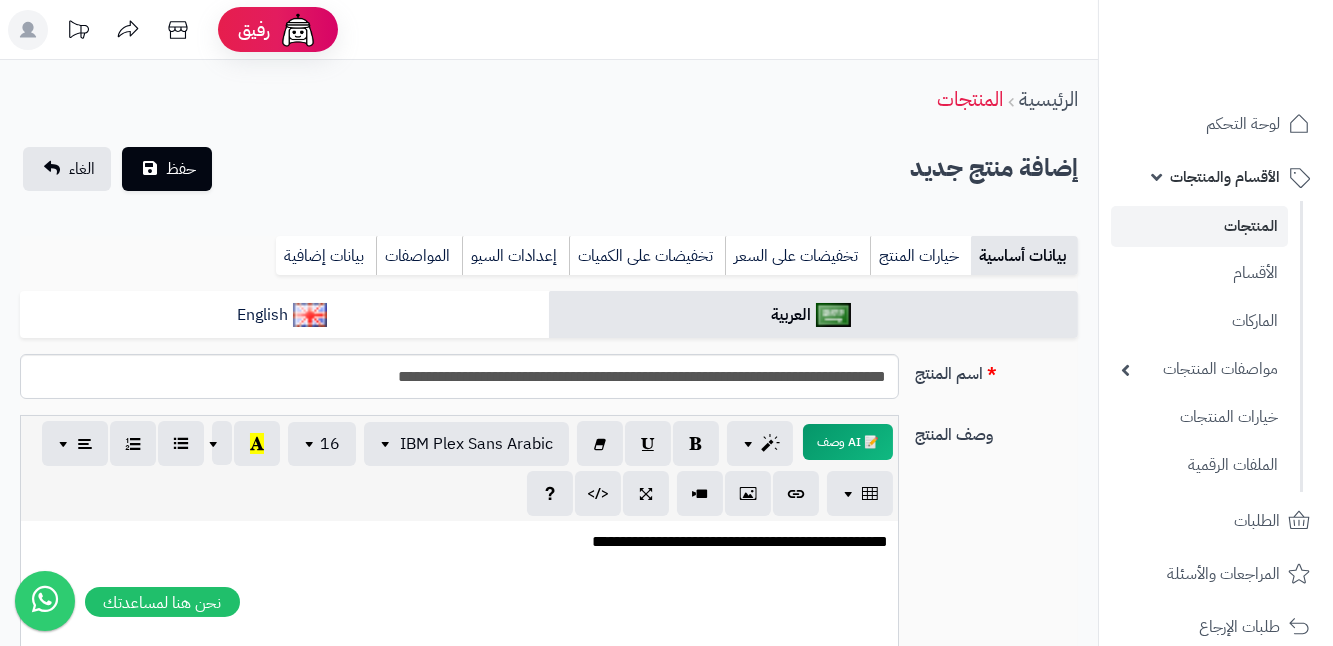 click on "**********" at bounding box center [459, 671] 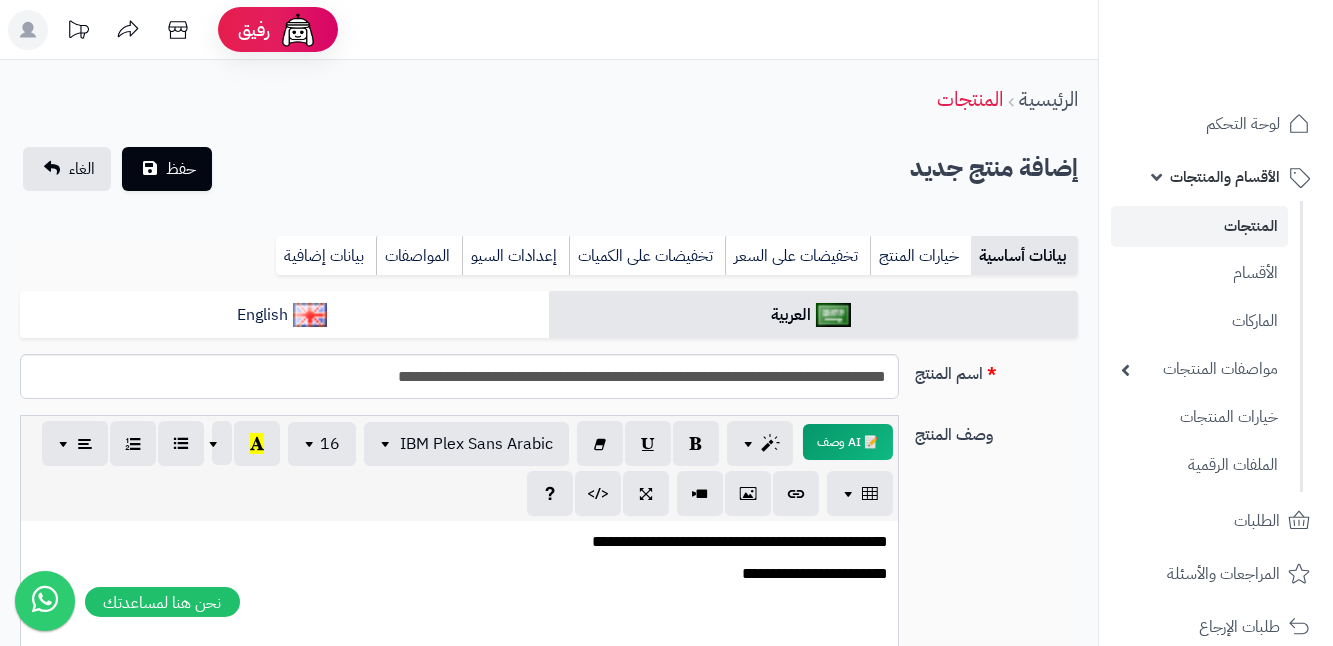 drag, startPoint x: 756, startPoint y: 583, endPoint x: 744, endPoint y: 563, distance: 23.323807 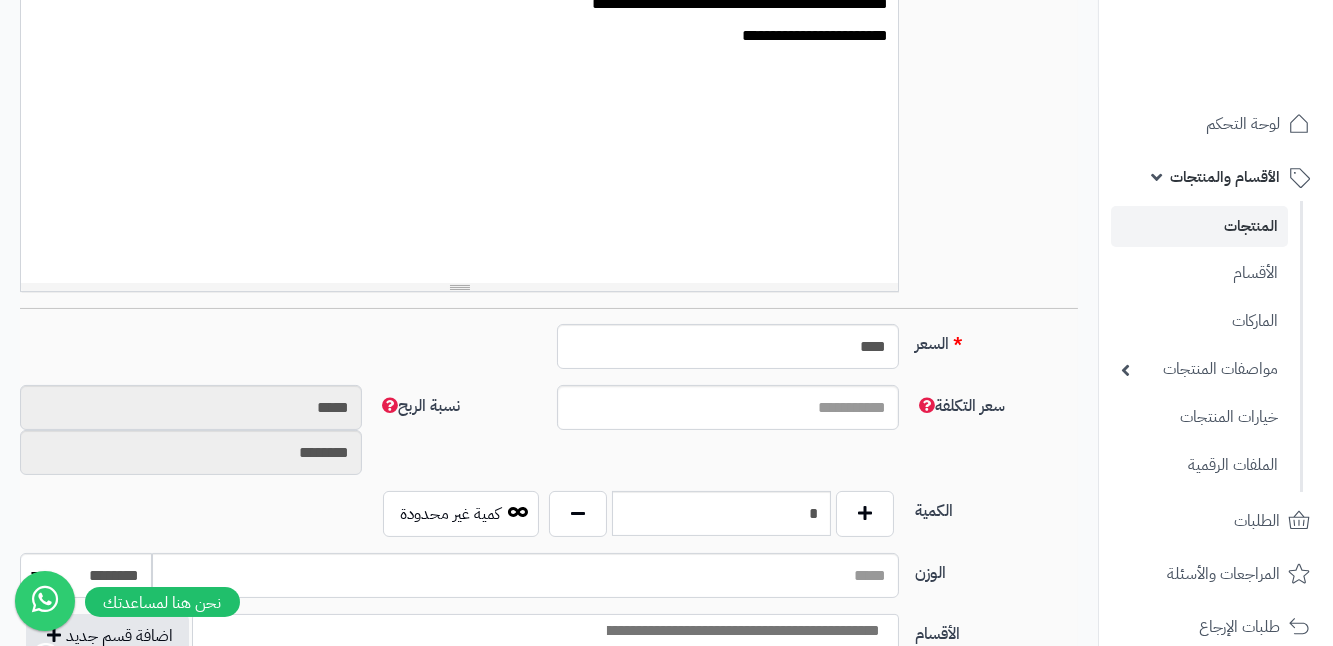 scroll, scrollTop: 545, scrollLeft: 0, axis: vertical 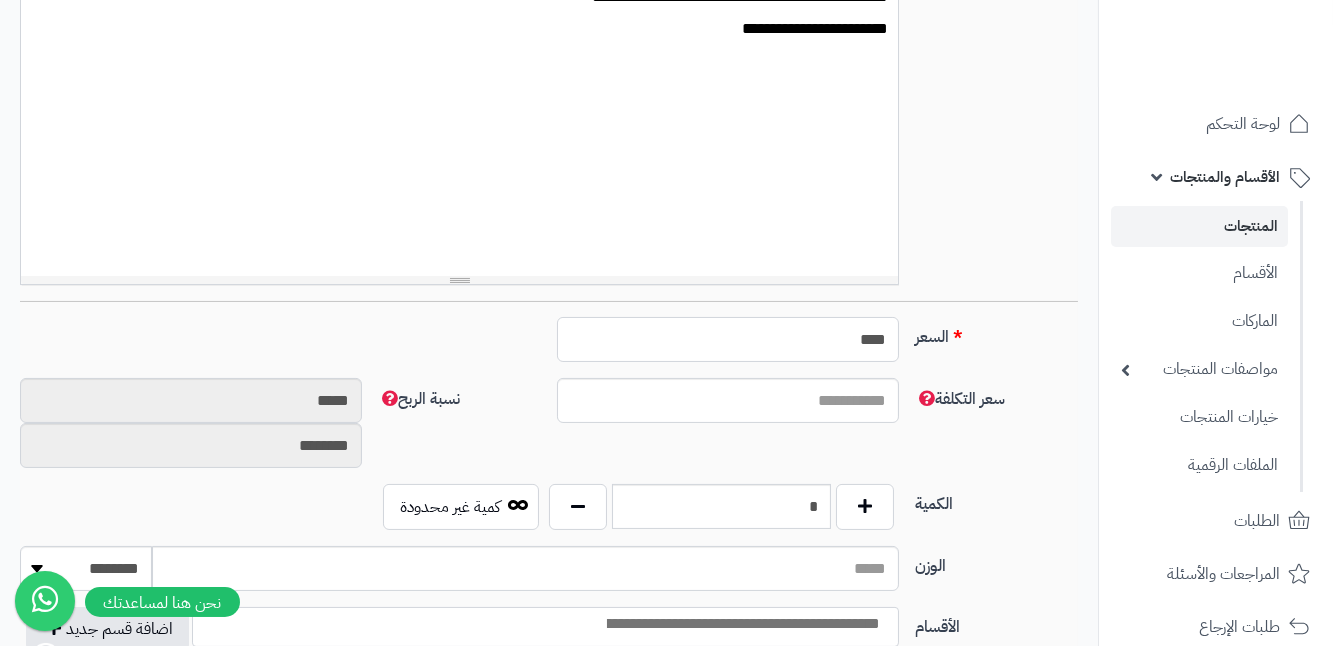 click on "****" at bounding box center (728, 339) 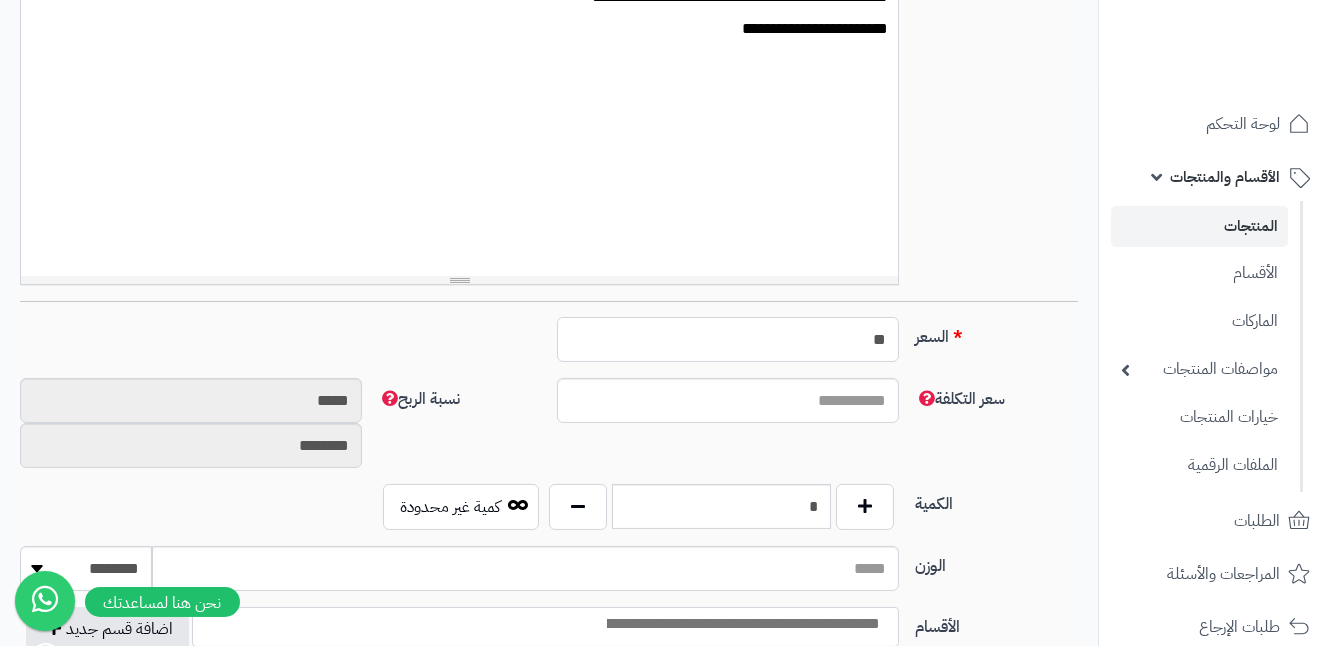 type on "*" 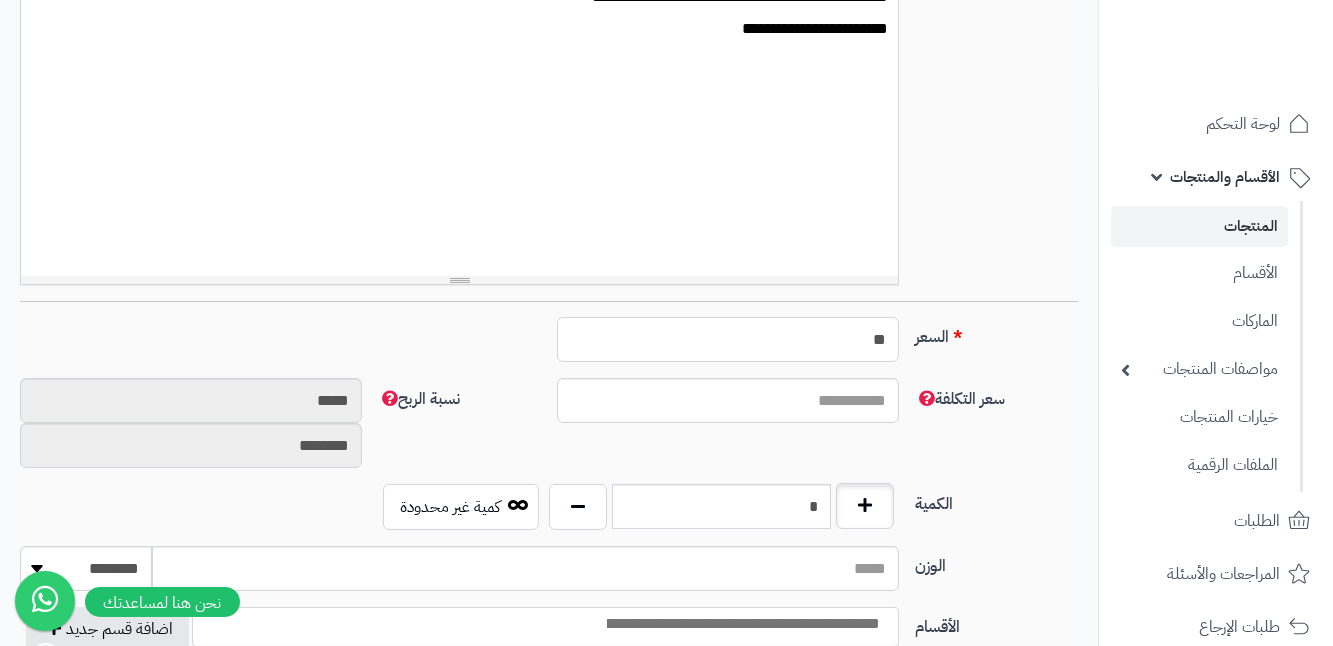 type on "**" 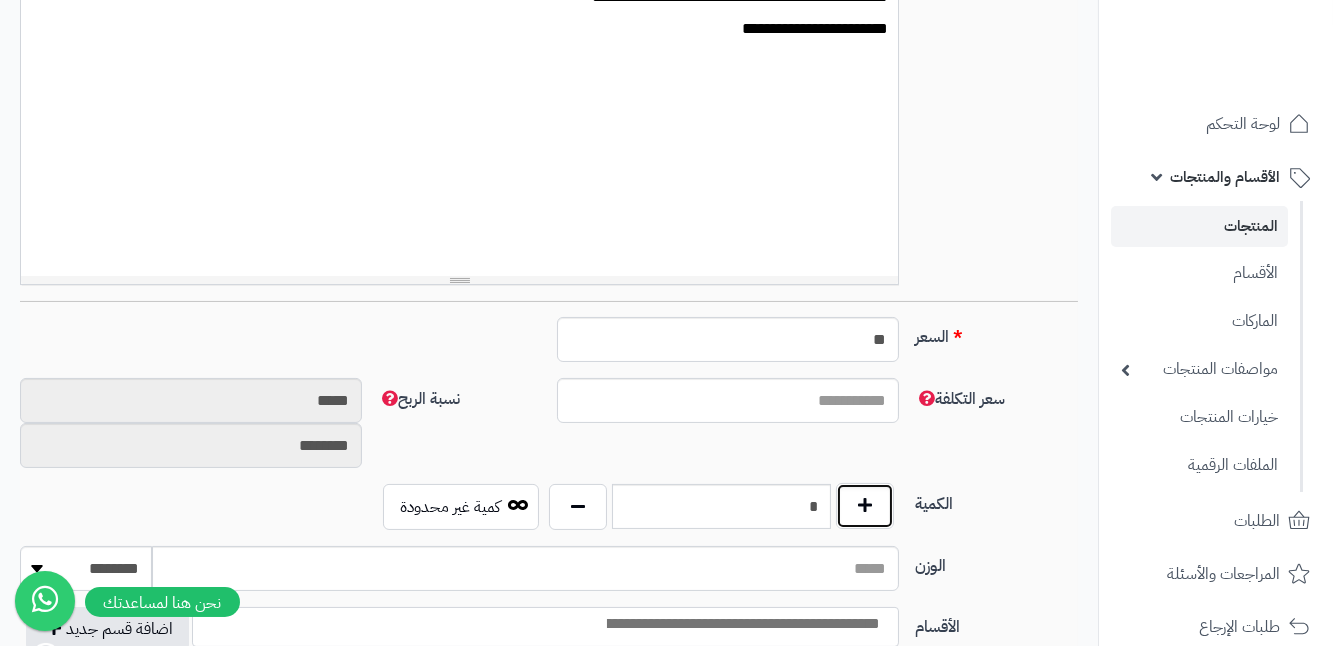 click at bounding box center [865, 506] 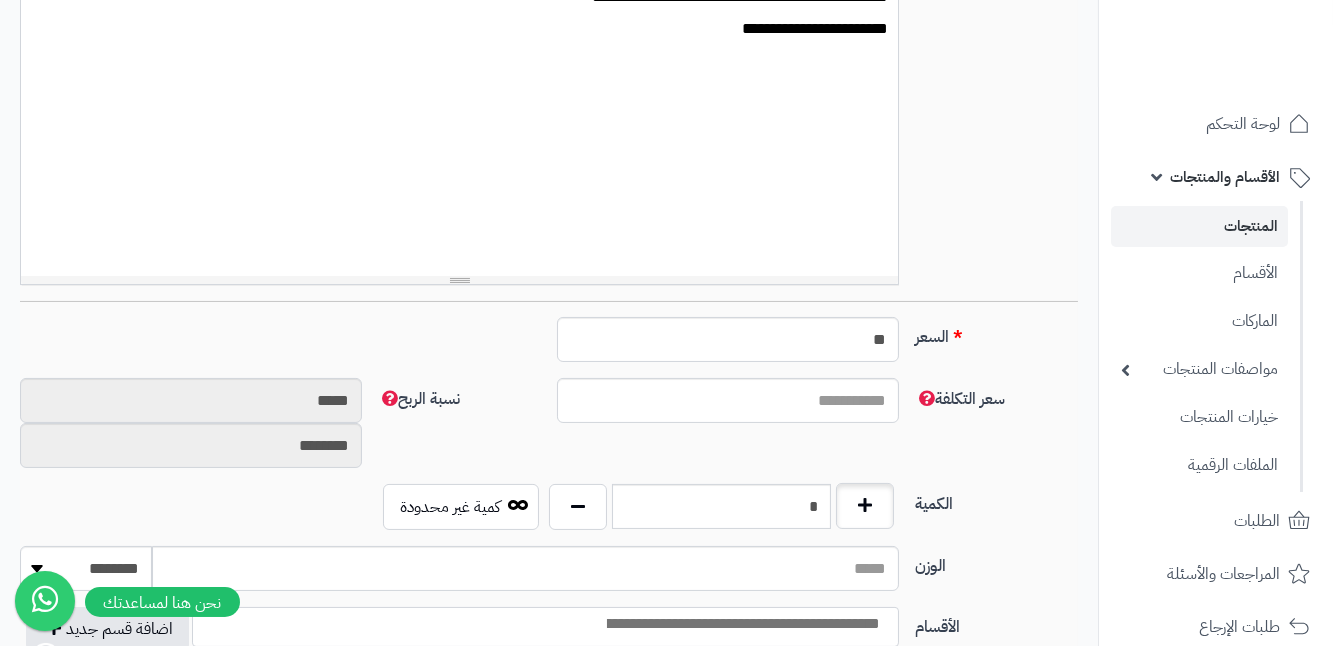 type on "*" 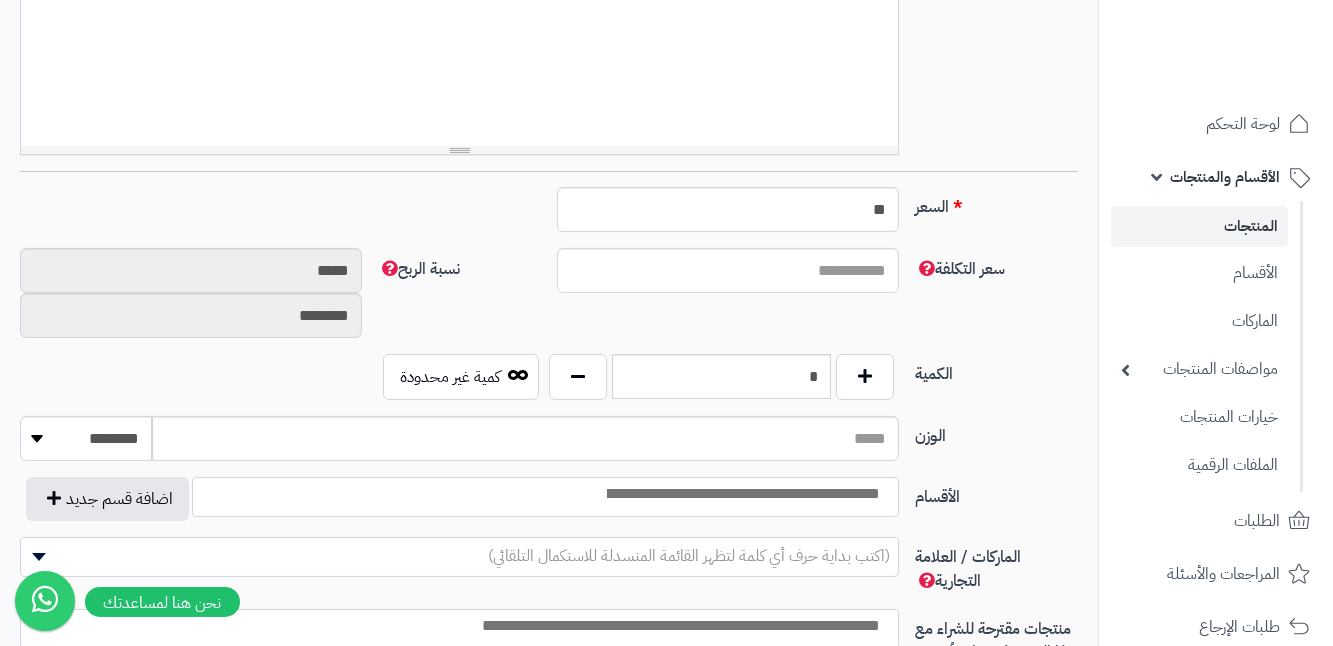 scroll, scrollTop: 727, scrollLeft: 0, axis: vertical 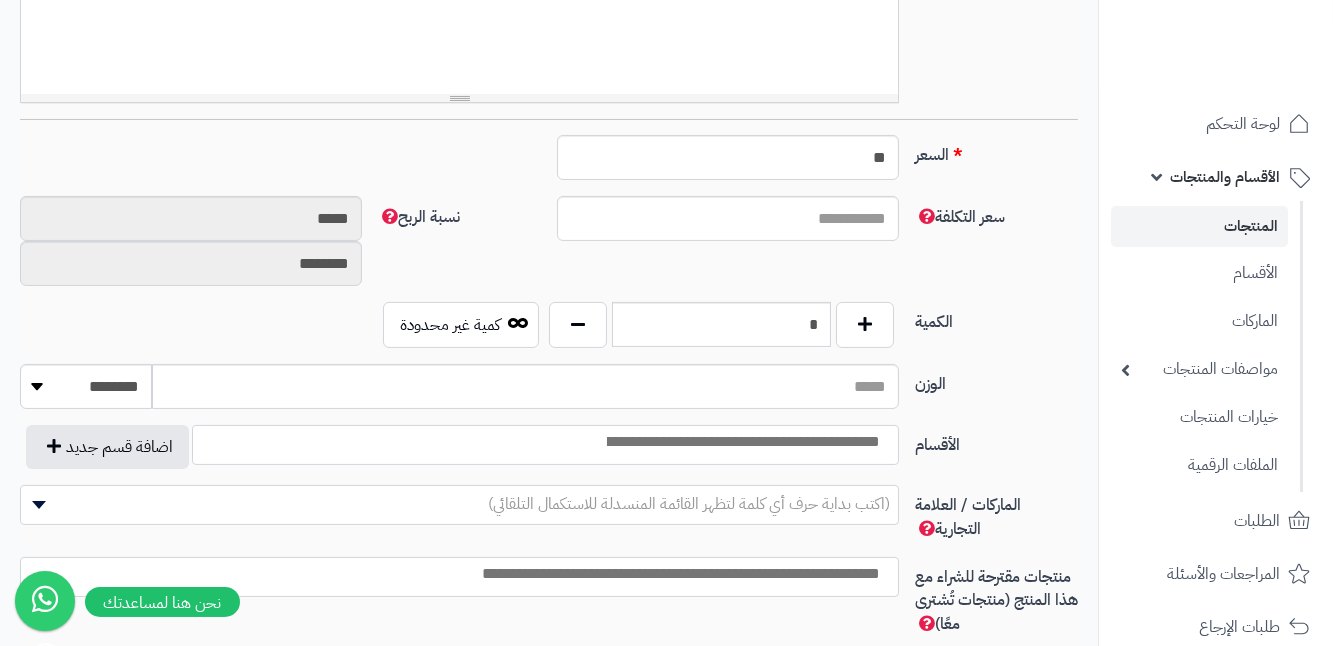 click at bounding box center [742, 442] 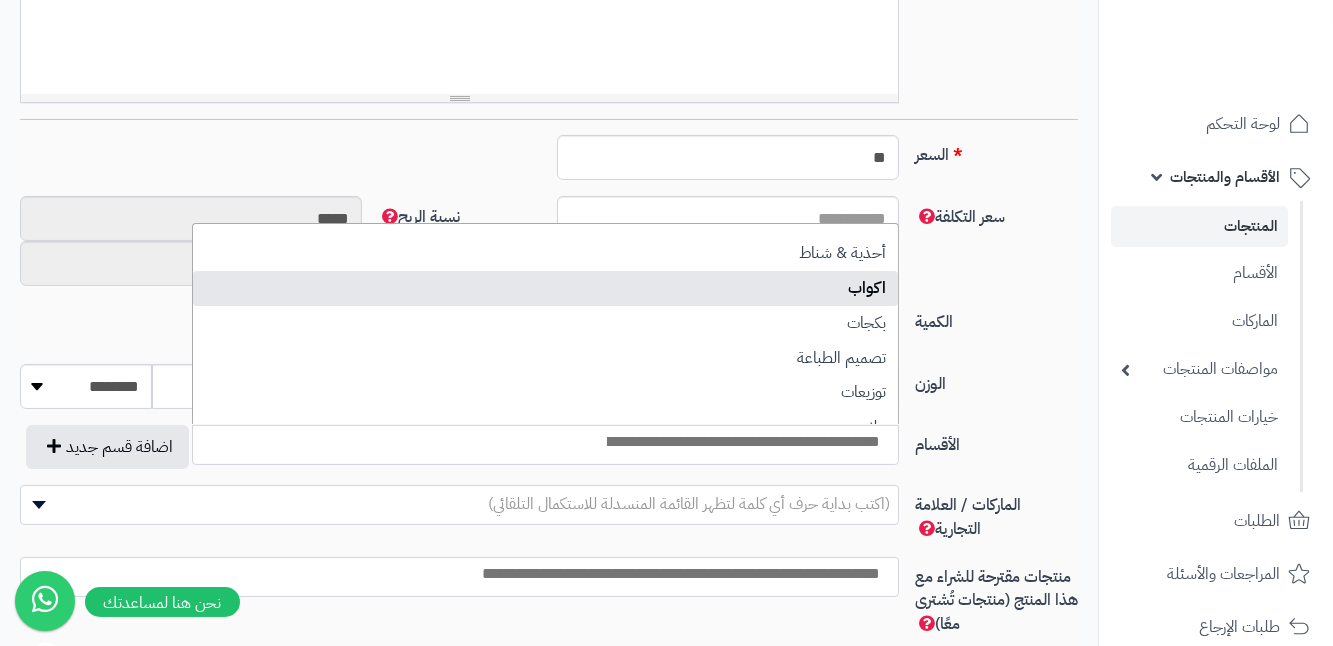 select on "***" 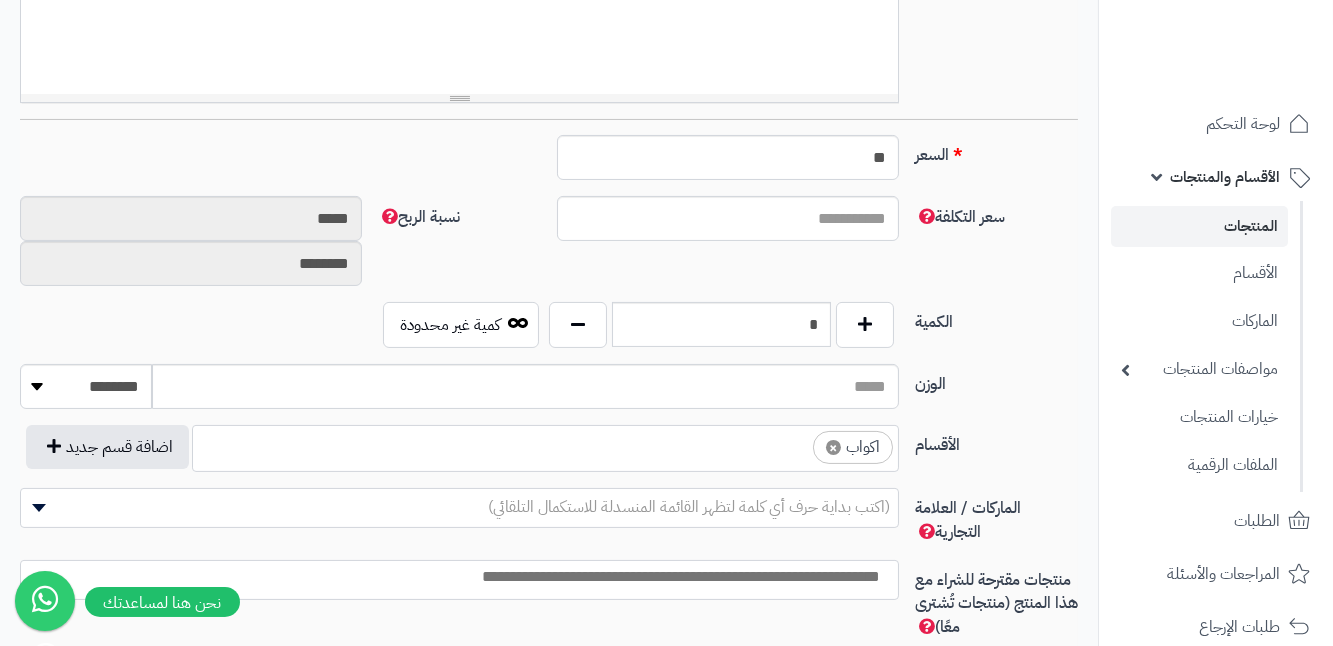 scroll, scrollTop: 44, scrollLeft: 0, axis: vertical 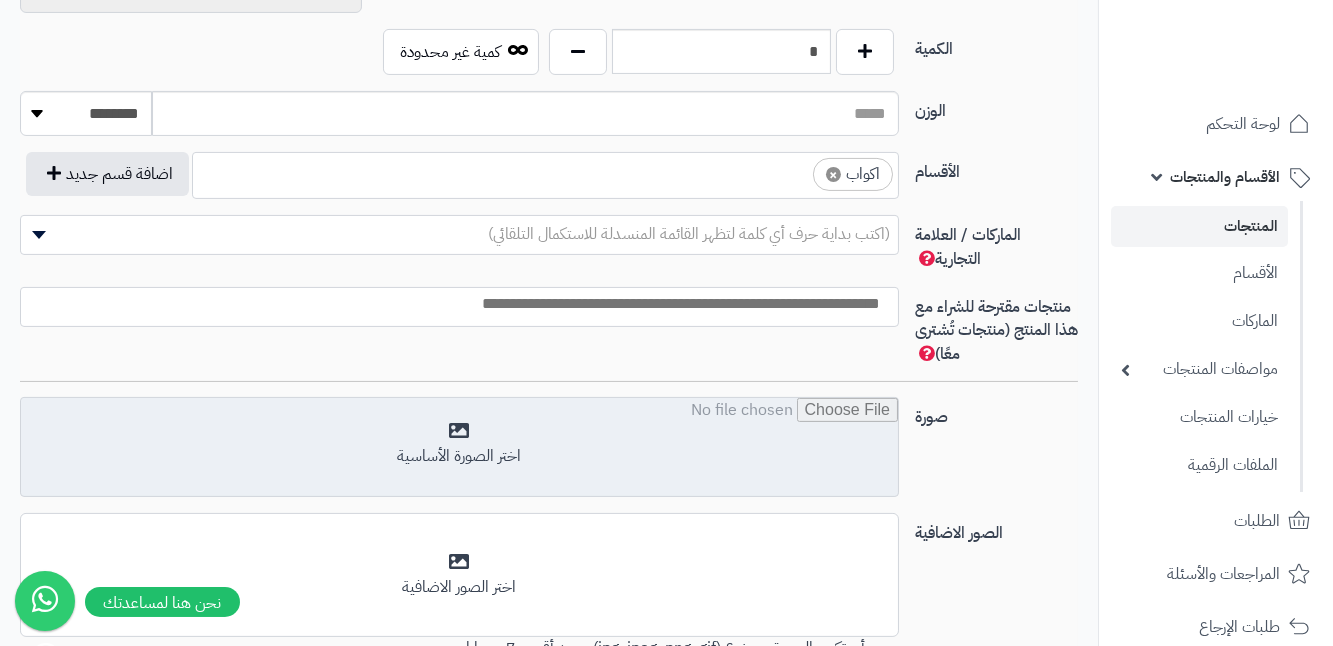 click at bounding box center (459, 448) 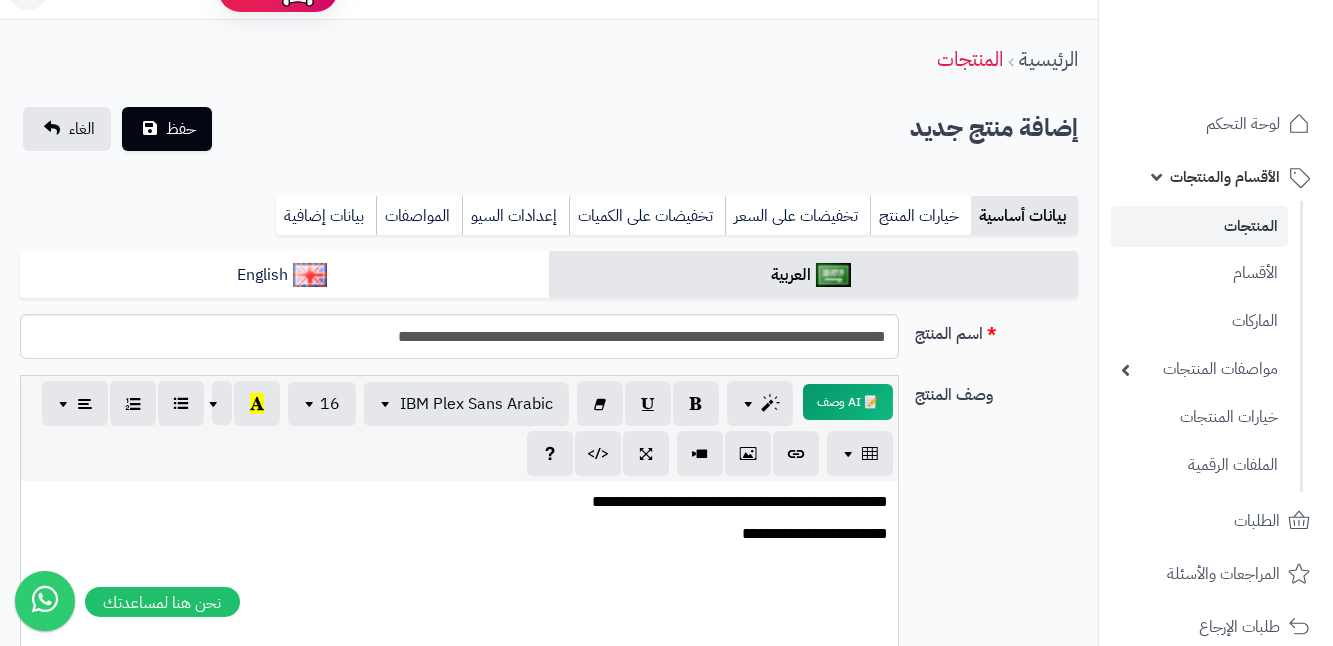scroll, scrollTop: 0, scrollLeft: 0, axis: both 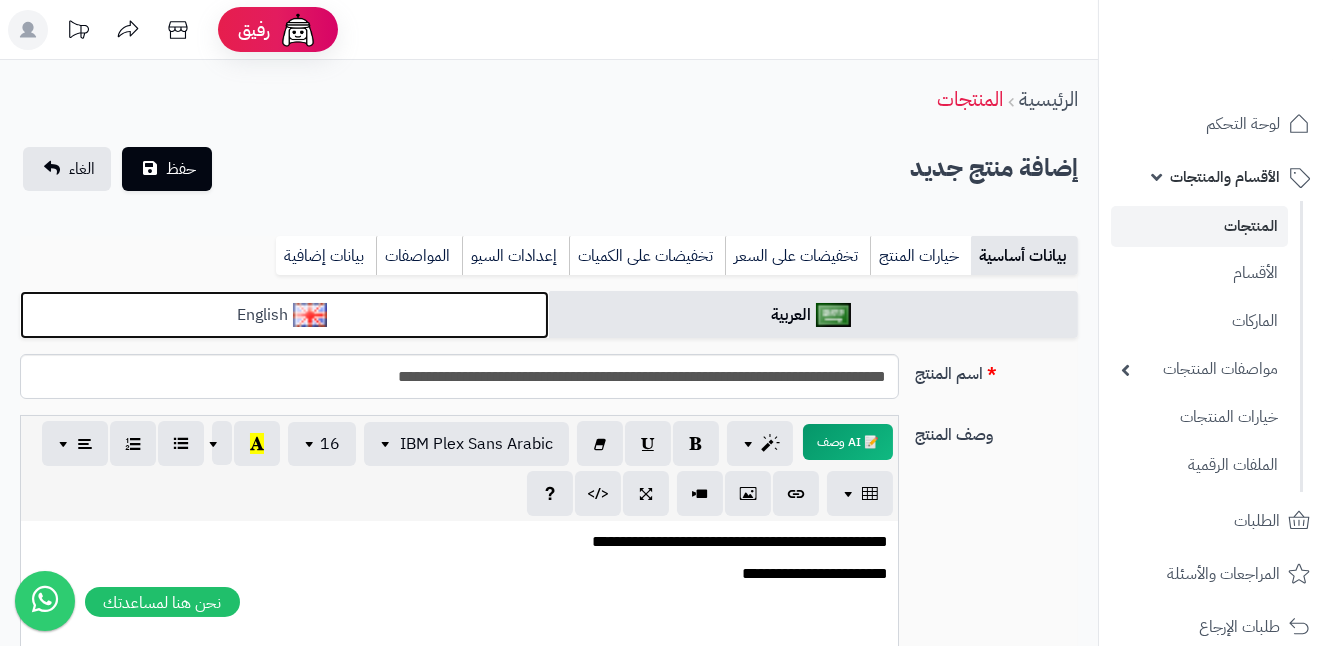 click on "English" at bounding box center (284, 315) 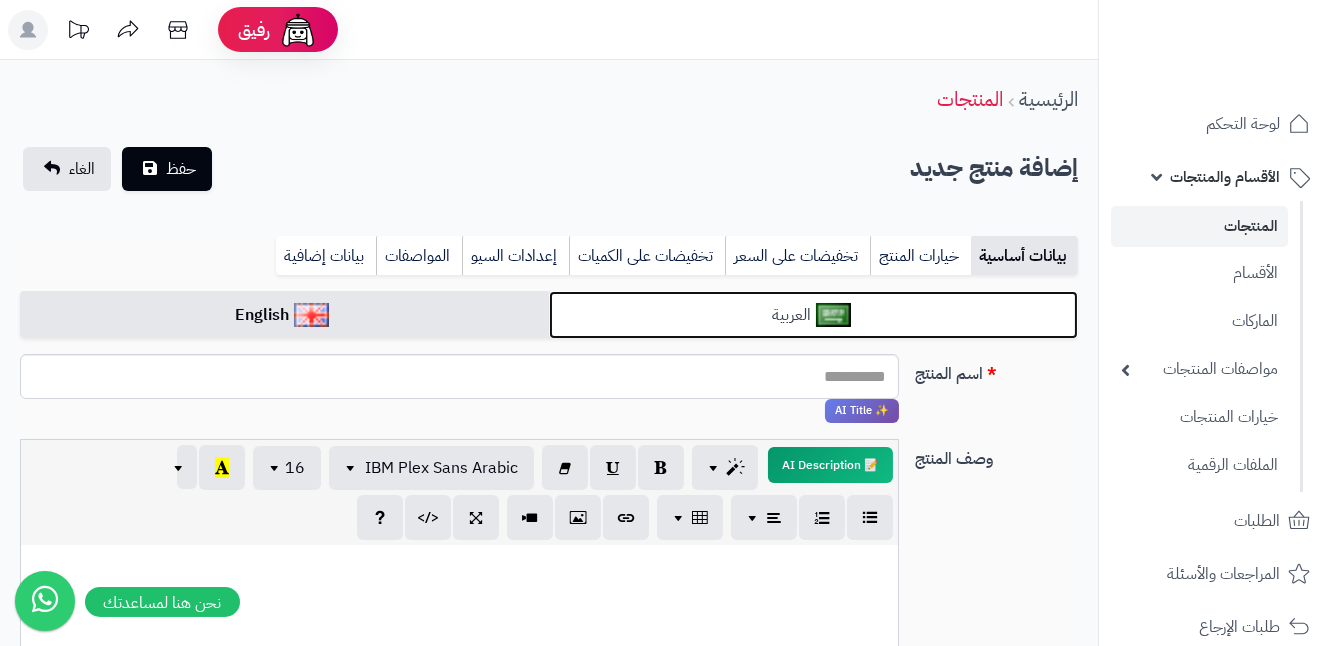 click on "العربية" at bounding box center [813, 315] 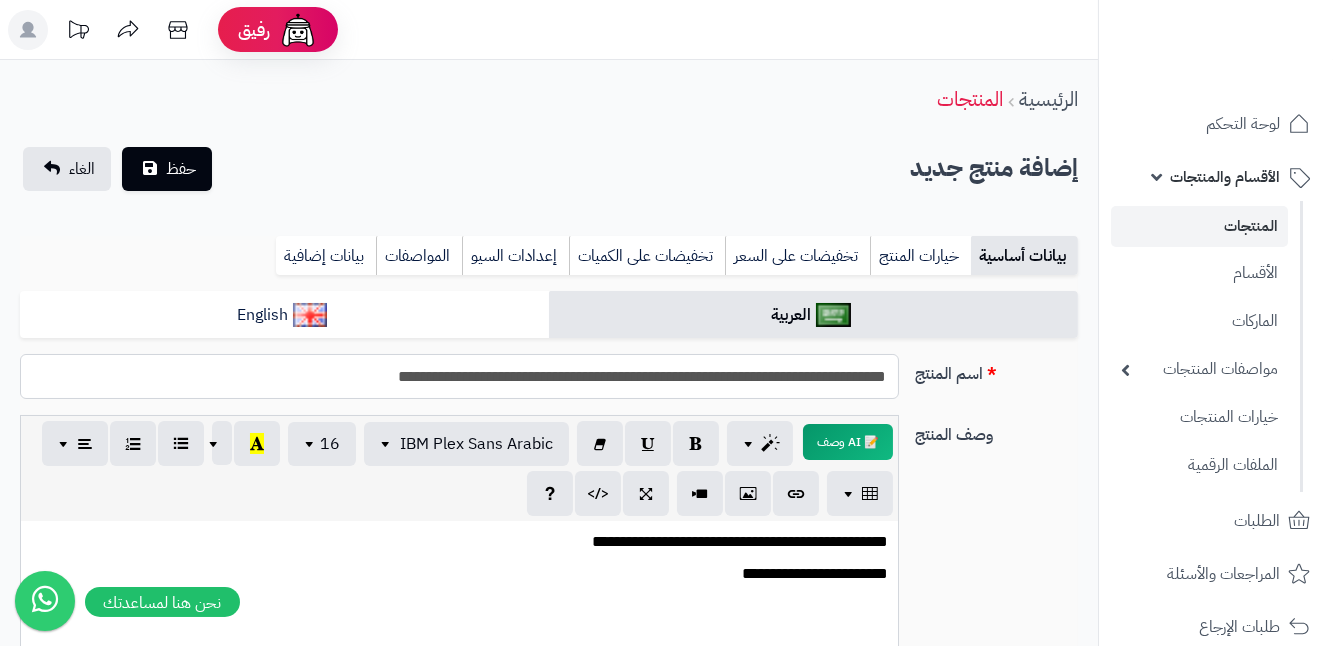 drag, startPoint x: 302, startPoint y: 382, endPoint x: 928, endPoint y: 321, distance: 628.965 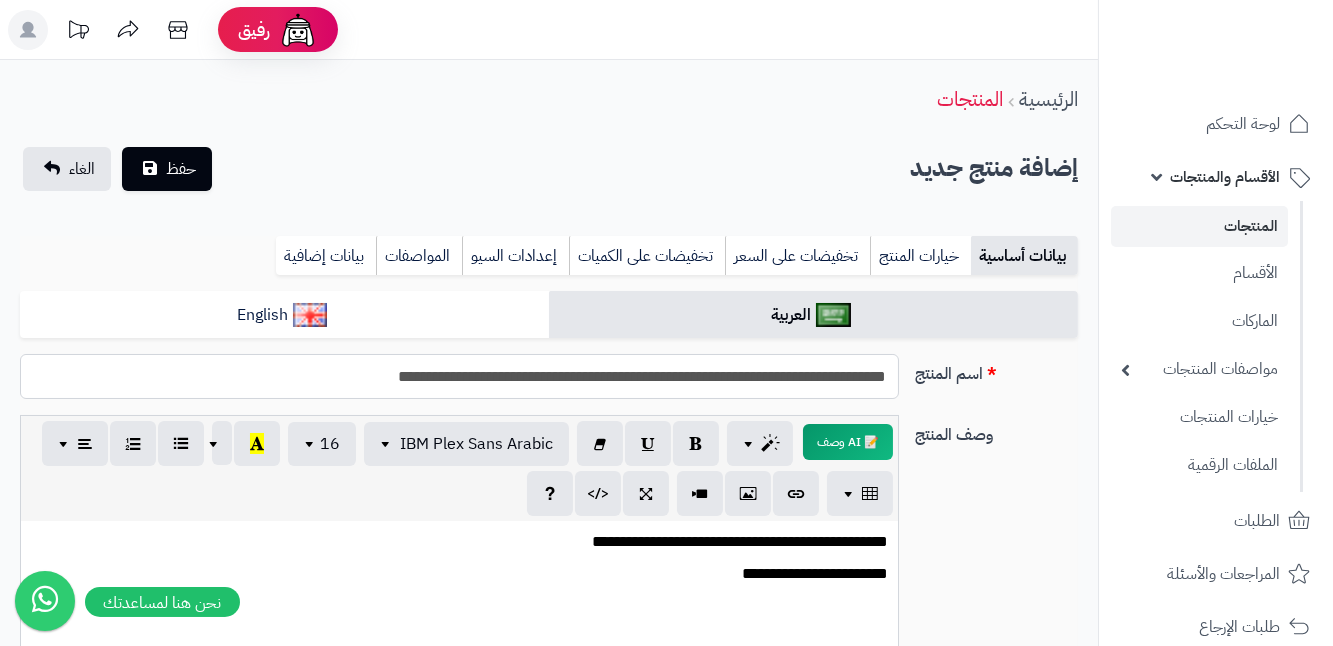click on "**********" at bounding box center (549, 1073) 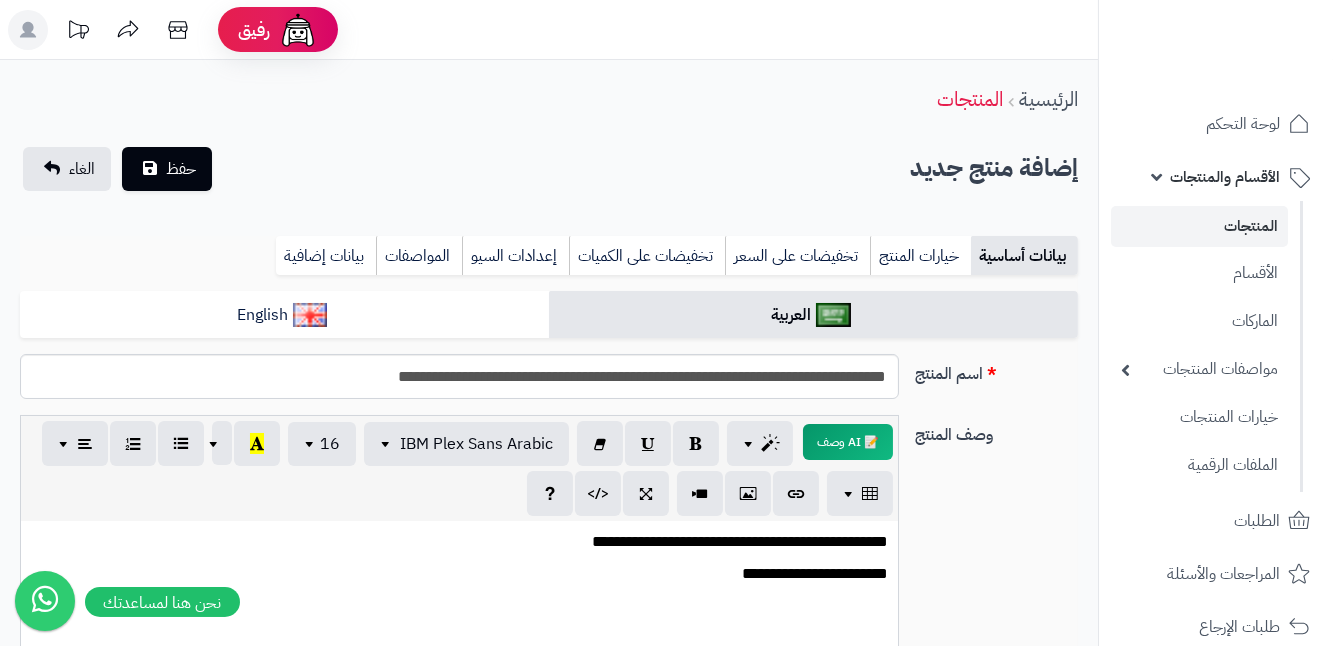 click on "**********" at bounding box center [549, 1073] 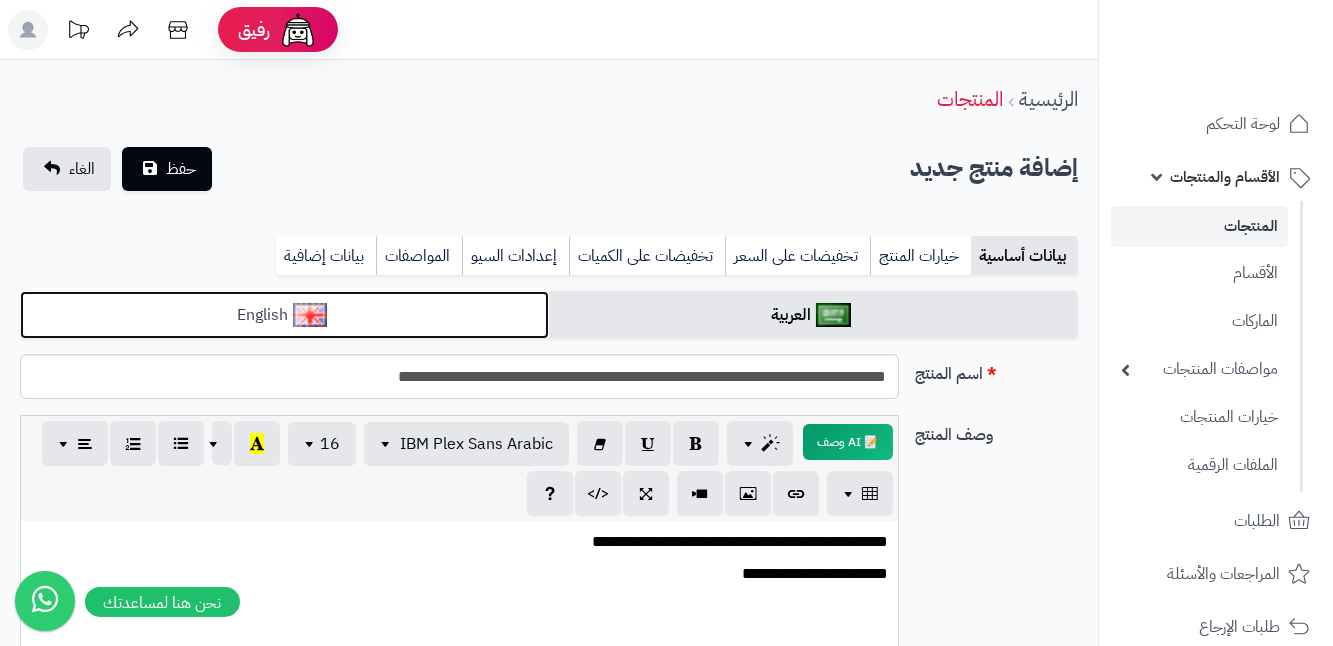 click on "English" at bounding box center (284, 315) 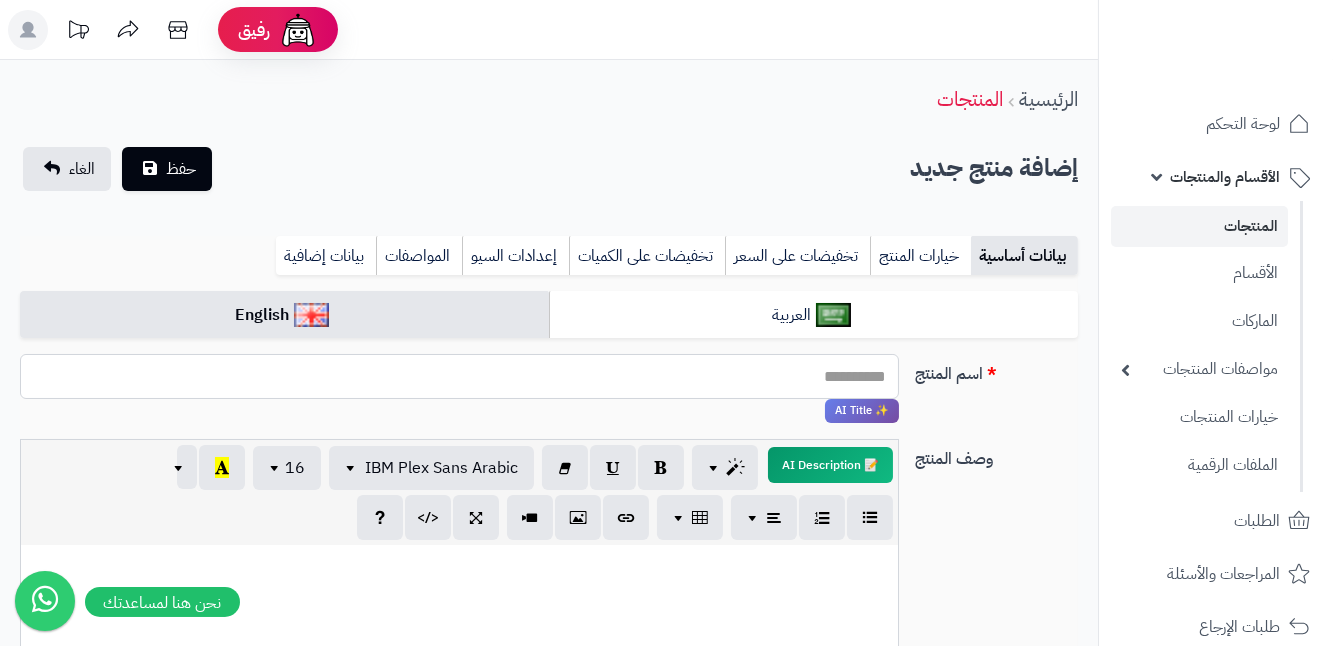 click on "اسم المنتج" at bounding box center (459, 376) 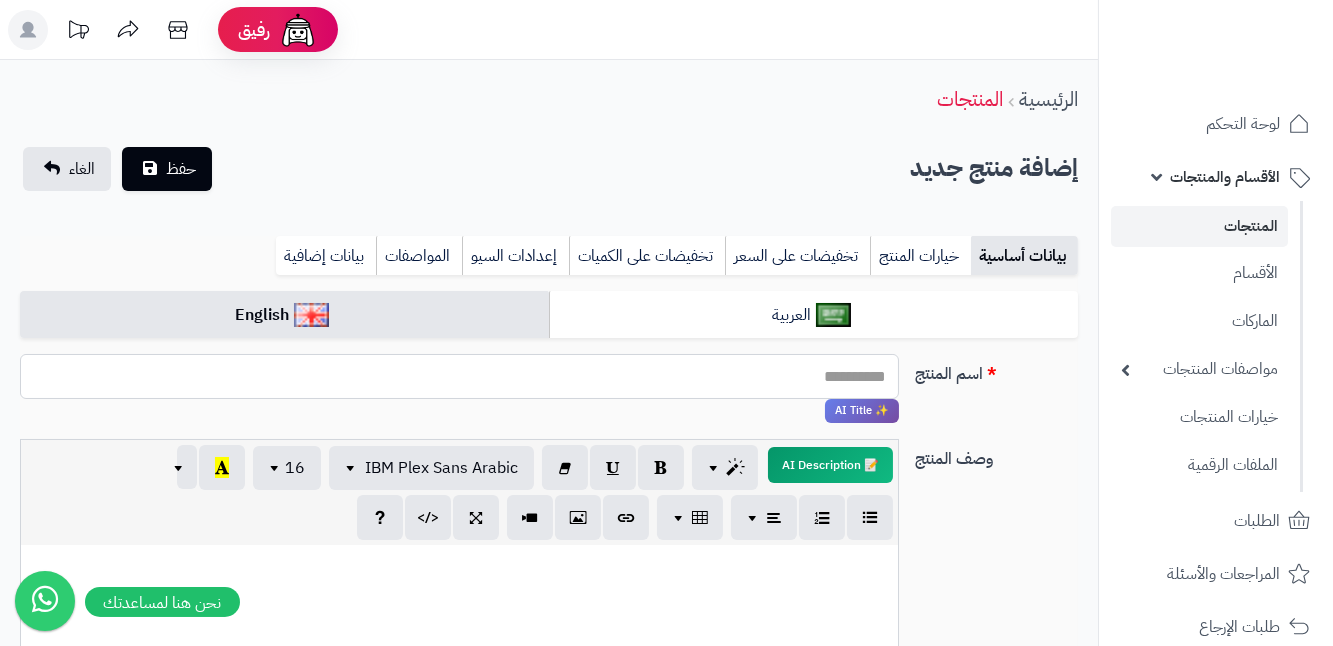 paste on "**********" 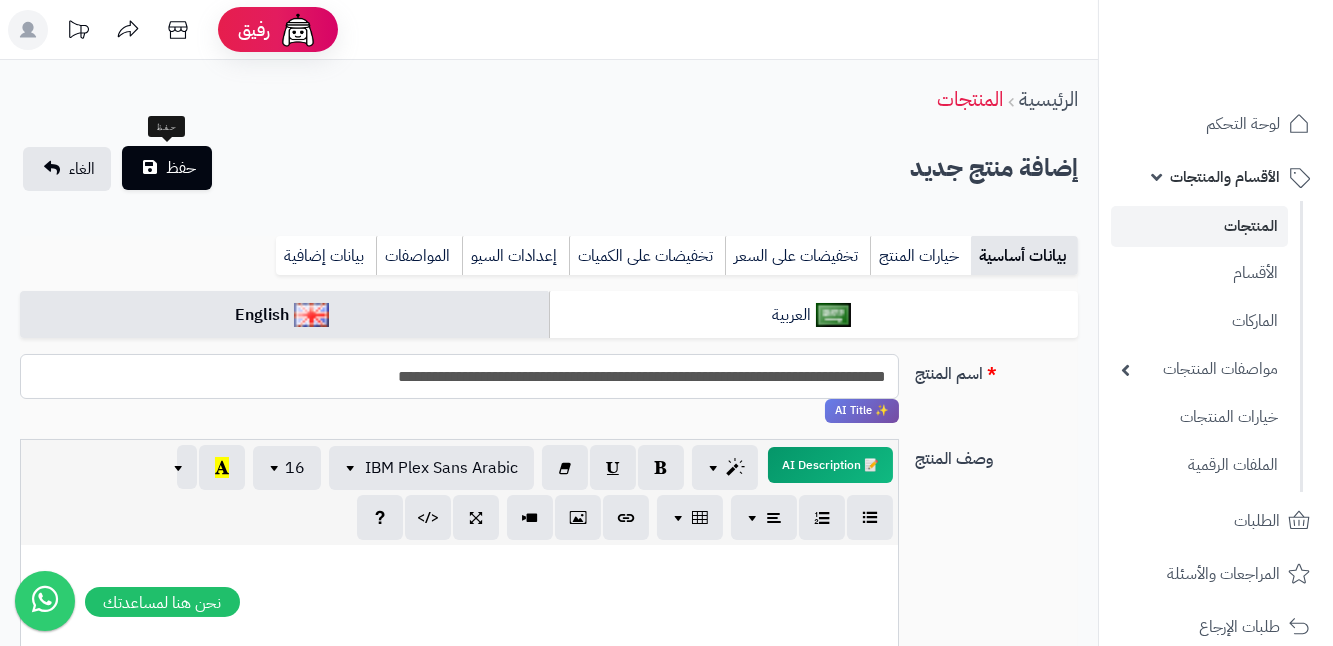 type on "**********" 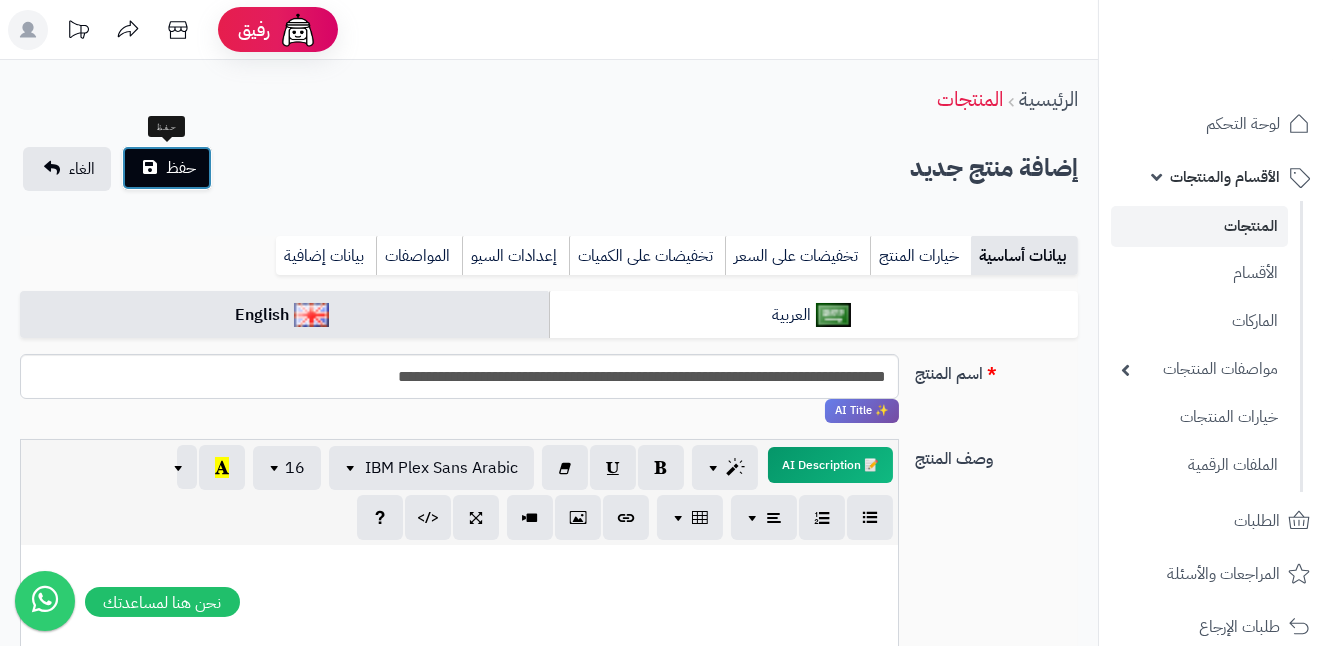 click on "حفظ" at bounding box center (181, 168) 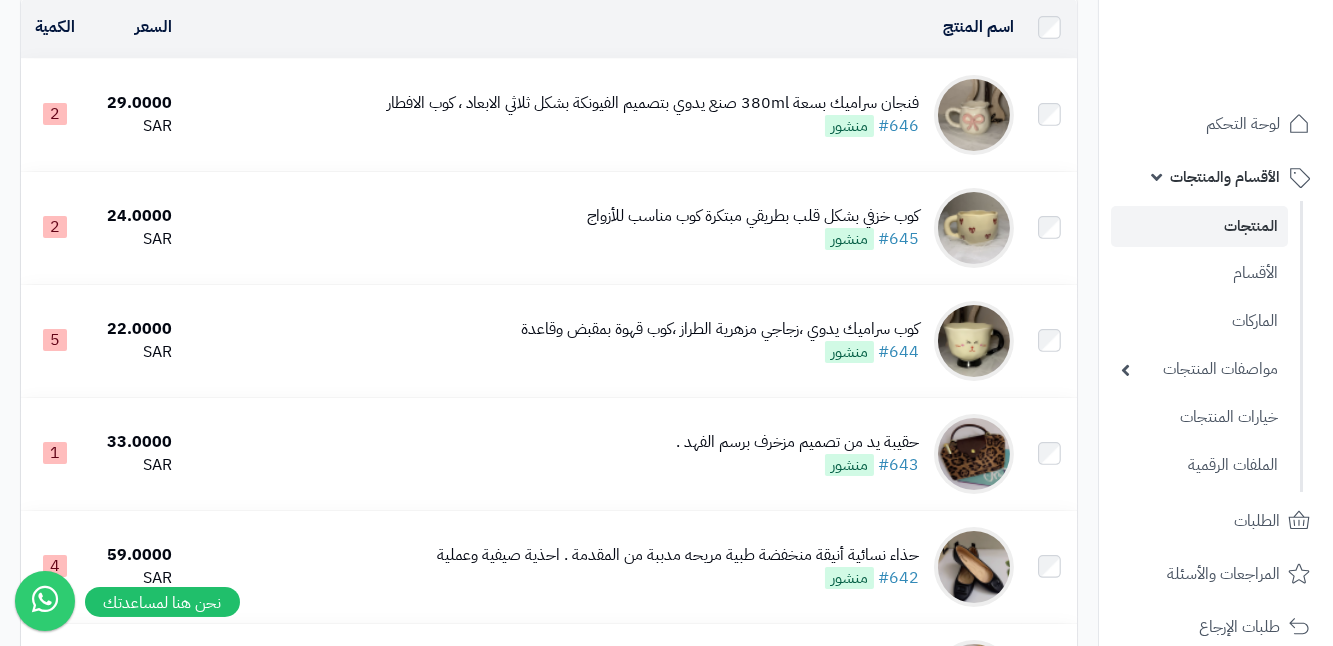 scroll, scrollTop: 272, scrollLeft: 0, axis: vertical 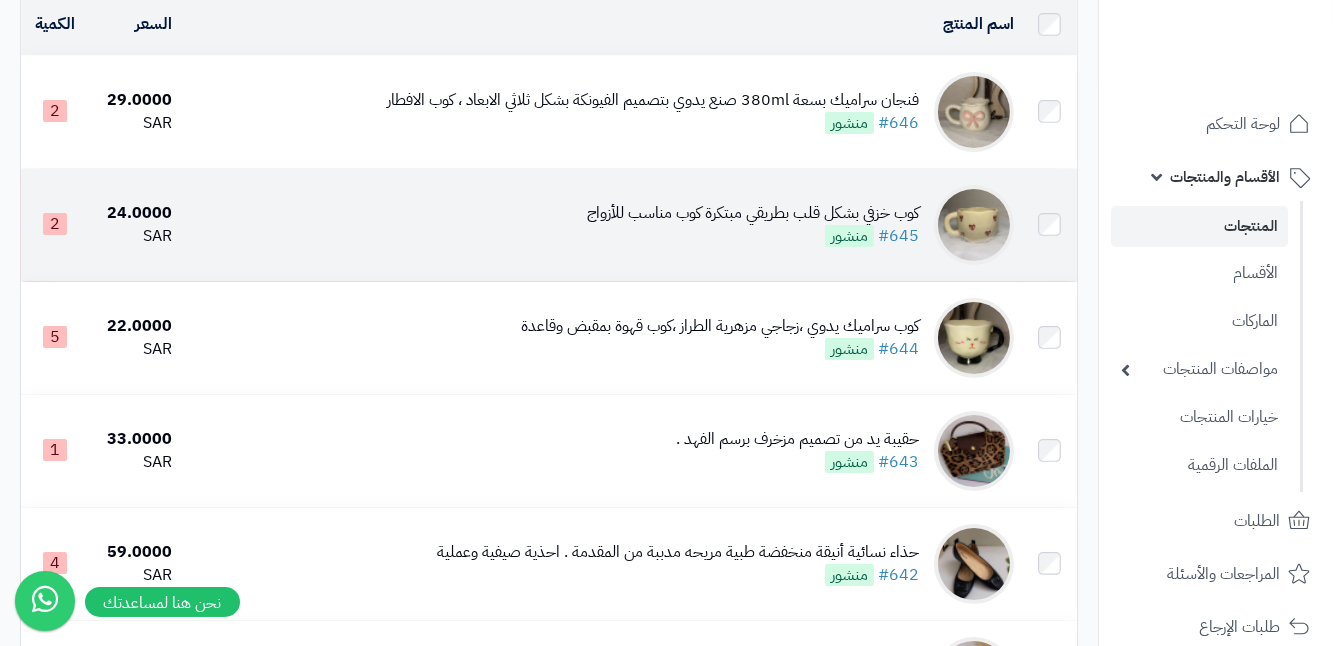 click at bounding box center (974, 225) 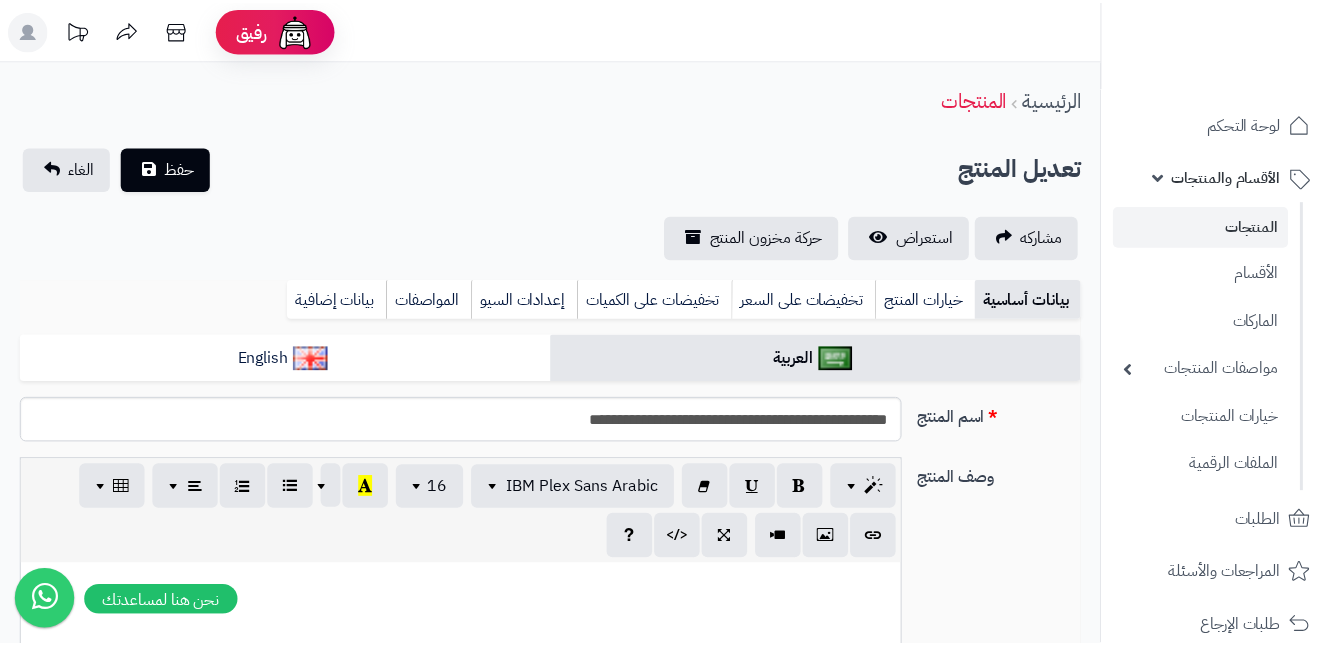 scroll, scrollTop: 0, scrollLeft: 0, axis: both 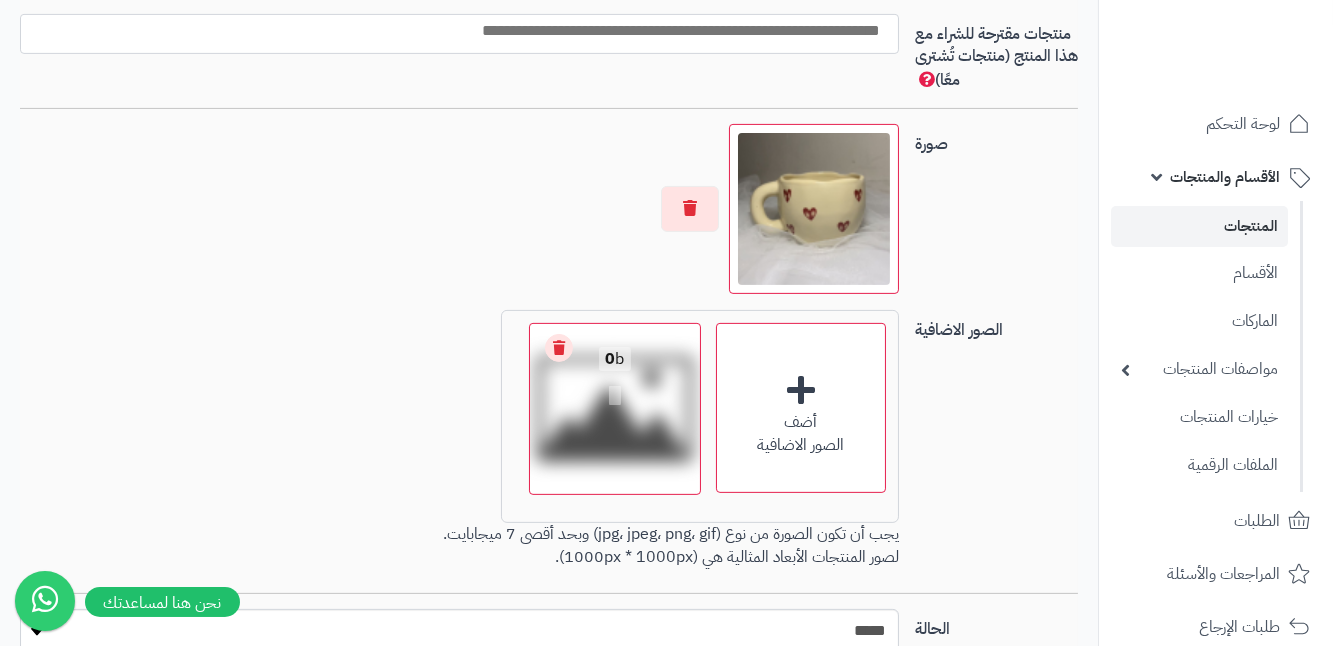 click on "0  b" at bounding box center [615, 377] 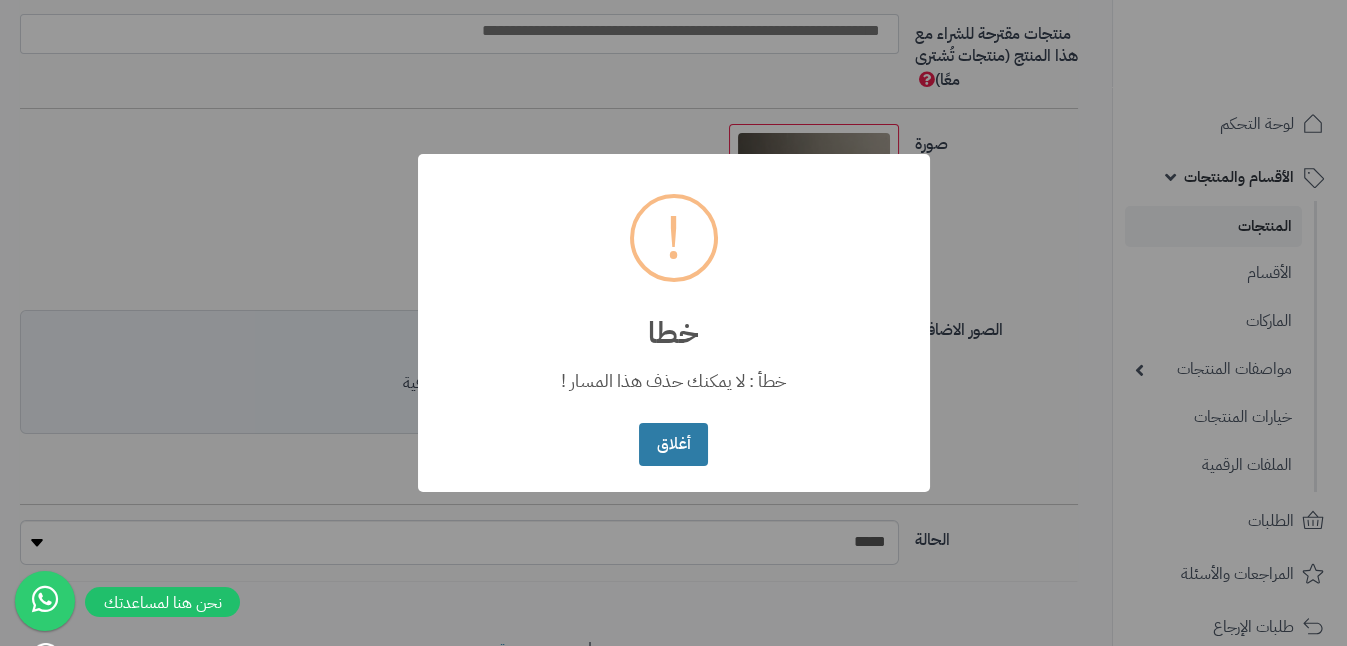 click on "أغلاق" at bounding box center [673, 444] 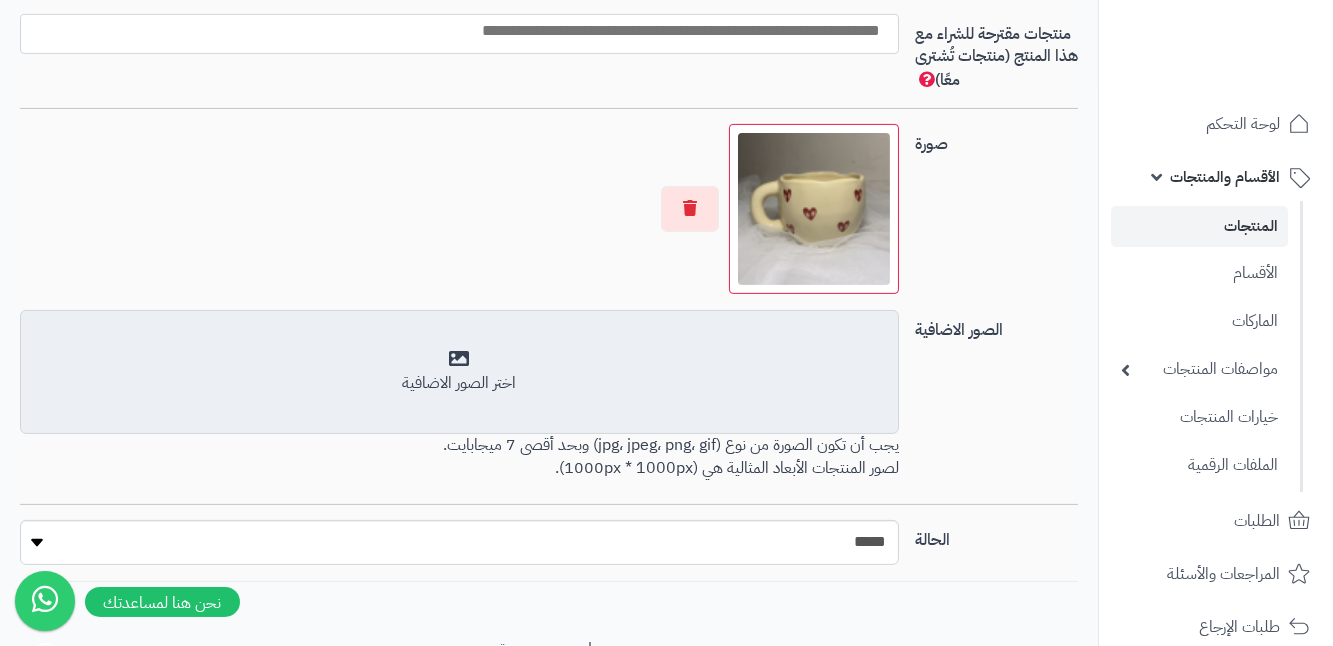 click on "اختر الصور الاضافية" at bounding box center (459, 383) 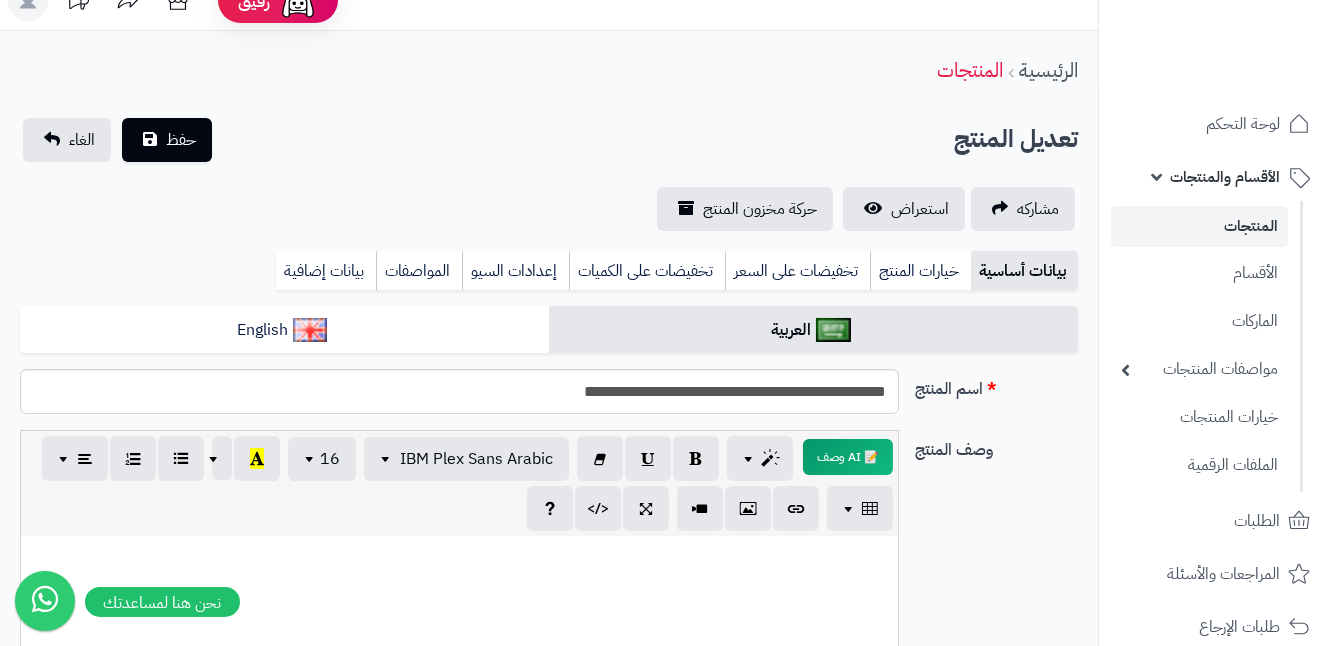 scroll, scrollTop: 0, scrollLeft: 0, axis: both 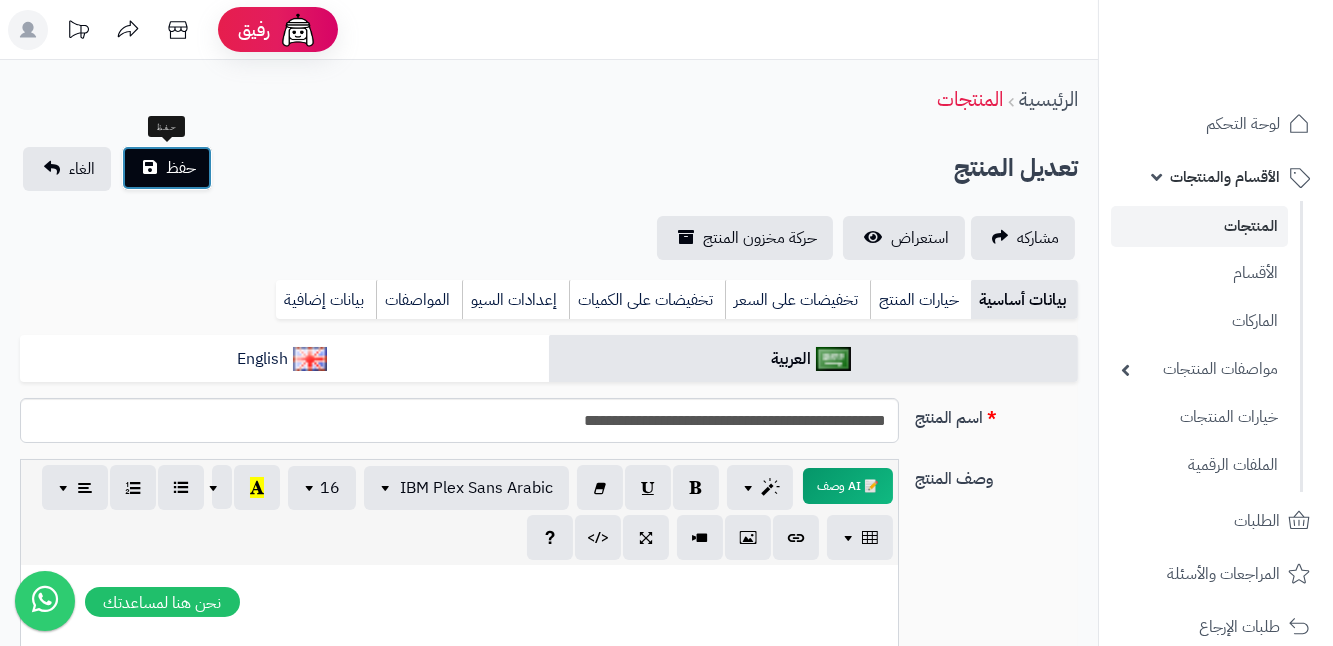 click on "حفظ" at bounding box center [167, 168] 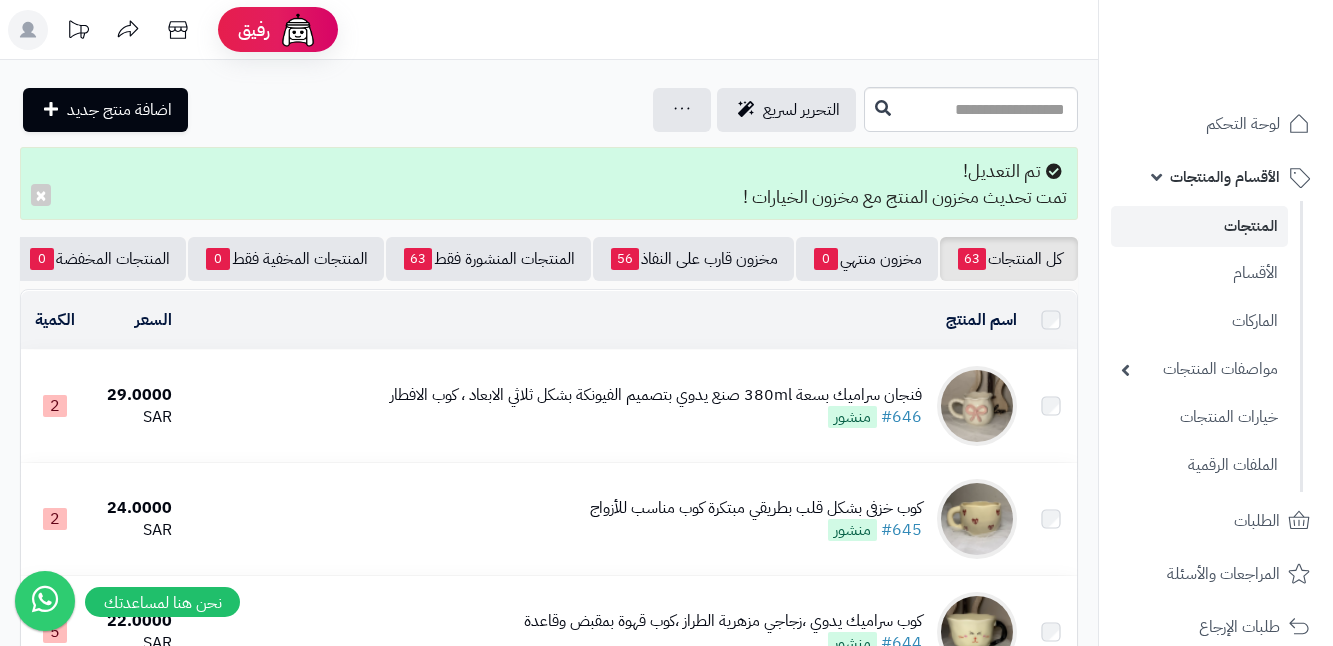 scroll, scrollTop: 0, scrollLeft: 0, axis: both 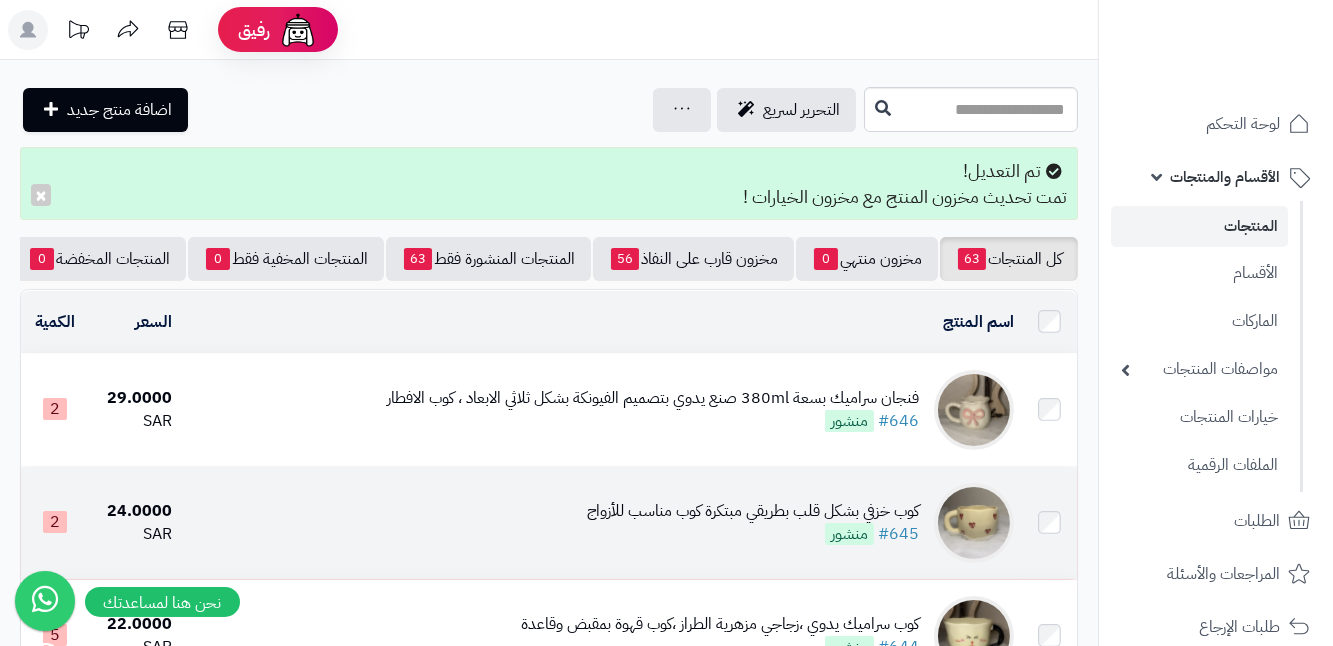 click on "كوب خزفي بشكل قلب بطريقي مبتكرة كوب مناسب للأزواج" at bounding box center [753, 511] 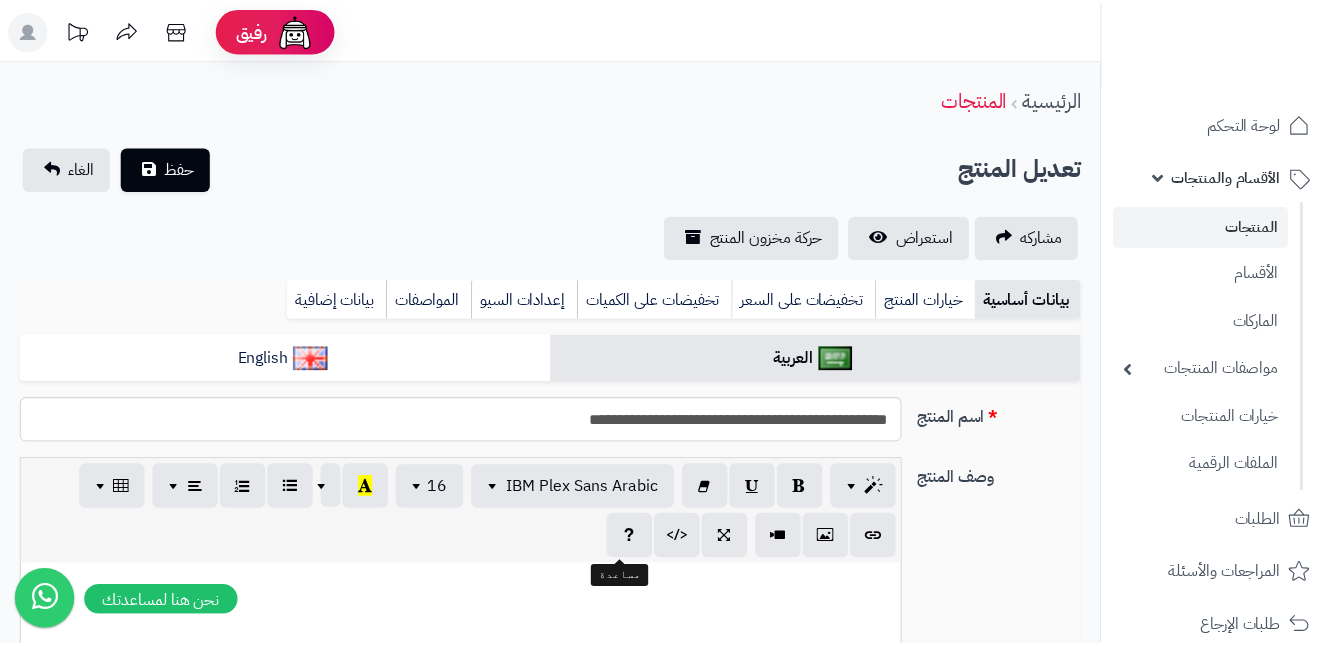 scroll, scrollTop: 0, scrollLeft: 0, axis: both 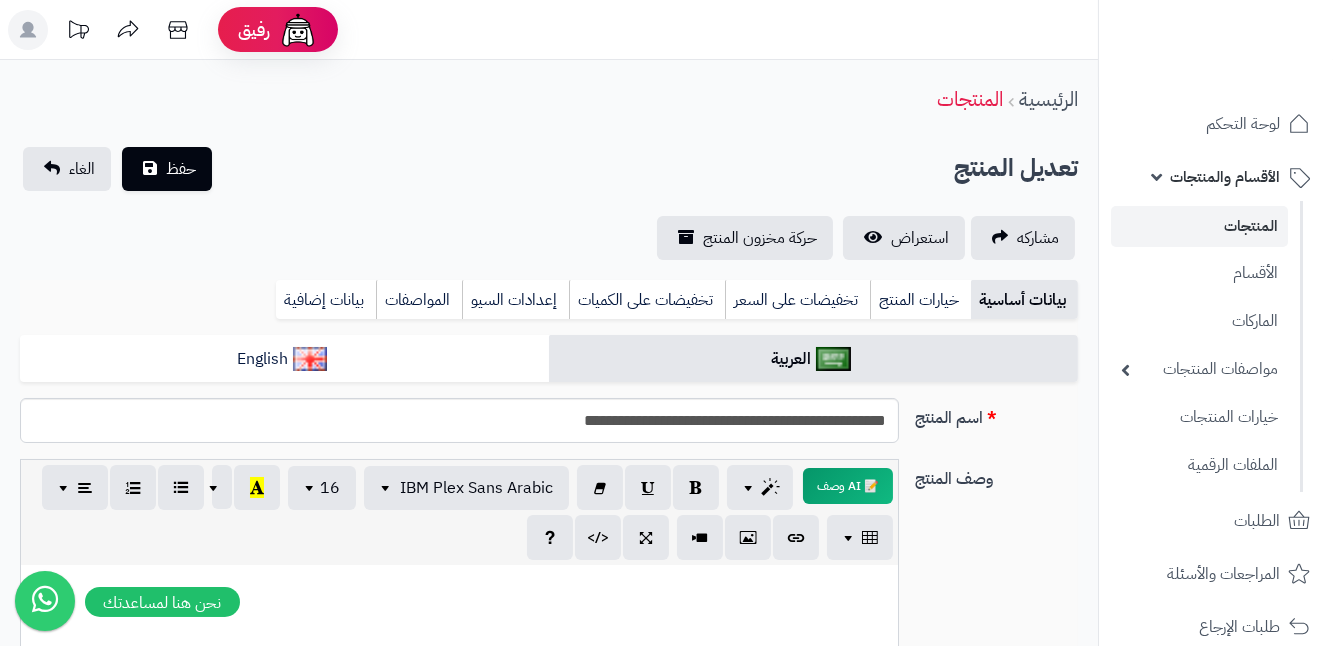 click at bounding box center [459, 586] 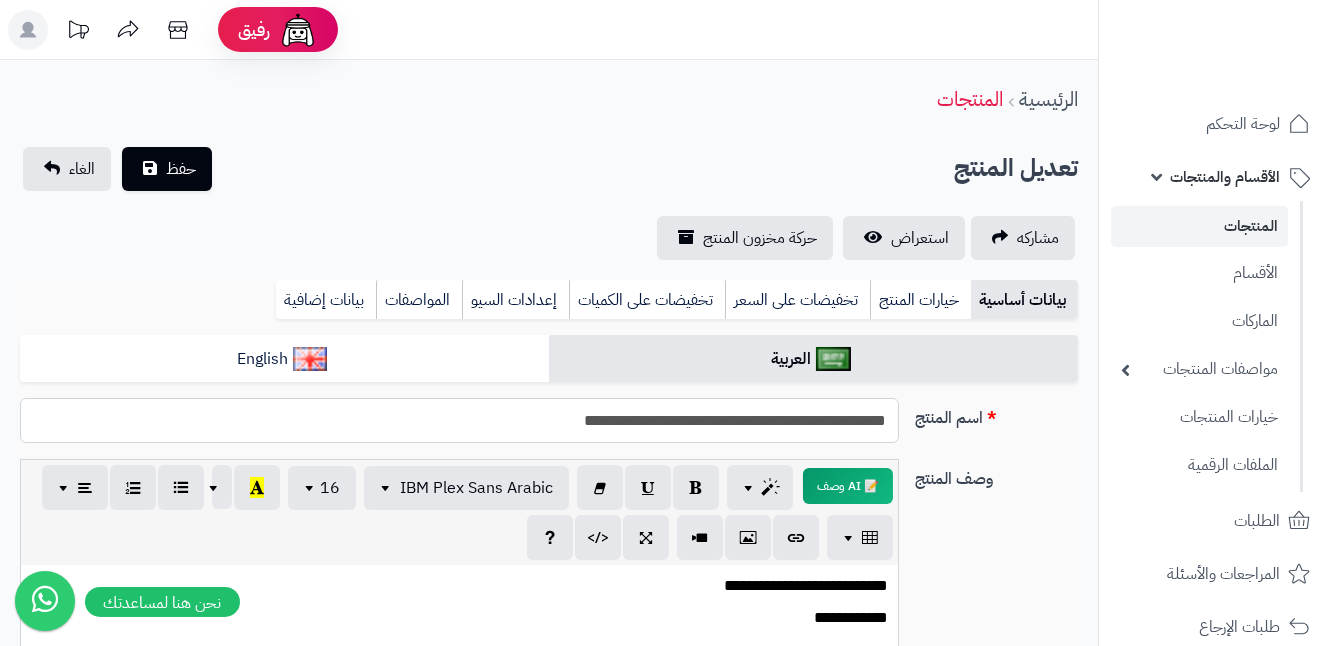 click on "**********" at bounding box center (459, 420) 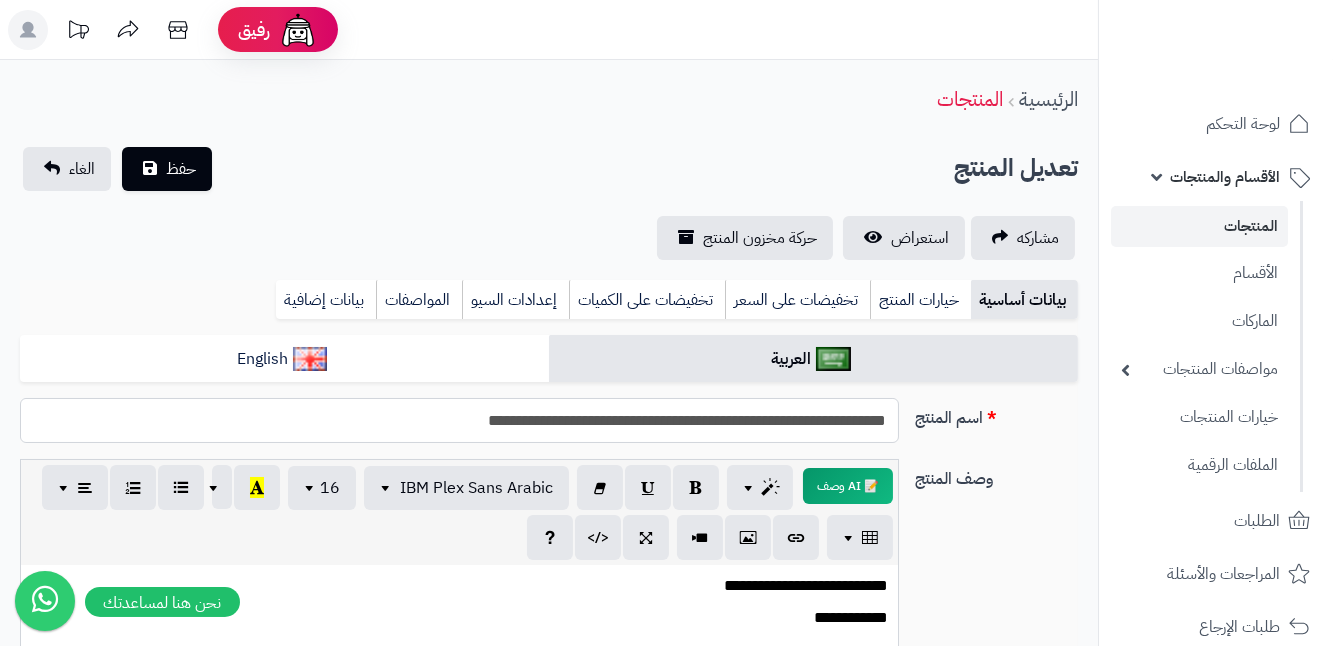 type on "**********" 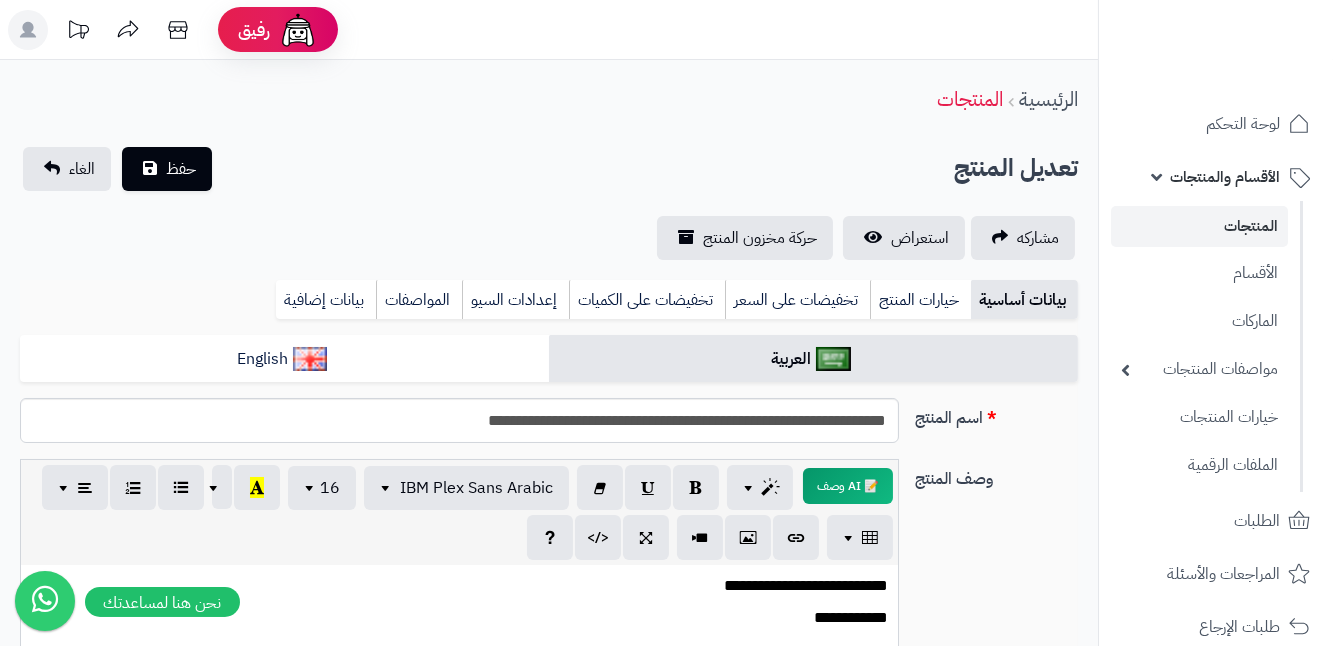 click on "**********" at bounding box center [459, 618] 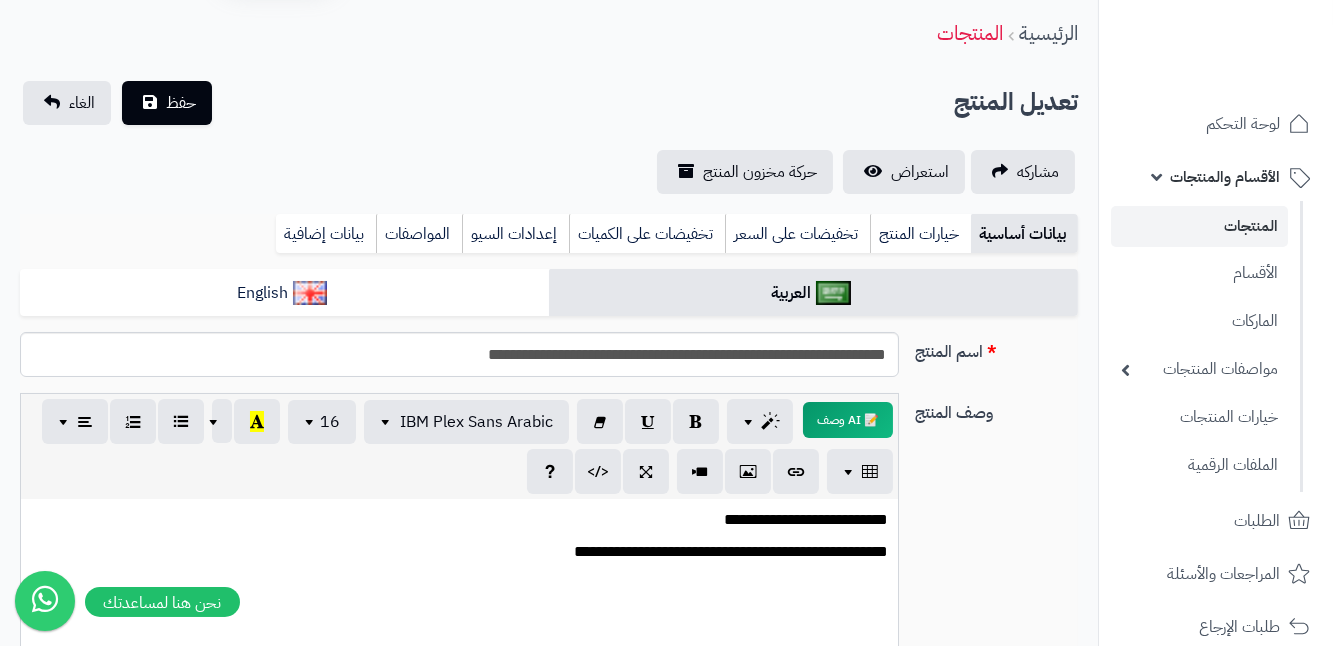 scroll, scrollTop: 0, scrollLeft: 0, axis: both 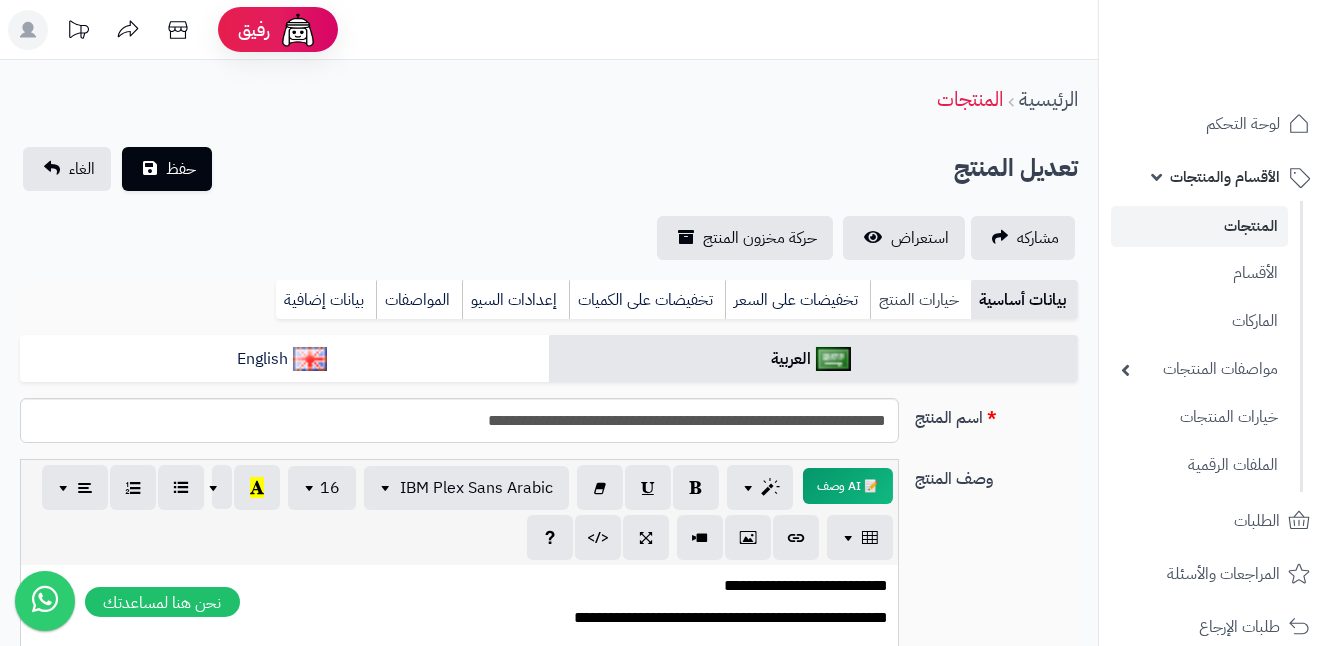 click on "خيارات المنتج" at bounding box center (920, 300) 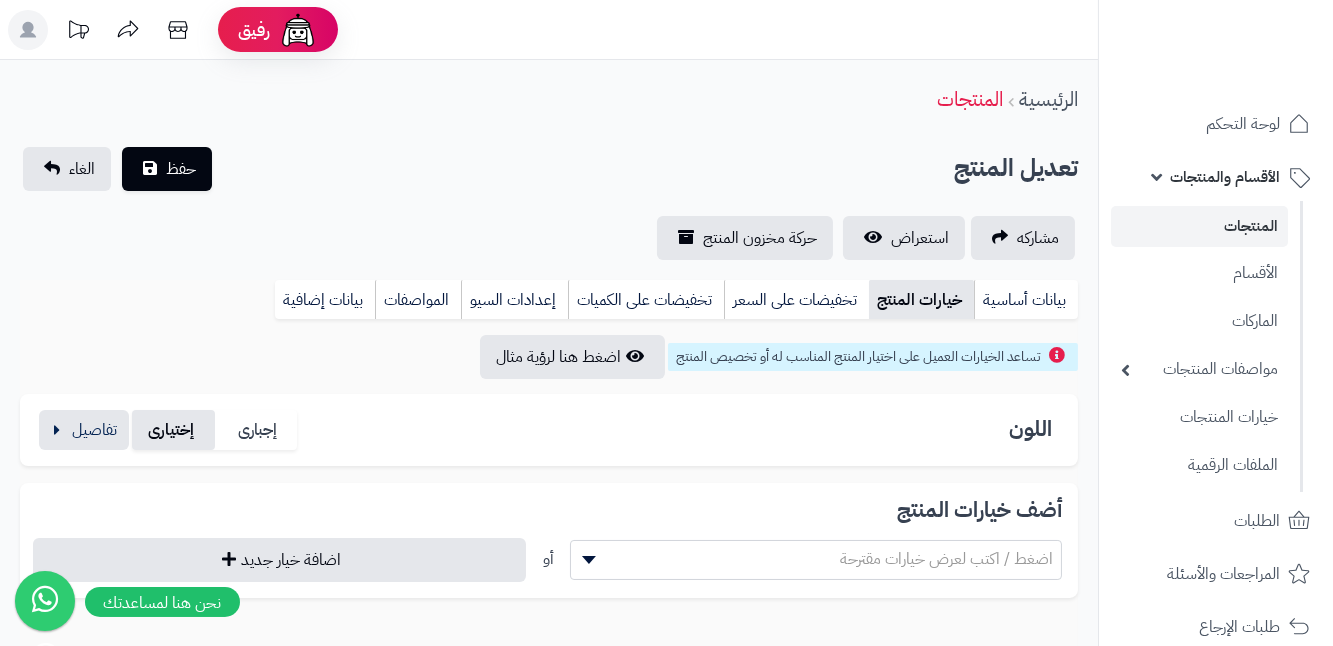 click on "إختيارى" at bounding box center (173, 430) 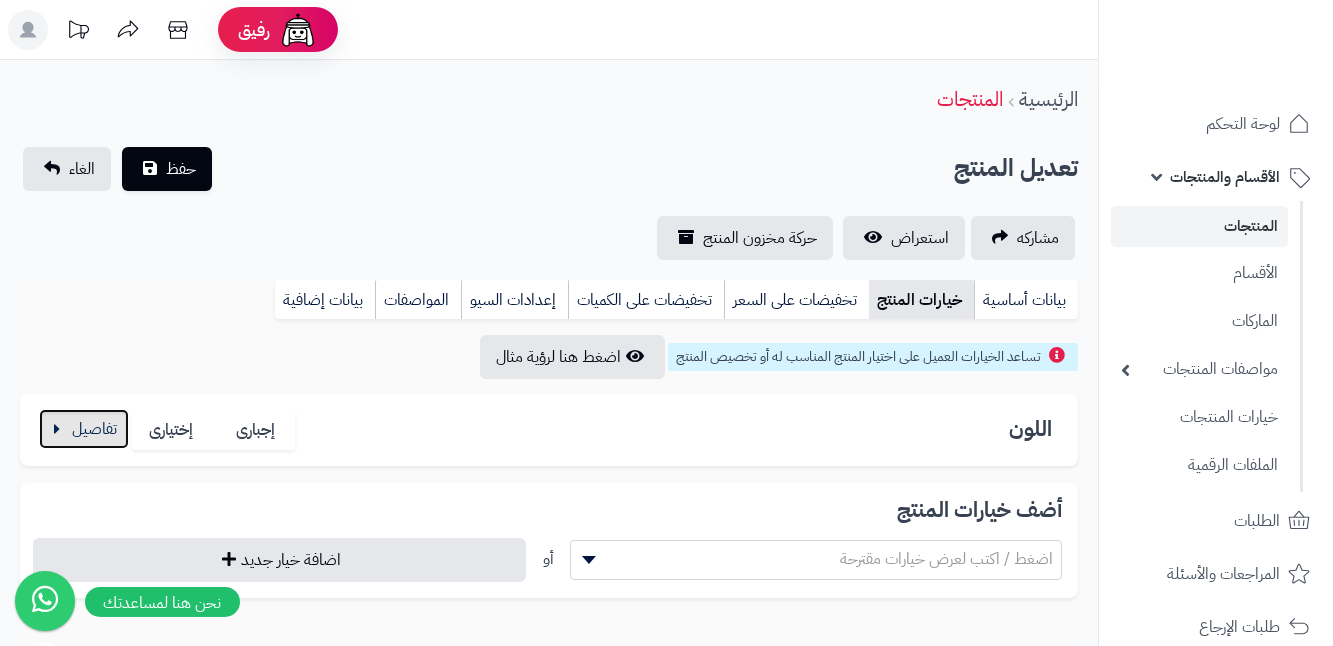 click at bounding box center (84, 429) 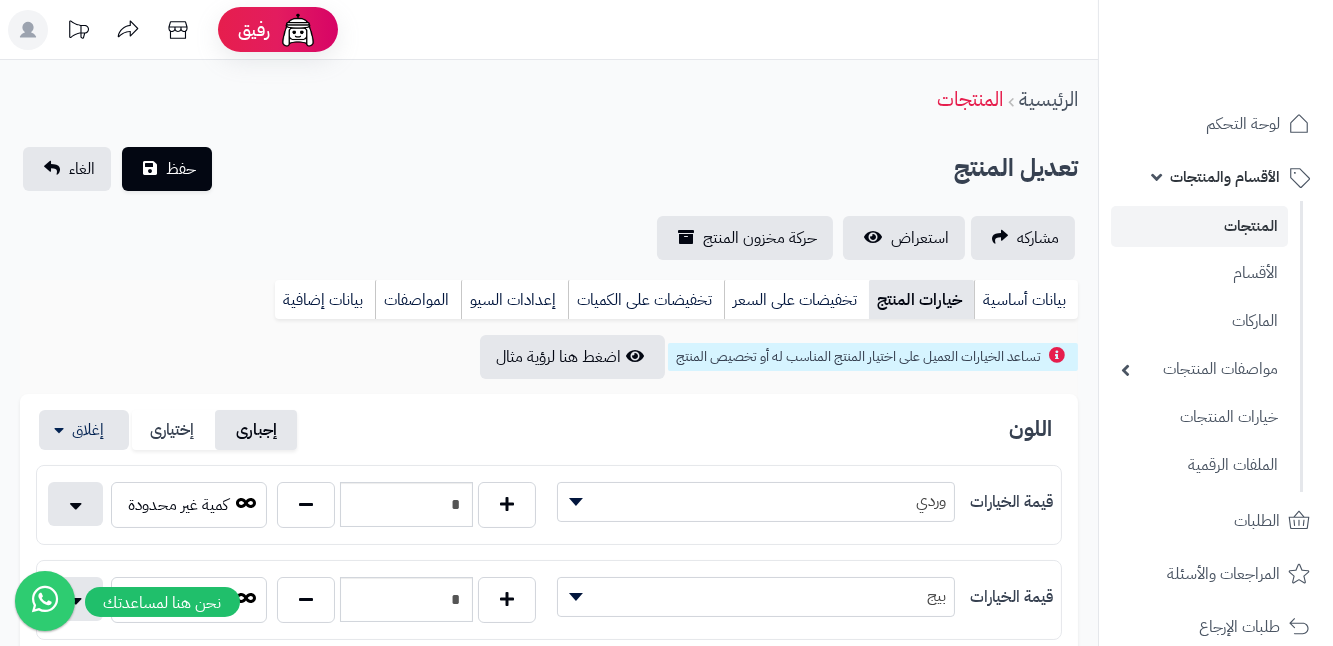 click on "إجبارى" at bounding box center [256, 430] 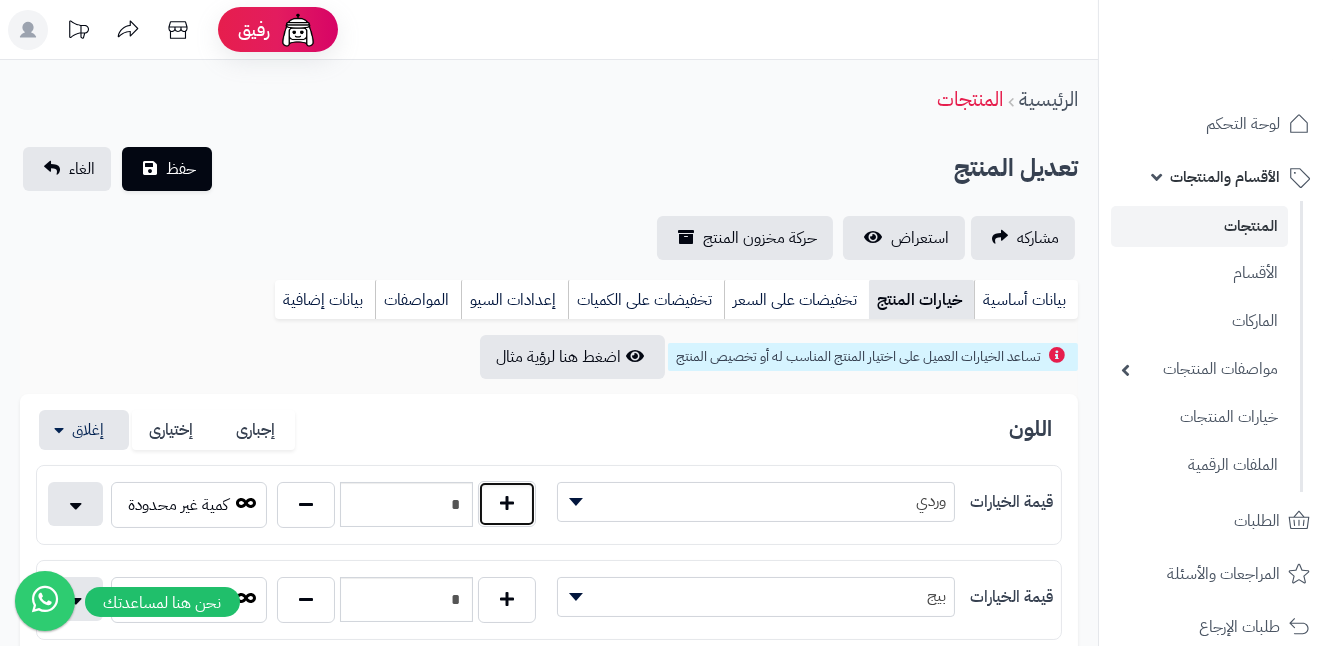 click at bounding box center [507, 504] 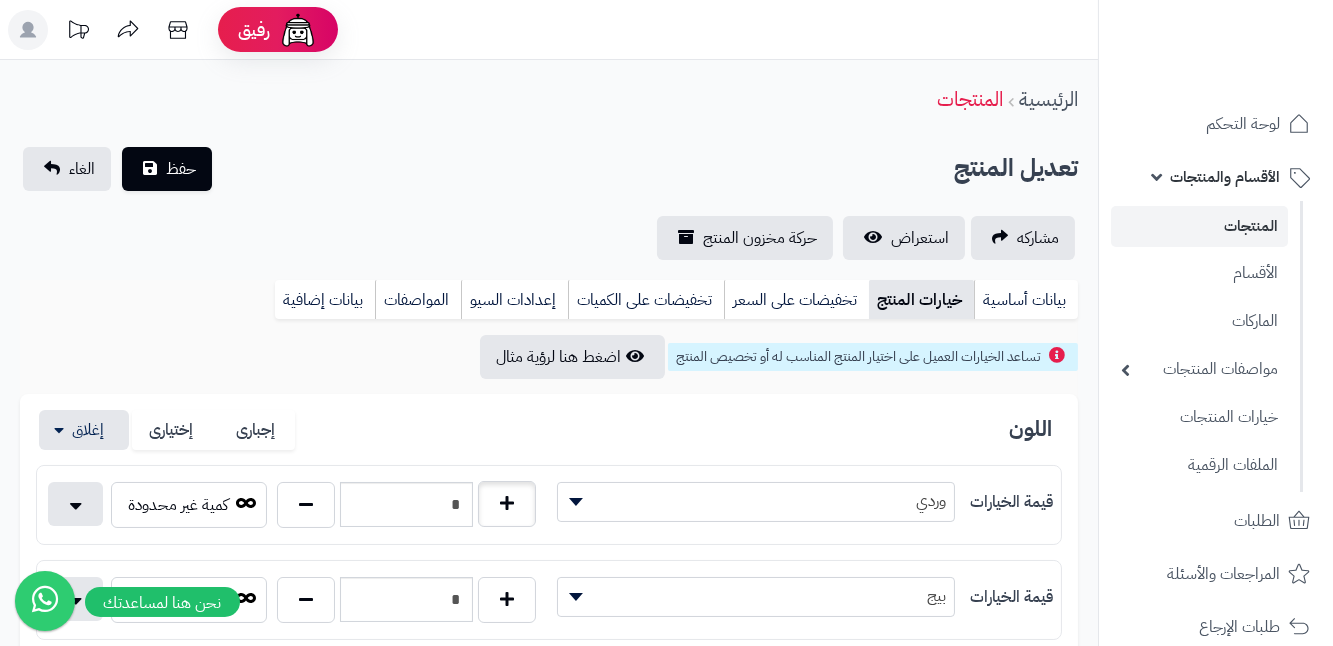 type on "*" 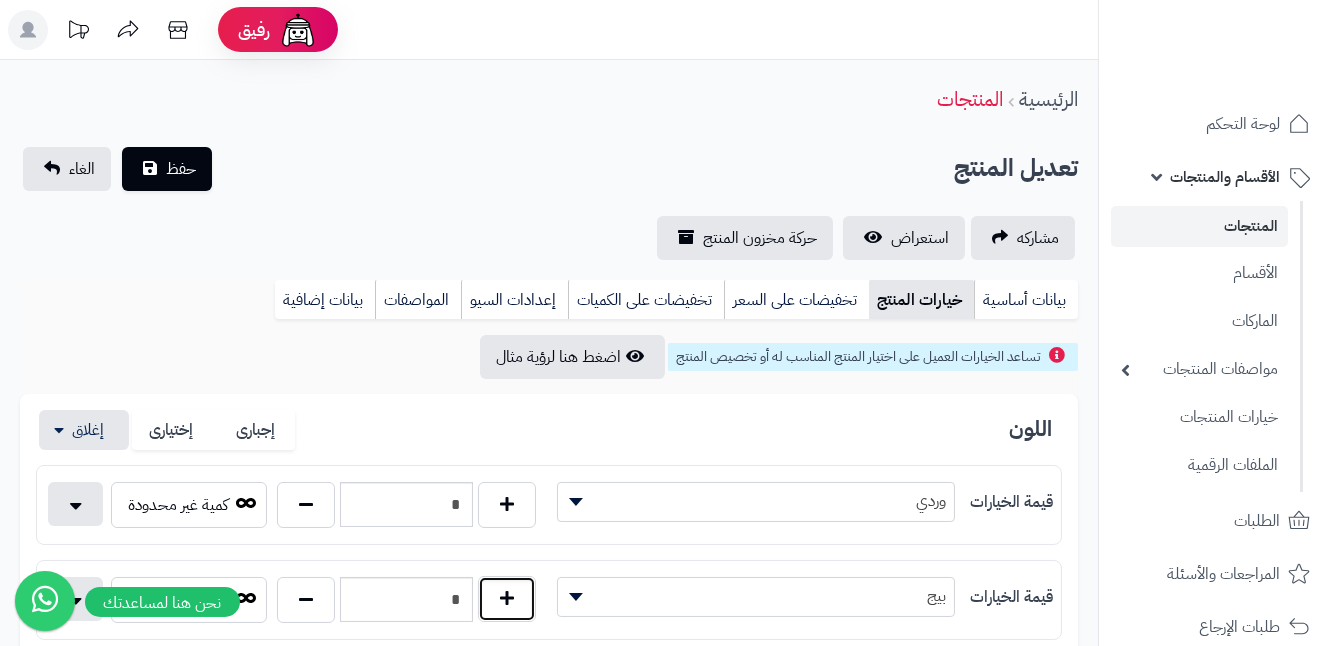click at bounding box center [507, 599] 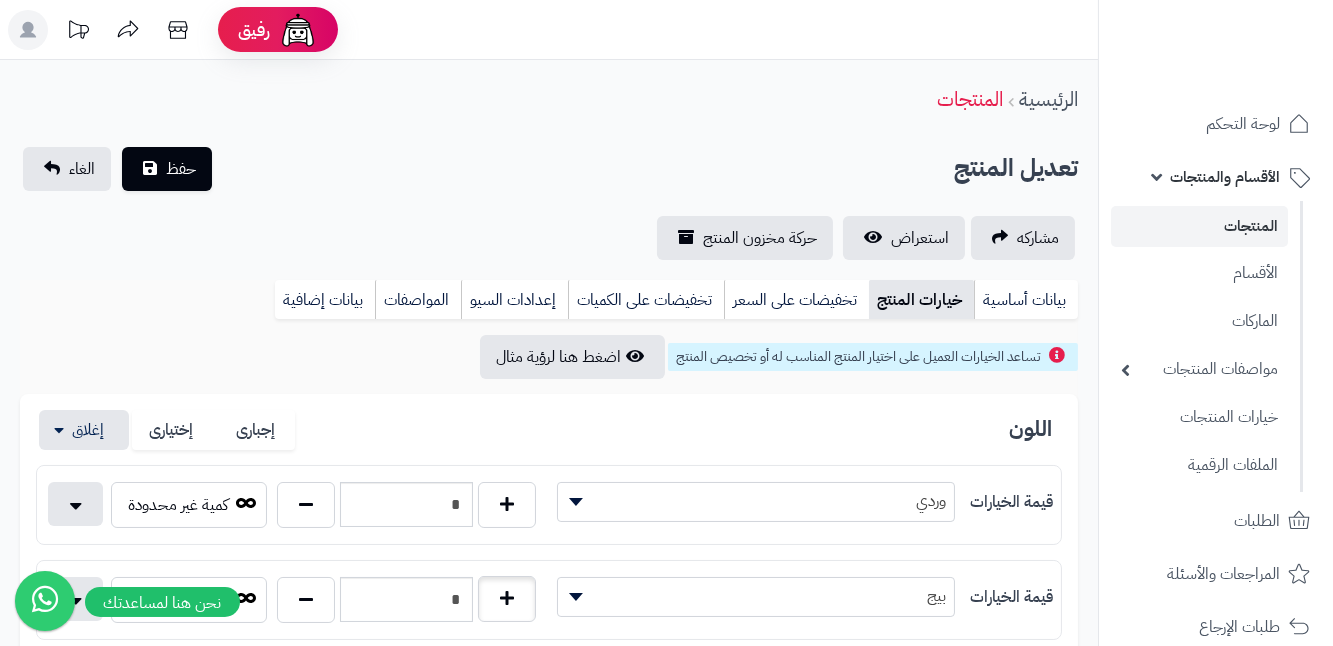 type on "*" 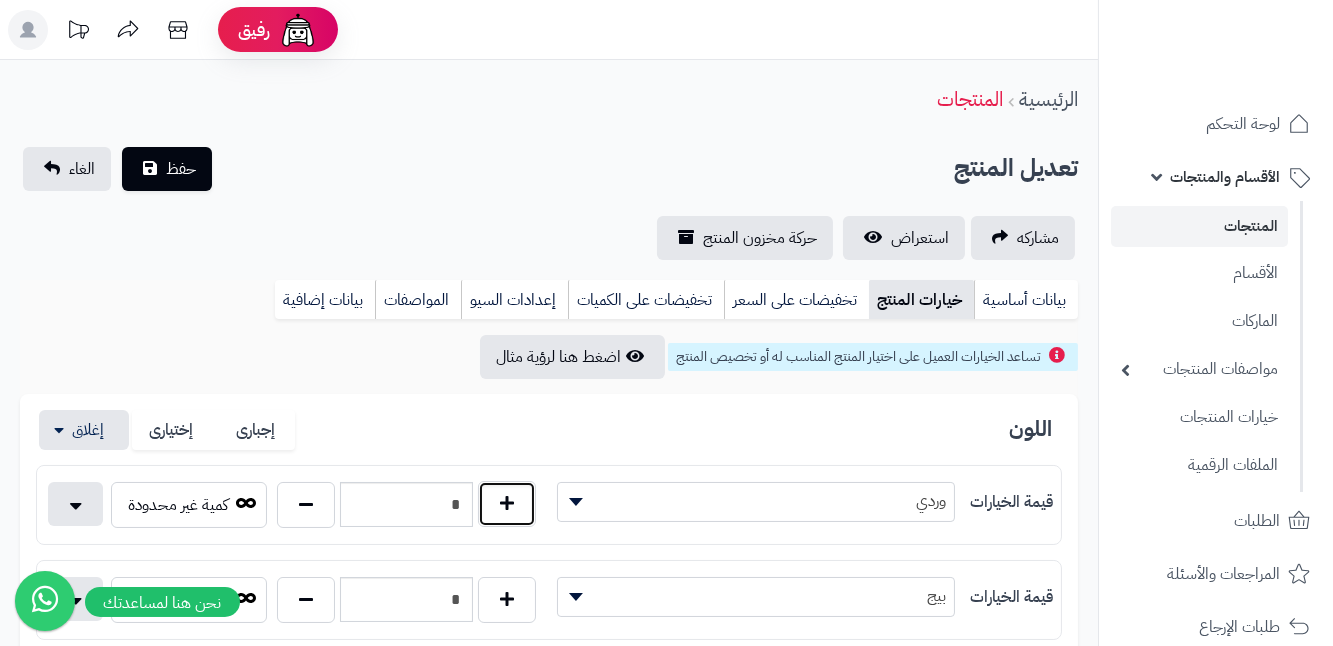 click at bounding box center (507, 504) 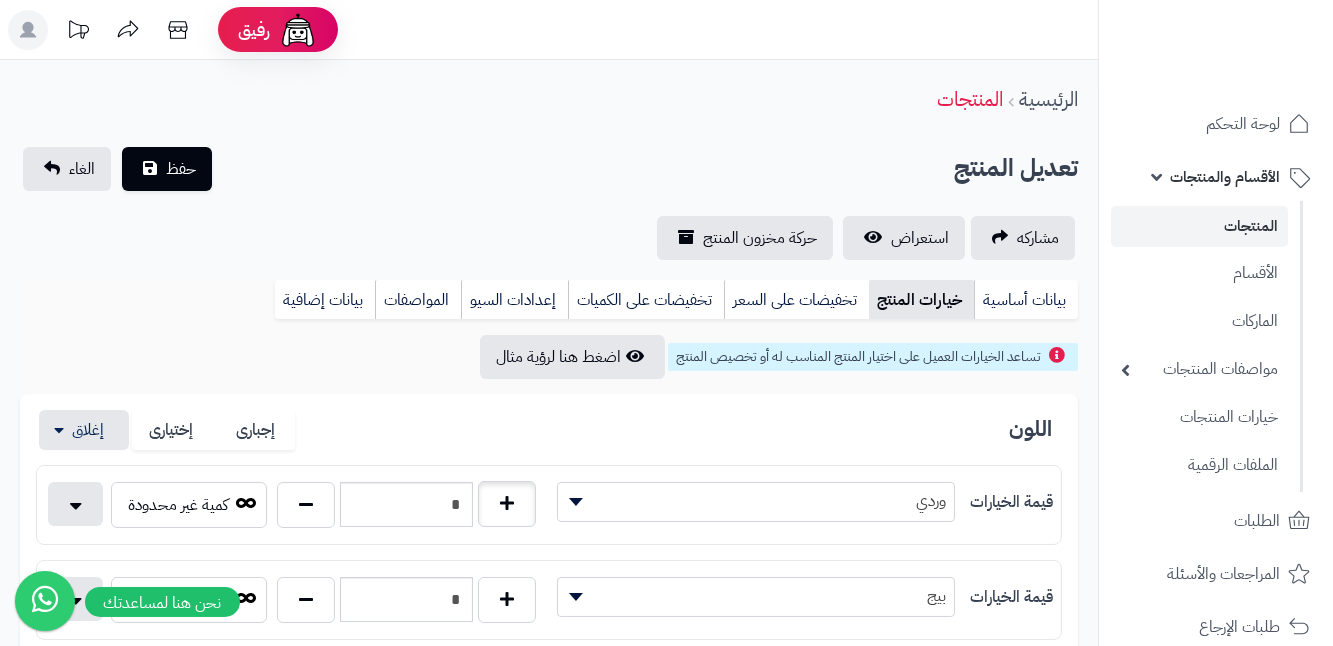type on "*" 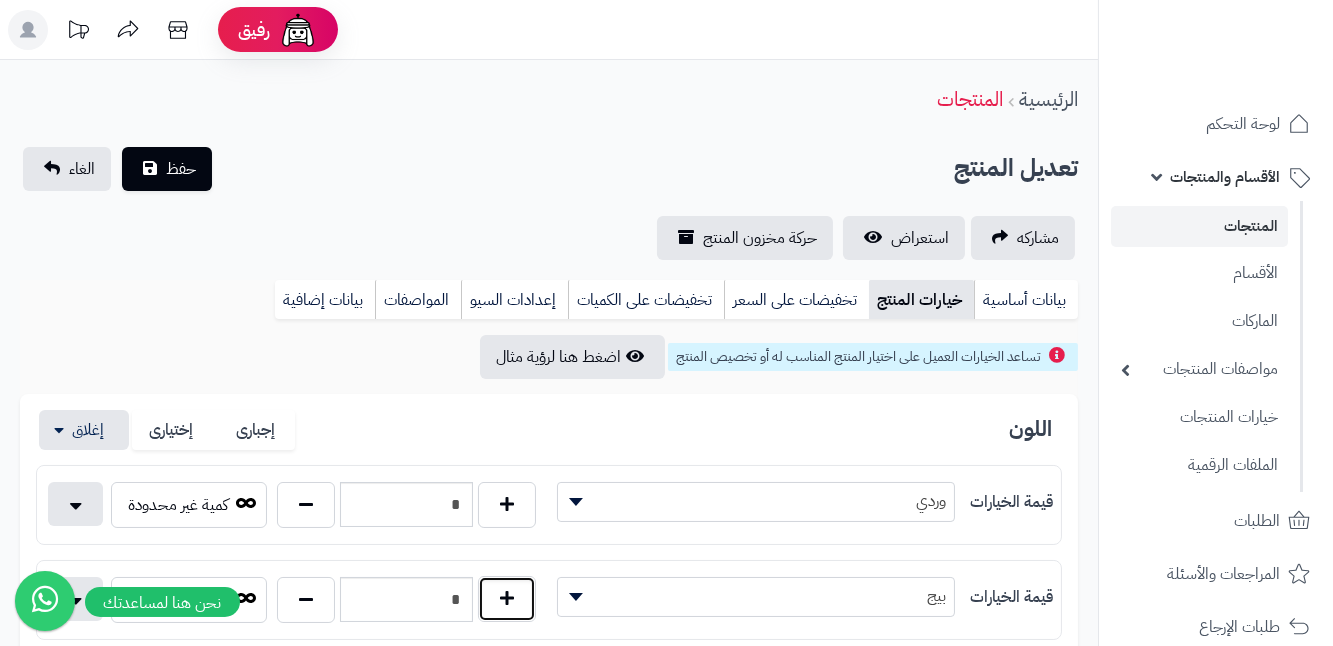 click at bounding box center [507, 599] 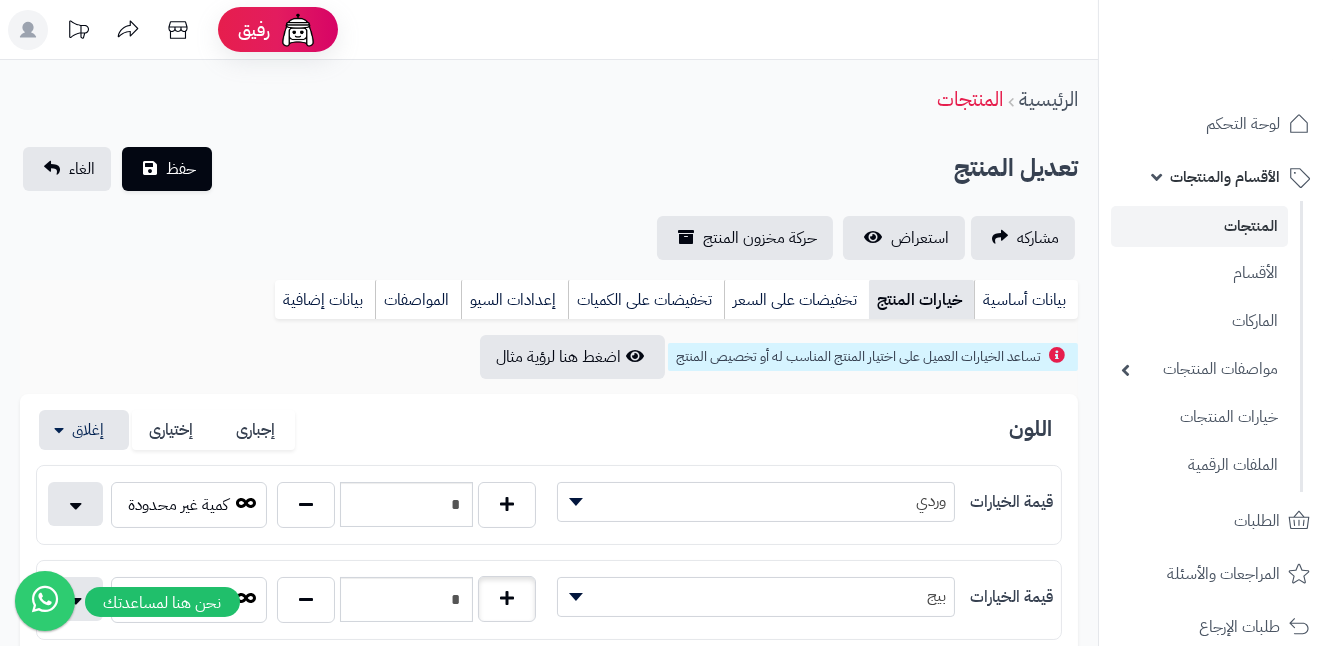 type on "*" 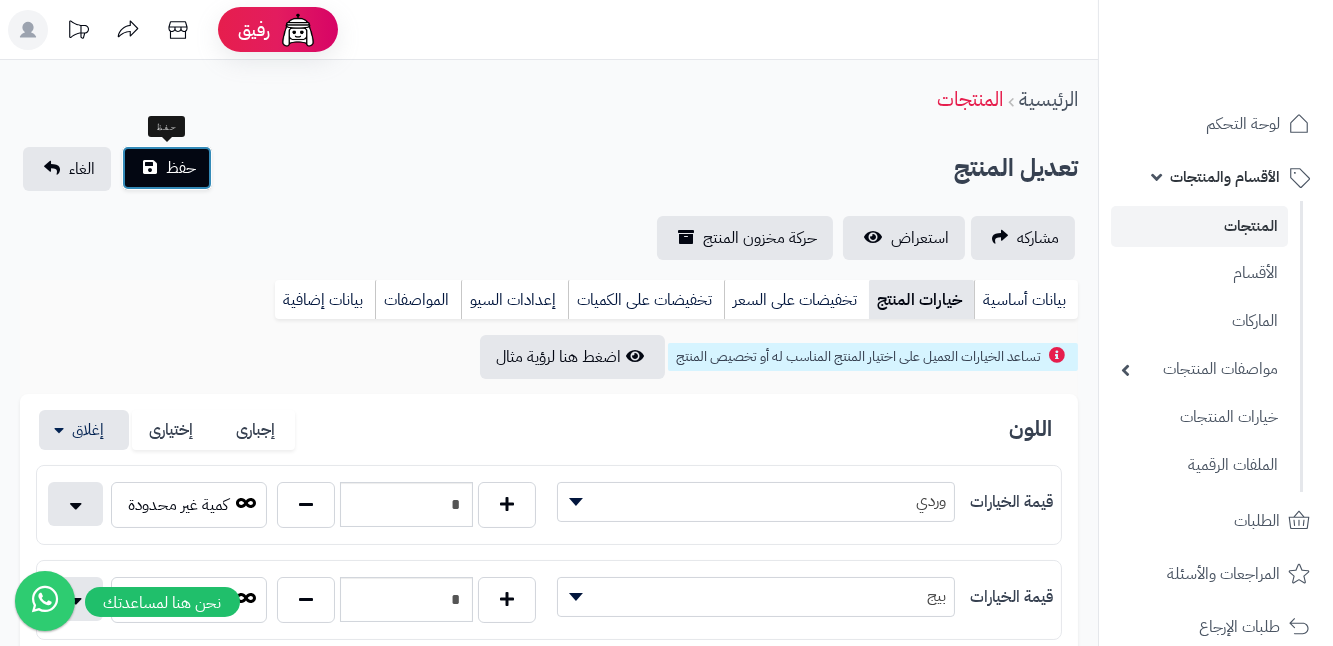 click on "حفظ" at bounding box center [167, 168] 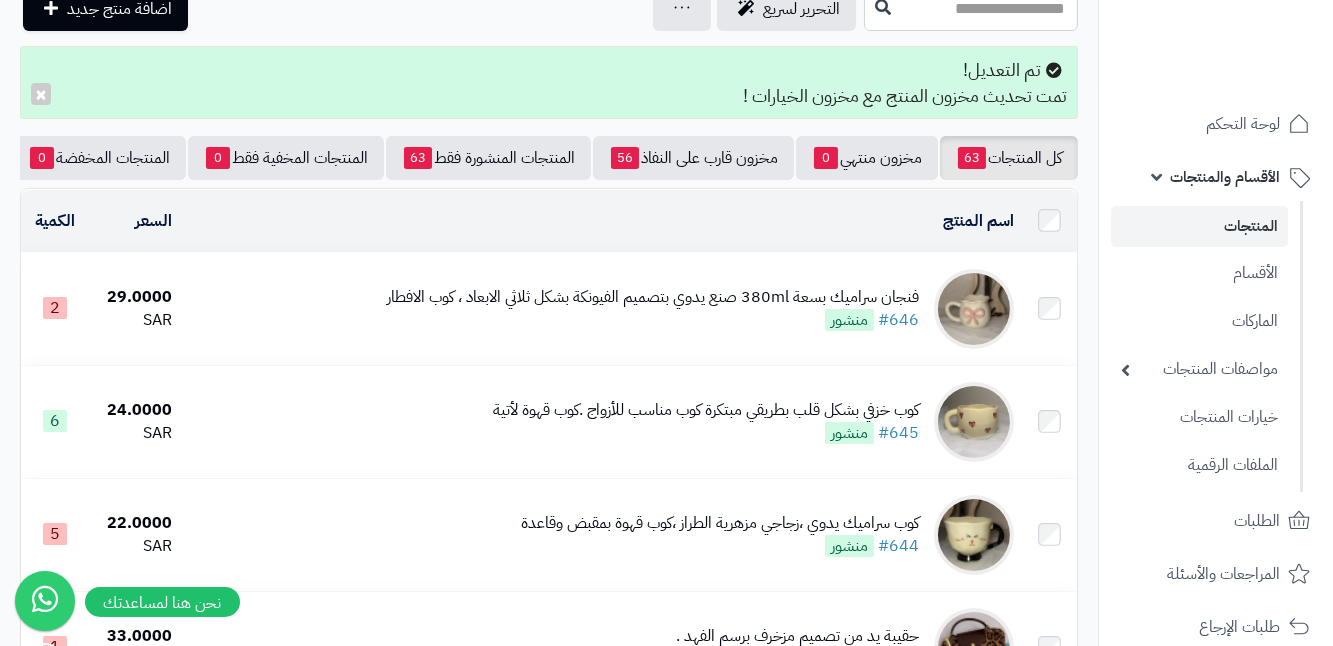 scroll, scrollTop: 0, scrollLeft: 0, axis: both 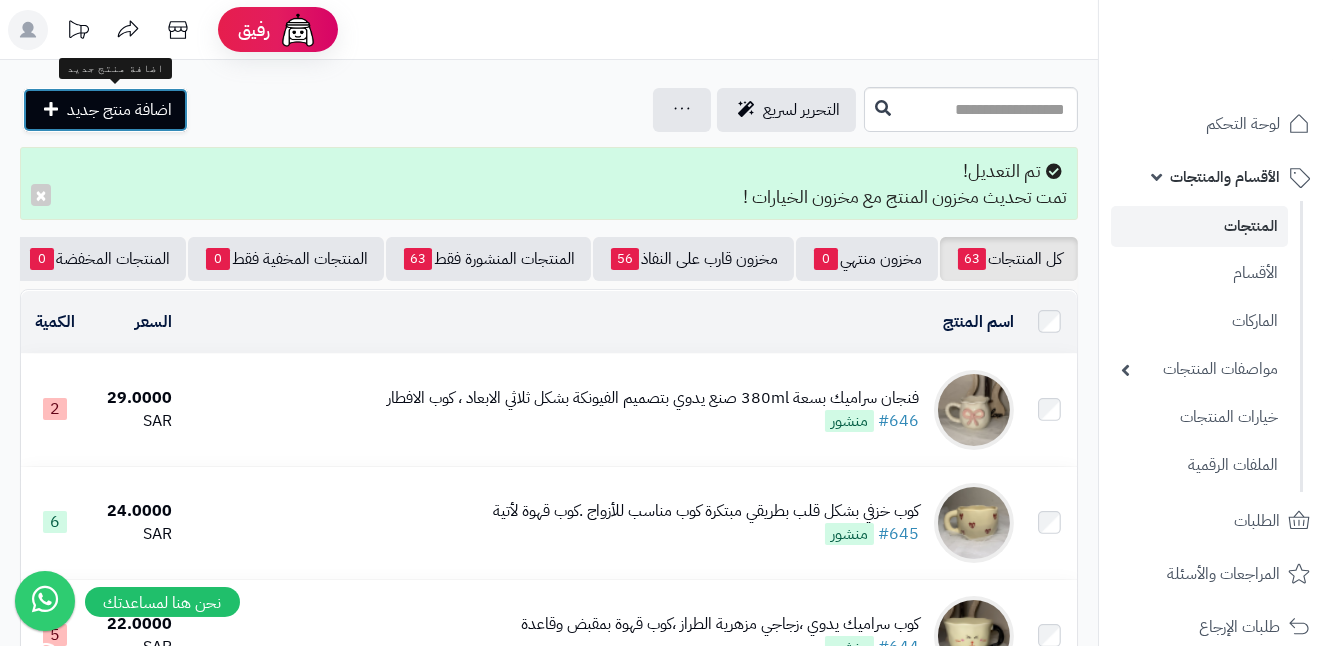 click on "اضافة منتج جديد" at bounding box center (119, 110) 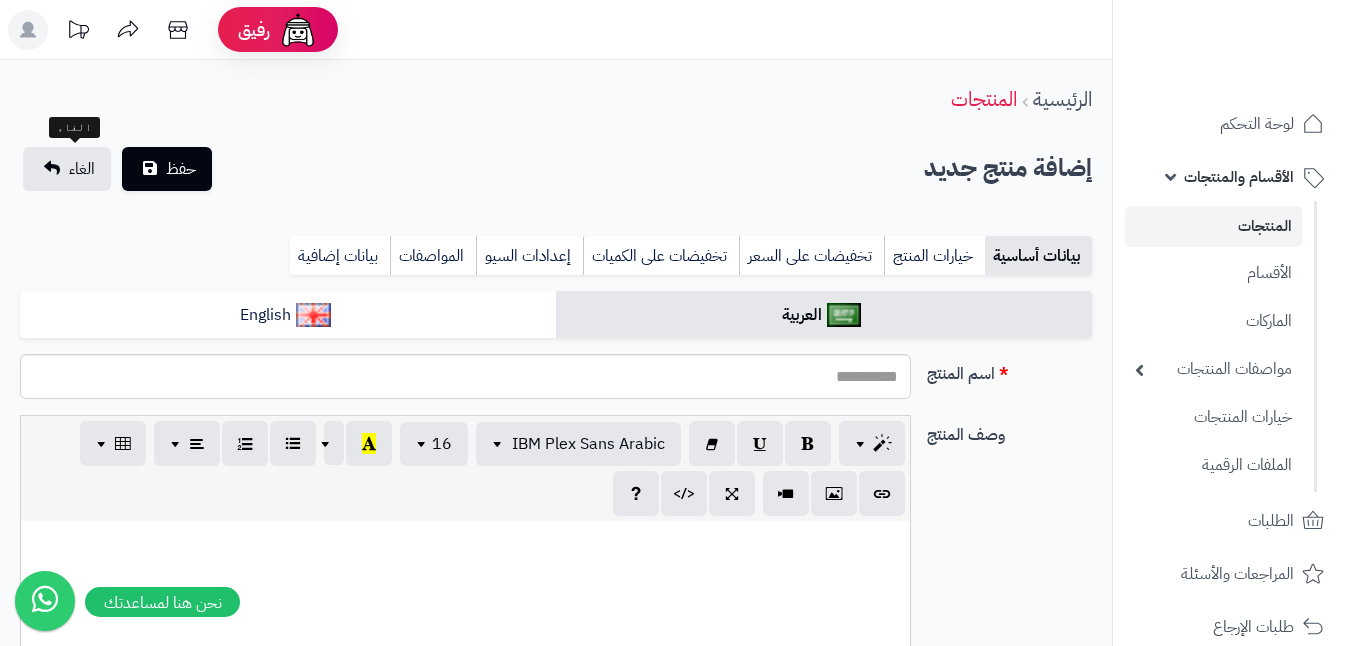 select 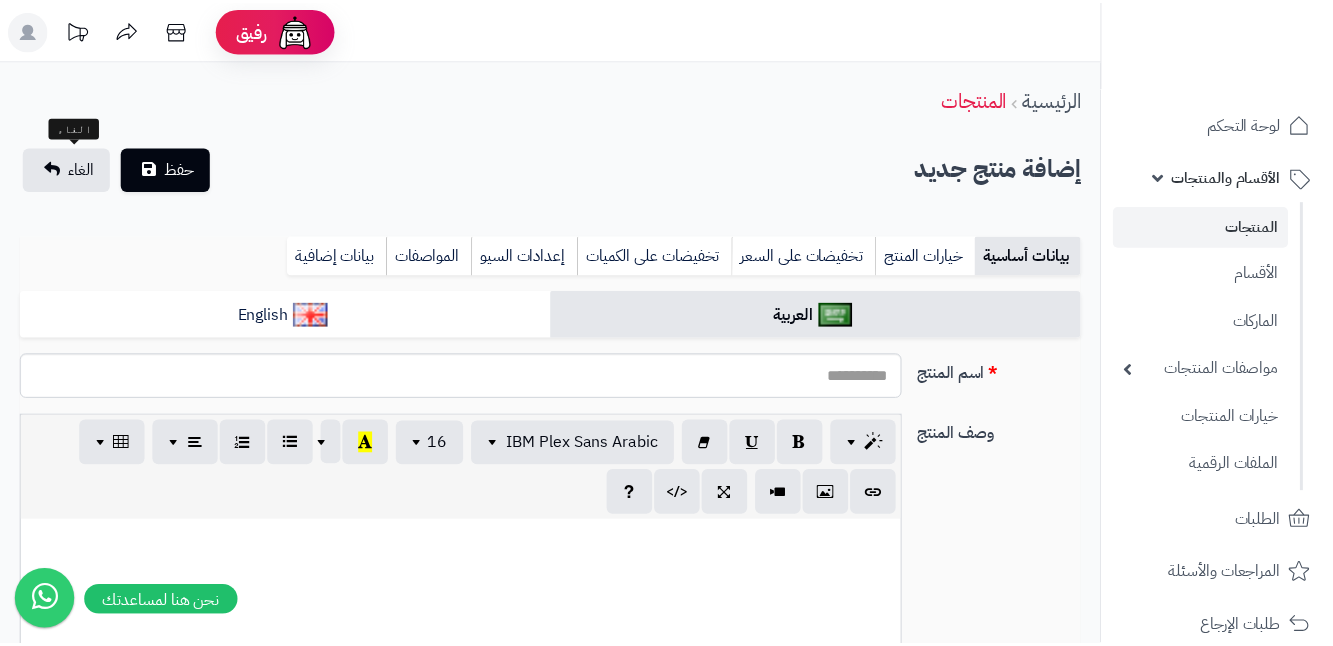 scroll, scrollTop: 0, scrollLeft: 0, axis: both 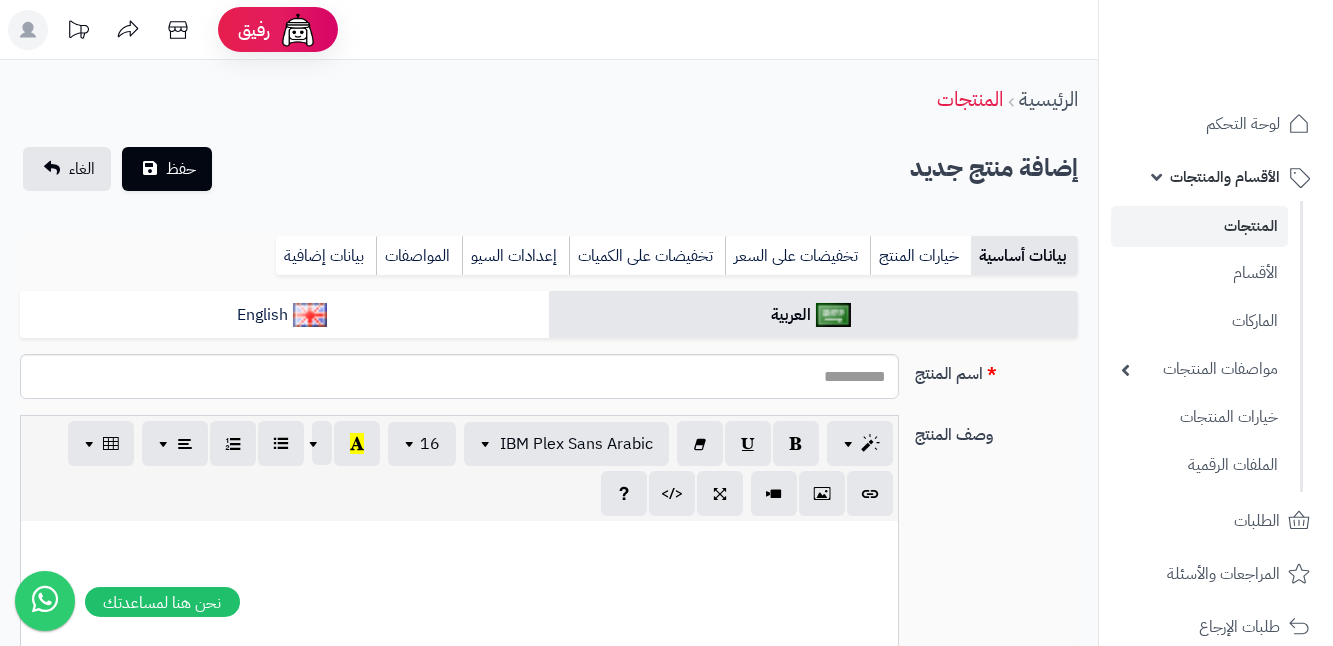 click on "العربية  English
اسم المنتج
وصف المنتج      p blockquote pre h1 h2 h3 h4 h5 h6 IBM Plex Sans Arabic     Arial   Arial Black   Comic Sans MS   Courier New   Helvetica   Impact   Tahoma   Times New Roman   Verdana 16  8  9  10  11  12  14  18  24  36    لون الخلفية         شفاف              لون النص         إعادة الضبط                        1 x 1                                     ×        إدراج           النص مسار الرابط *******  فتح في نافذة جديدة      إدراج                   ×        إضافة صورة           حدد ملف رابط الصورة      إضافة صورة                   ×        إدراج الفيديو           رابط الفيديو  (YouTube, Vimeo, Vine, Instagram, DailyMotion ou Youku)      إدراج الفيديو                   ×        مساعدة           ENTER Insert Paragraph CTRL+Z Undoes the last command CTRL+Y Redoes the last command TAB Tab SHIFT+TAB Untab" at bounding box center (549, 1036) 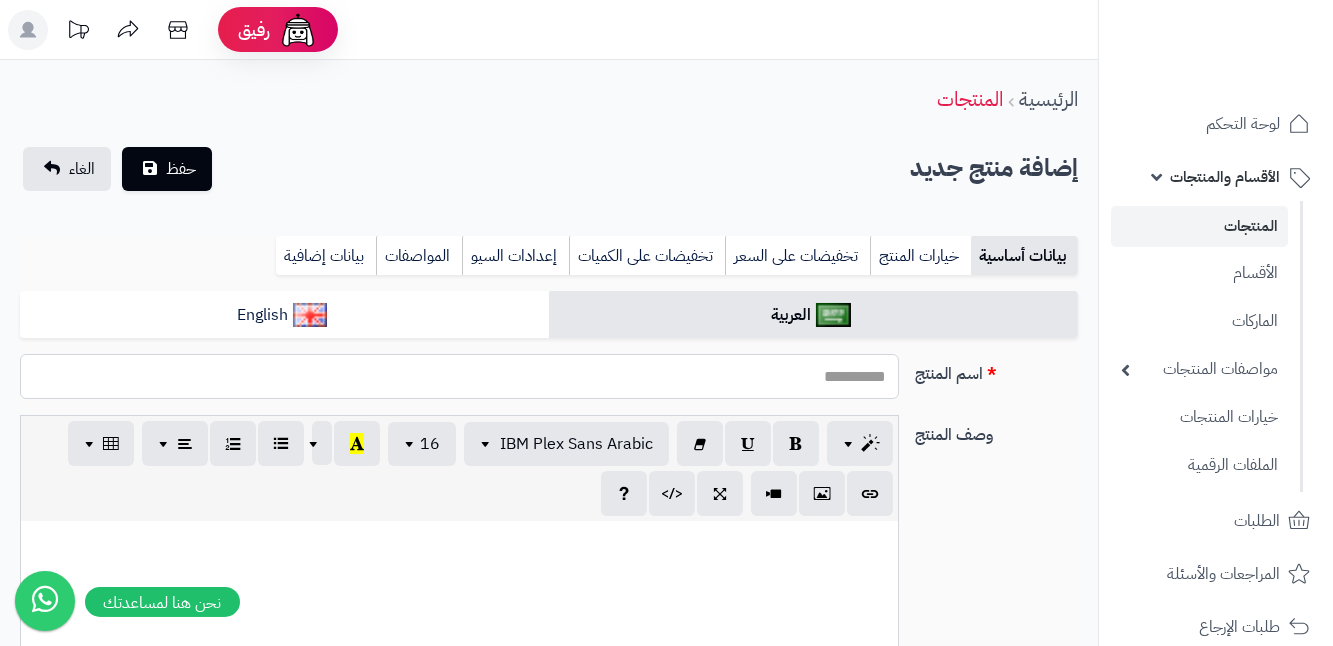 click on "اسم المنتج" at bounding box center [459, 376] 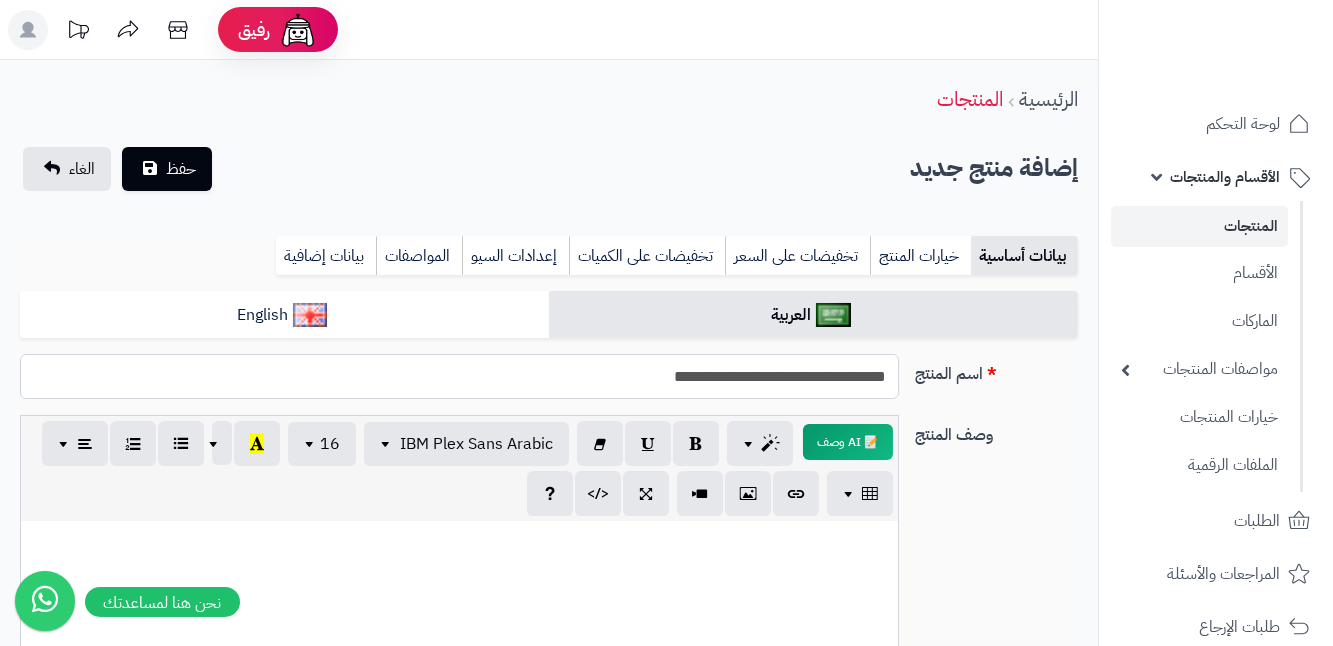 click on "حفظ" at bounding box center [167, 169] 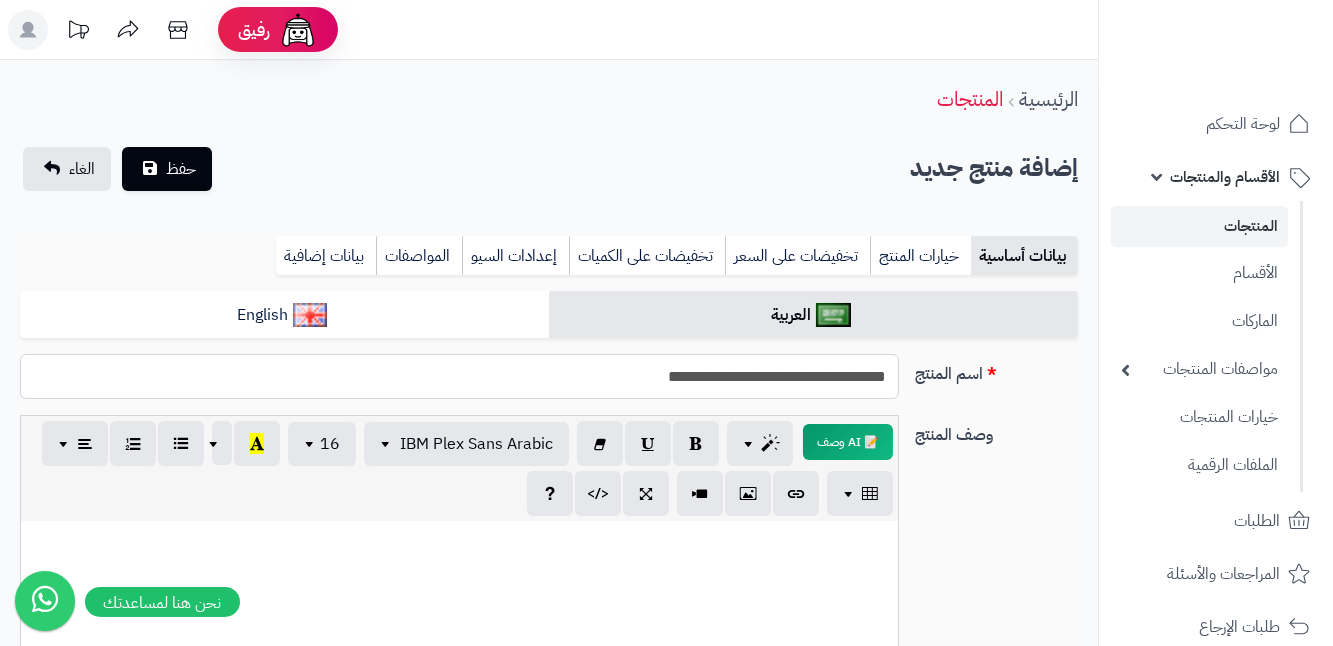 type on "**********" 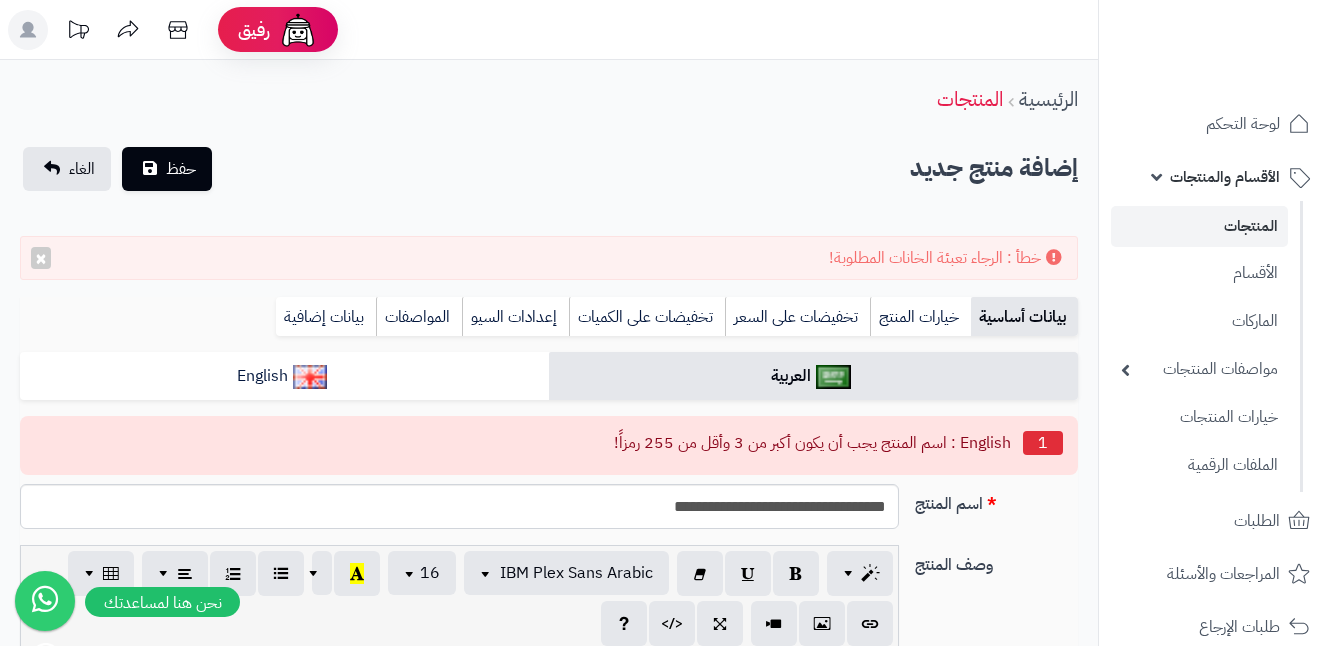 select 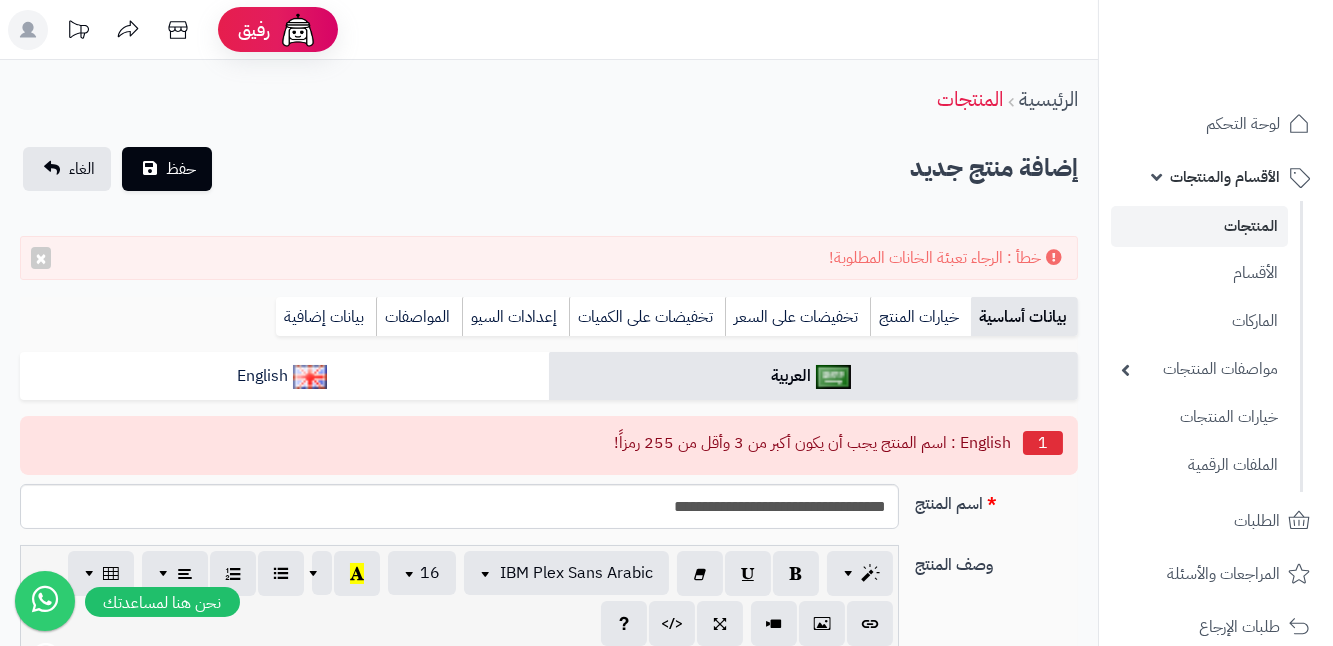scroll, scrollTop: 0, scrollLeft: 13, axis: horizontal 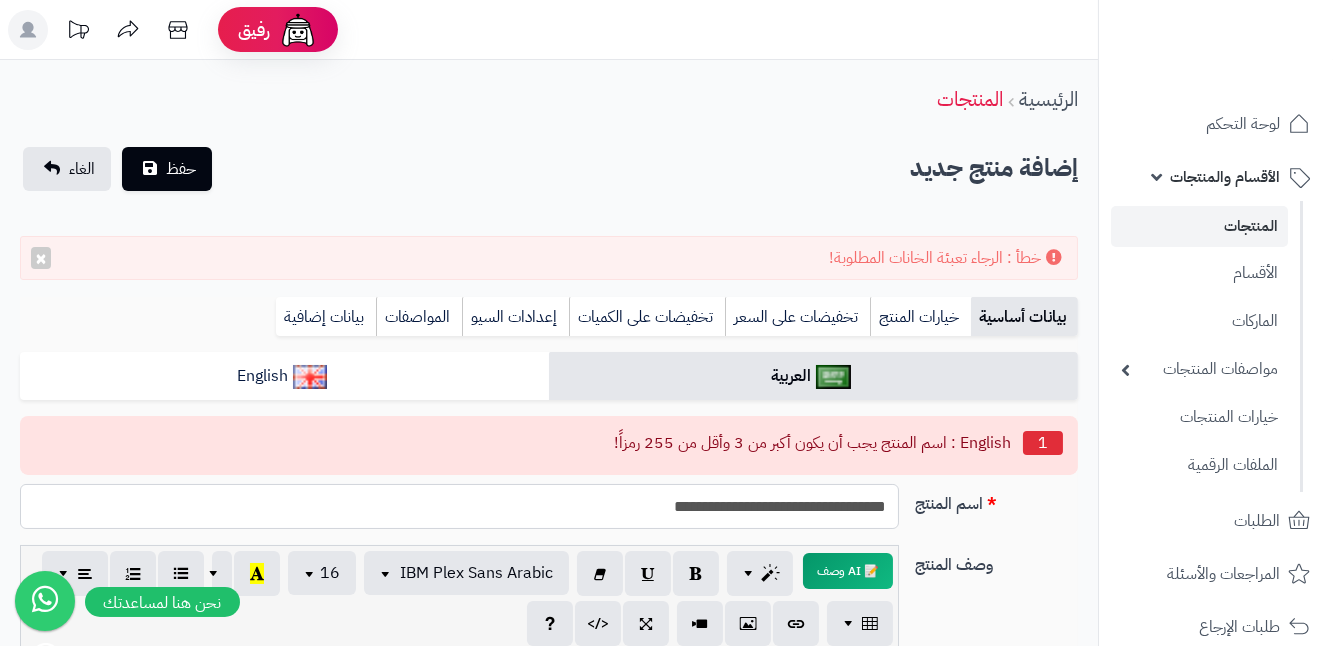 drag, startPoint x: 618, startPoint y: 506, endPoint x: 885, endPoint y: 504, distance: 267.00748 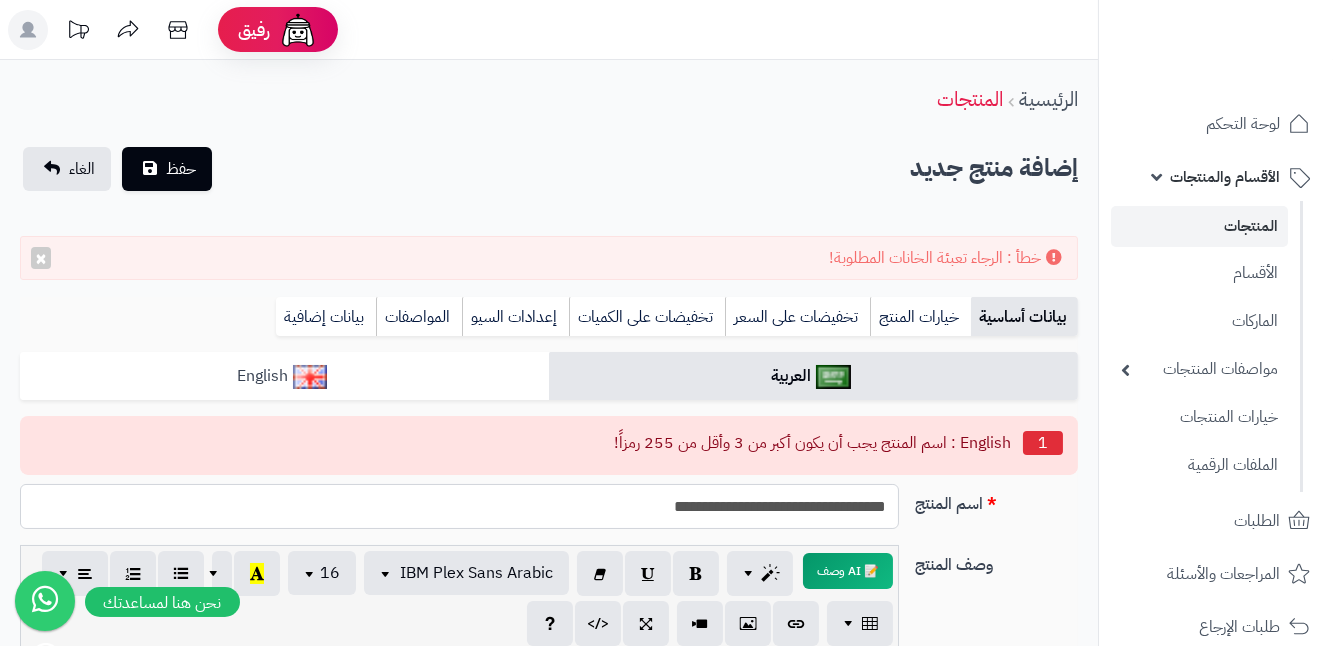 type on "**********" 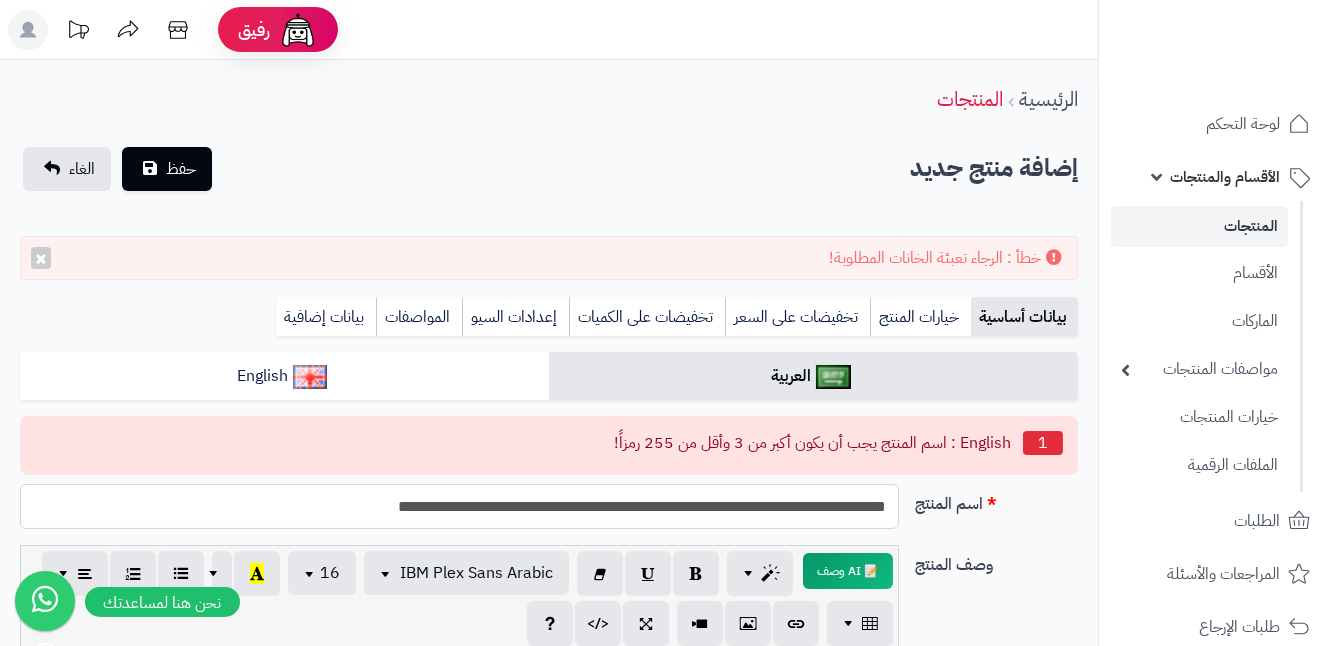 drag, startPoint x: 270, startPoint y: 526, endPoint x: 906, endPoint y: 510, distance: 636.20123 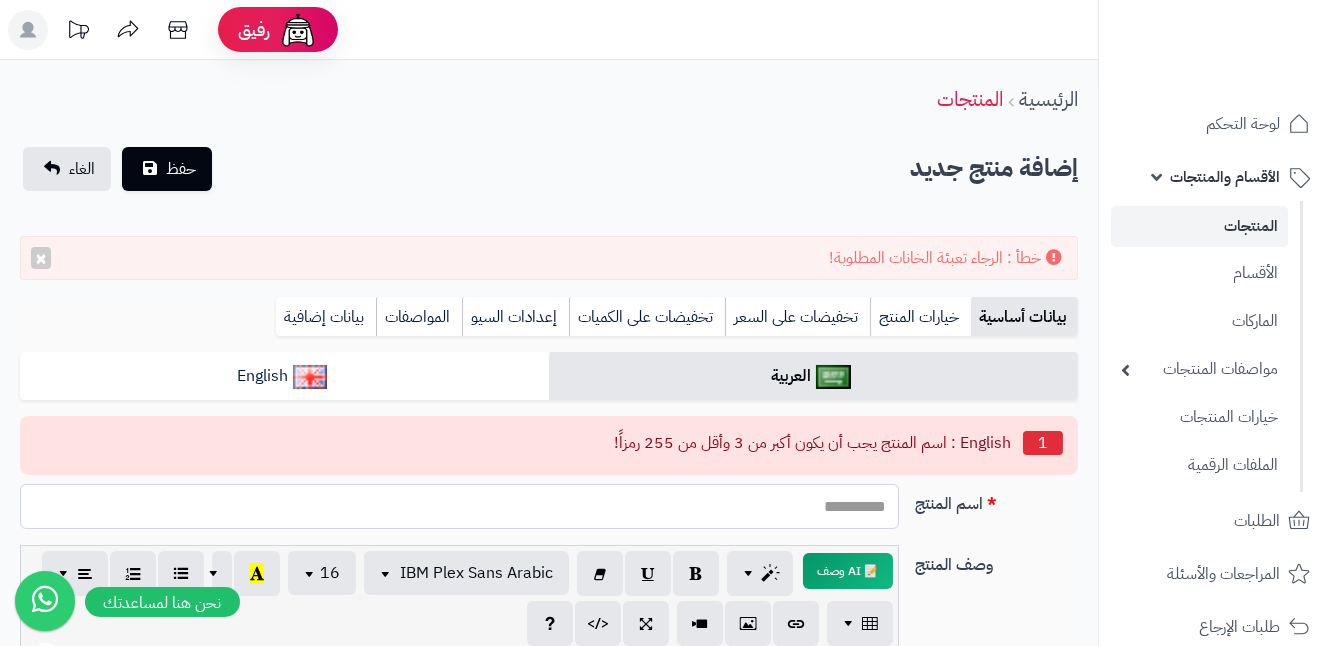 type 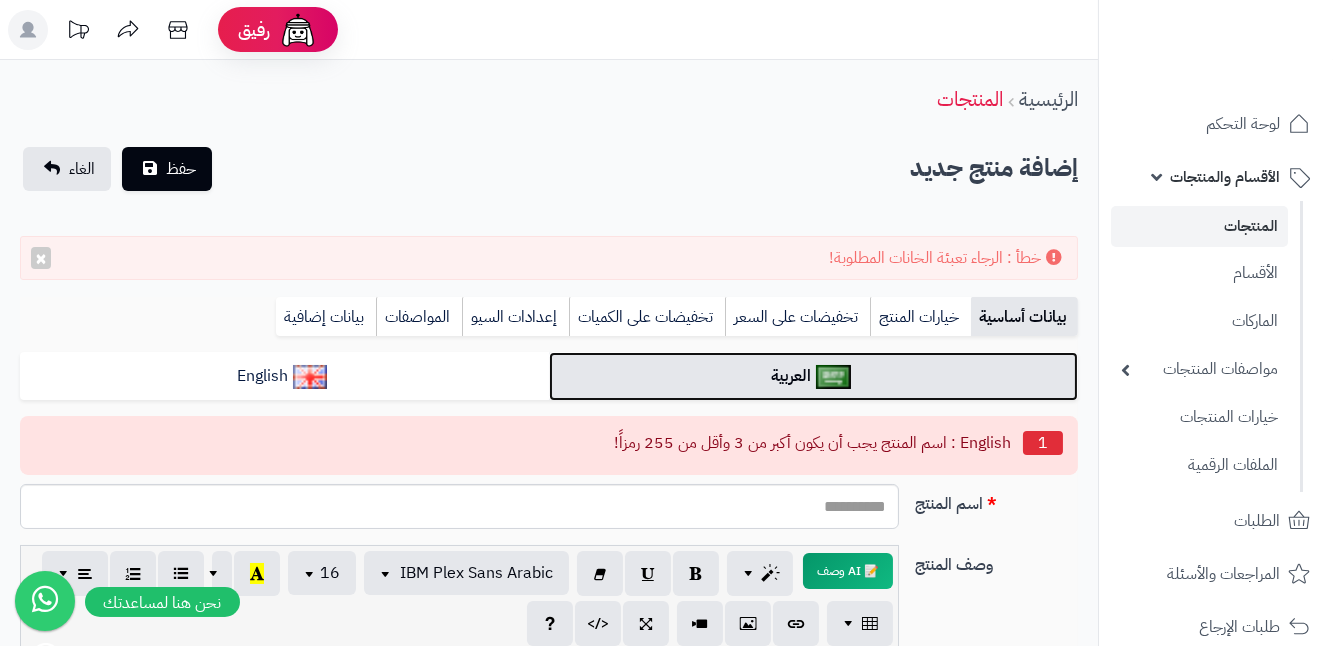 drag, startPoint x: 866, startPoint y: 514, endPoint x: 898, endPoint y: 369, distance: 148.48906 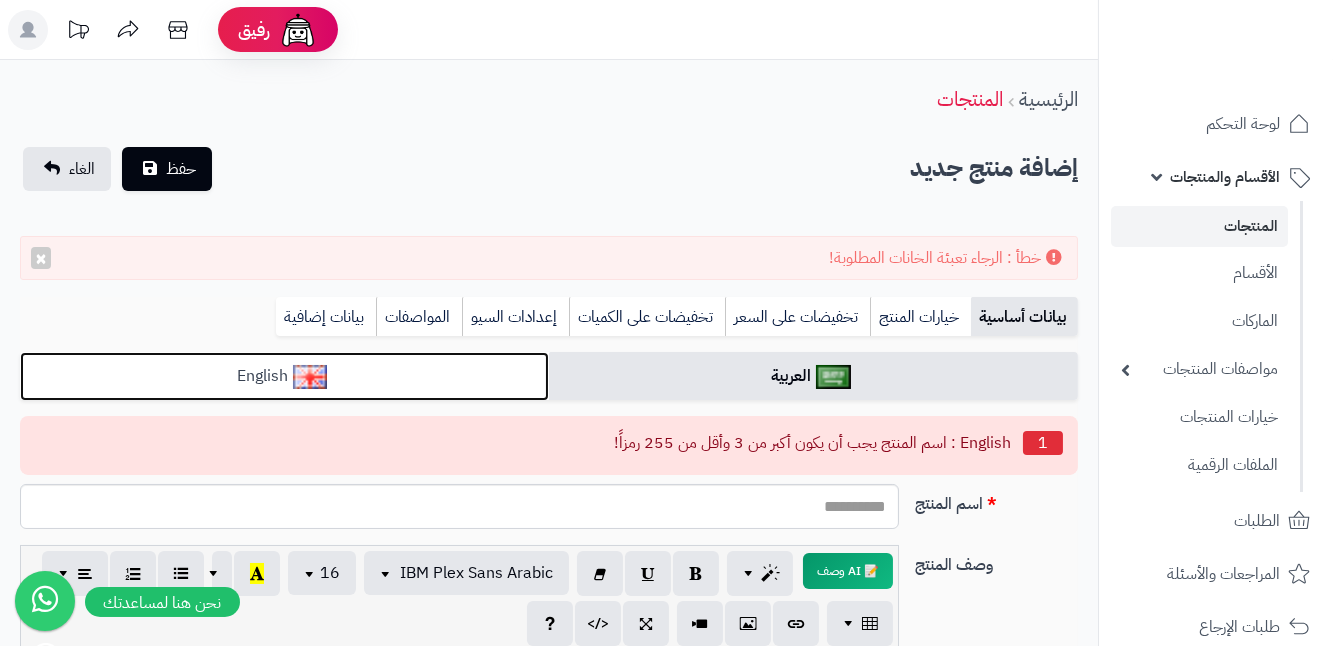 click on "English" at bounding box center (284, 376) 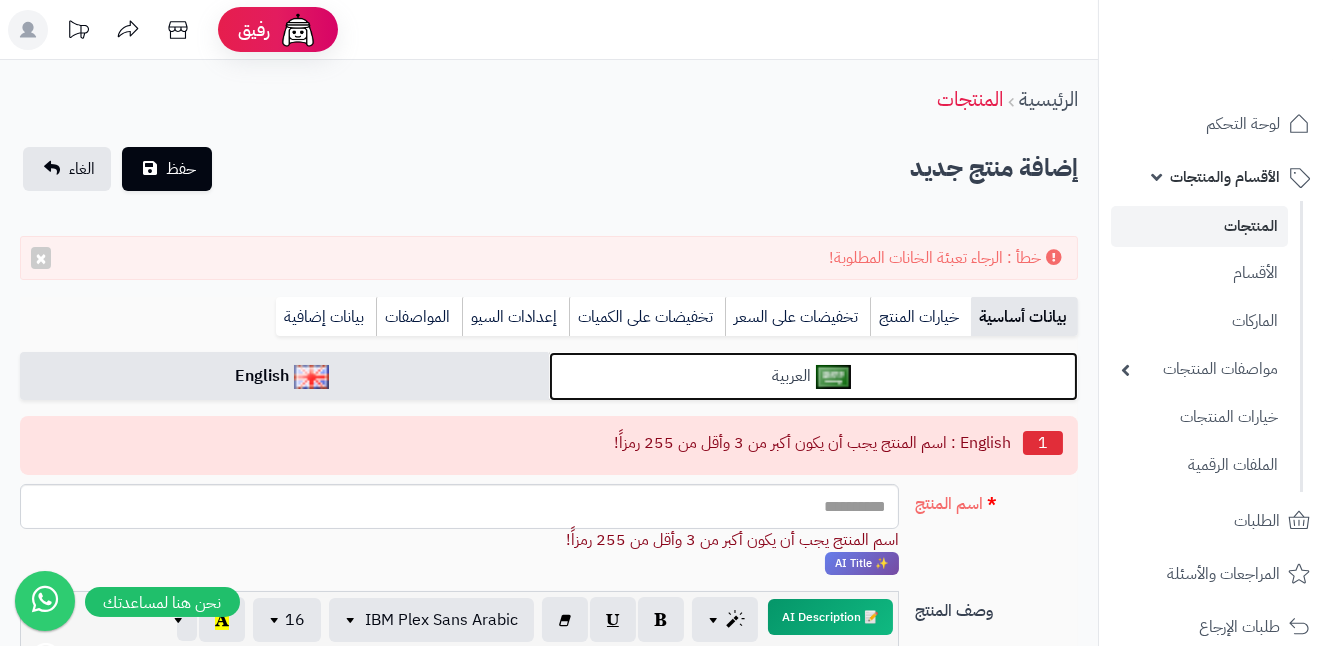 click on "العربية" at bounding box center (813, 376) 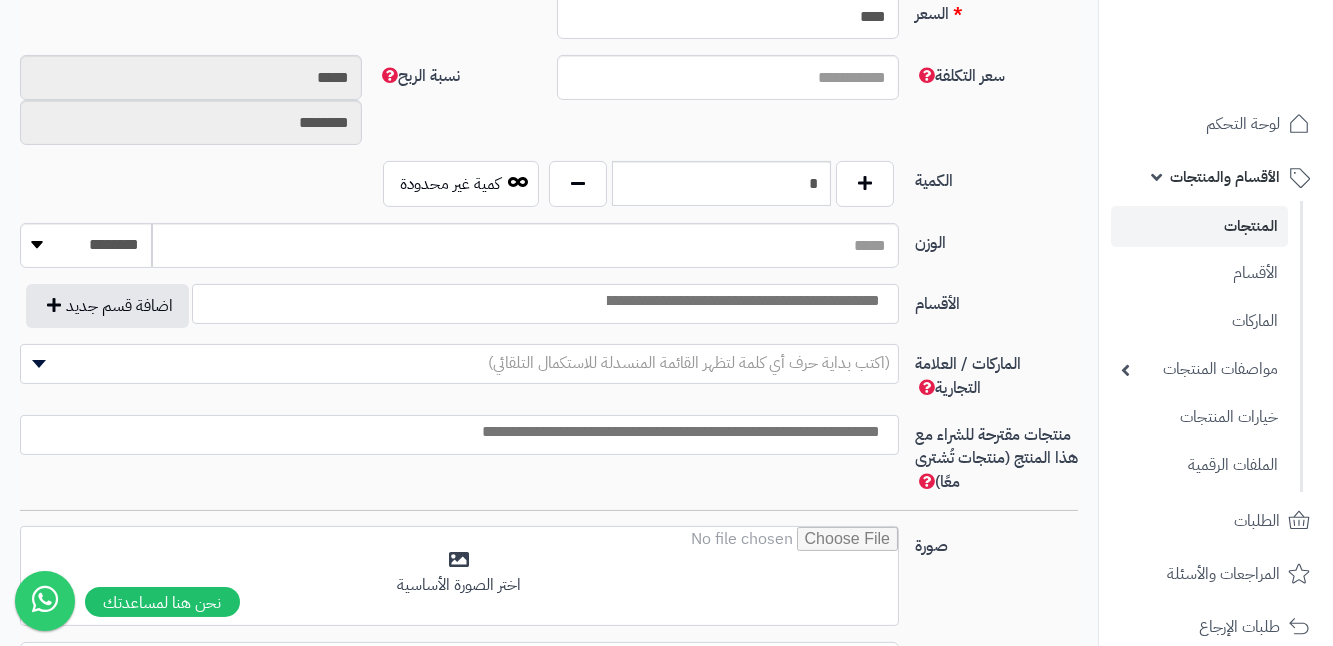 scroll, scrollTop: 1000, scrollLeft: 0, axis: vertical 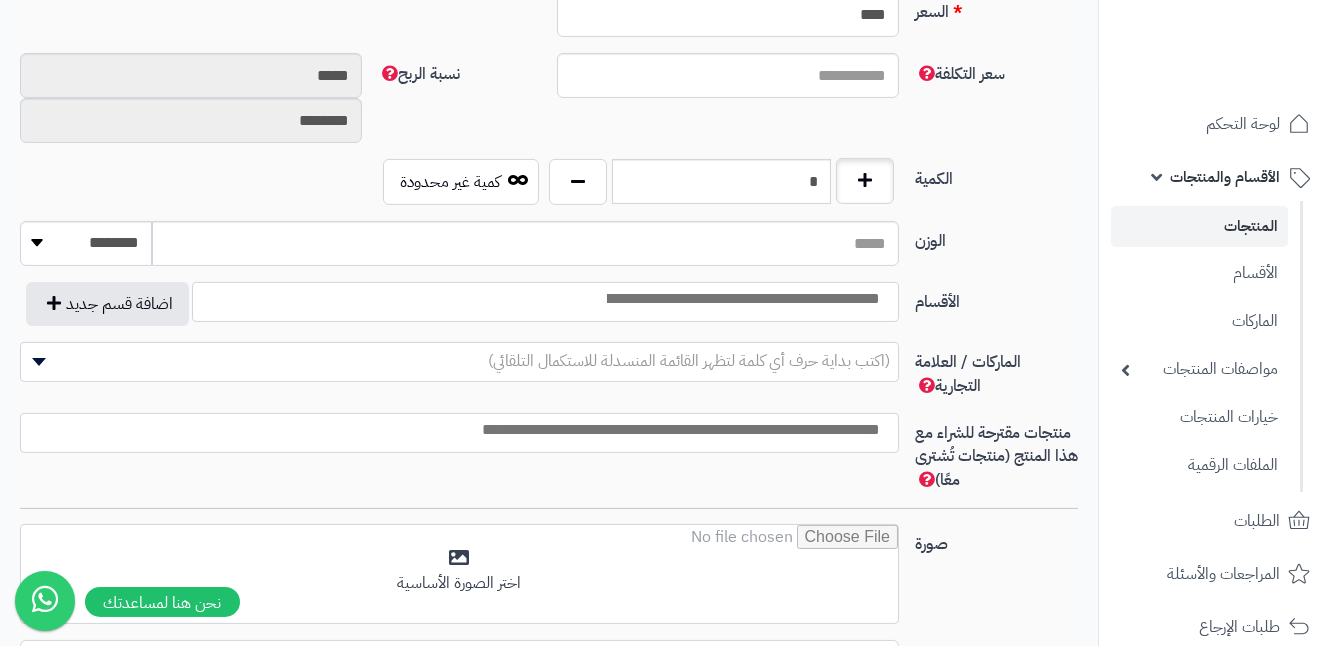 click on "*" at bounding box center [721, 182] 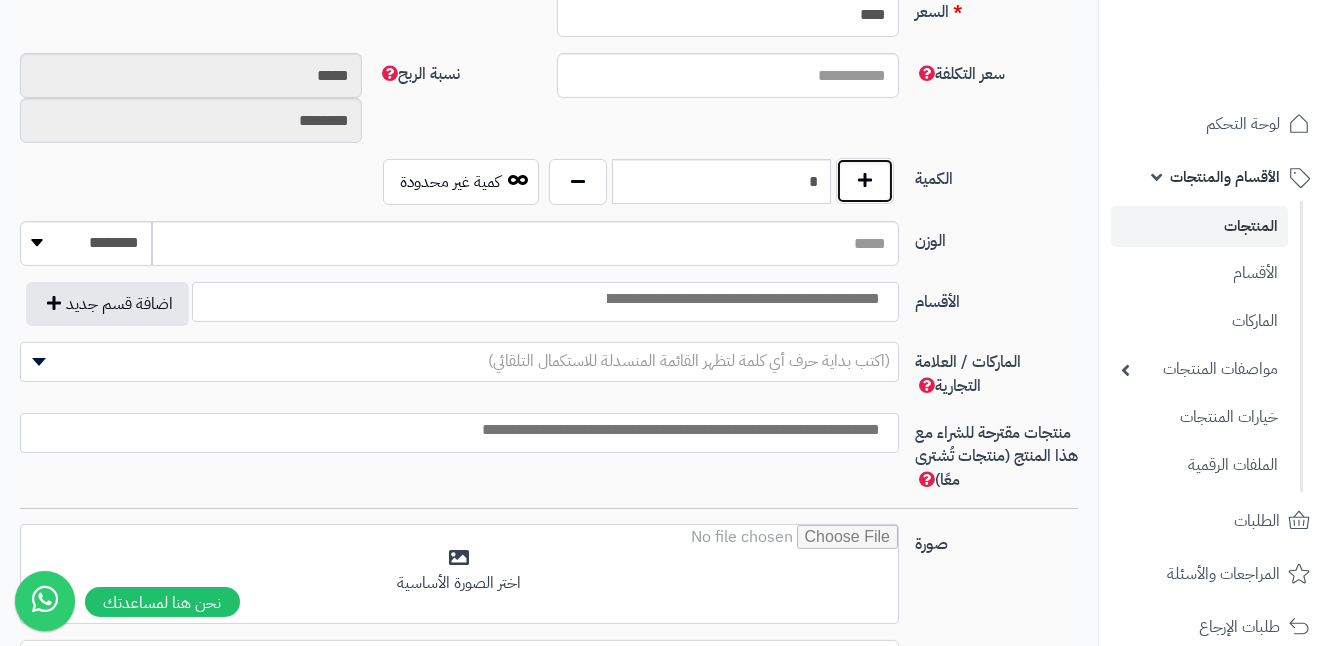 click at bounding box center (865, 181) 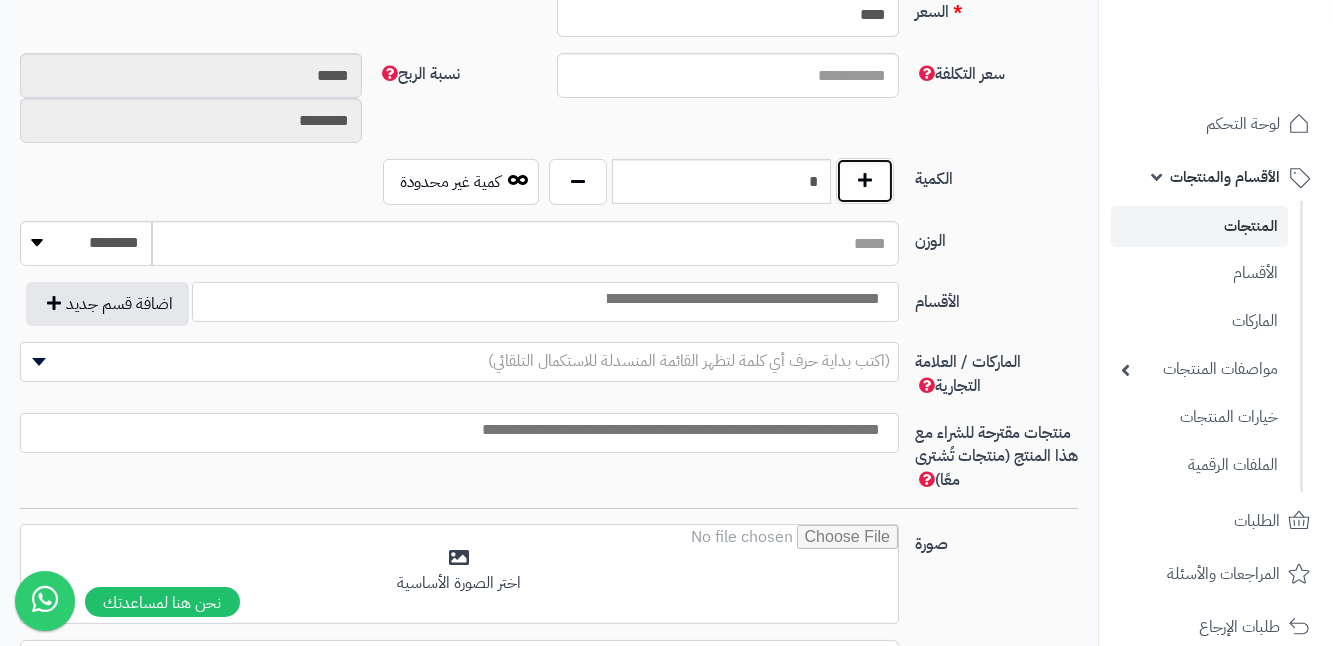 click at bounding box center [865, 181] 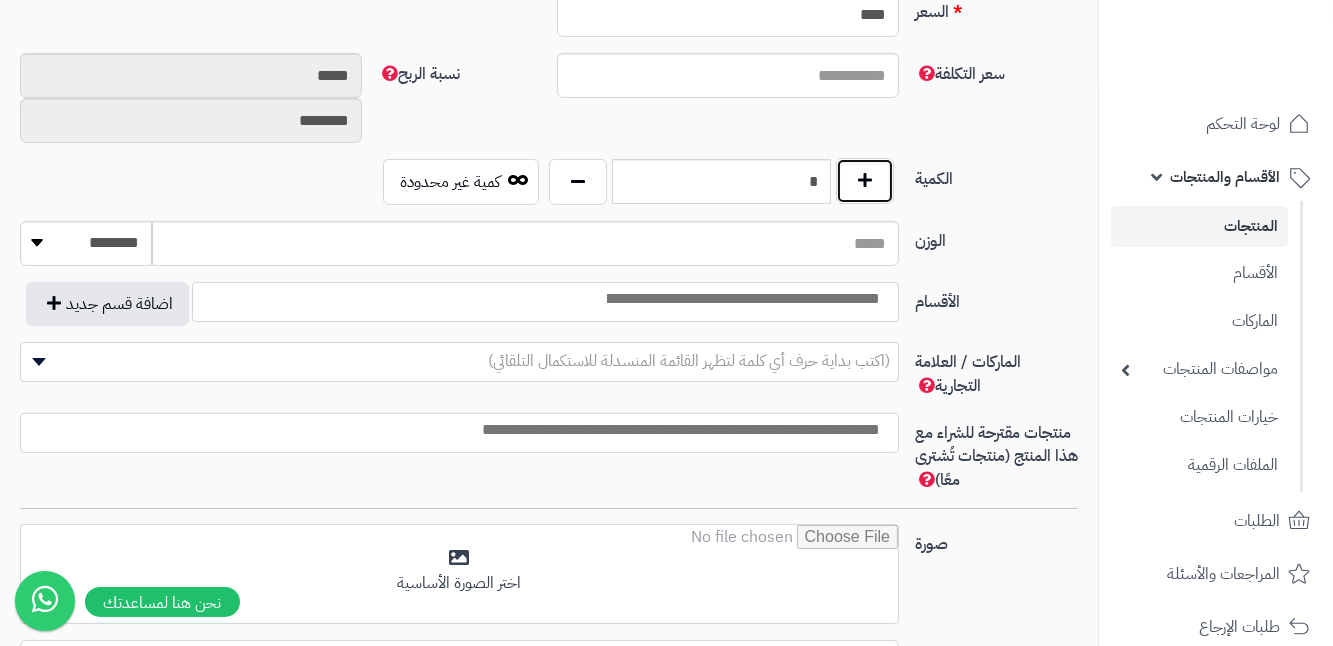click at bounding box center (865, 181) 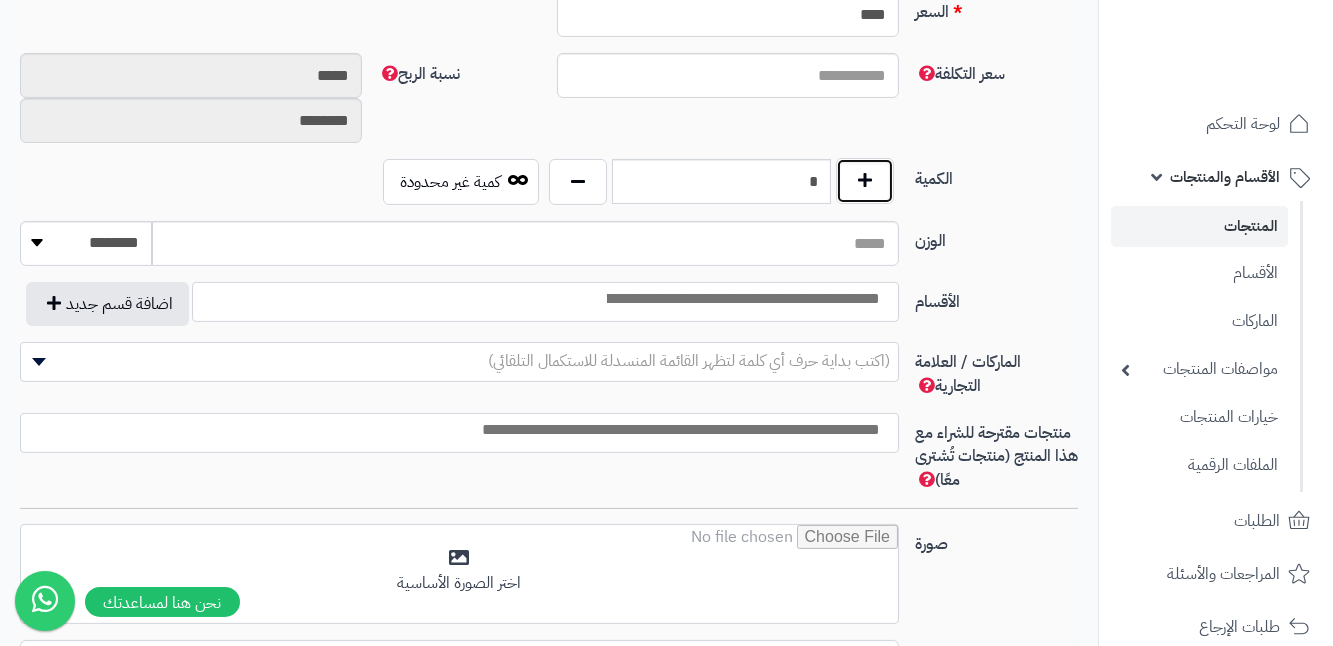 click at bounding box center (865, 181) 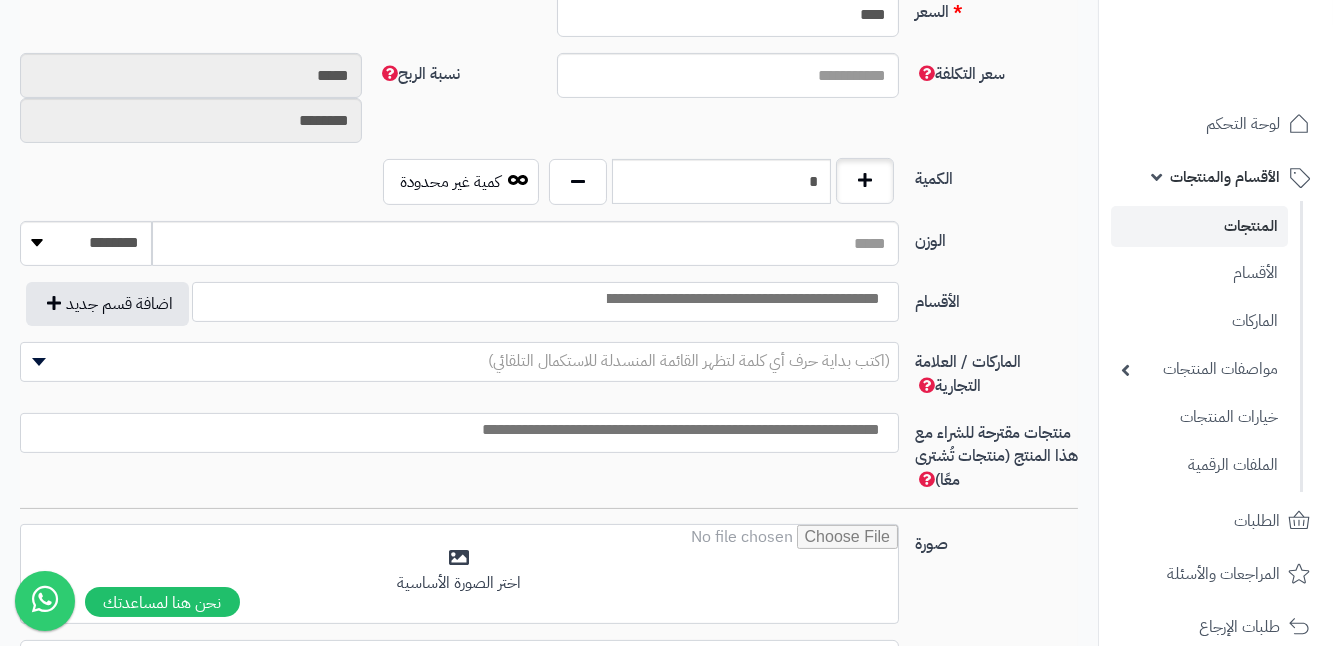 type on "*" 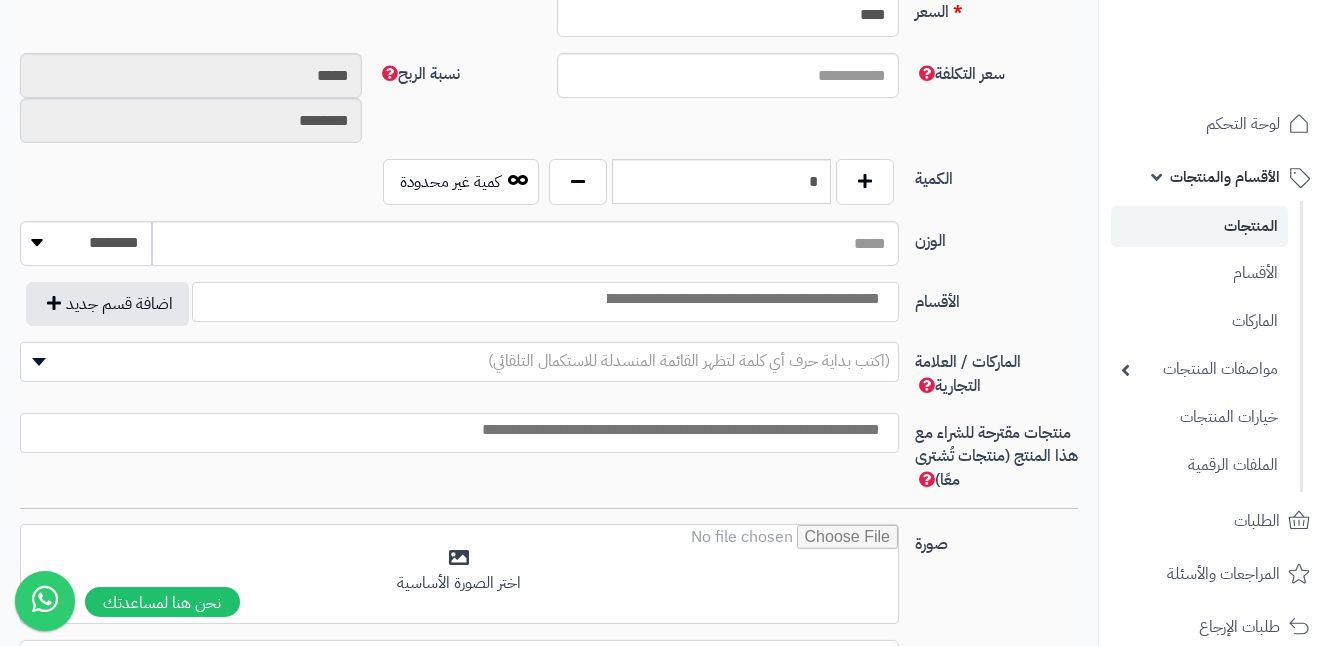 click at bounding box center (742, 299) 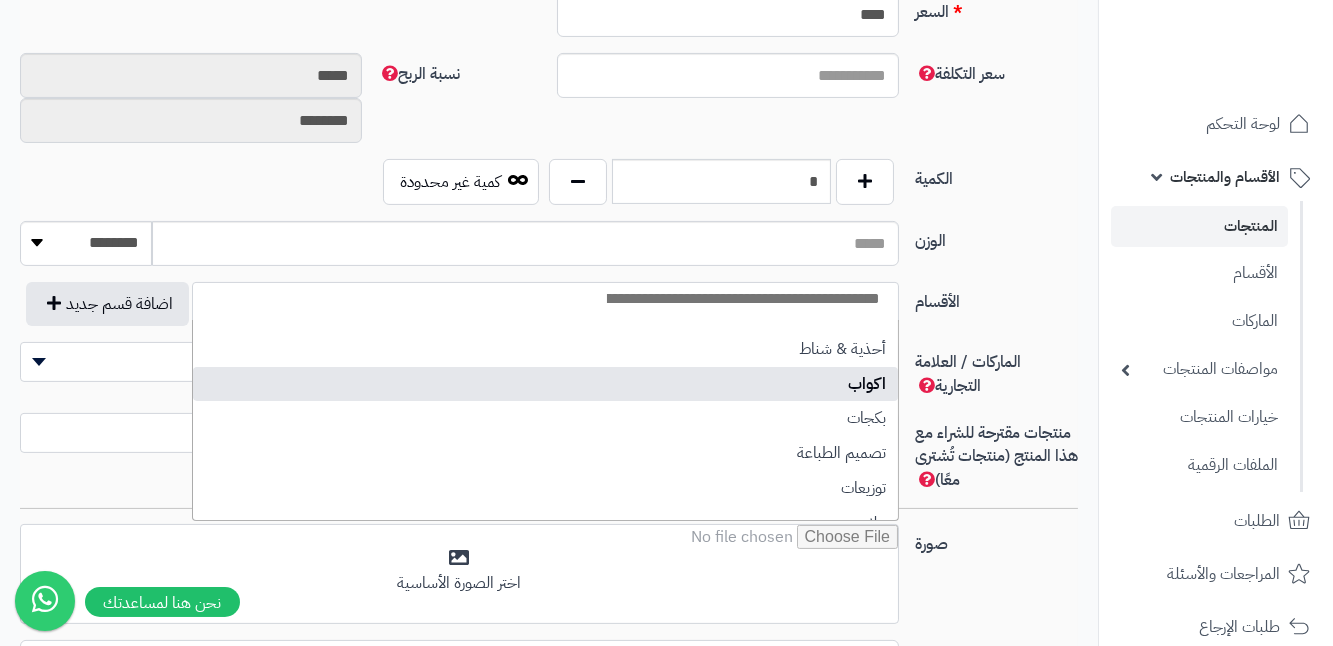 select on "***" 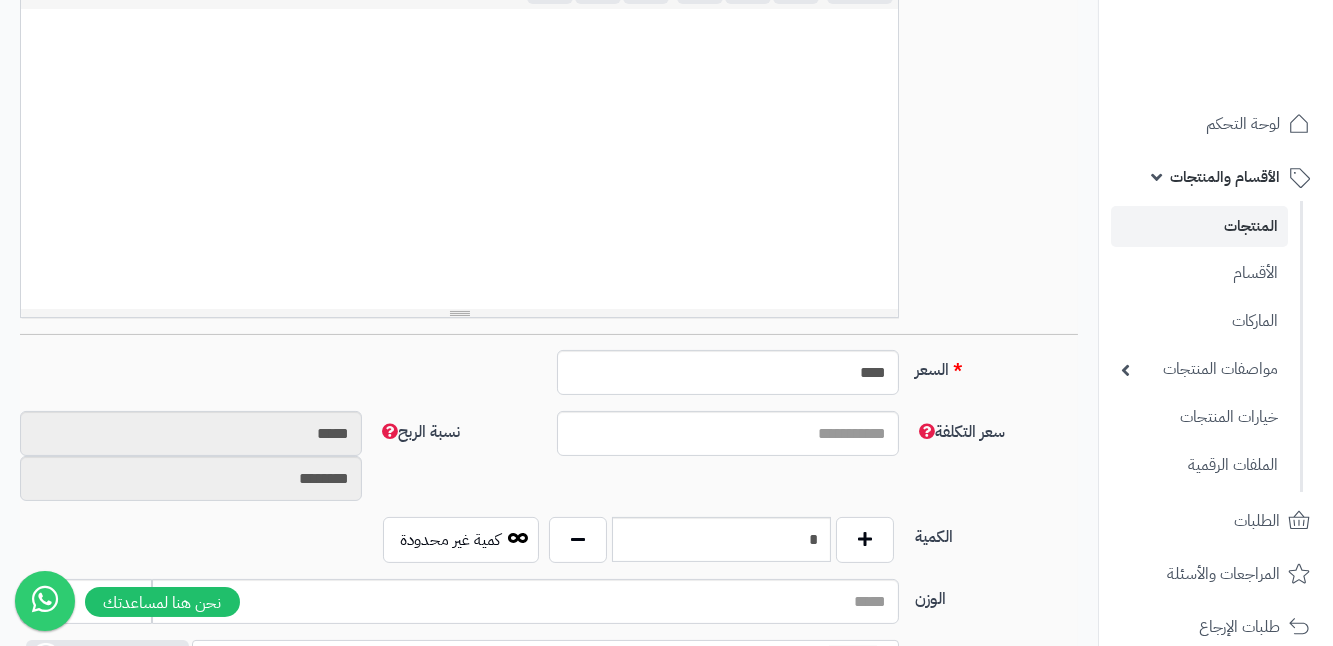 scroll, scrollTop: 636, scrollLeft: 0, axis: vertical 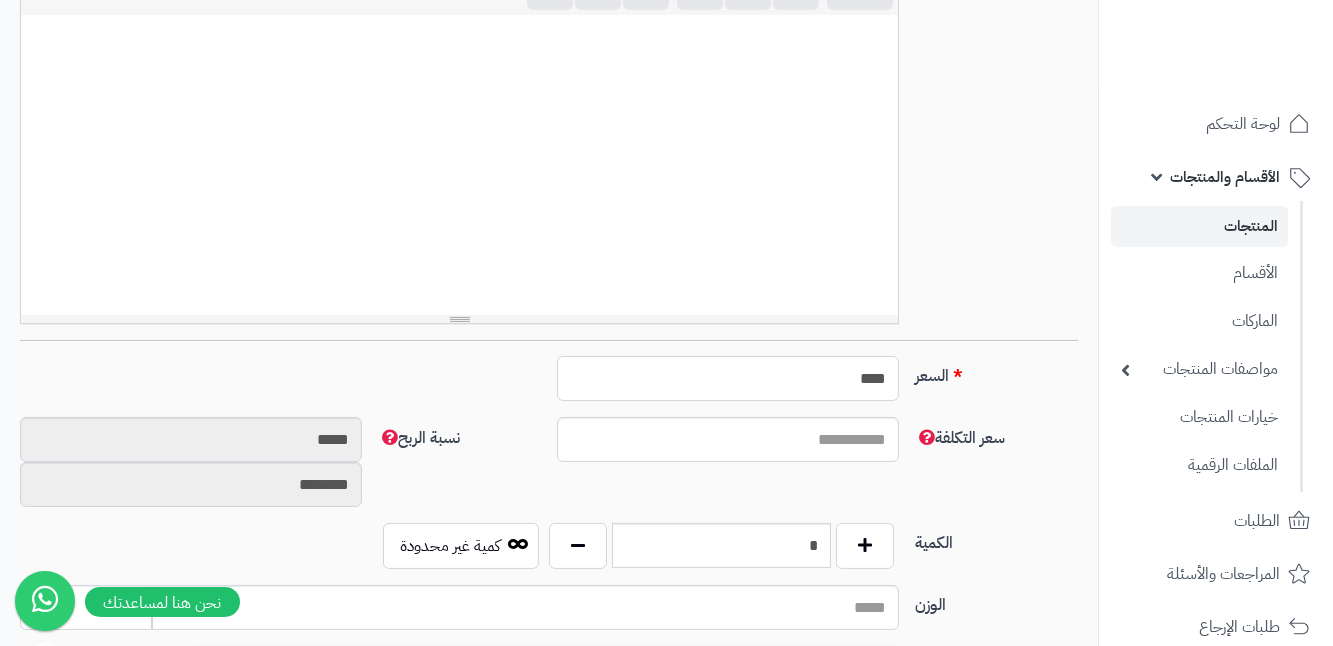 click on "****" at bounding box center (728, 378) 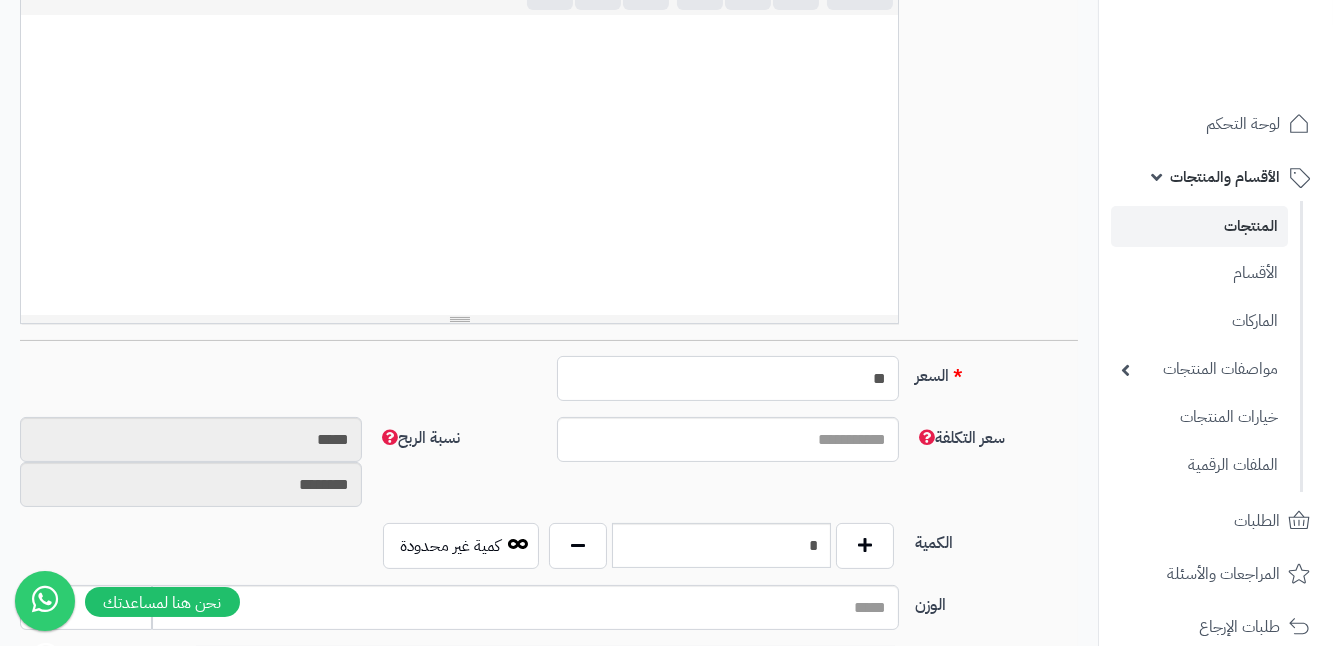 type on "*" 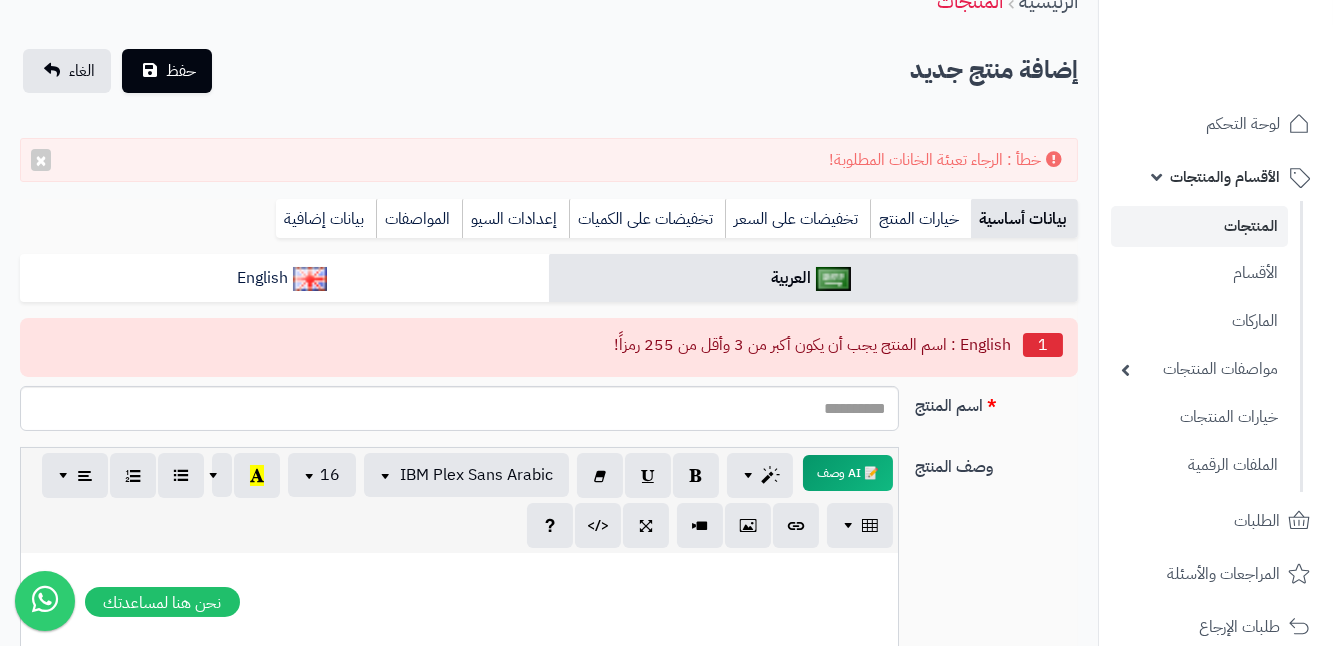 scroll, scrollTop: 0, scrollLeft: 0, axis: both 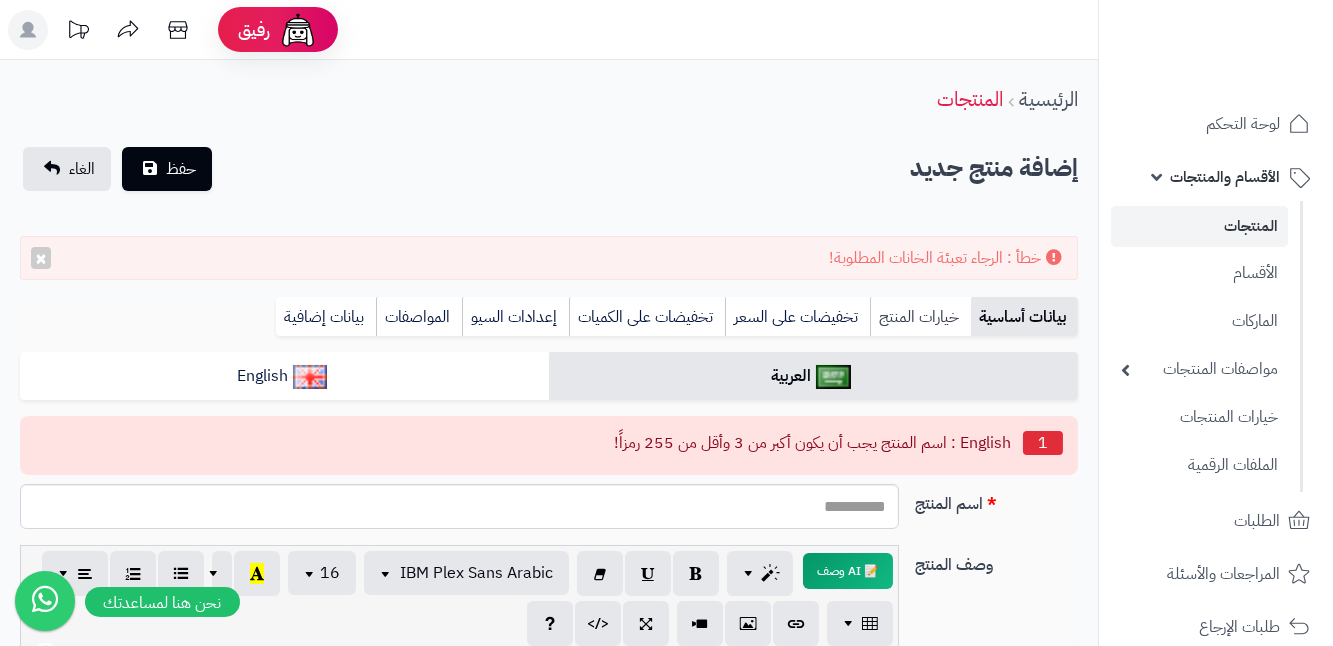 type on "**" 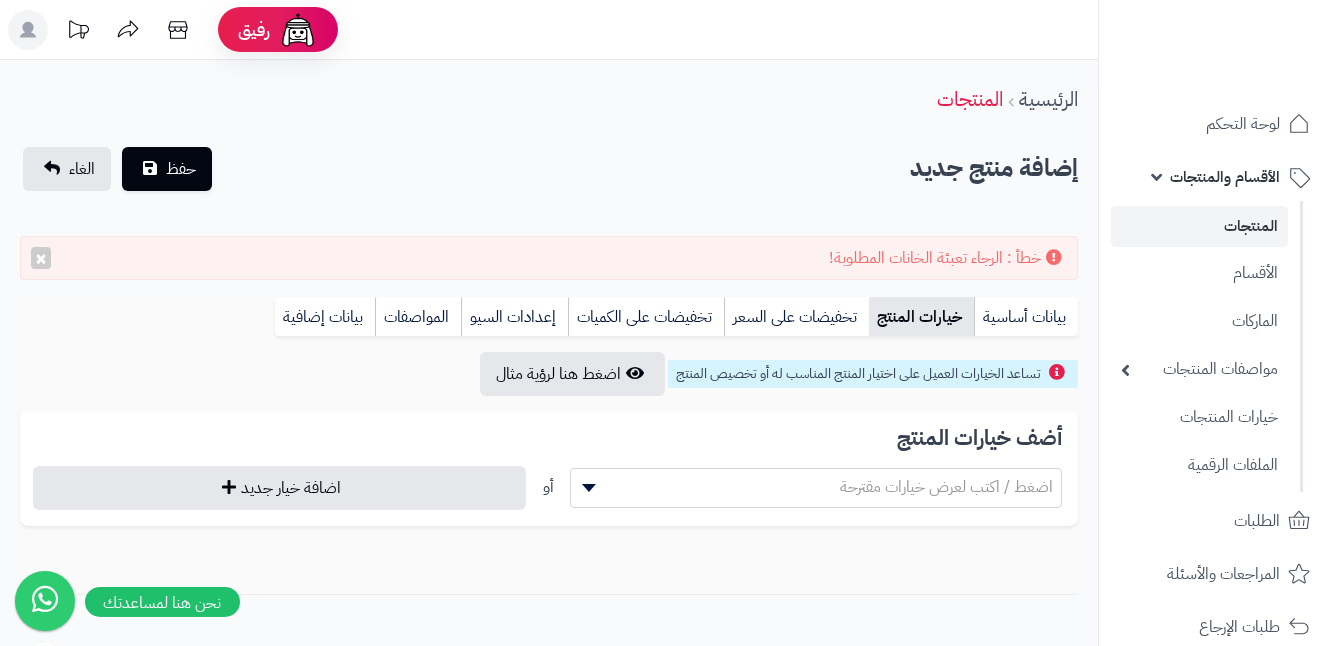 click on "اضغط / اكتب لعرض خيارات مقترحة" at bounding box center [816, 487] 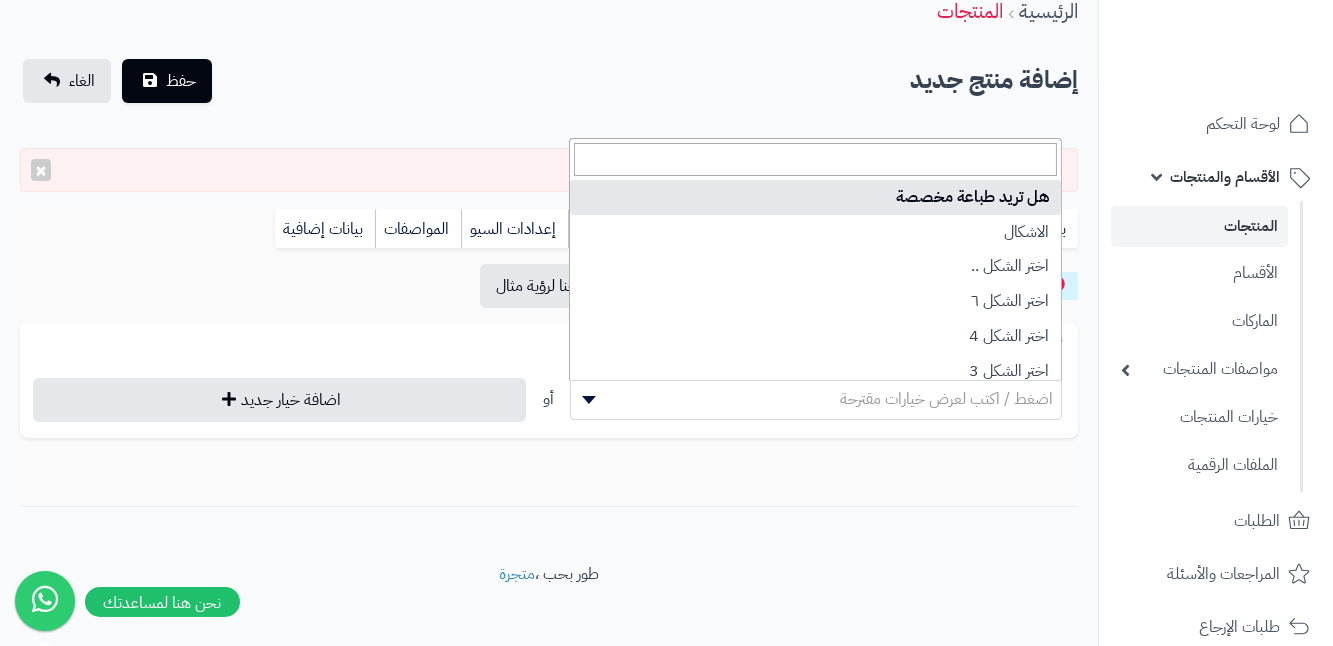 scroll, scrollTop: 104, scrollLeft: 0, axis: vertical 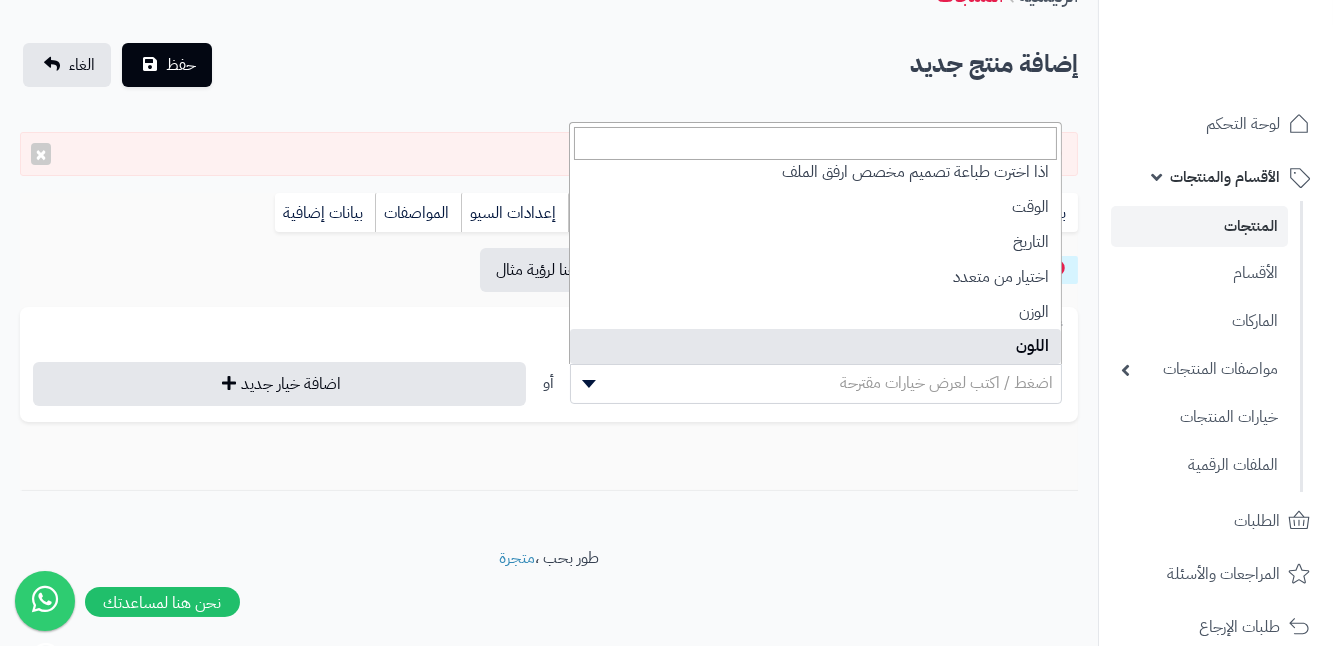 select on "**" 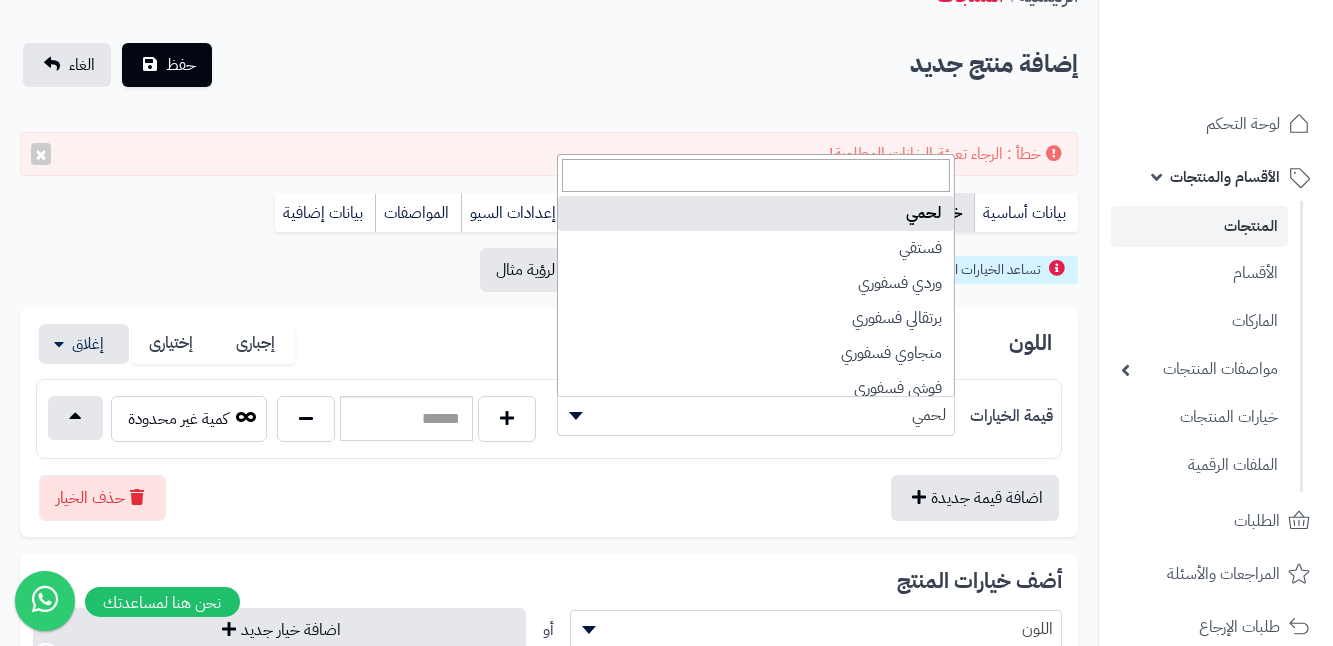 click at bounding box center (573, 416) 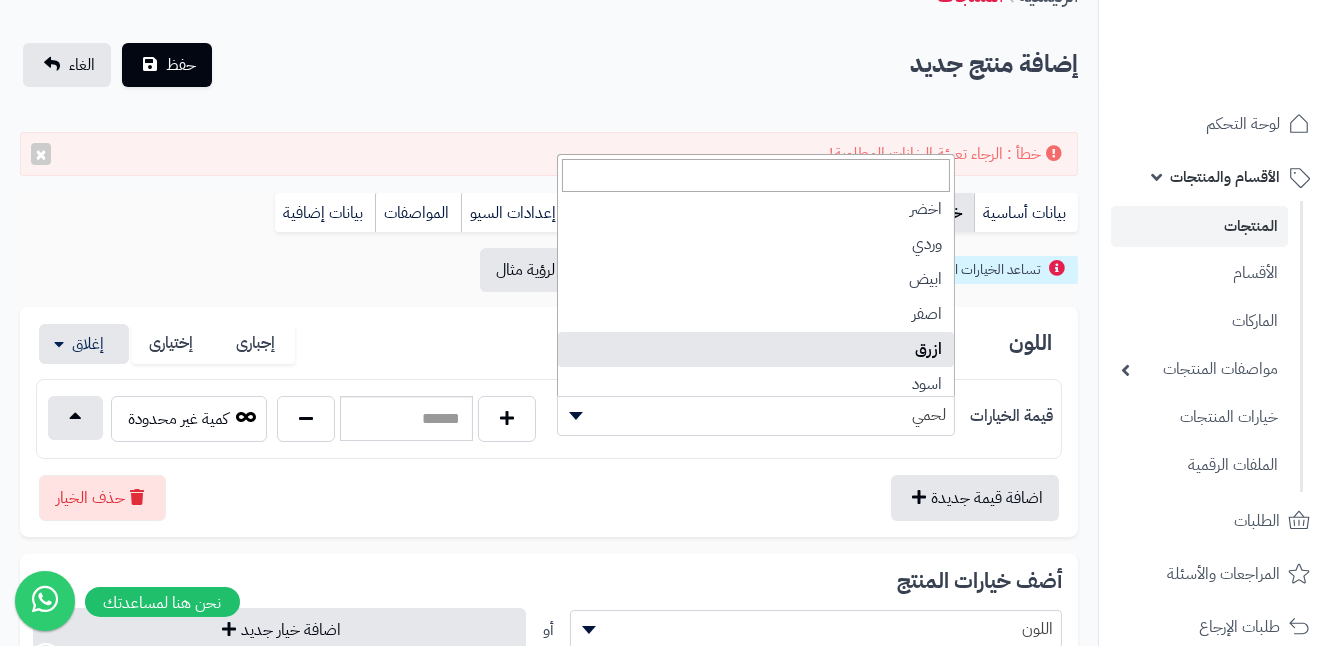 scroll, scrollTop: 1333, scrollLeft: 0, axis: vertical 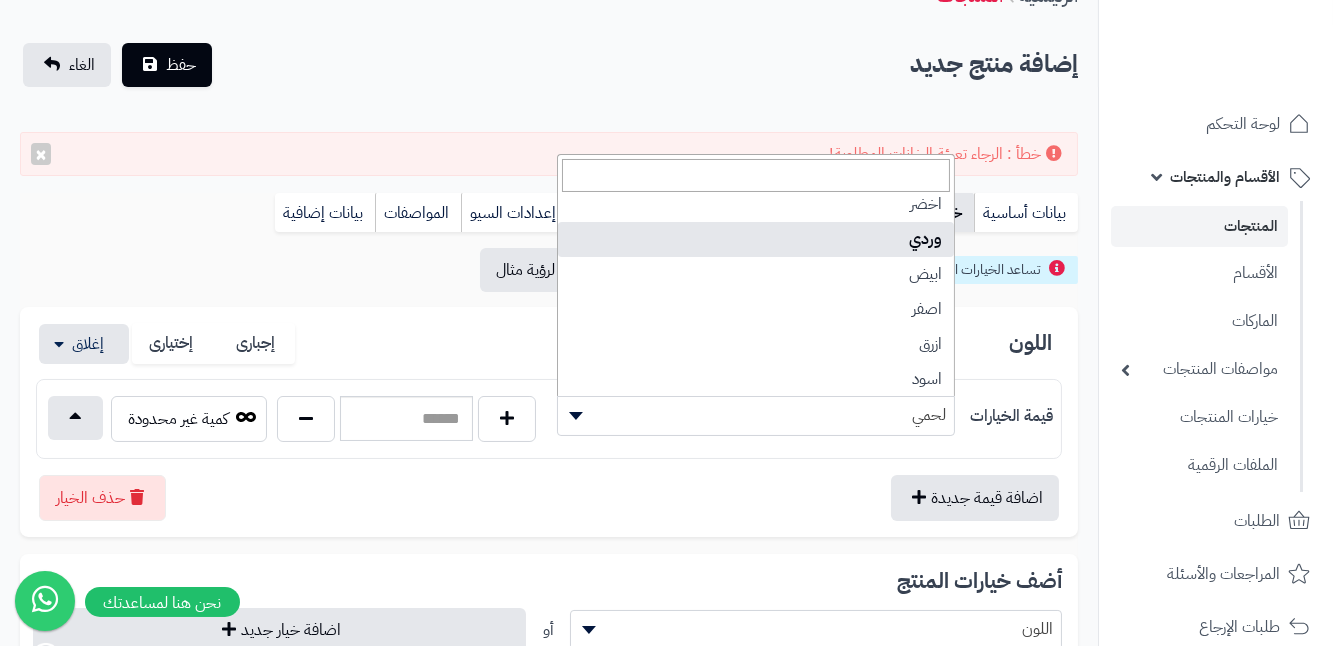 select on "**" 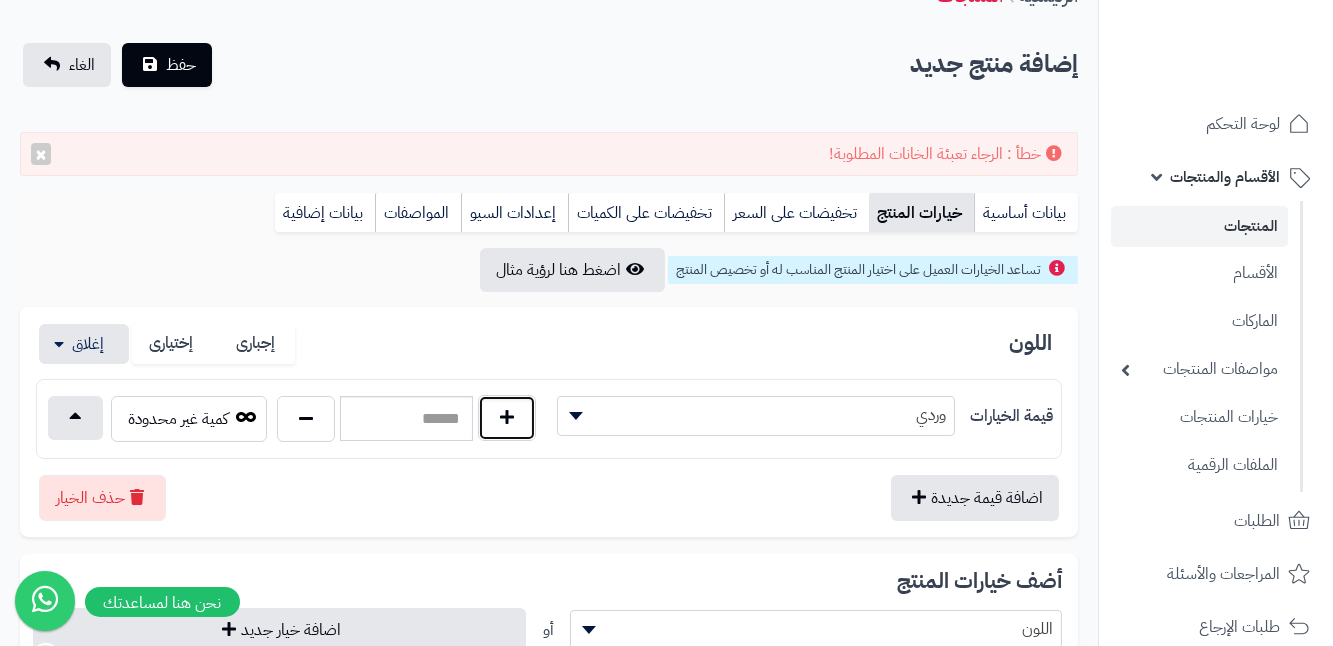 click at bounding box center [507, 418] 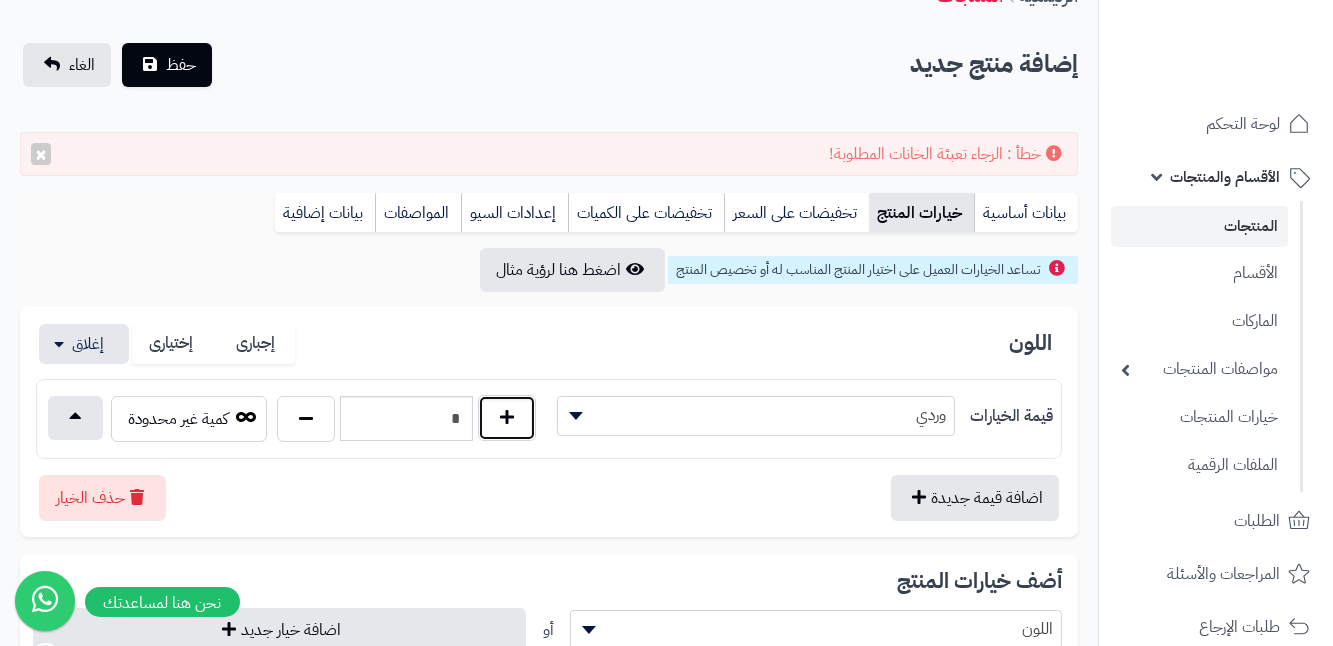 click at bounding box center (507, 418) 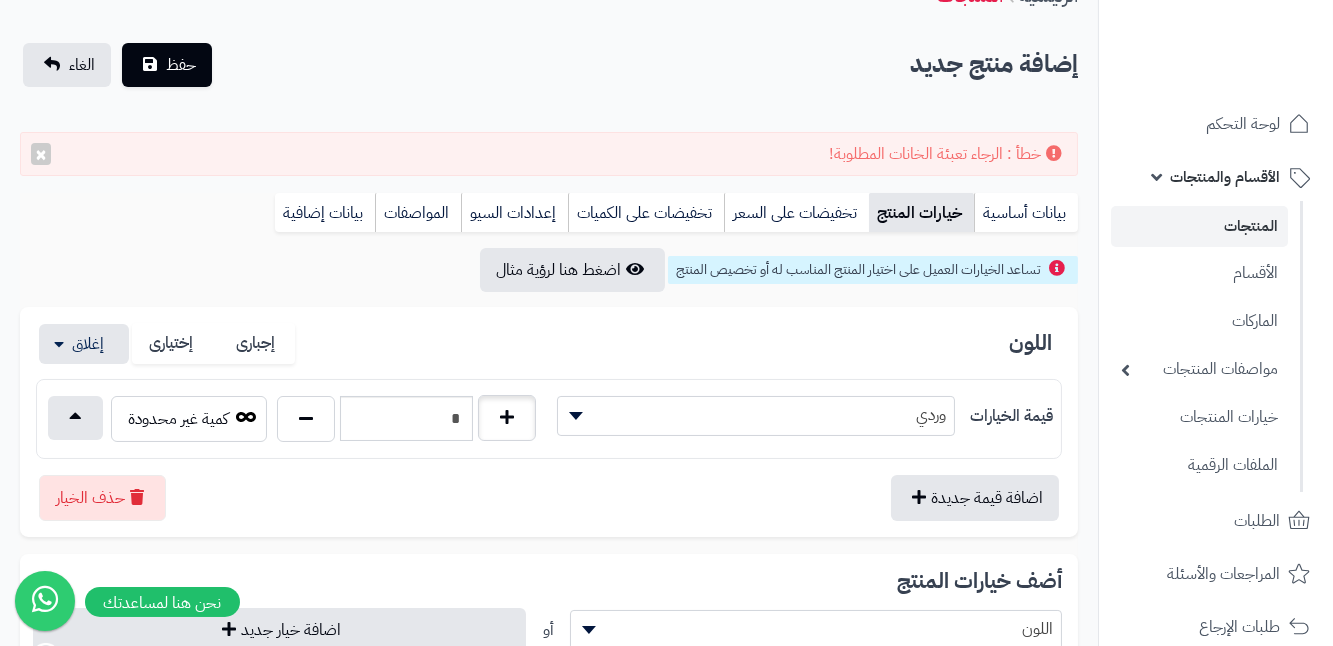type on "*" 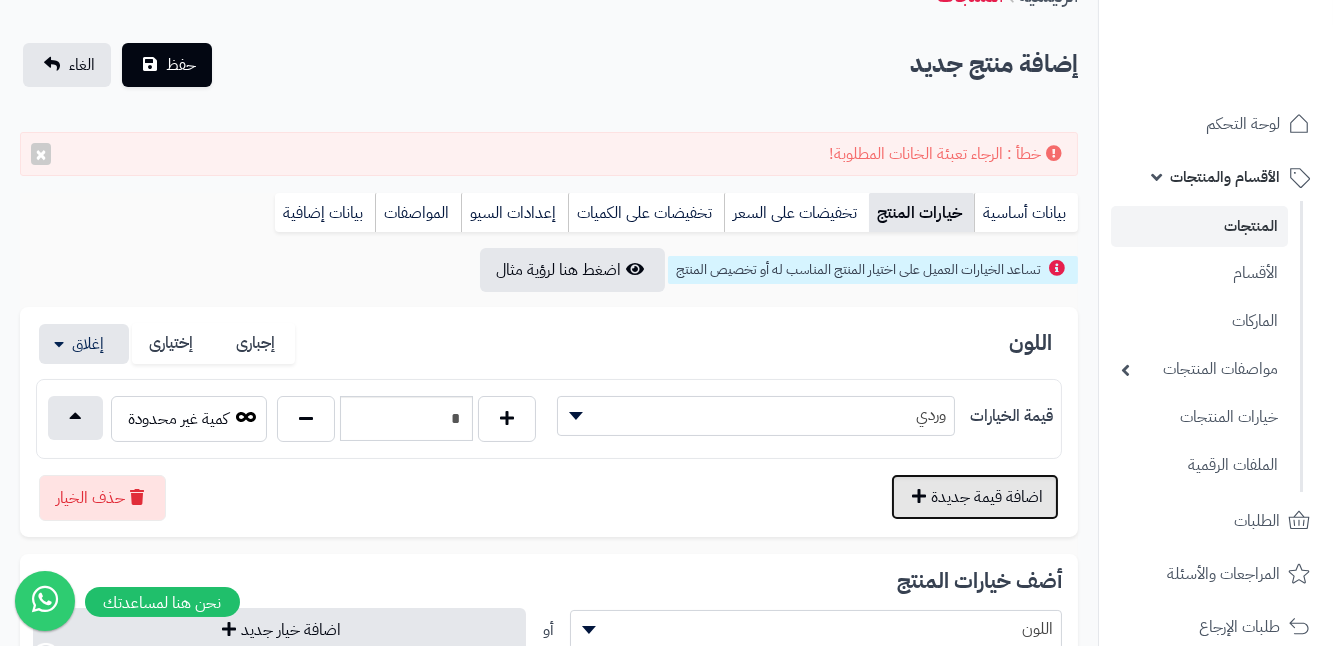 click on "اضافة قيمة جديدة" at bounding box center (975, 497) 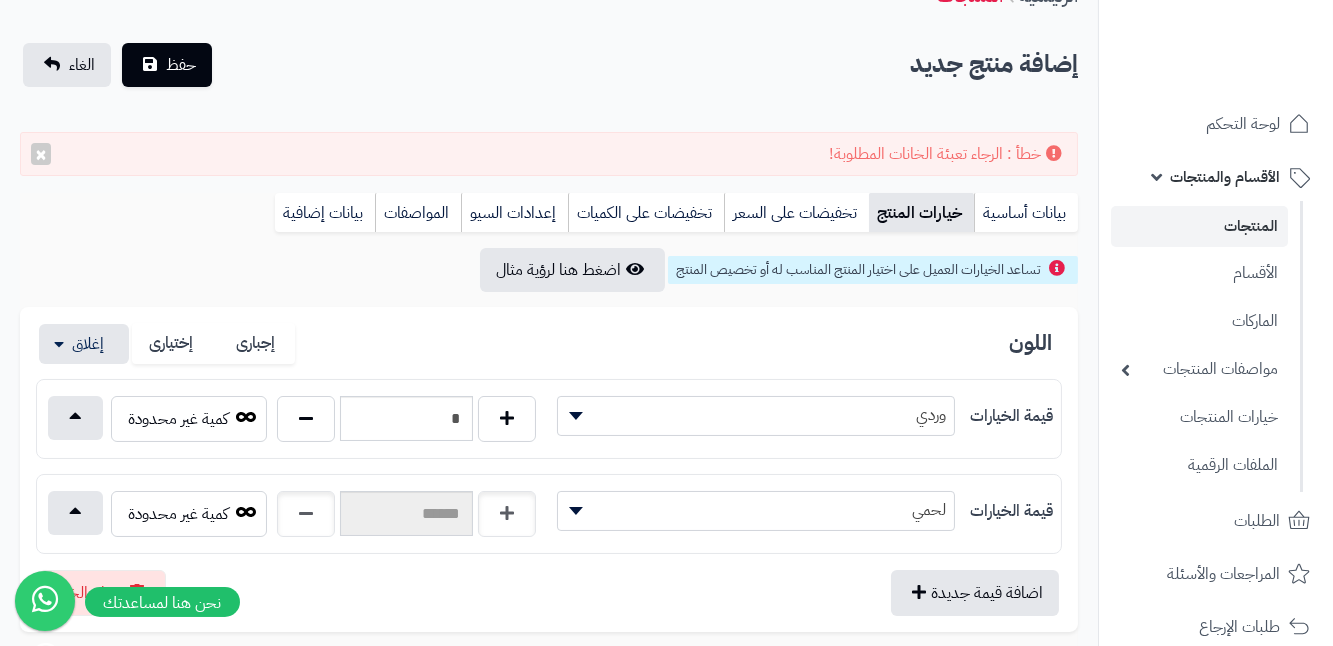 click at bounding box center (573, 511) 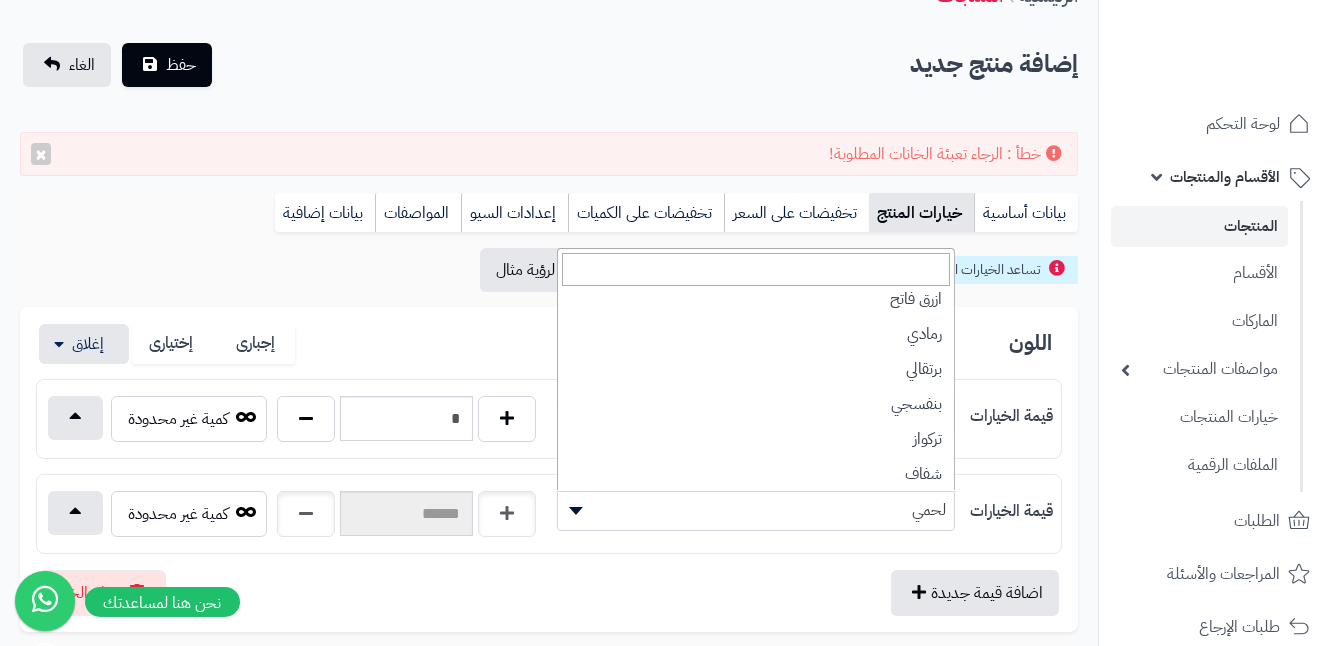 scroll, scrollTop: 1090, scrollLeft: 0, axis: vertical 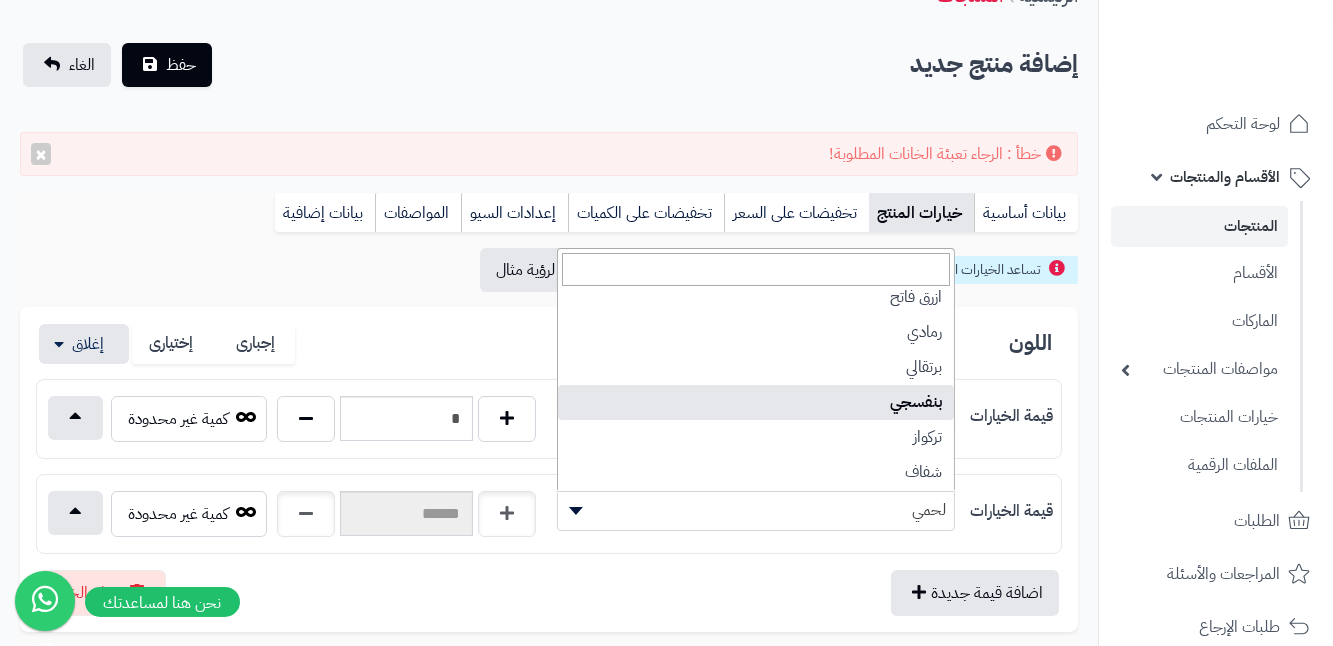select on "**" 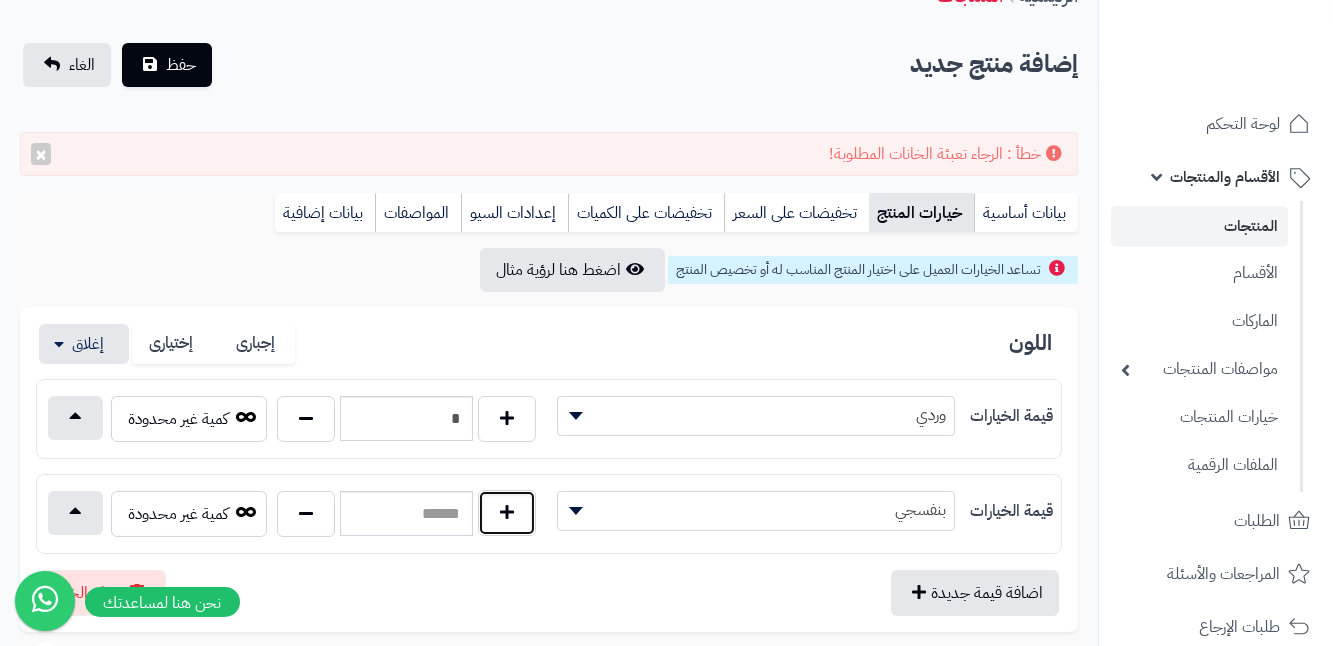 click at bounding box center [507, 513] 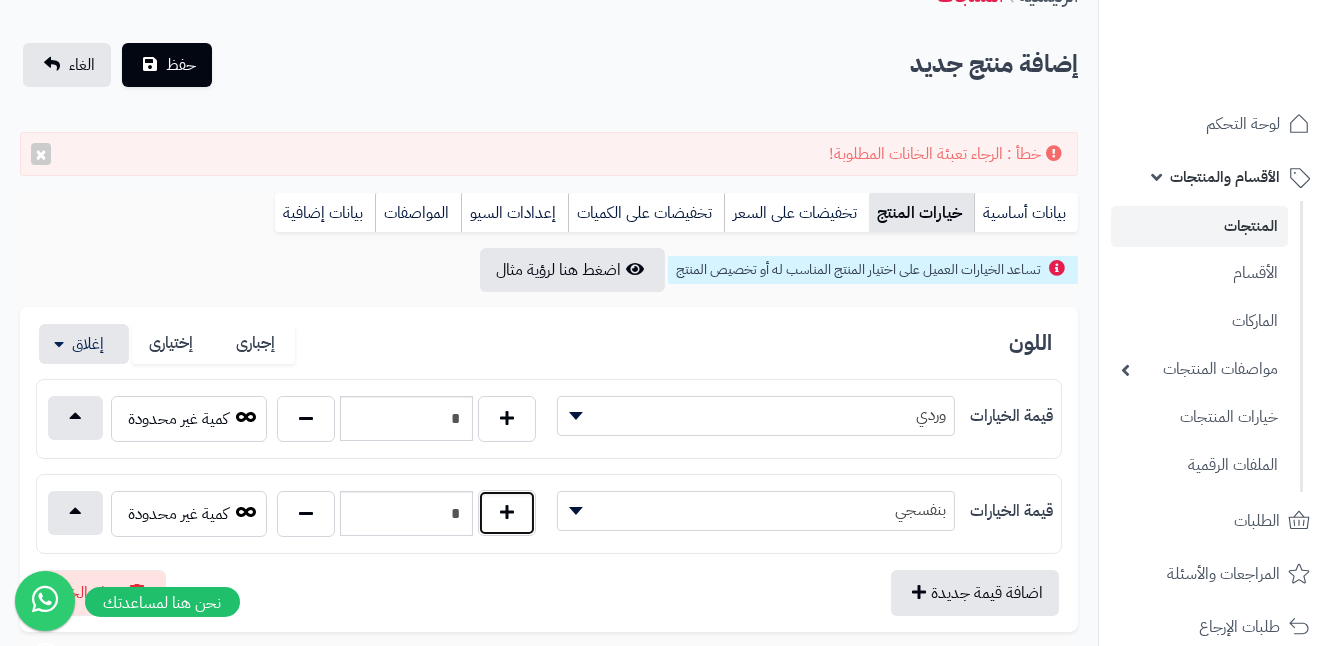 click at bounding box center [507, 513] 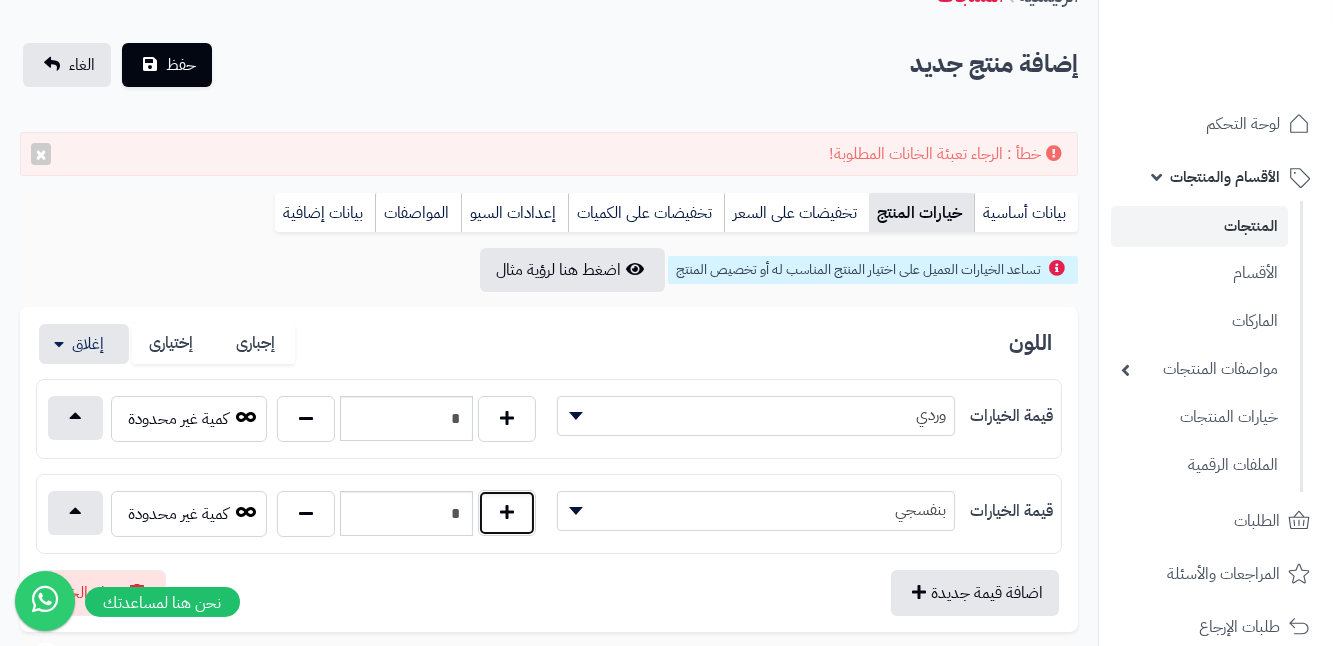 click at bounding box center [507, 513] 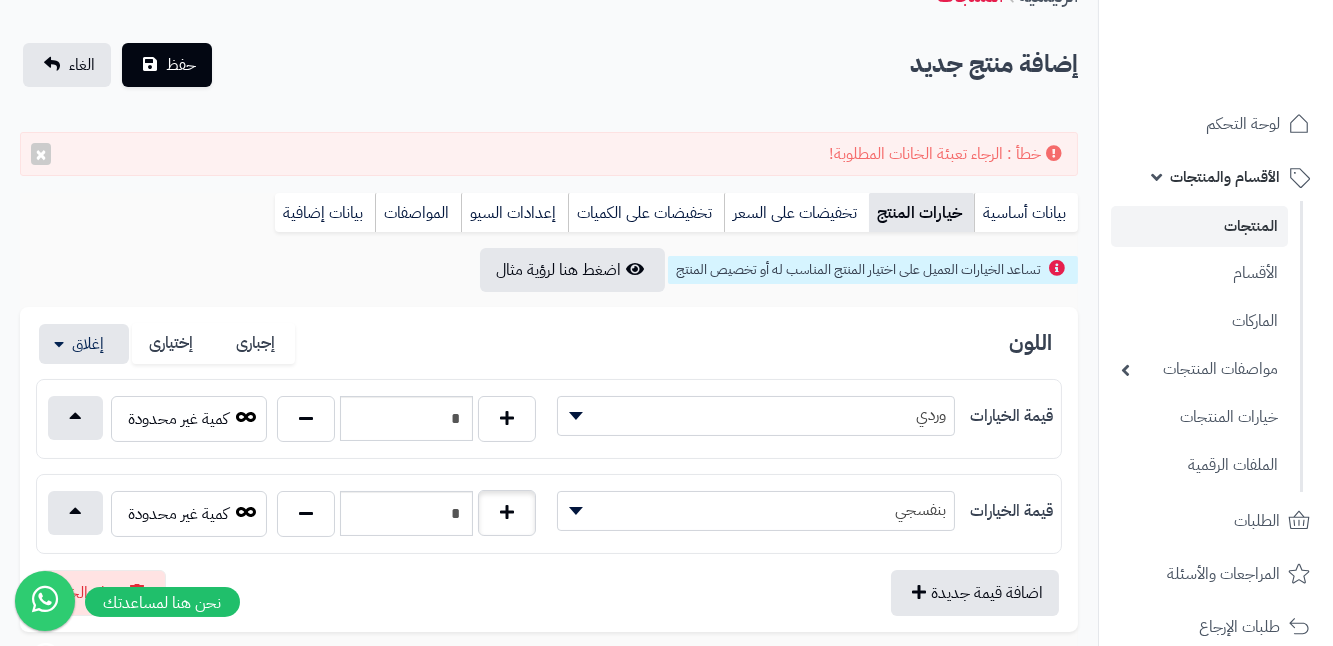 type on "*" 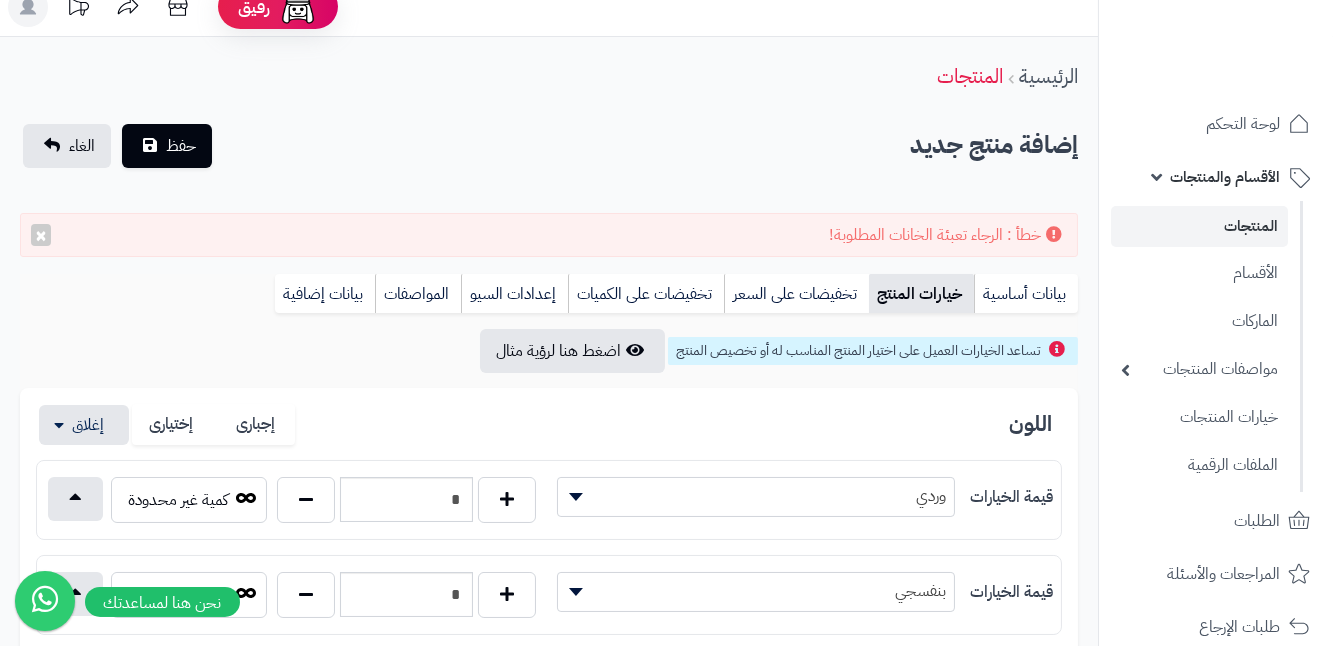 scroll, scrollTop: 0, scrollLeft: 0, axis: both 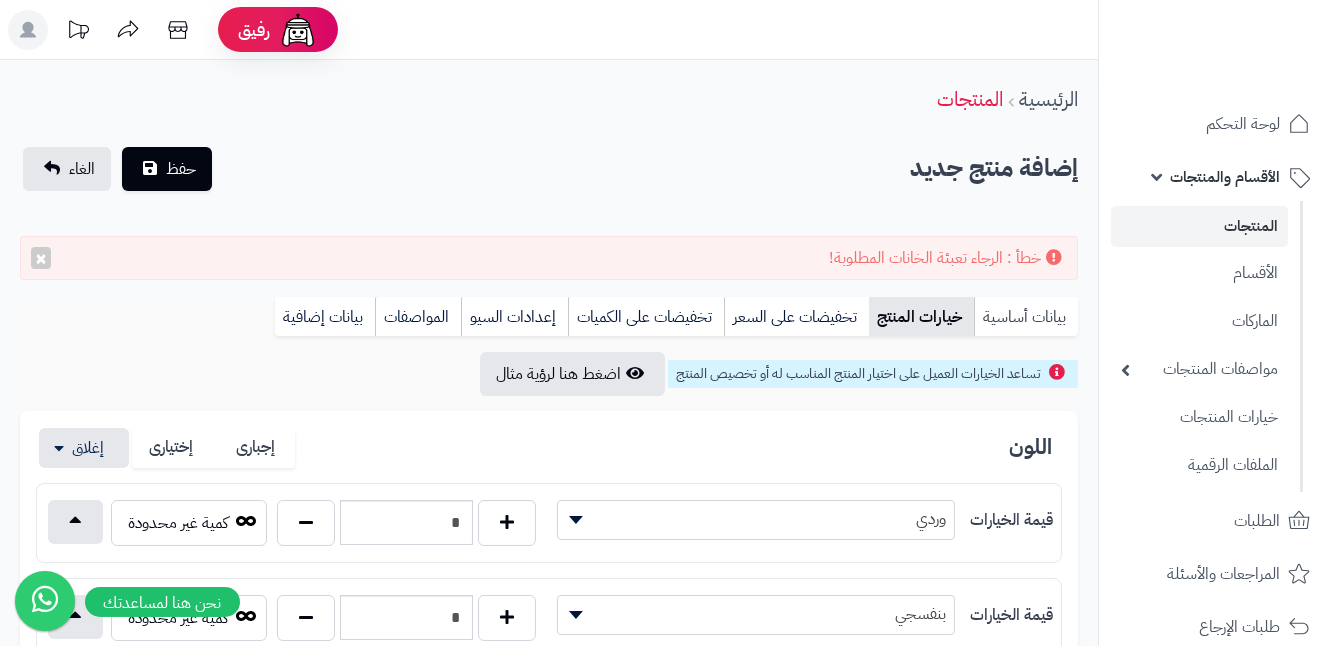 click on "بيانات أساسية" at bounding box center (1026, 317) 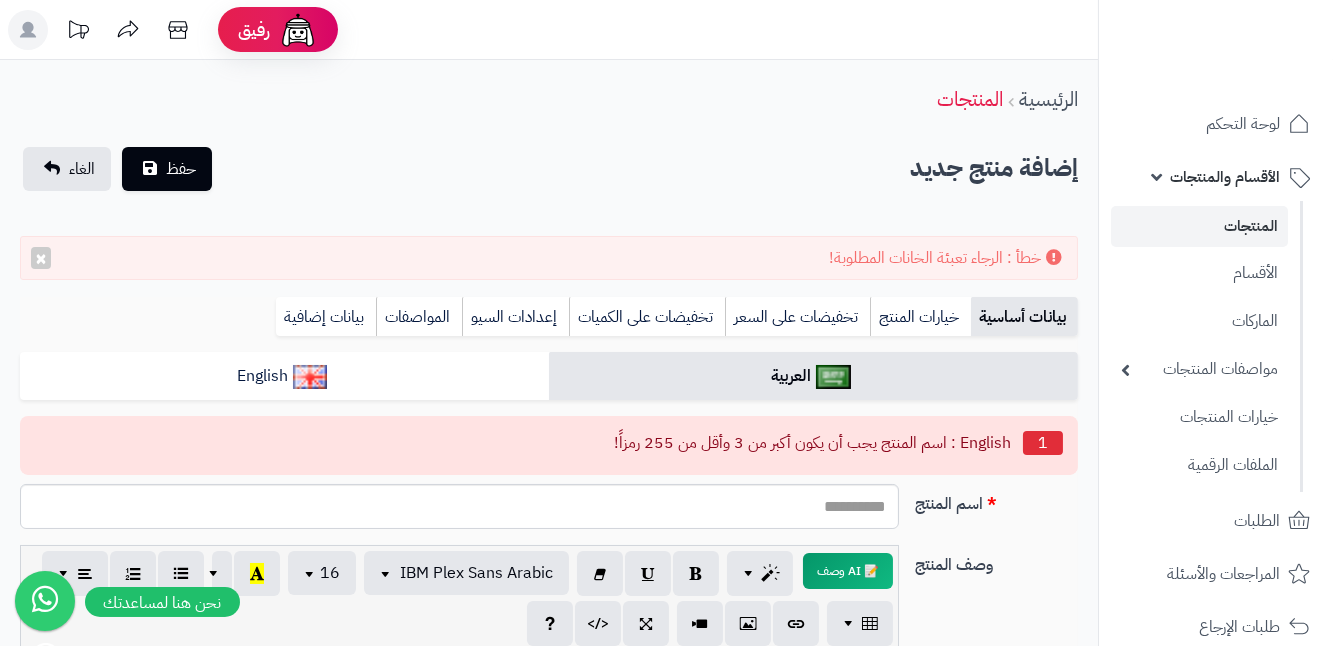 scroll, scrollTop: 0, scrollLeft: 0, axis: both 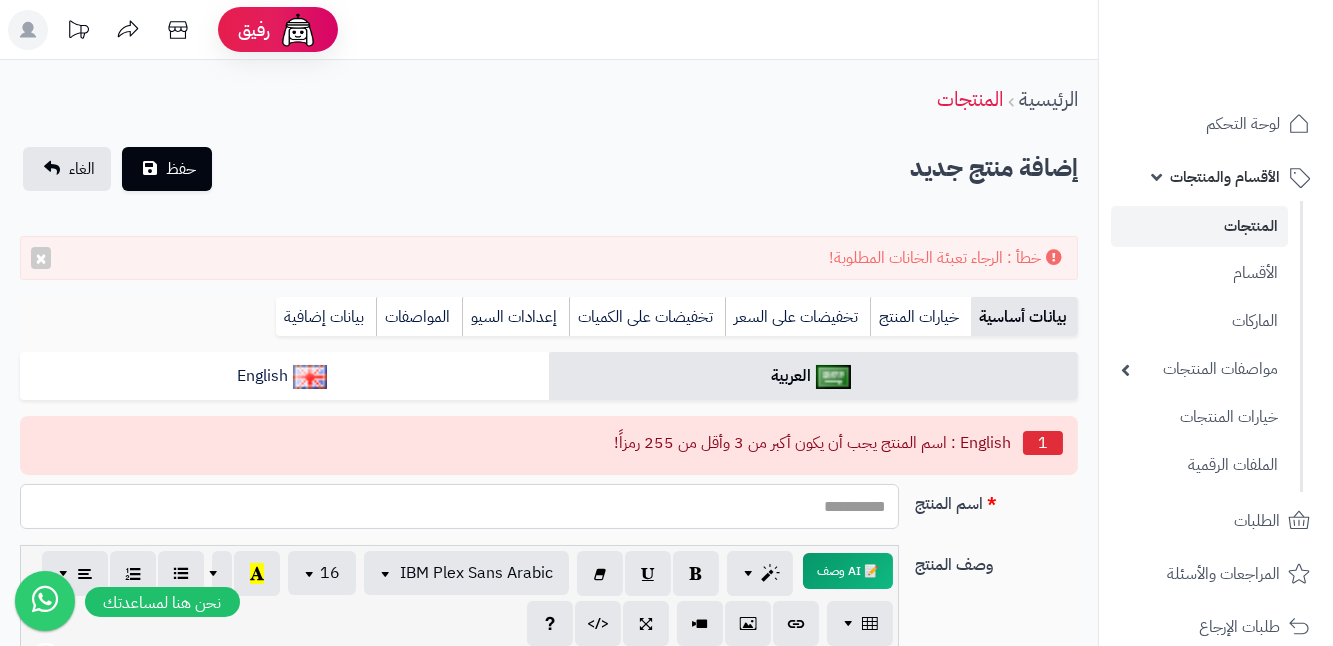 click on "اسم المنتج" at bounding box center [459, 506] 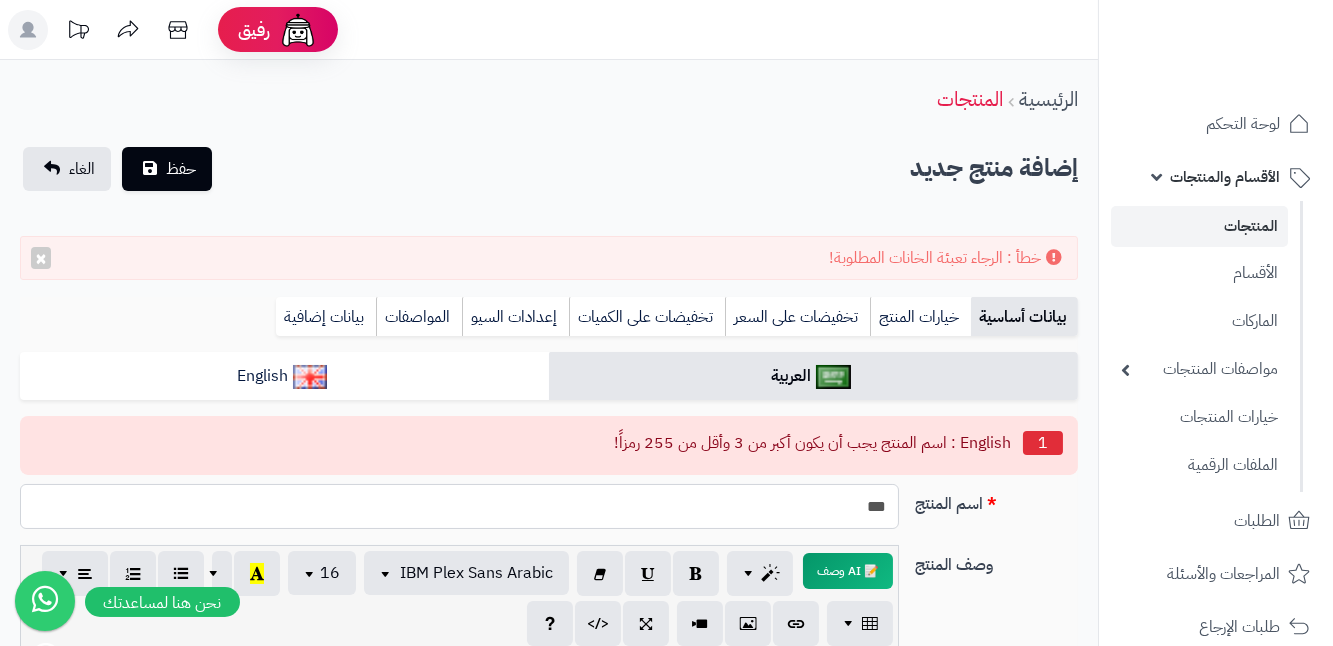 type on "**********" 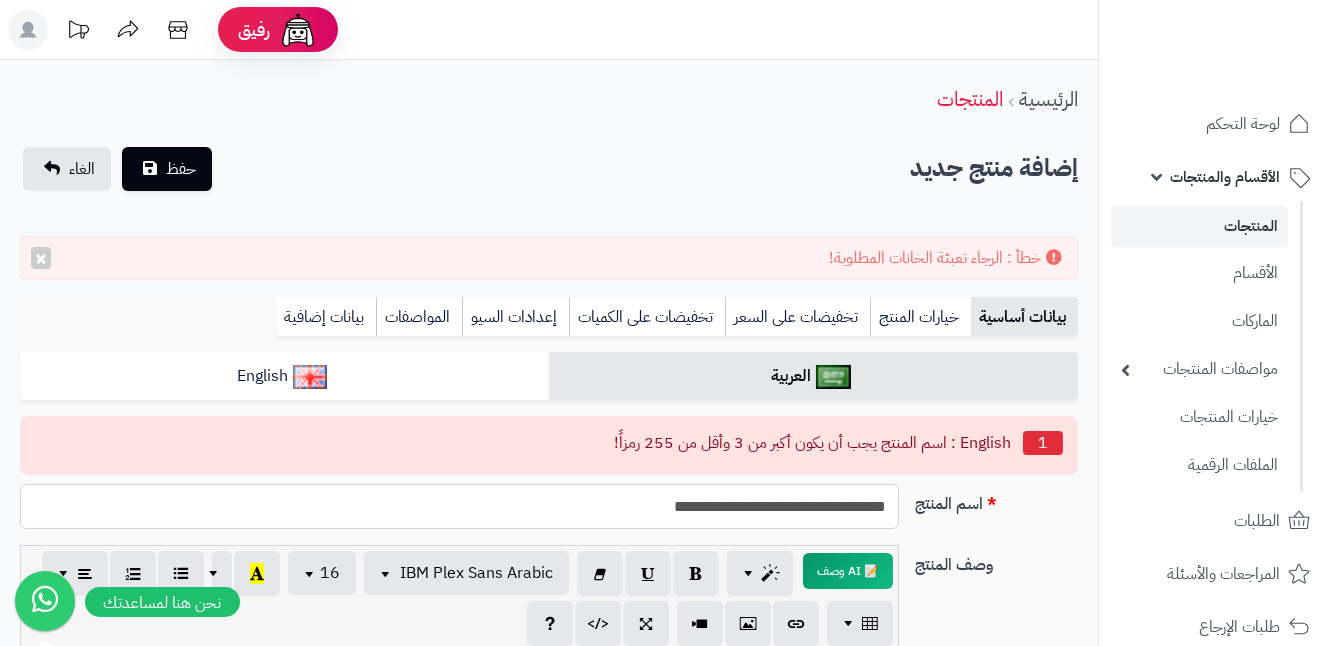 drag, startPoint x: 620, startPoint y: 516, endPoint x: 898, endPoint y: 512, distance: 278.02878 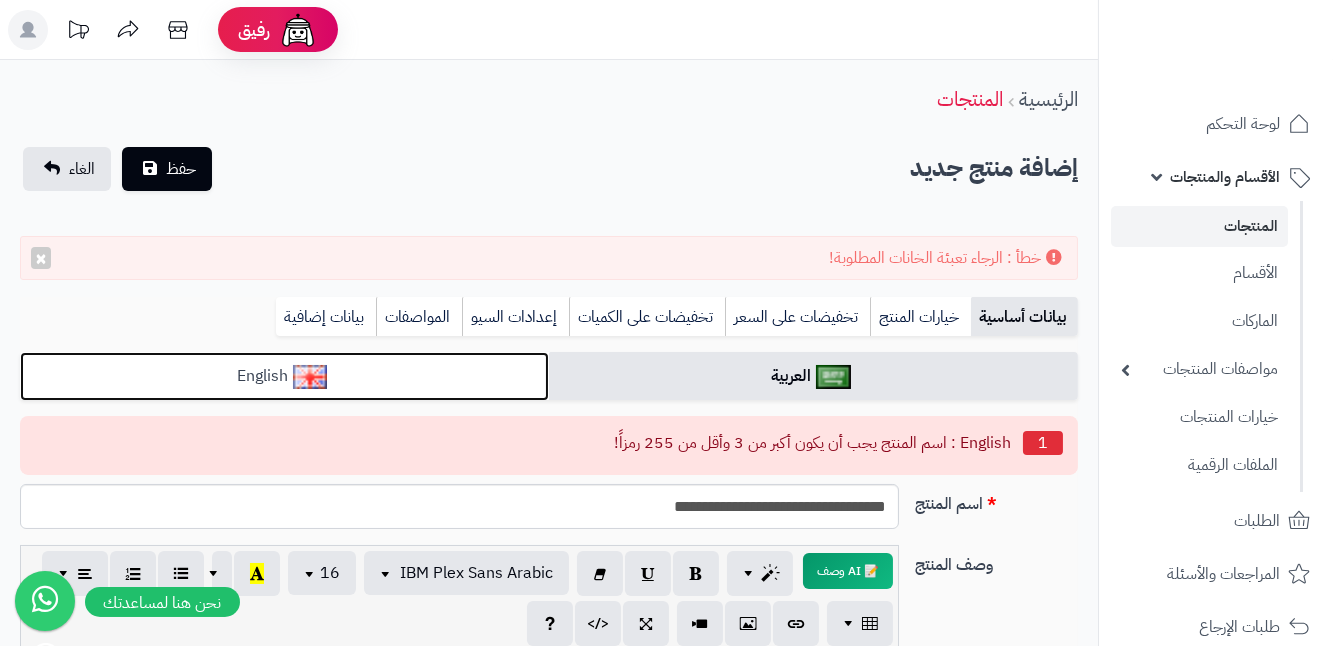 click on "English" at bounding box center (284, 376) 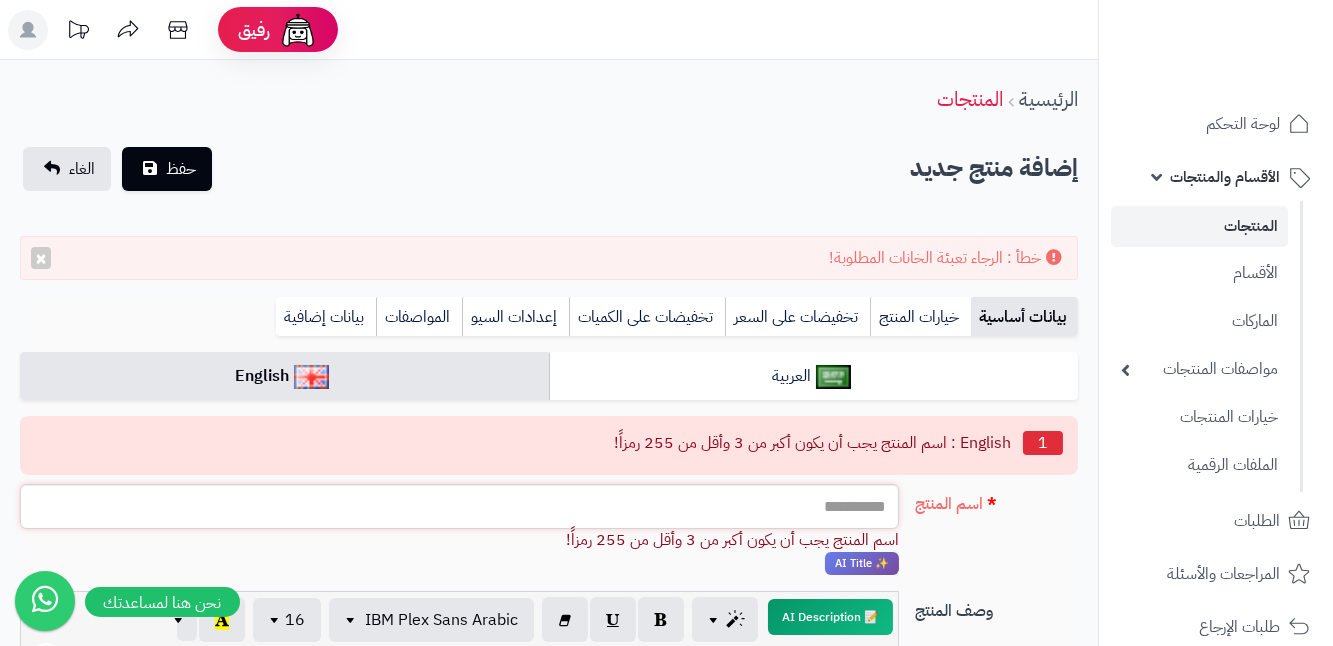 click on "اسم المنتج" at bounding box center (459, 506) 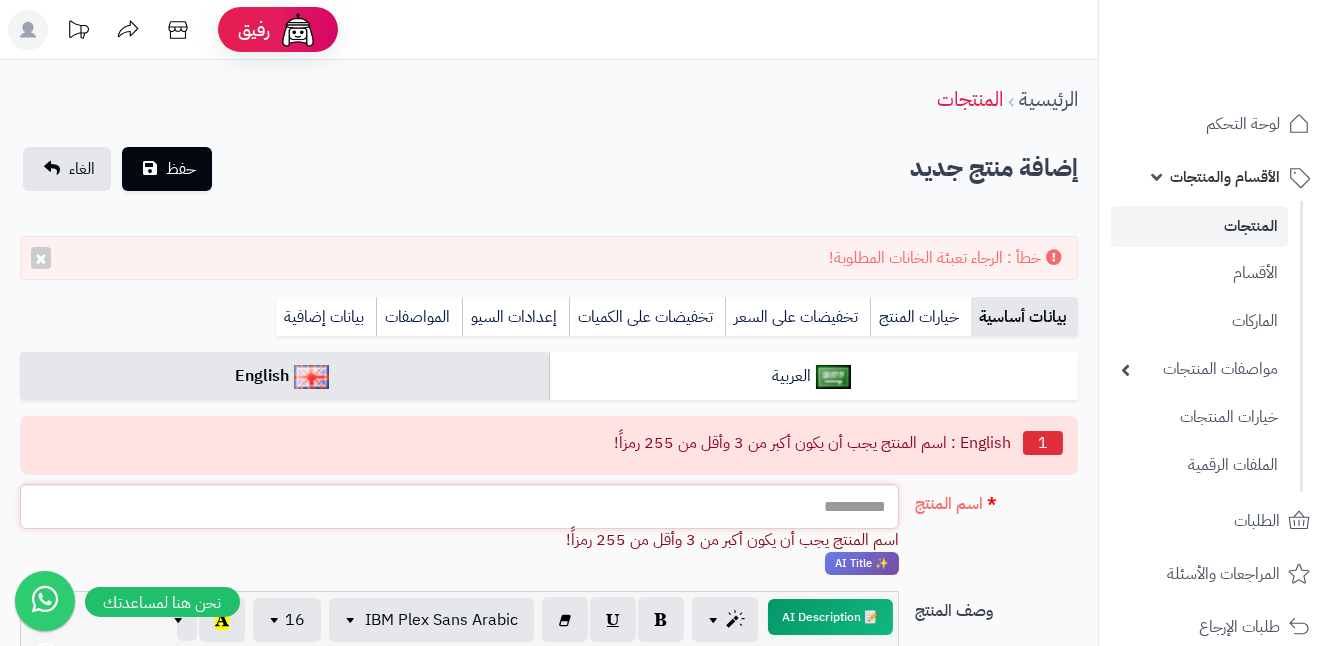 paste on "**********" 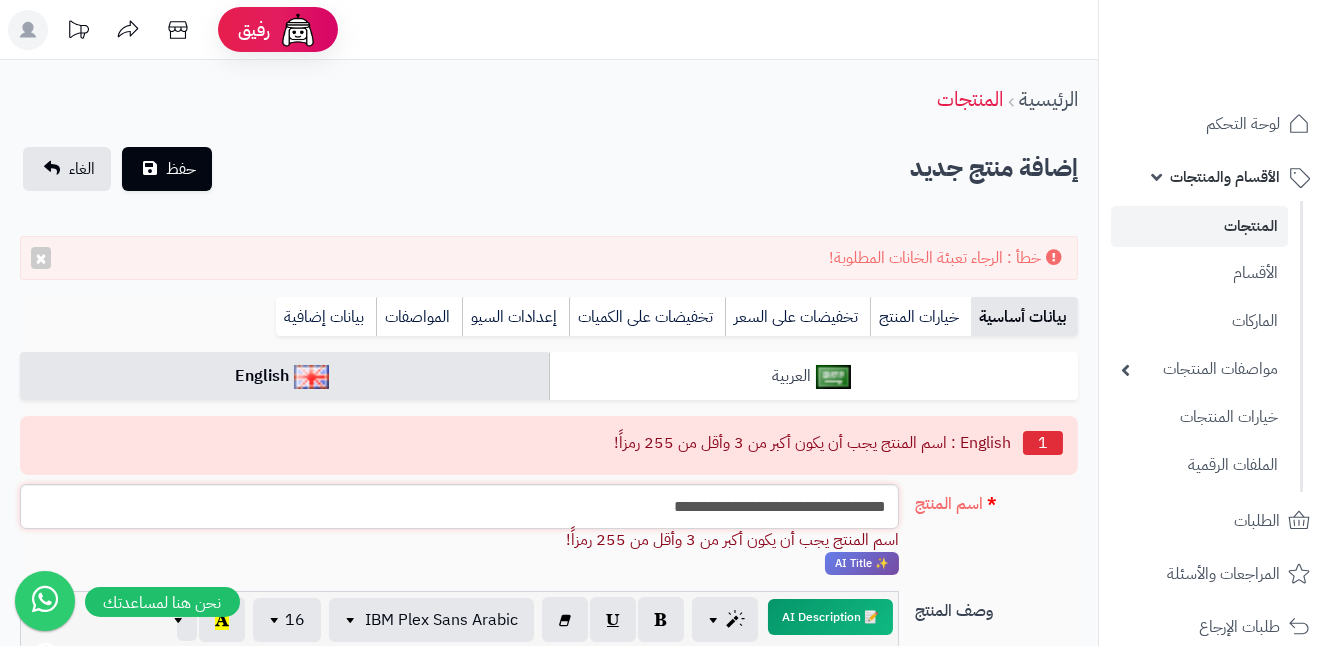 type on "**********" 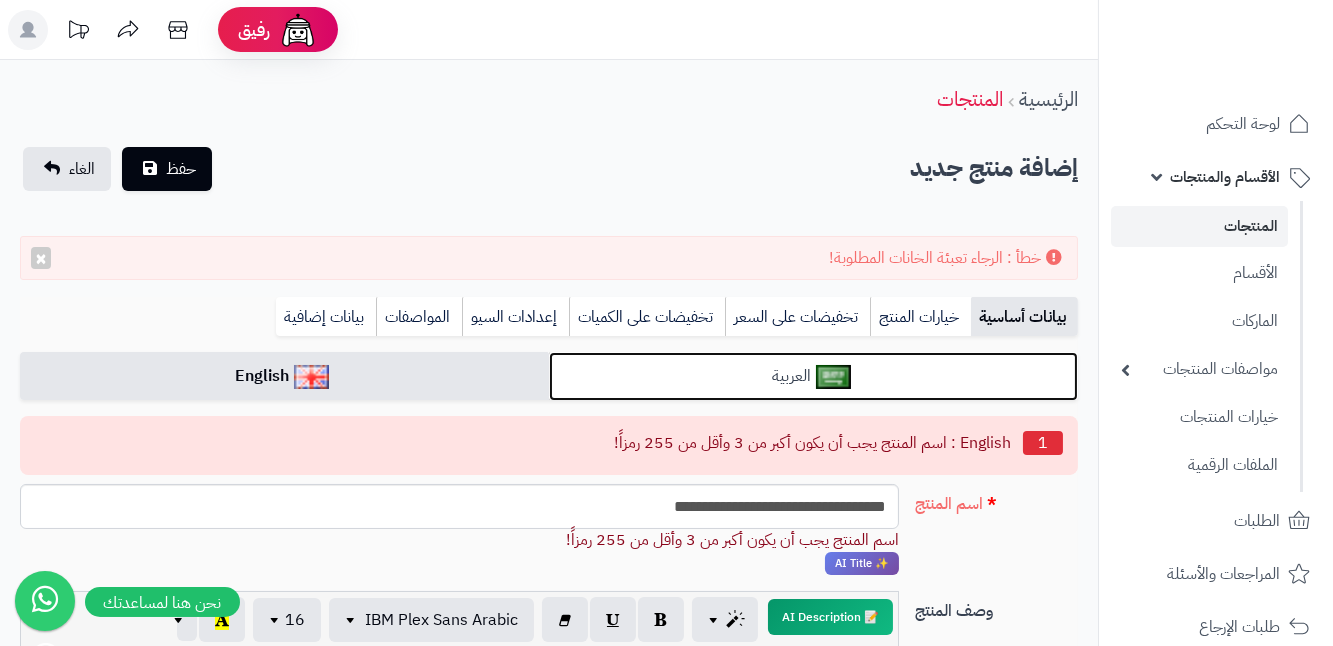 click on "العربية" at bounding box center (813, 376) 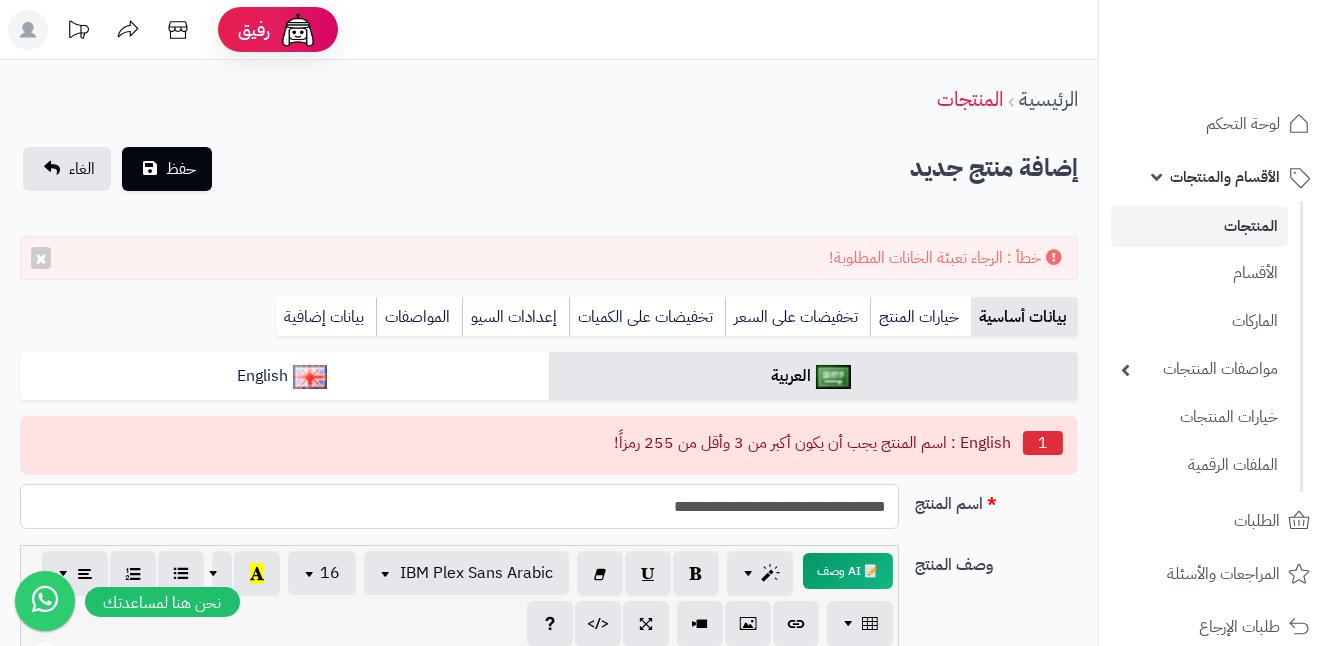 click on "**********" at bounding box center (459, 506) 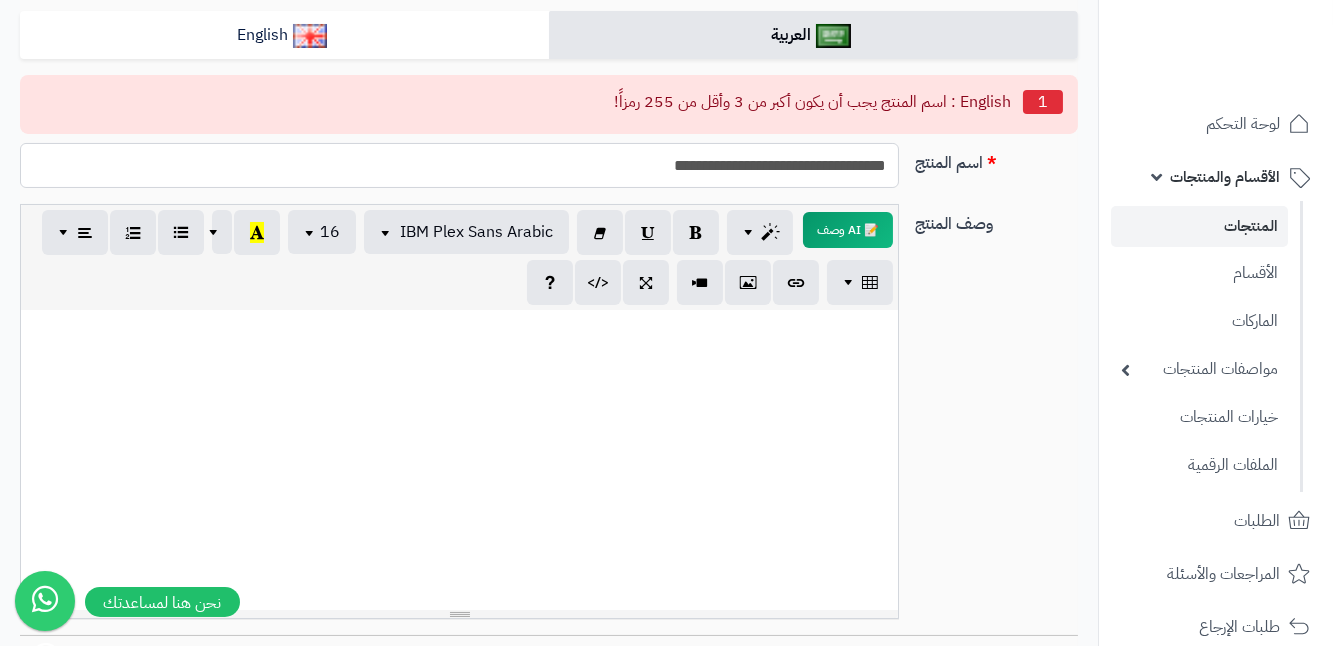 scroll, scrollTop: 363, scrollLeft: 0, axis: vertical 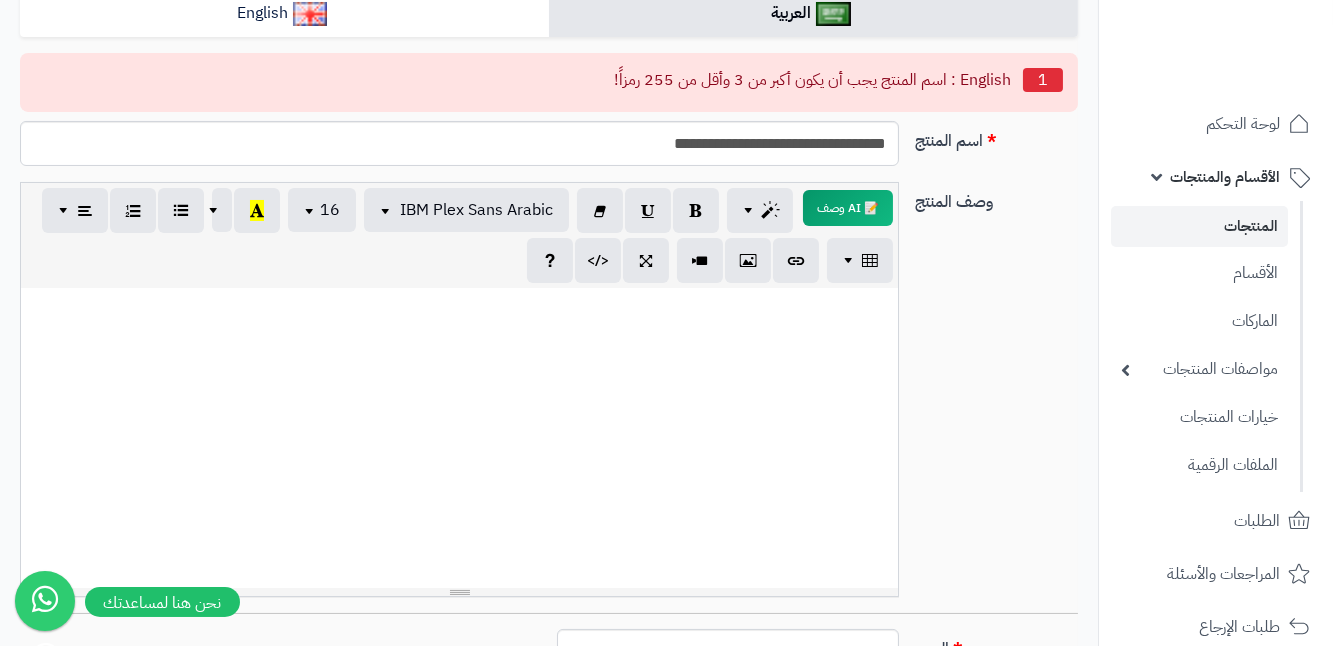 click at bounding box center (459, 438) 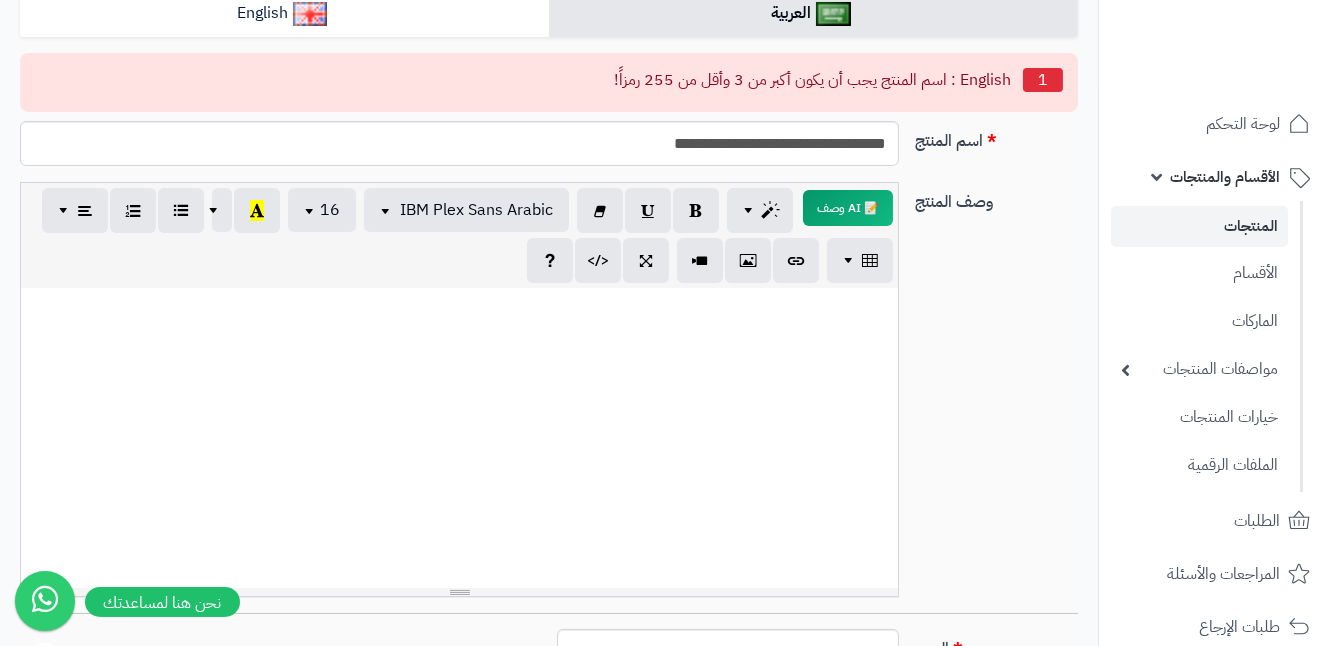 type 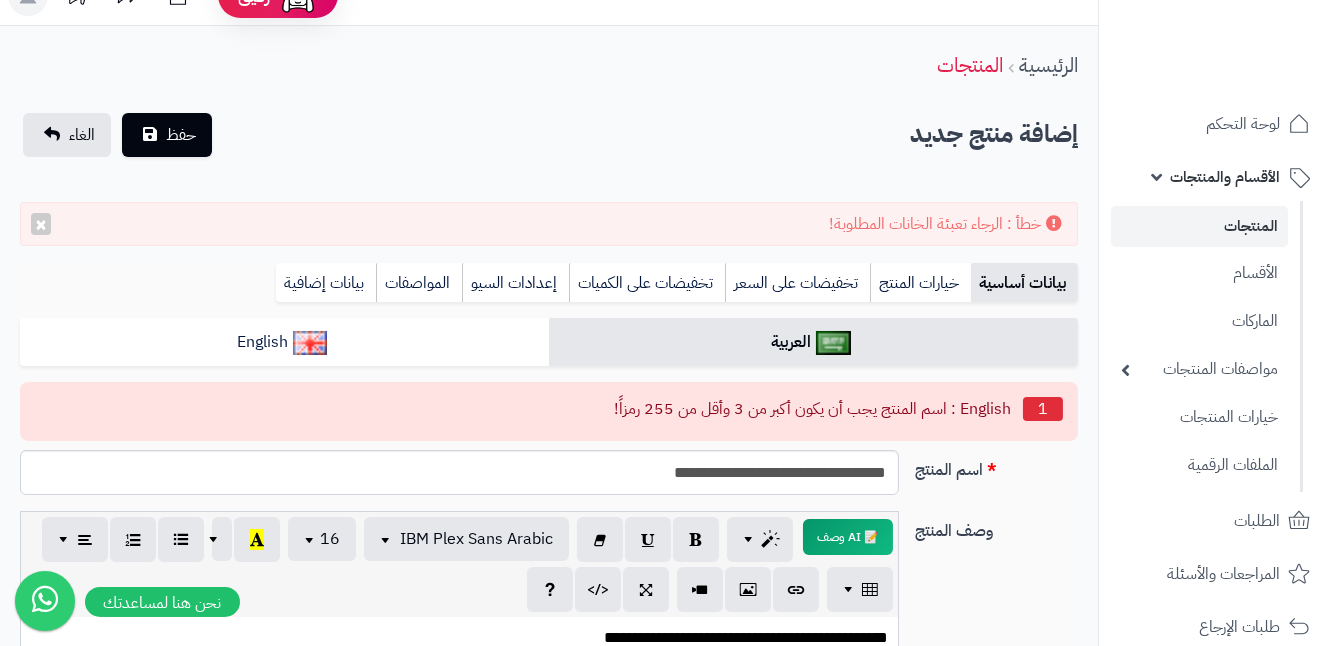scroll, scrollTop: 0, scrollLeft: 0, axis: both 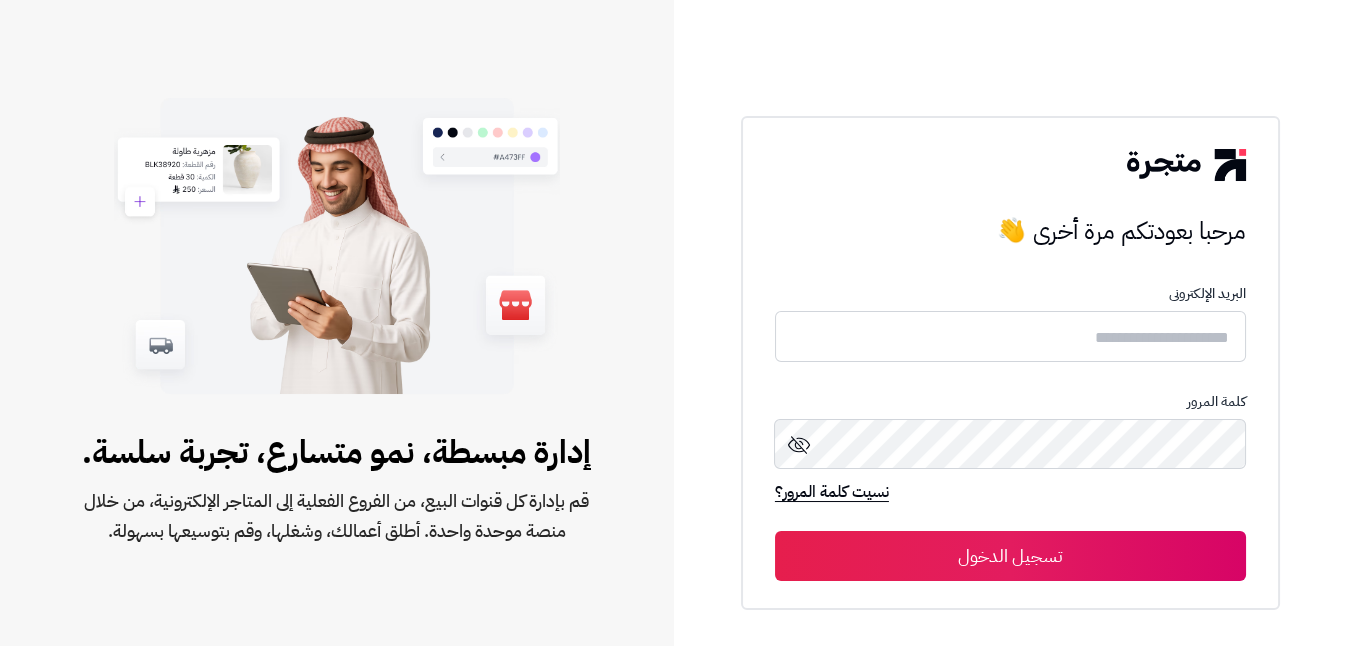 type on "**********" 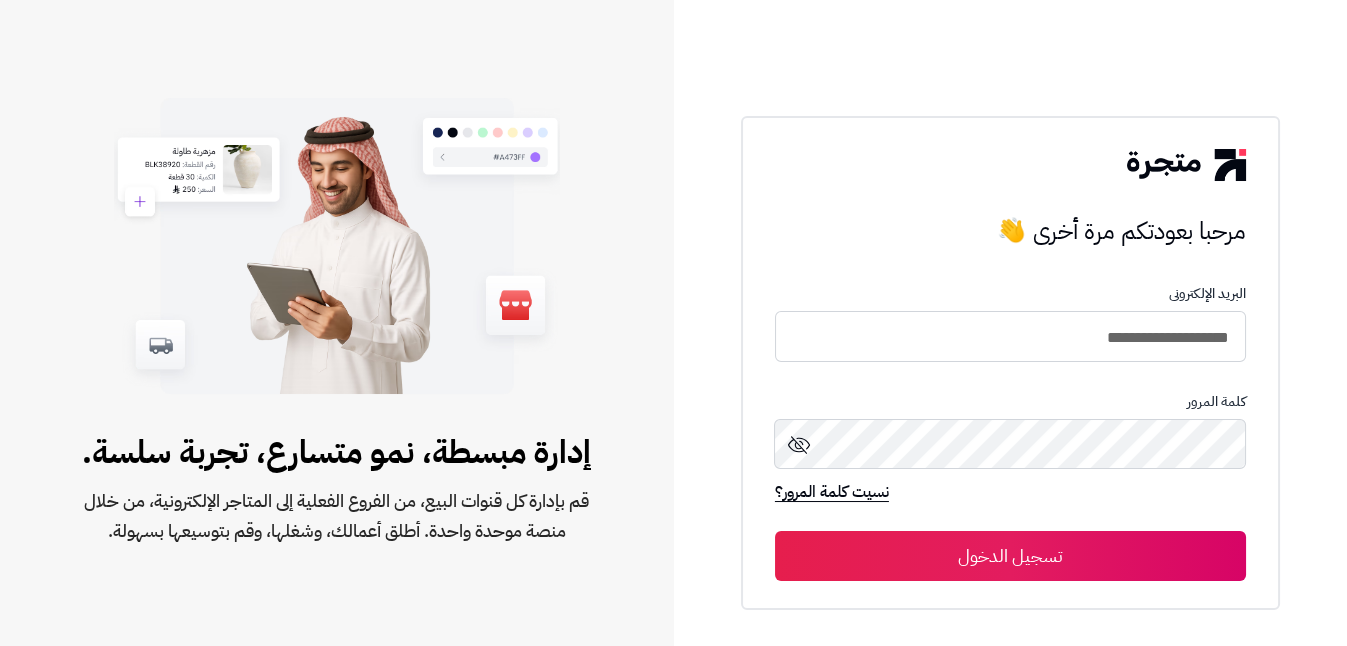 click on "**********" at bounding box center (1010, 363) 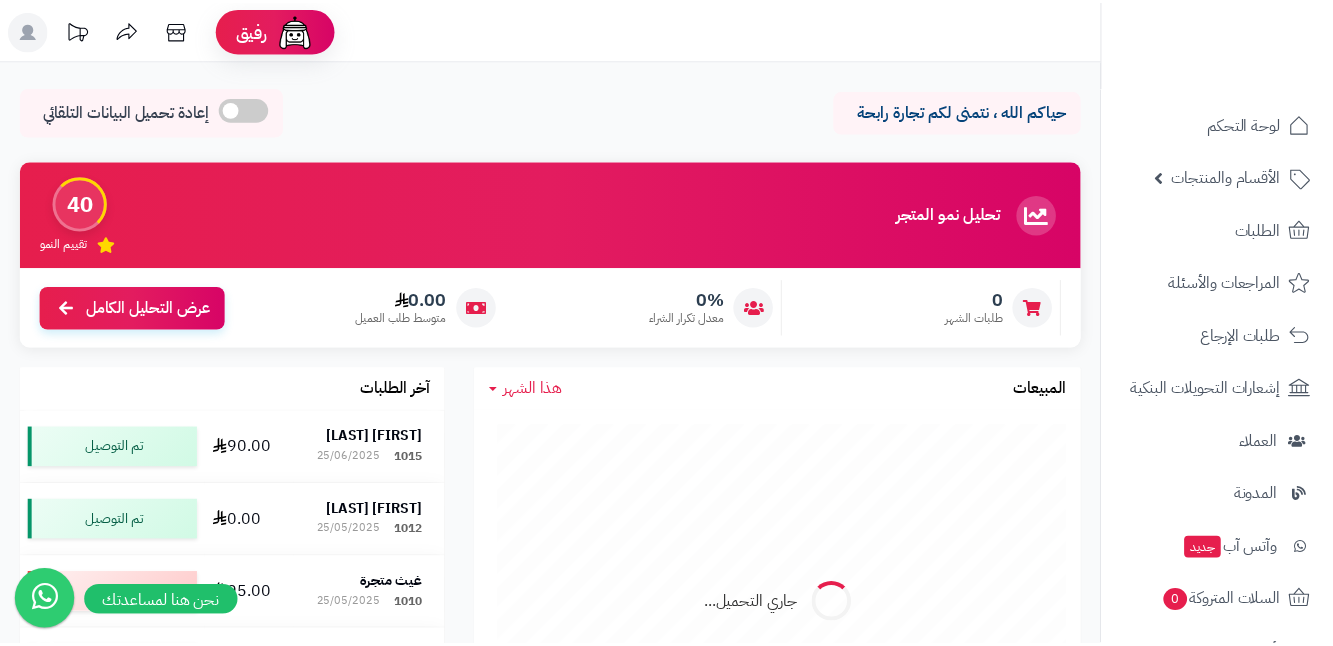 scroll, scrollTop: 0, scrollLeft: 0, axis: both 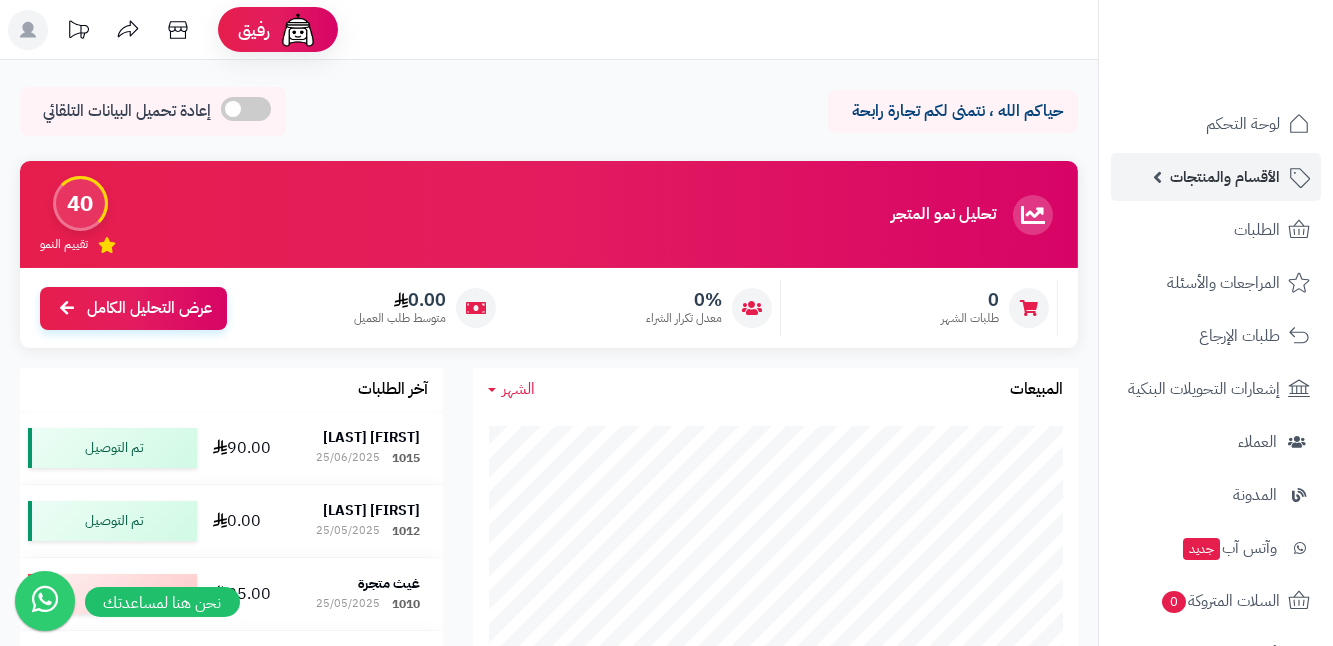click on "الأقسام والمنتجات" at bounding box center [1225, 177] 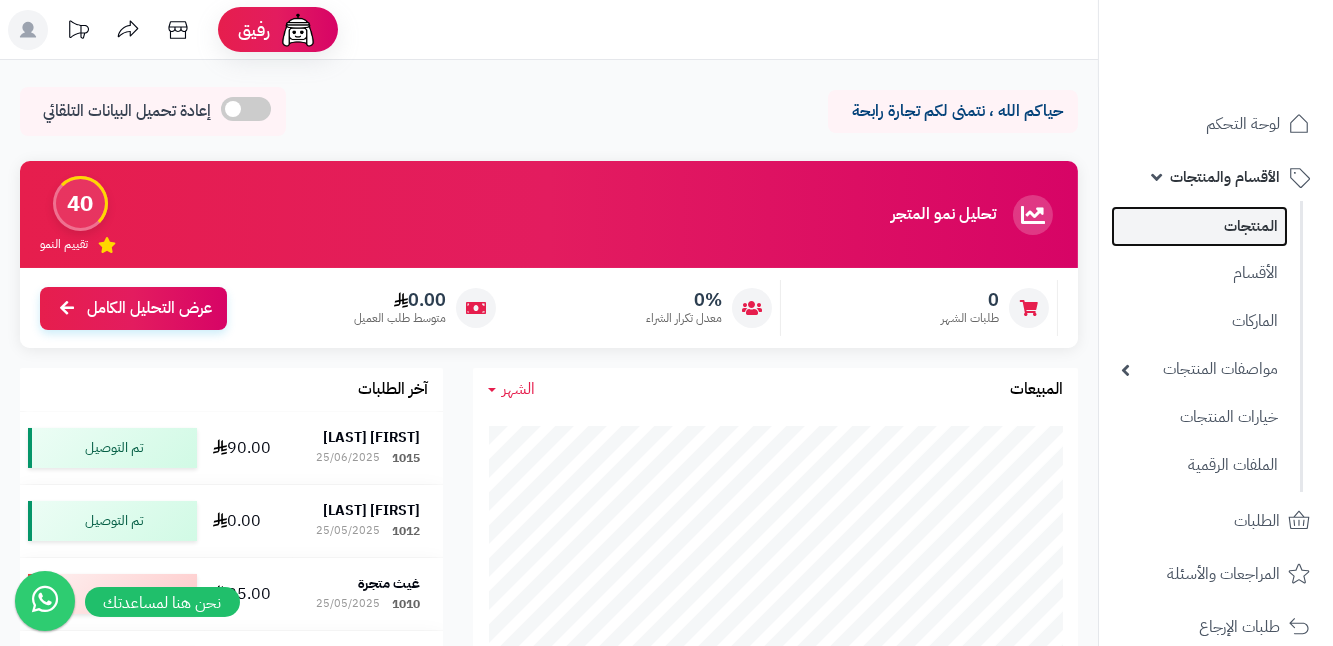 click on "المنتجات" at bounding box center [1199, 226] 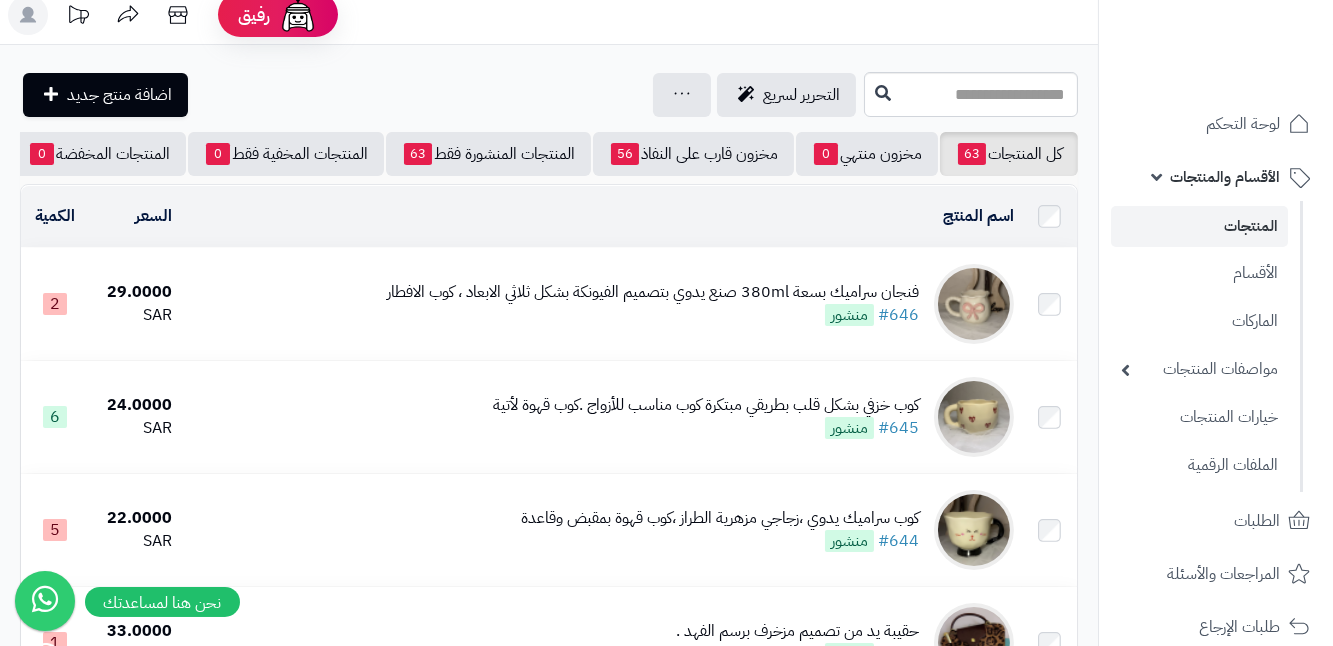 scroll, scrollTop: 0, scrollLeft: 0, axis: both 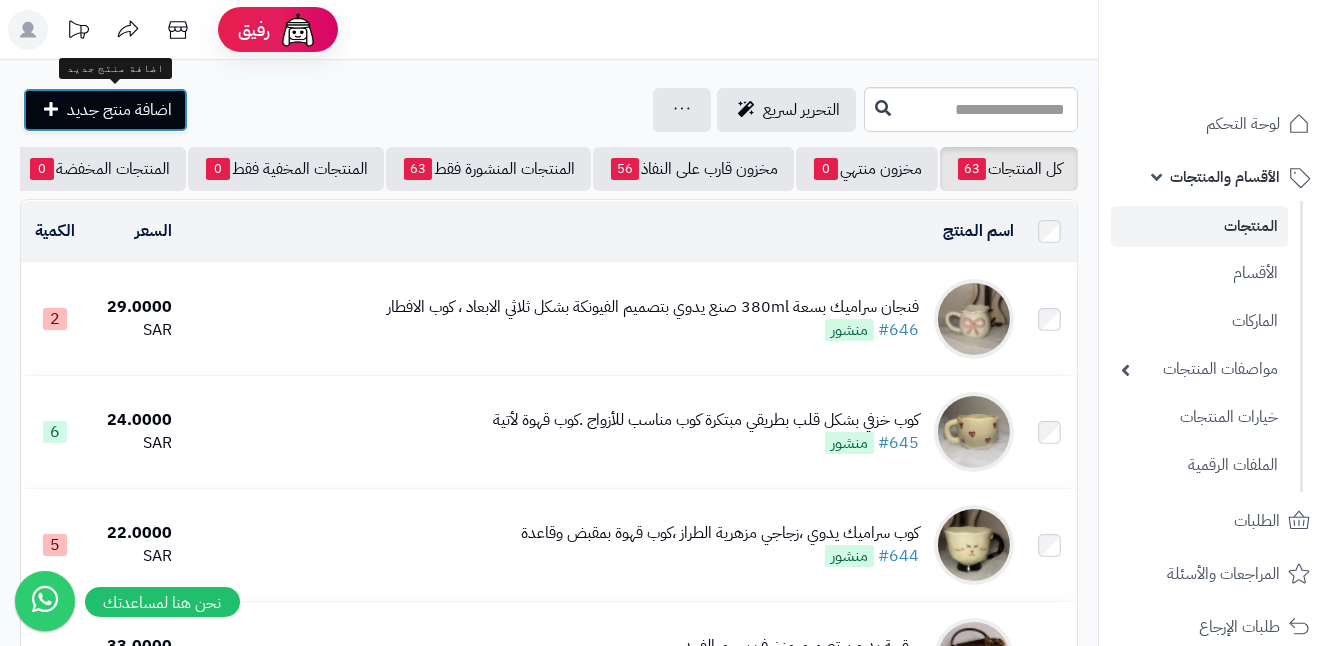 click on "اضافة منتج جديد" at bounding box center [119, 110] 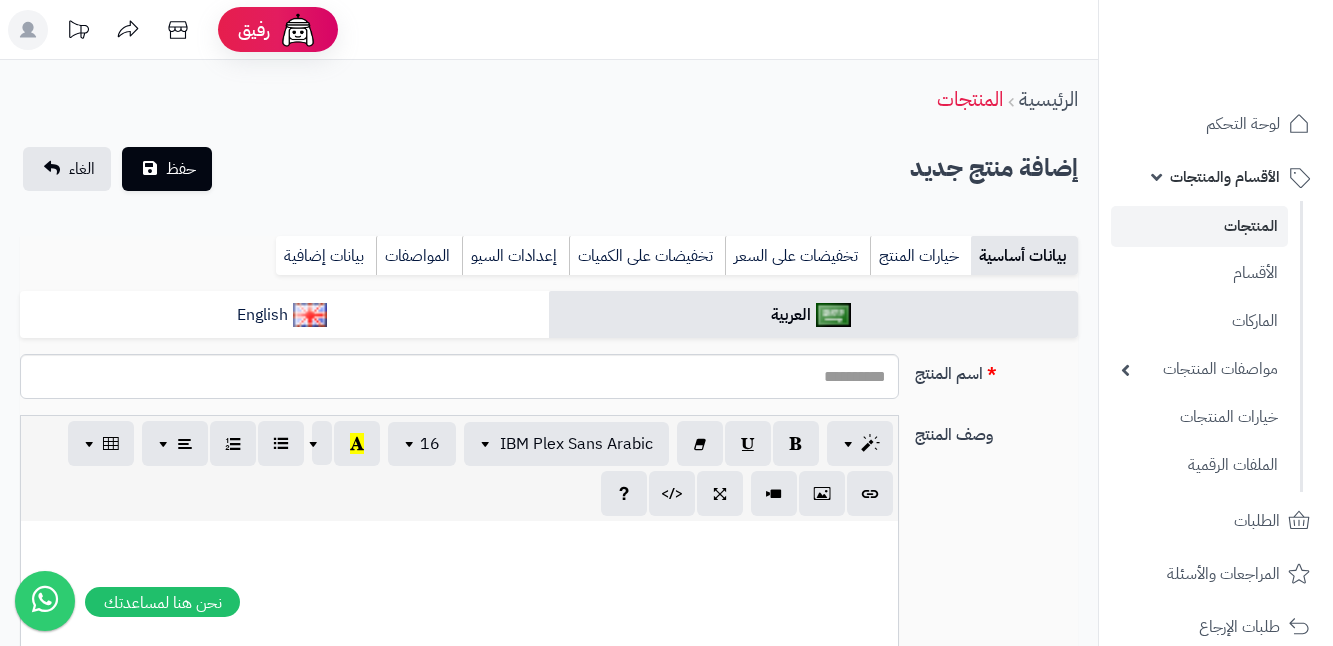select 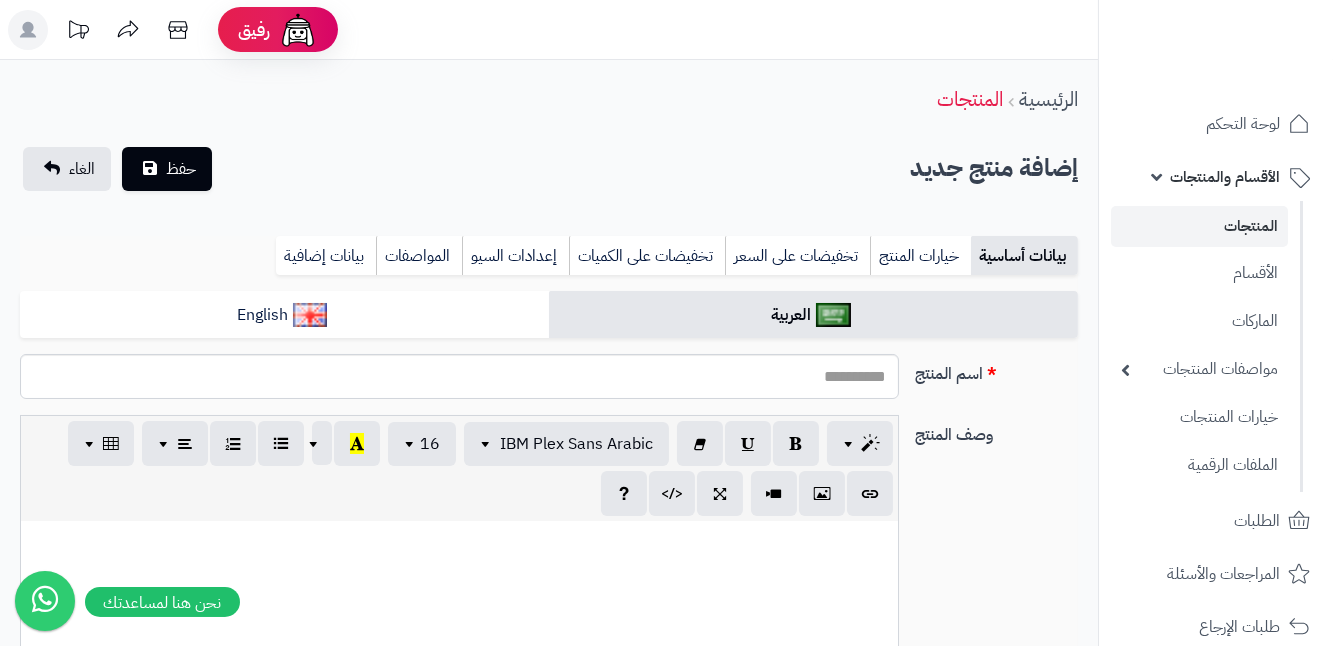 scroll, scrollTop: 0, scrollLeft: 13, axis: horizontal 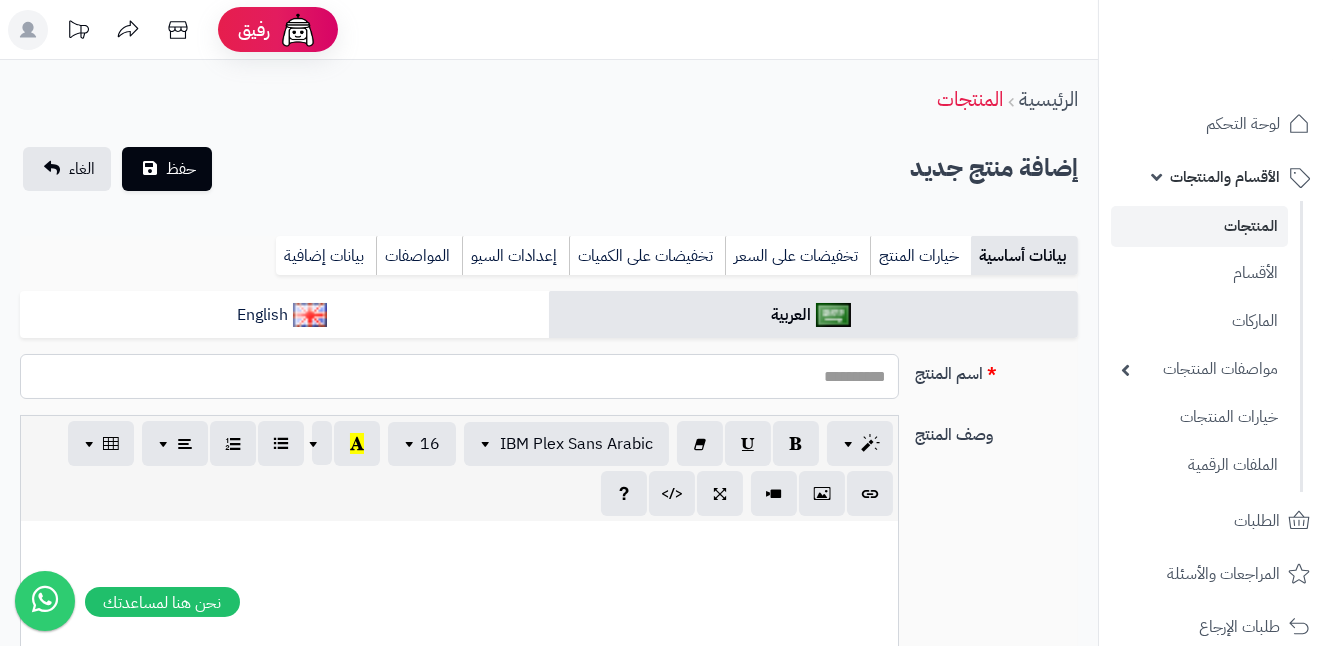 click on "اسم المنتج" at bounding box center (459, 376) 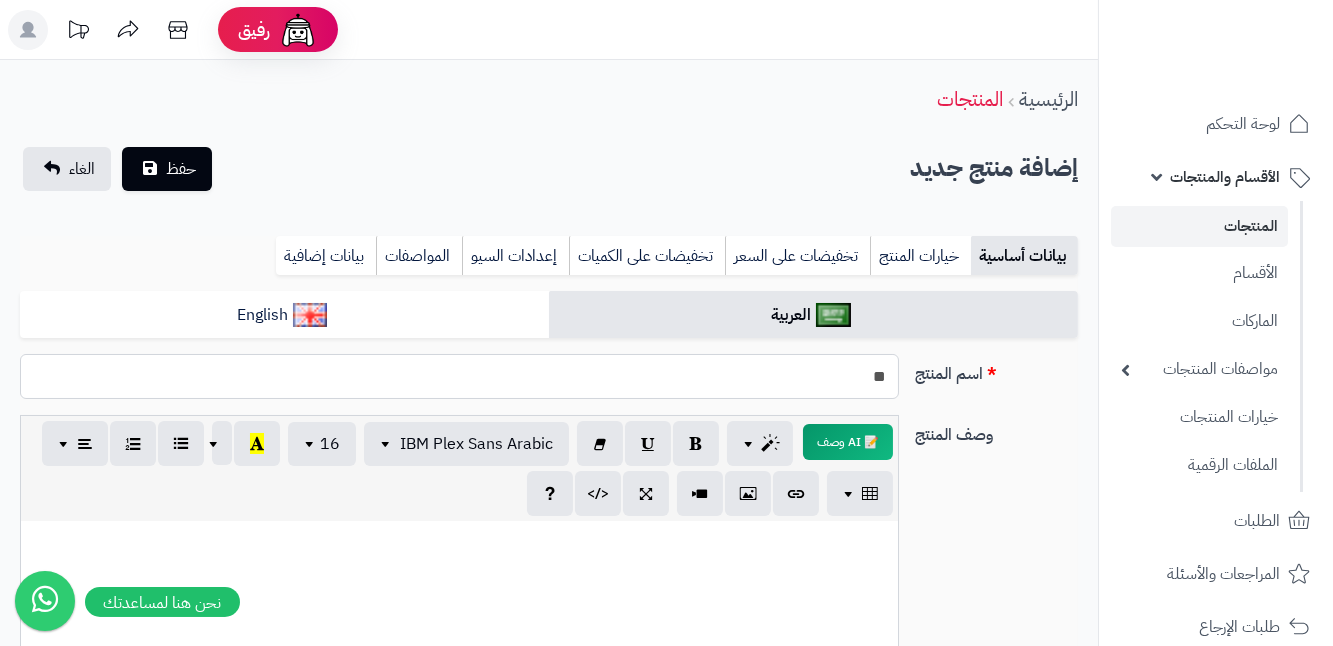 click on "**" at bounding box center (459, 376) 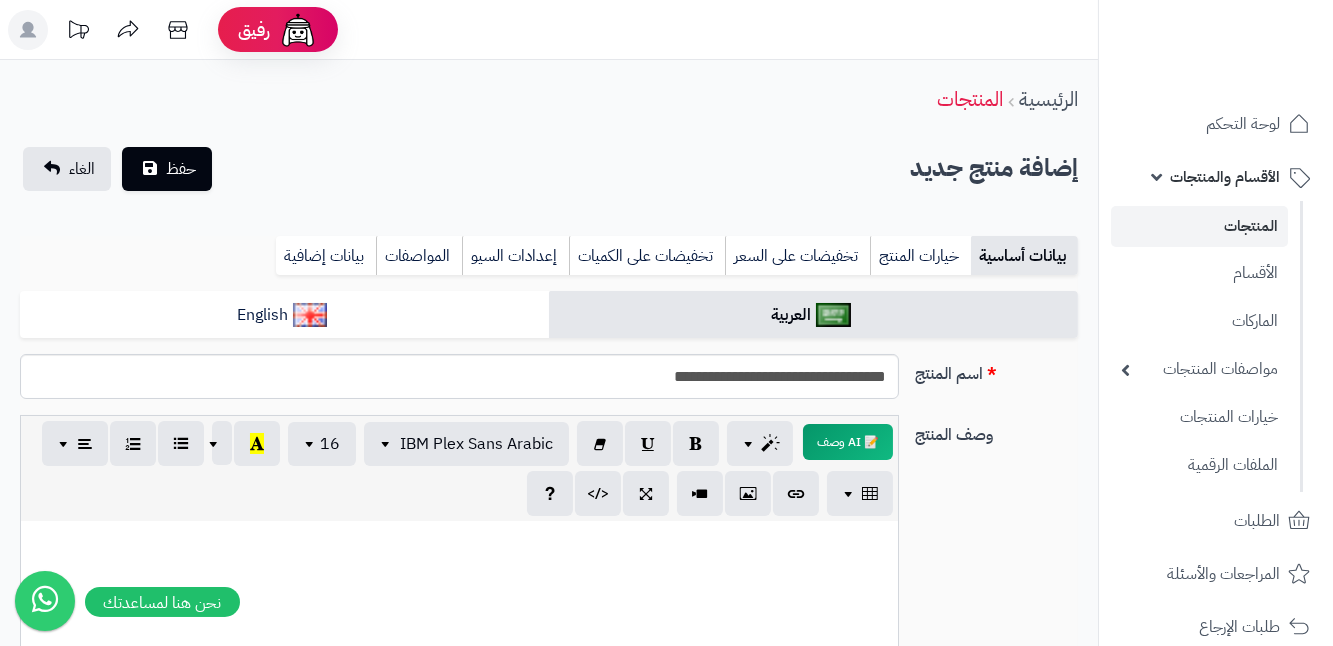 click at bounding box center [459, 671] 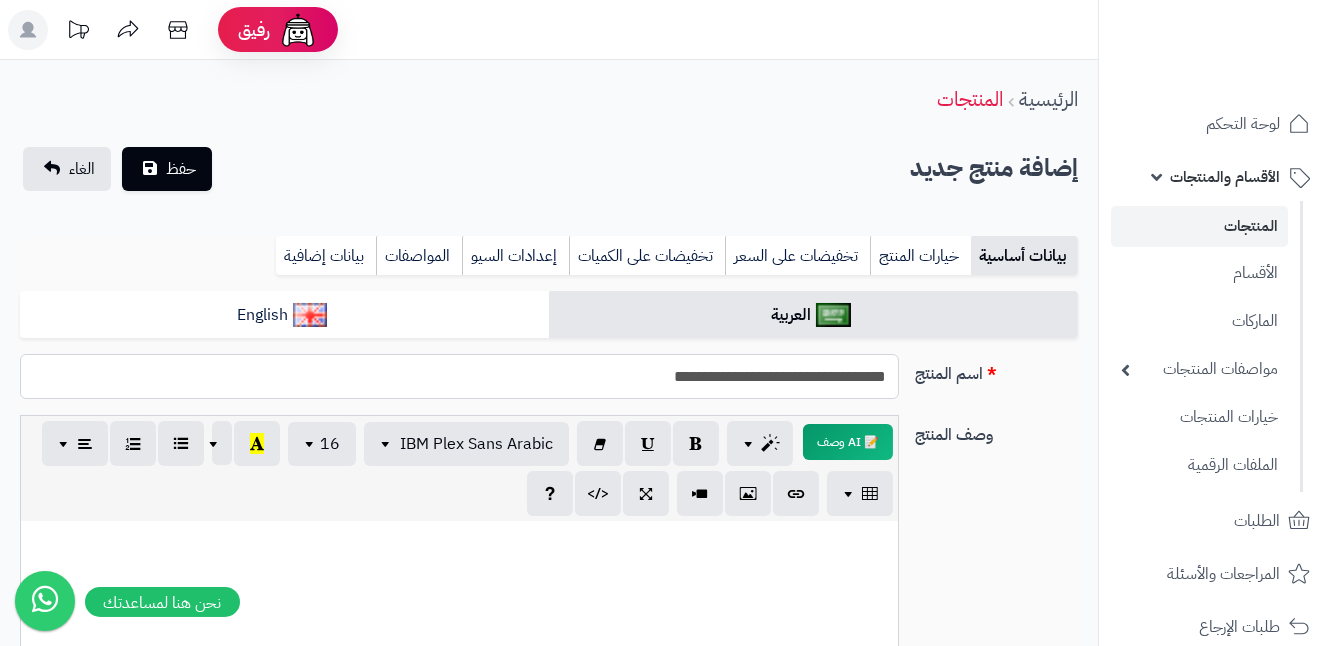 drag, startPoint x: 621, startPoint y: 393, endPoint x: 898, endPoint y: 379, distance: 277.35358 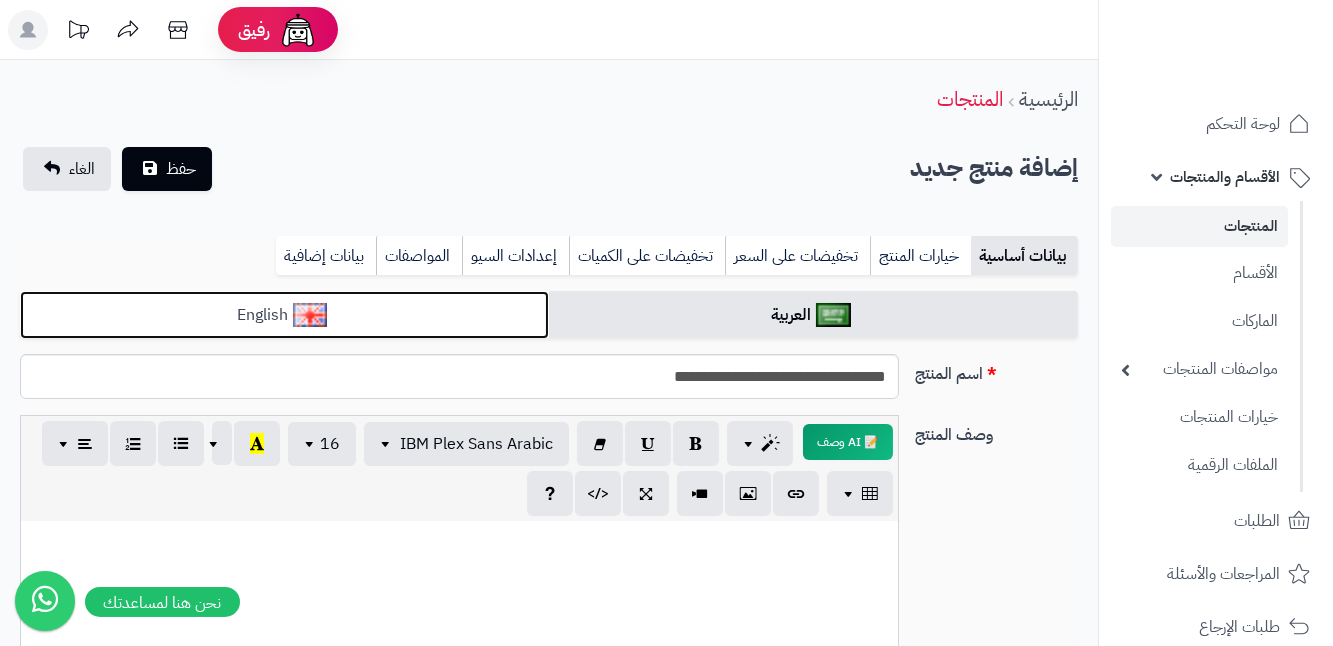click on "English" at bounding box center [284, 315] 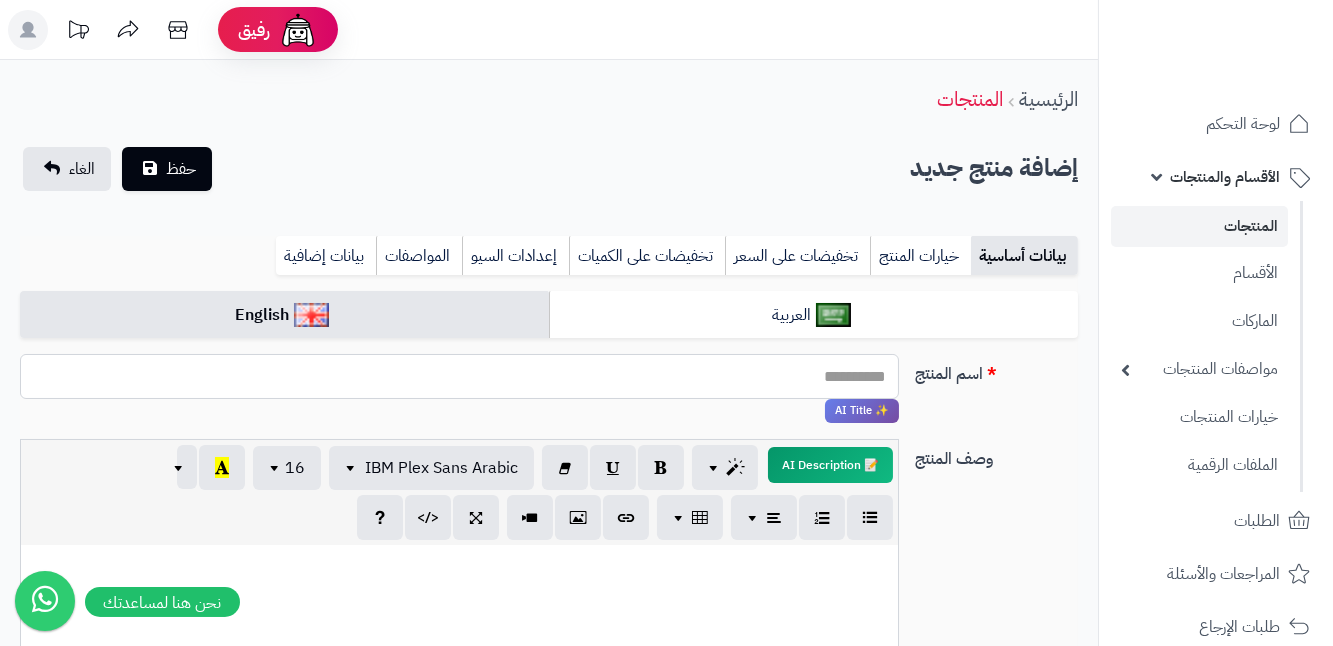 paste on "**********" 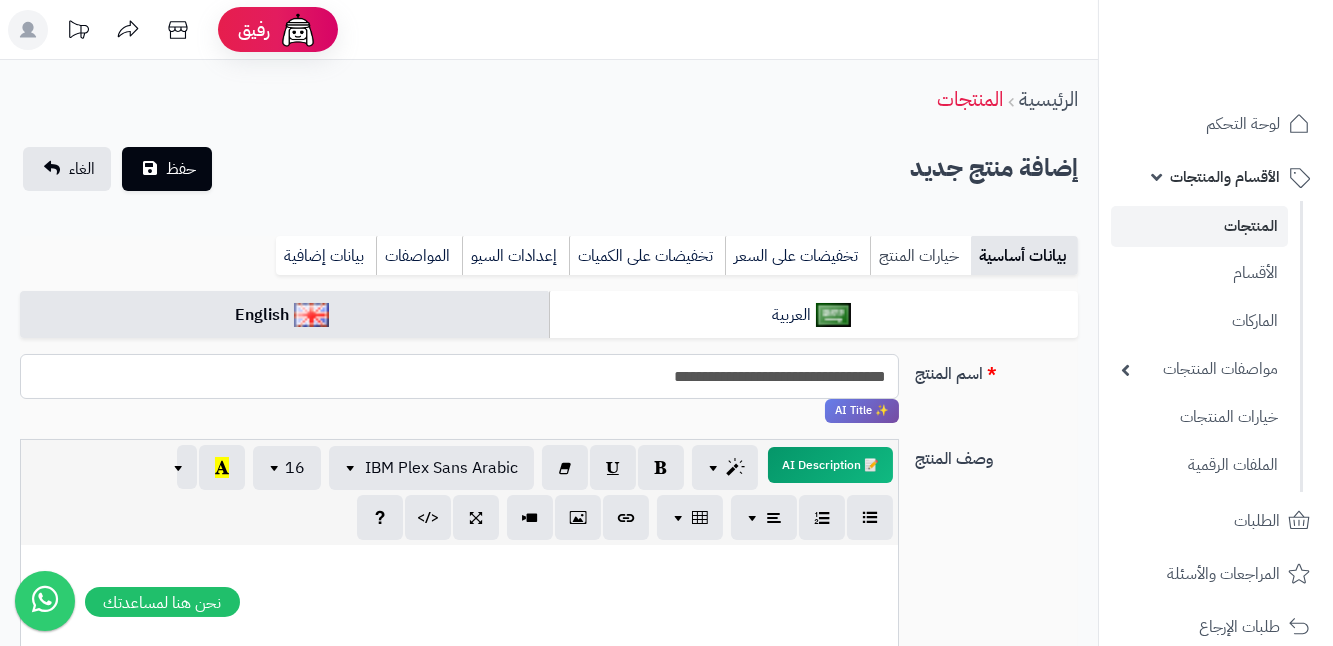 type on "**********" 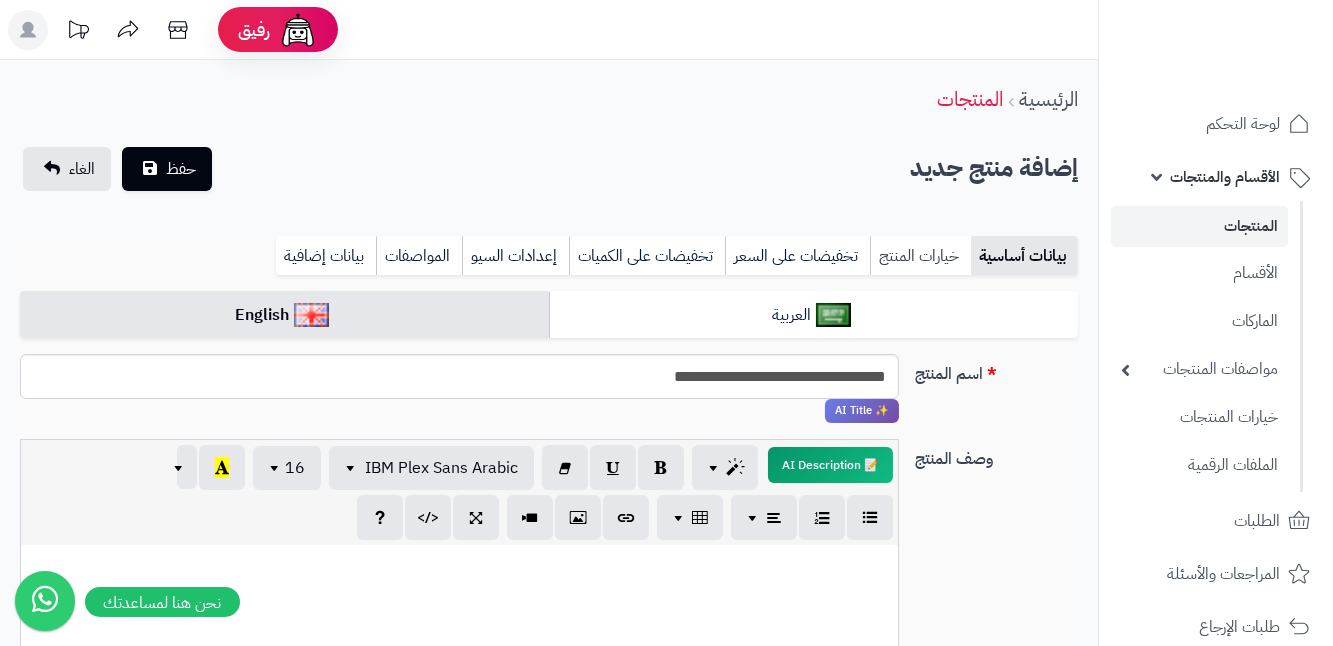 click on "خيارات المنتج" at bounding box center [920, 256] 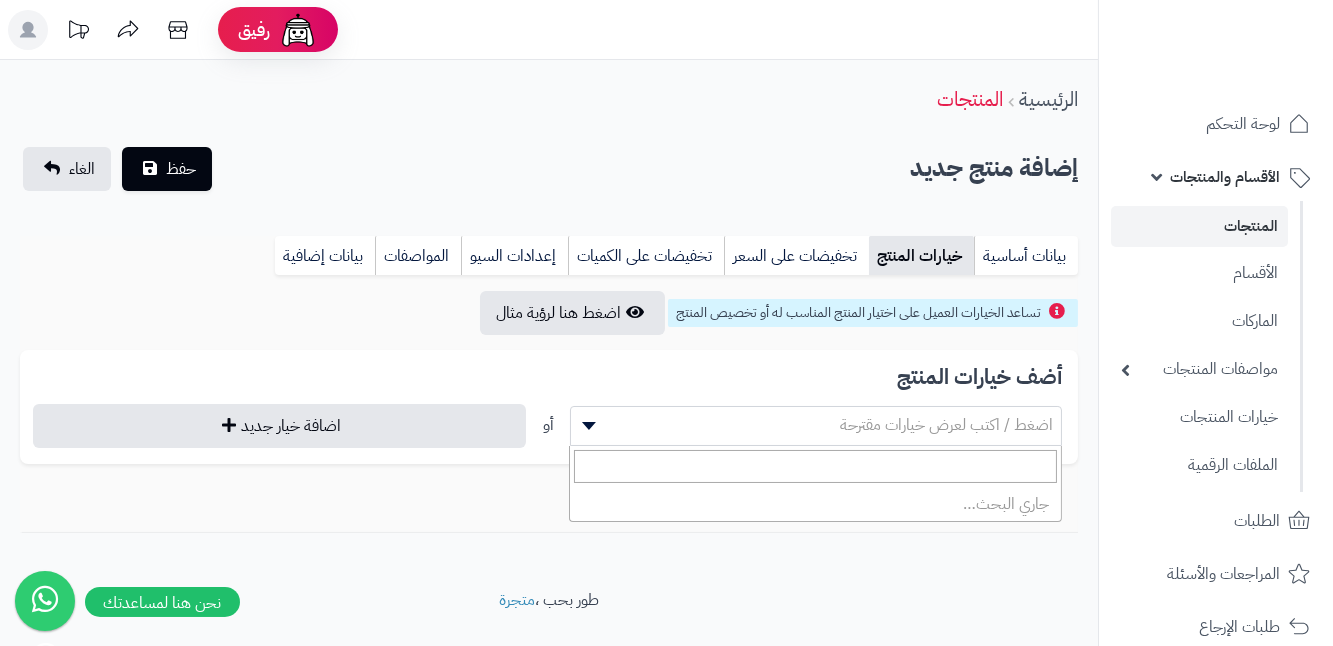 click at bounding box center (586, 426) 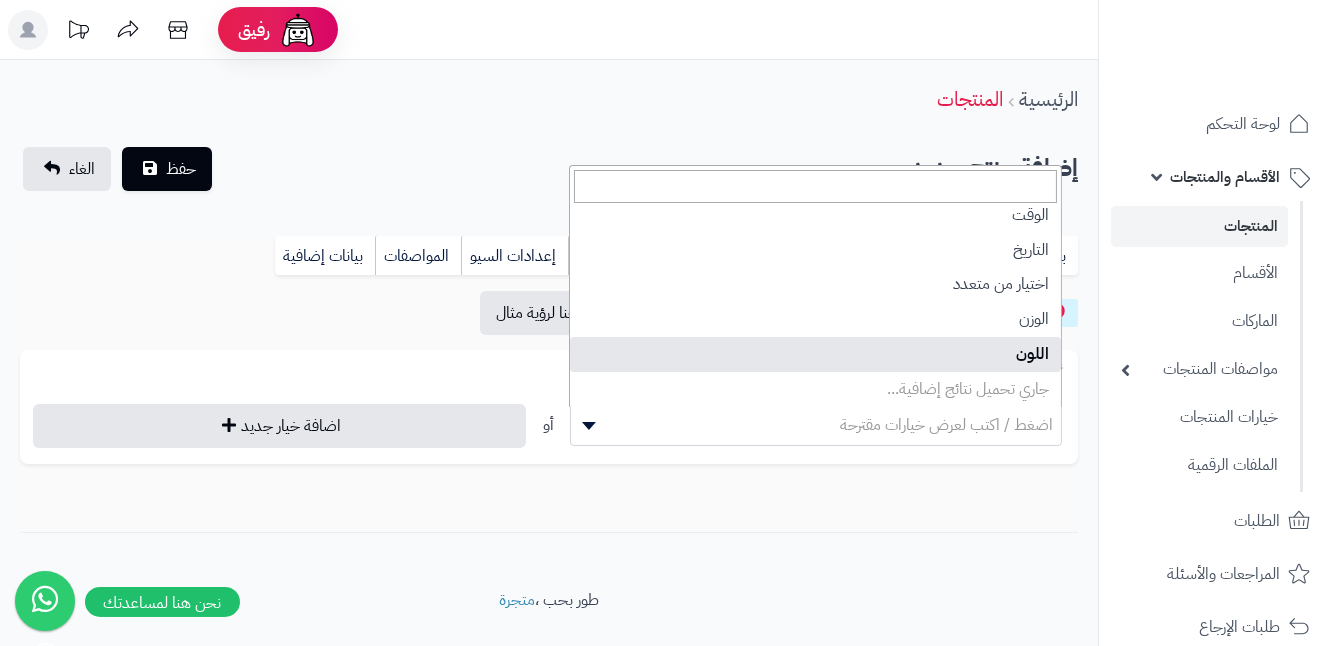 scroll, scrollTop: 357, scrollLeft: 0, axis: vertical 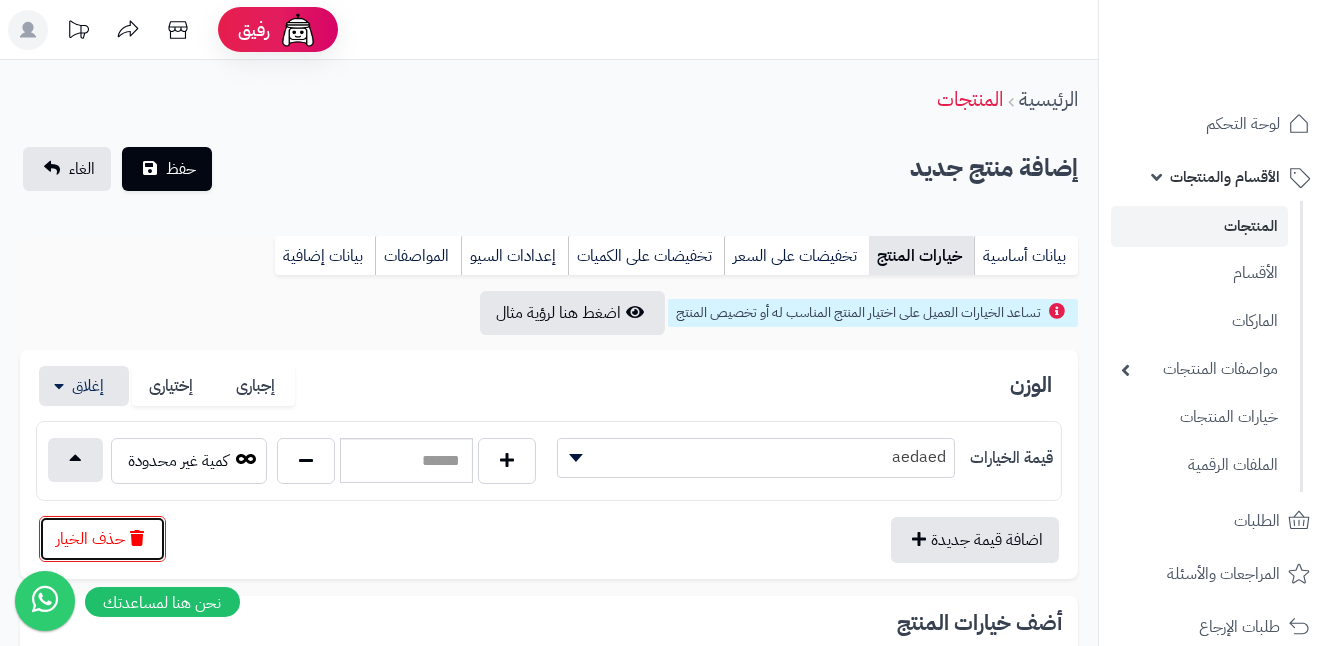 click on "حذف الخيار" at bounding box center [102, 539] 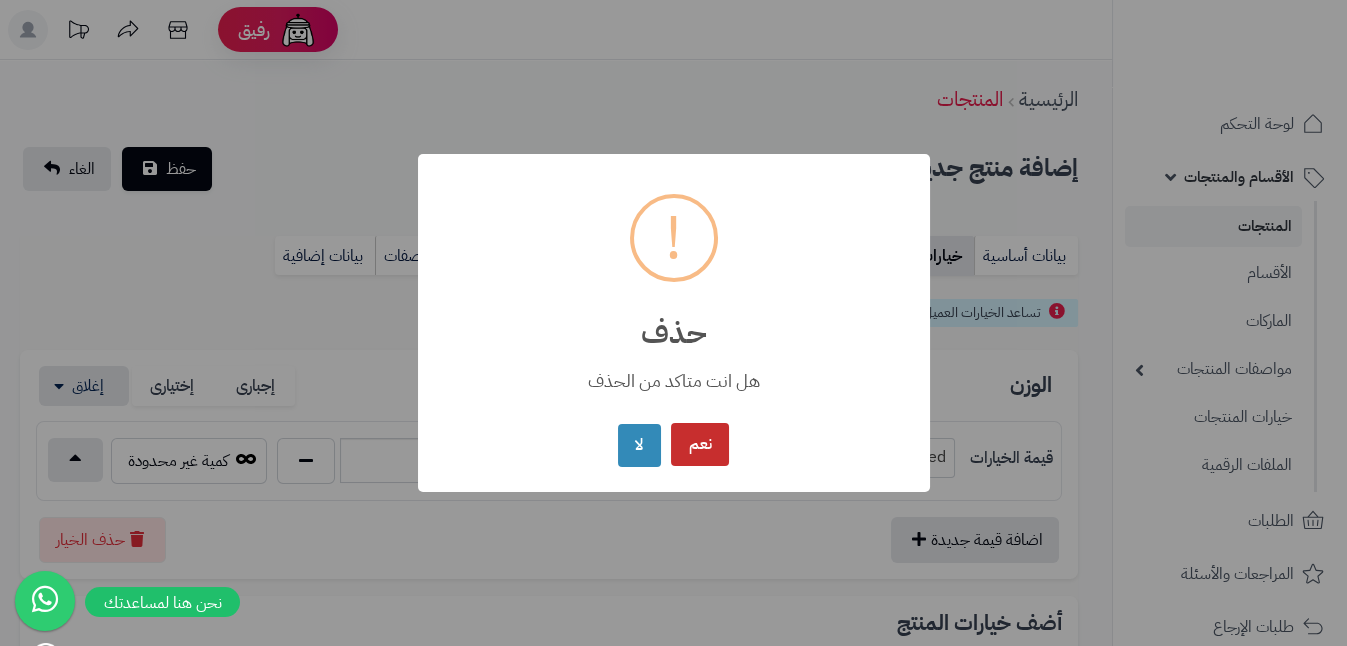 click on "نعم" at bounding box center [700, 444] 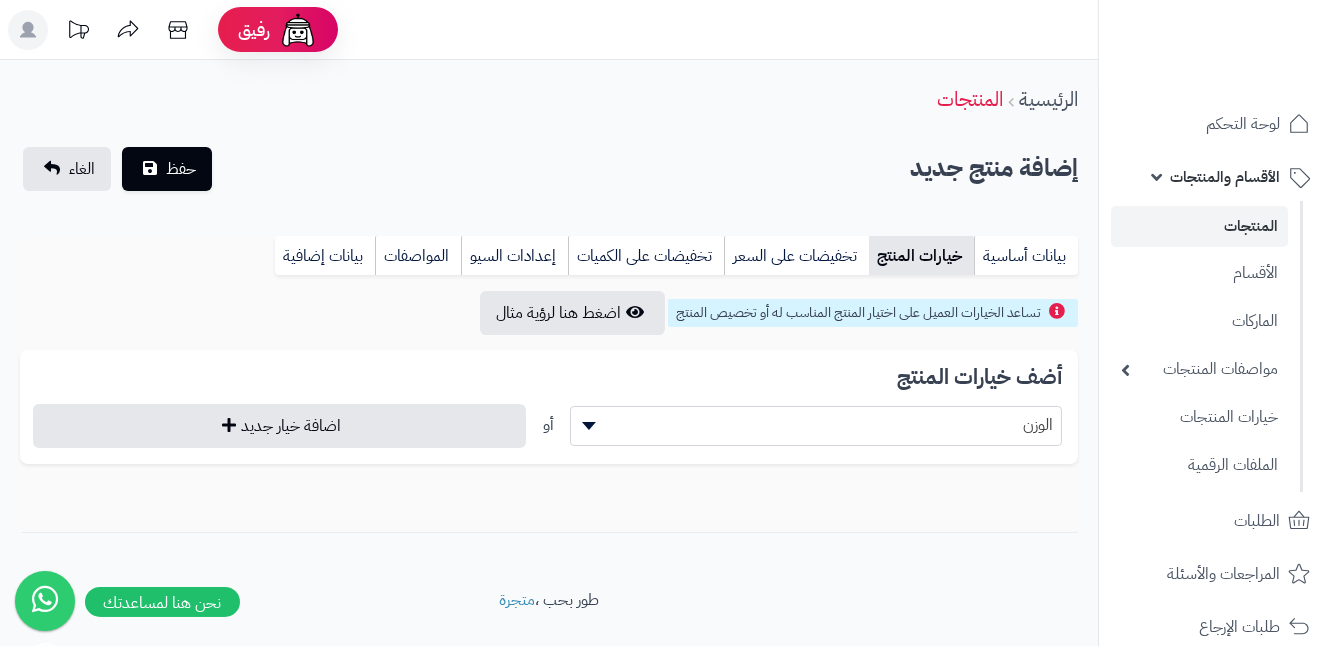 click on "الوزن" at bounding box center (816, 425) 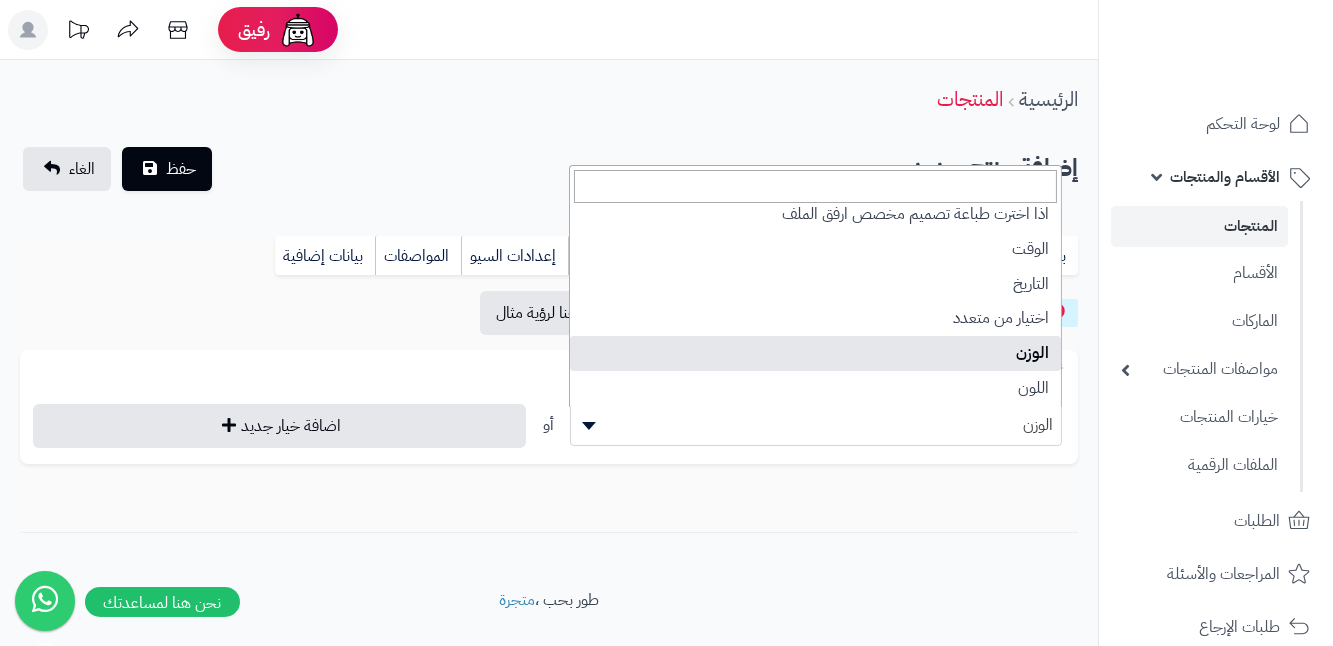 scroll, scrollTop: 357, scrollLeft: 0, axis: vertical 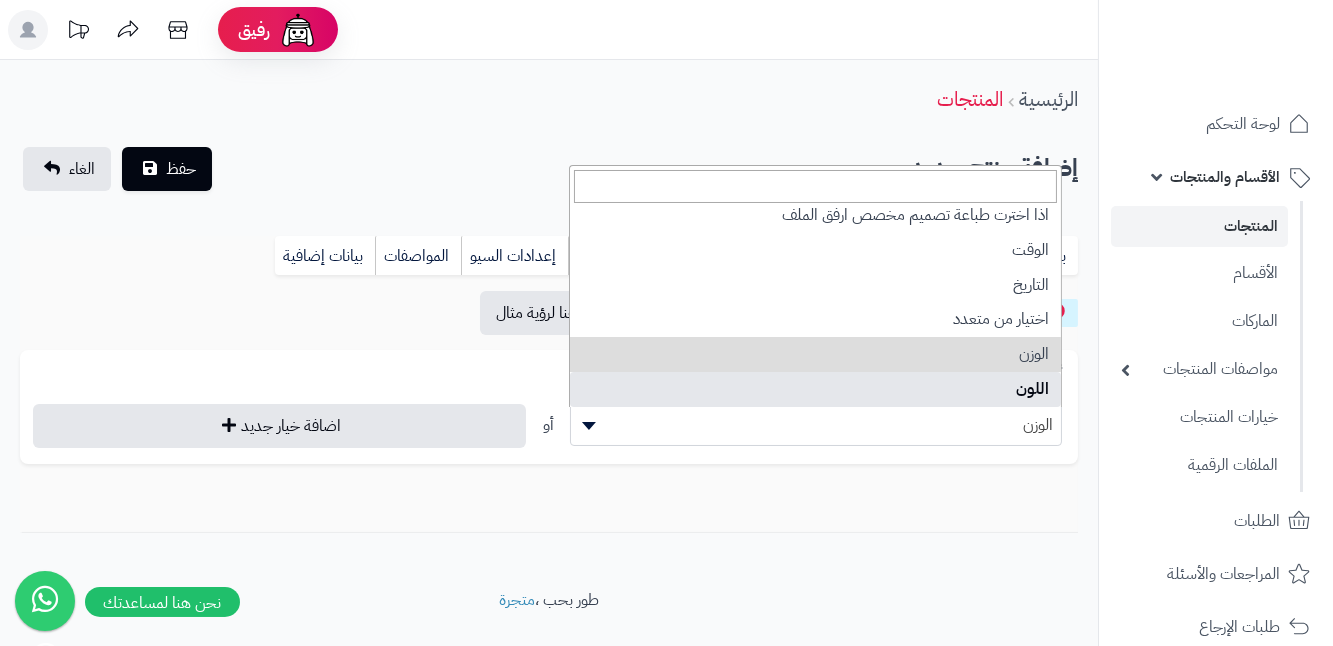 select on "**" 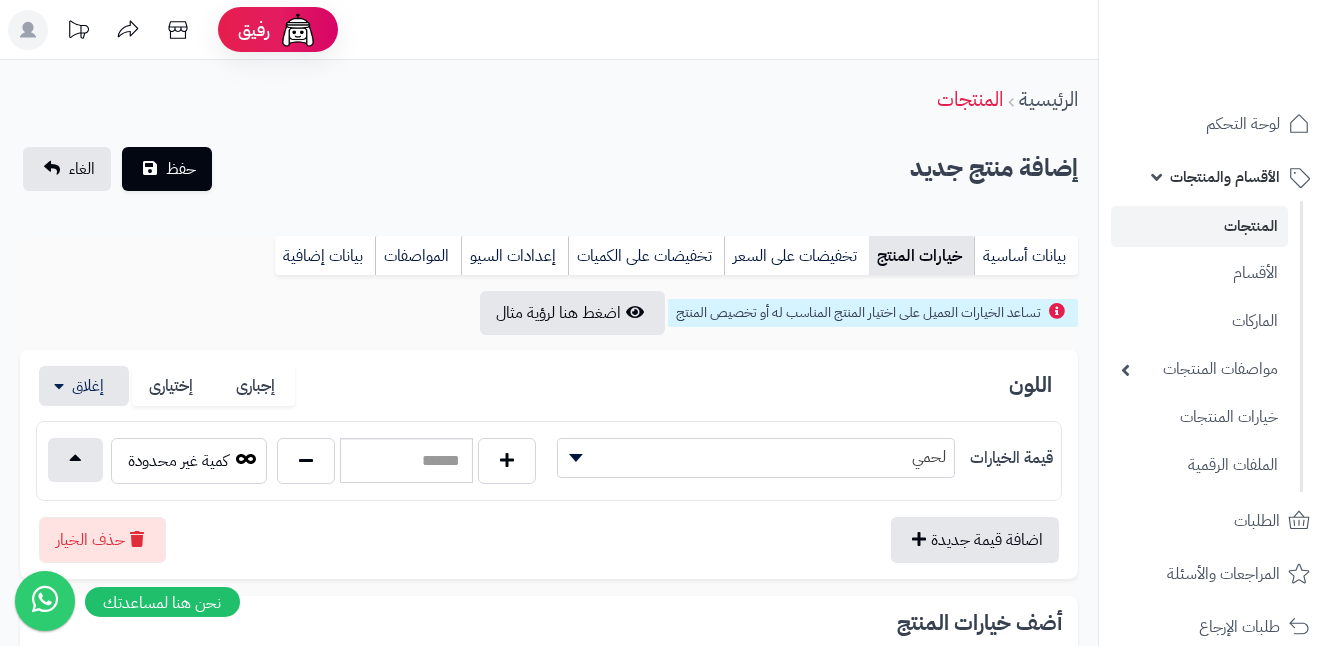 click at bounding box center (573, 458) 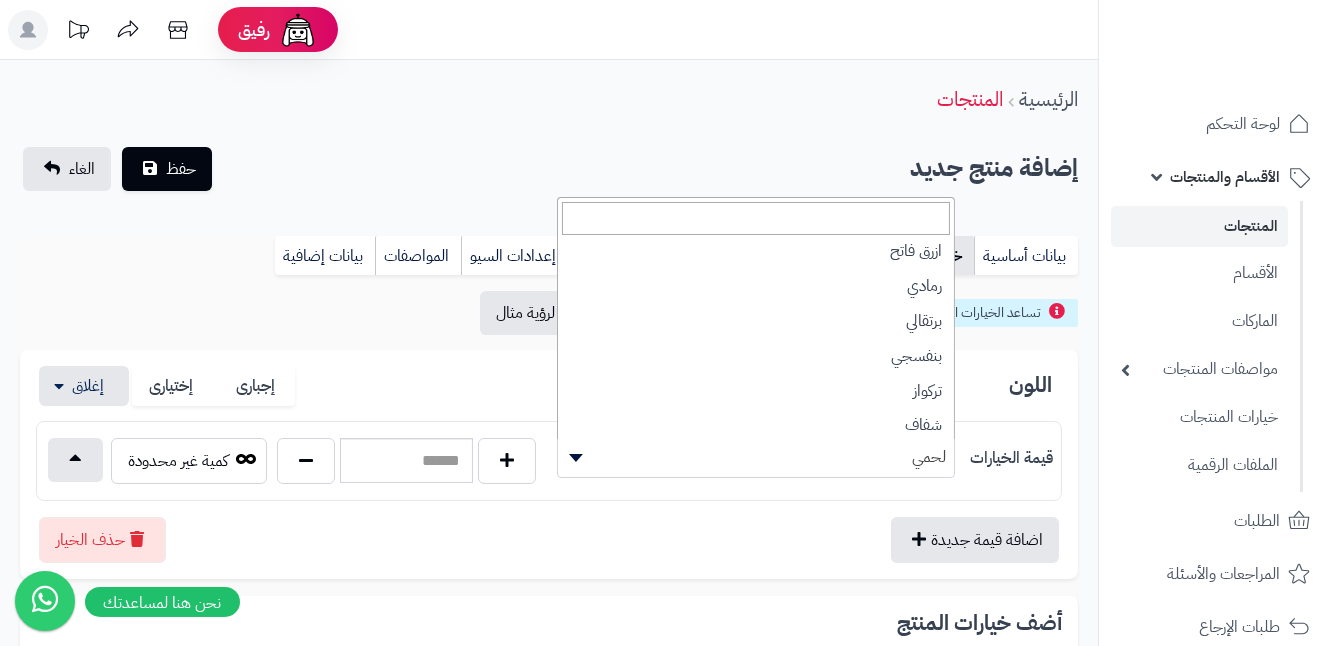 scroll, scrollTop: 1090, scrollLeft: 0, axis: vertical 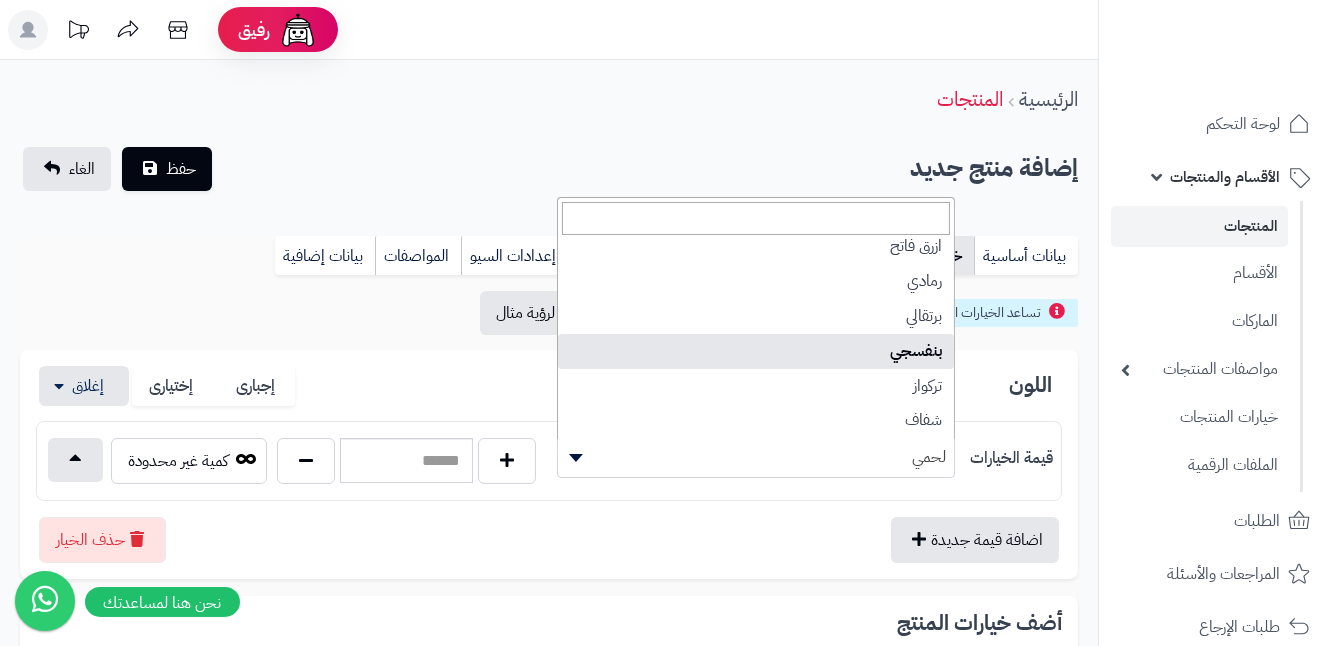 select on "**" 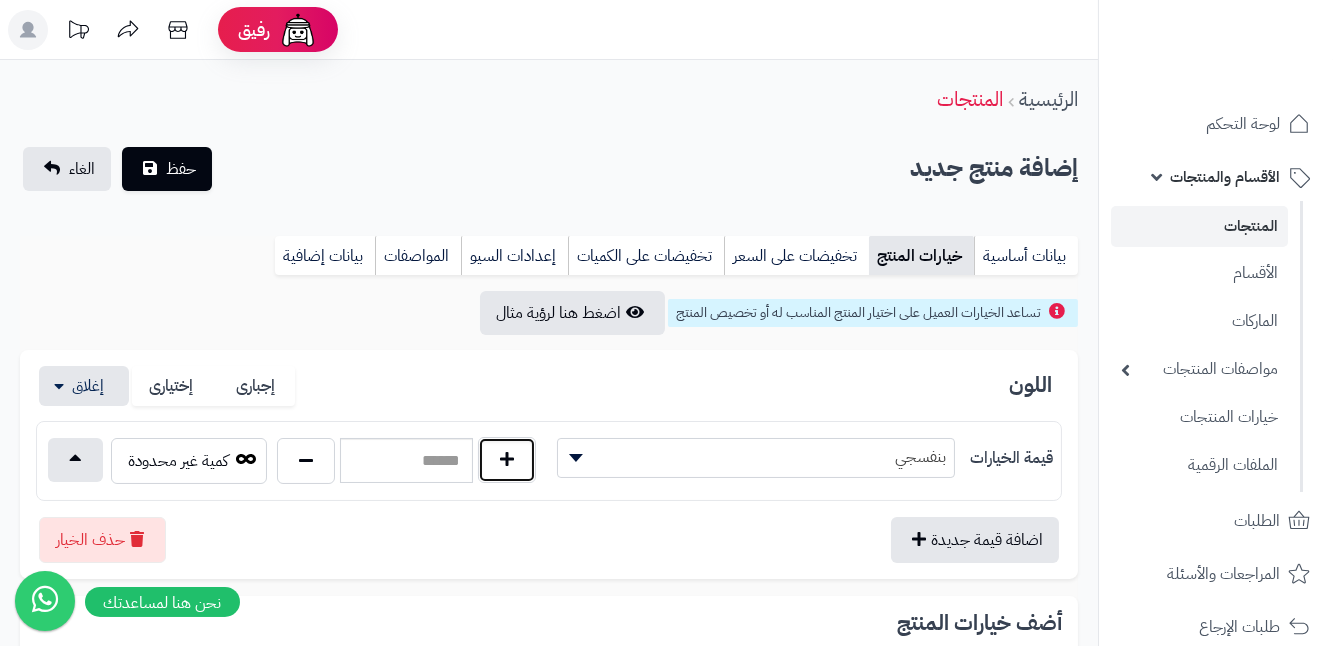 click at bounding box center (507, 460) 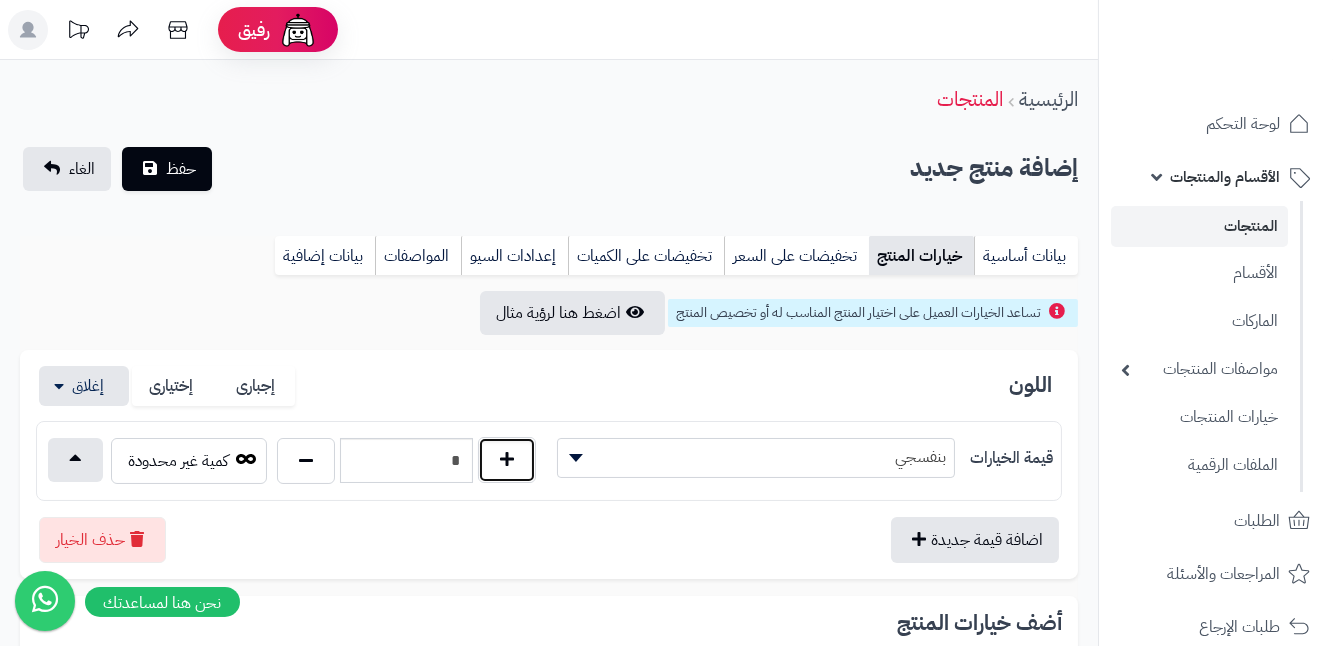 click at bounding box center (507, 460) 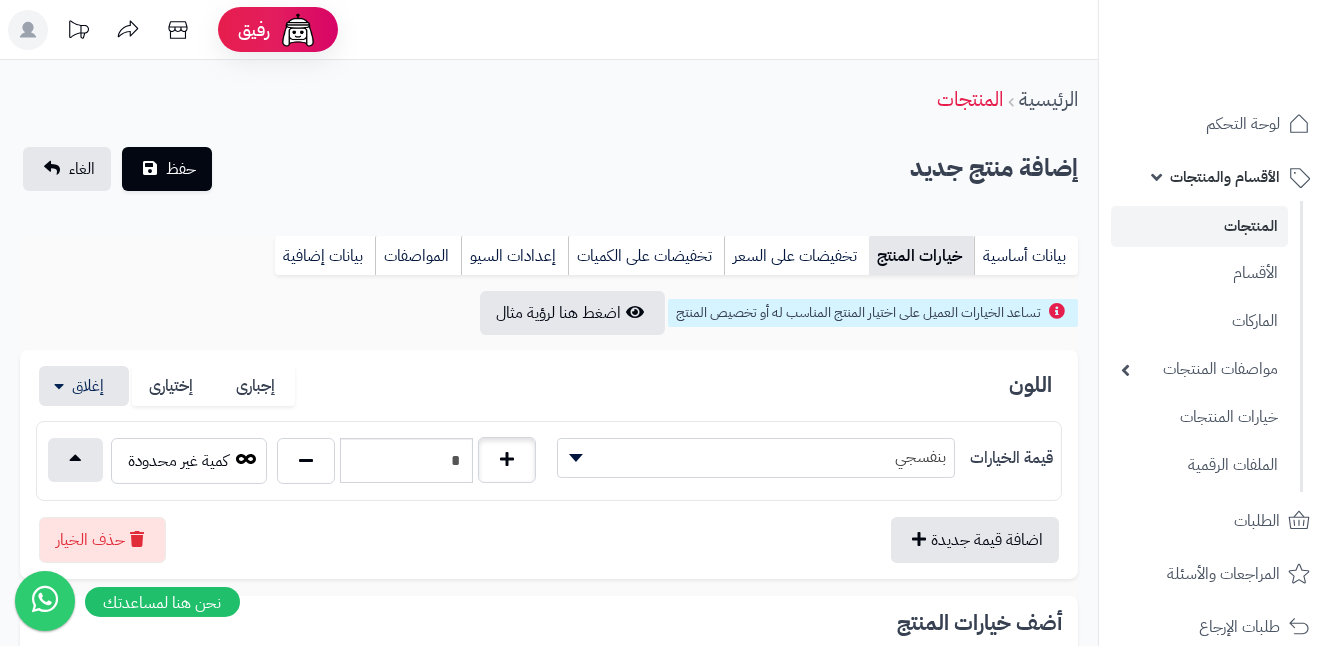 type on "*" 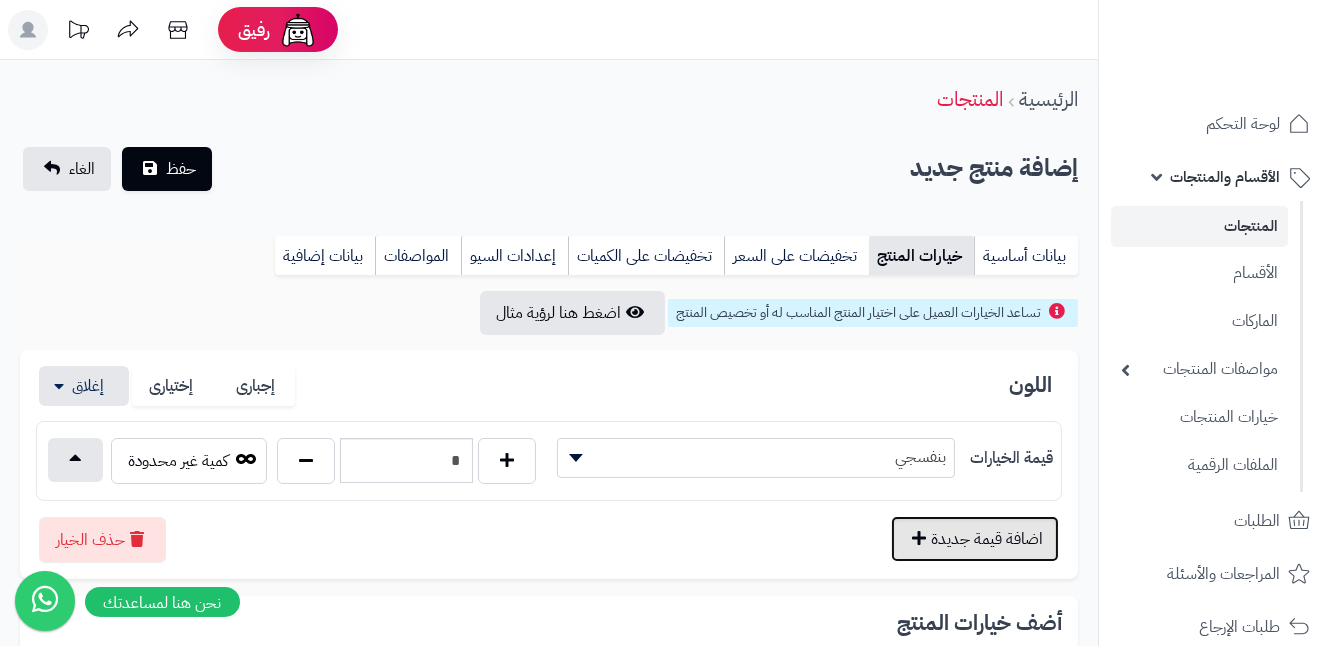 click on "اضافة قيمة جديدة" at bounding box center (975, 539) 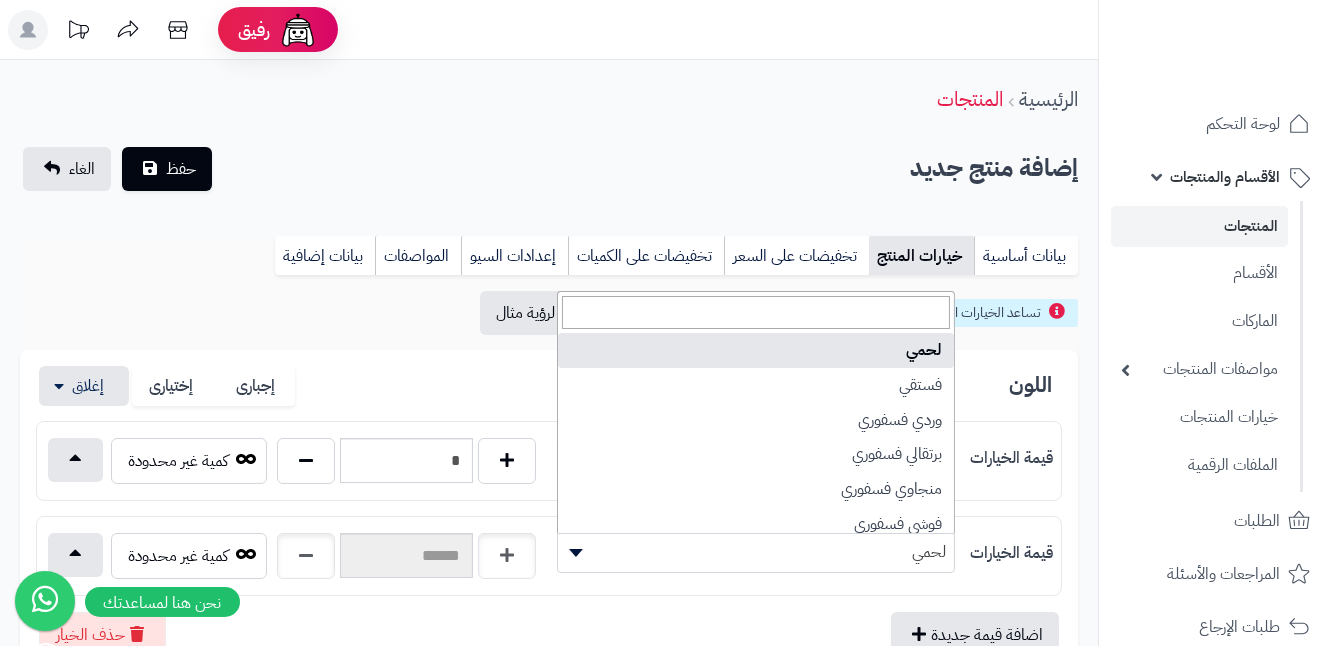 click on "لحمي" at bounding box center (756, 552) 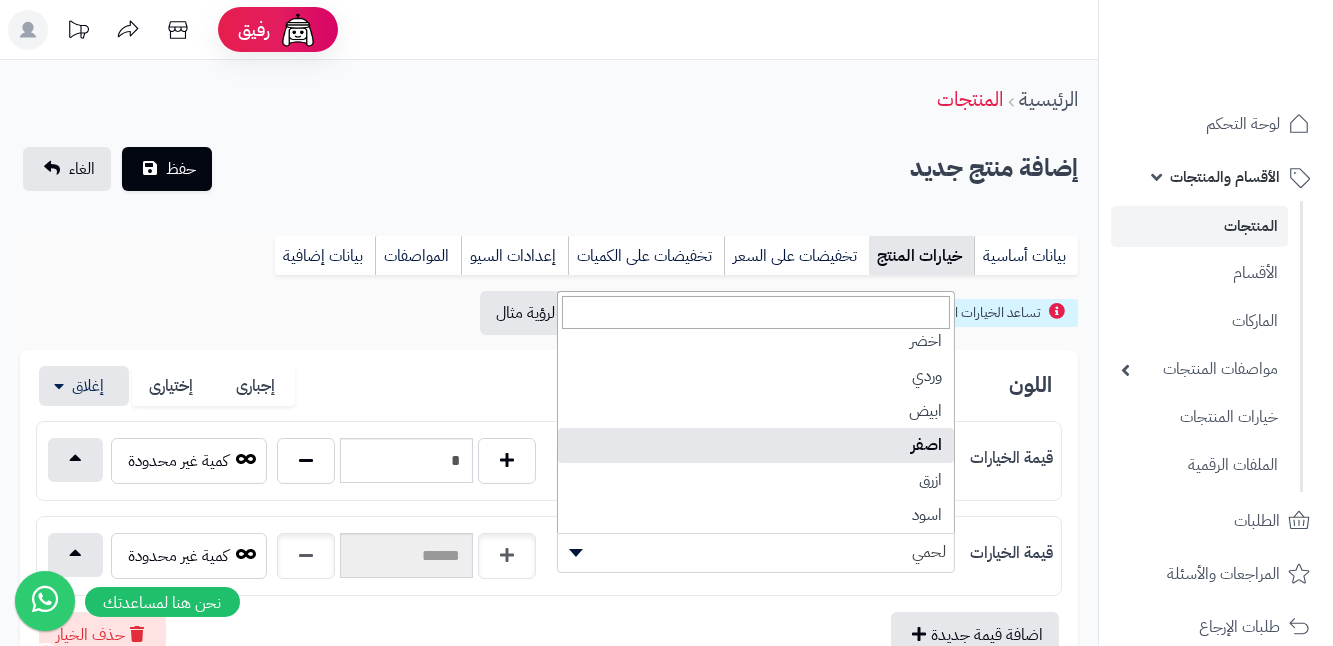 scroll, scrollTop: 1333, scrollLeft: 0, axis: vertical 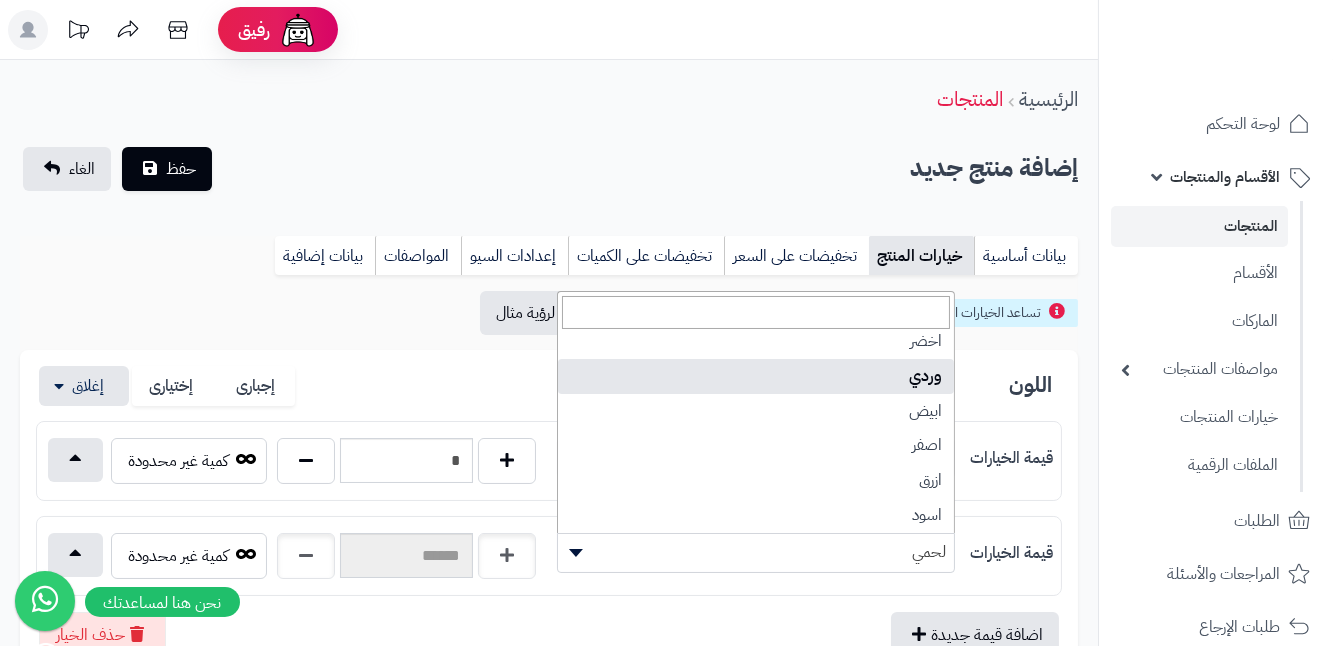 select on "**" 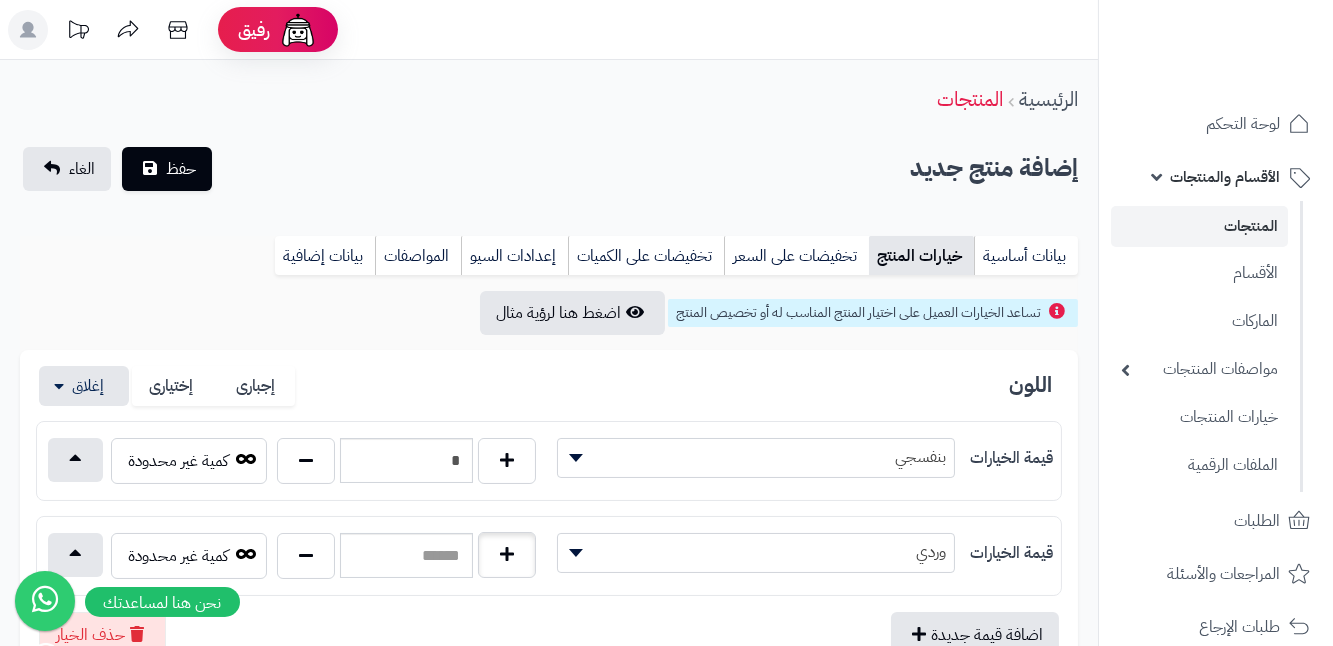 drag, startPoint x: 541, startPoint y: 557, endPoint x: 527, endPoint y: 557, distance: 14 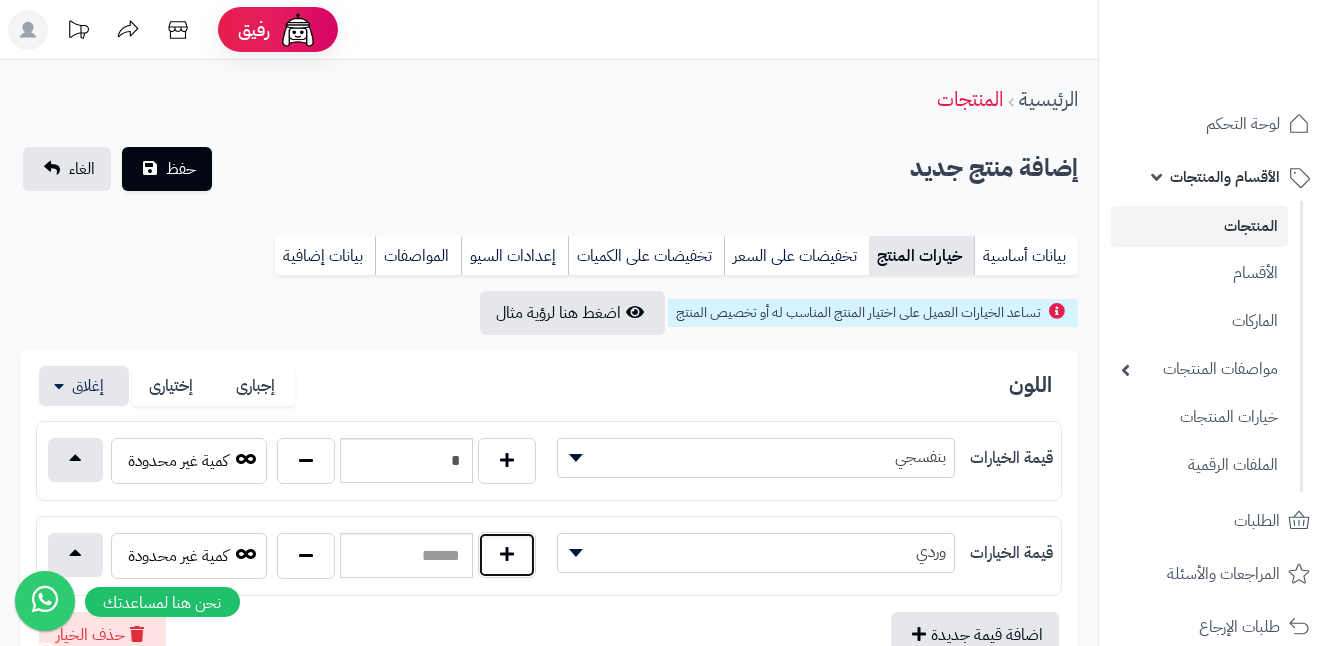 click at bounding box center [507, 555] 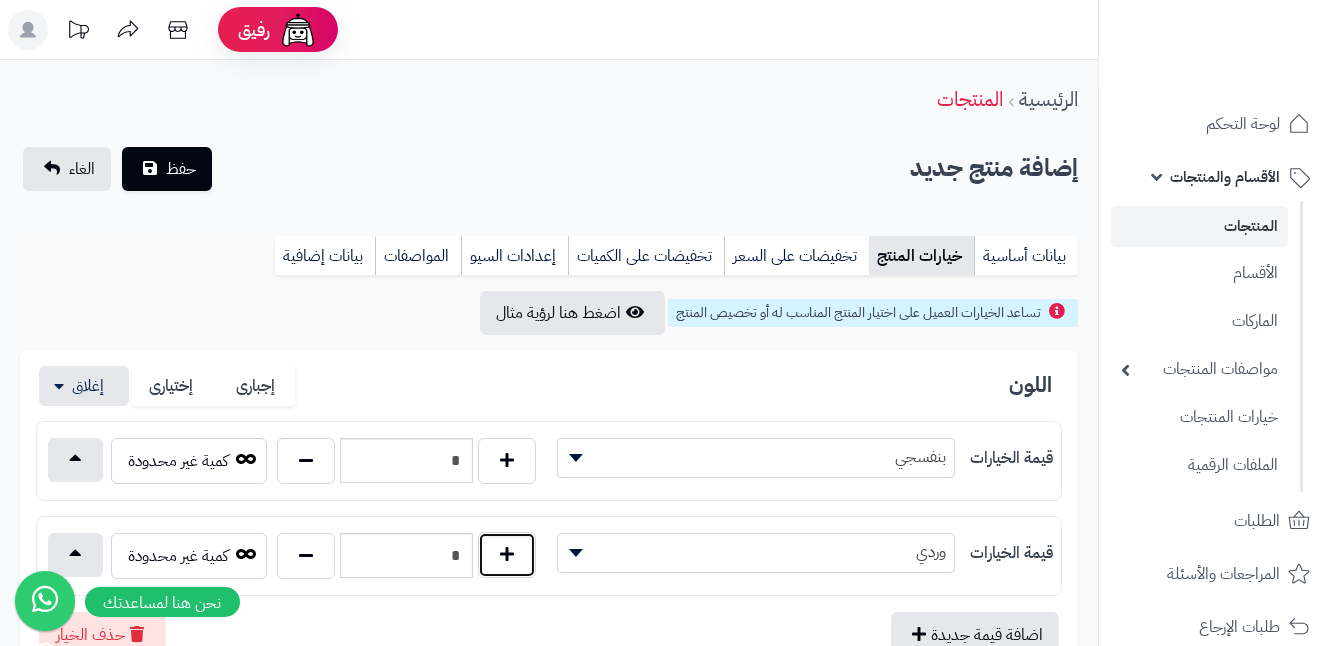 click at bounding box center [507, 555] 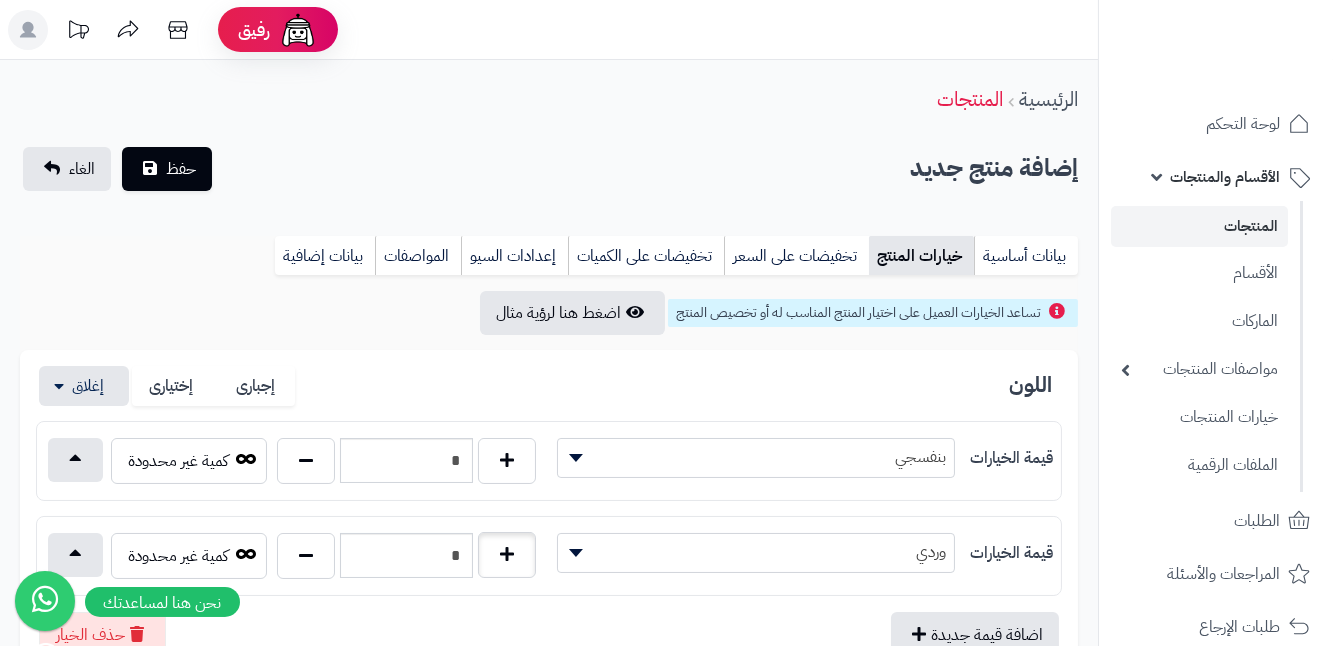 type on "*" 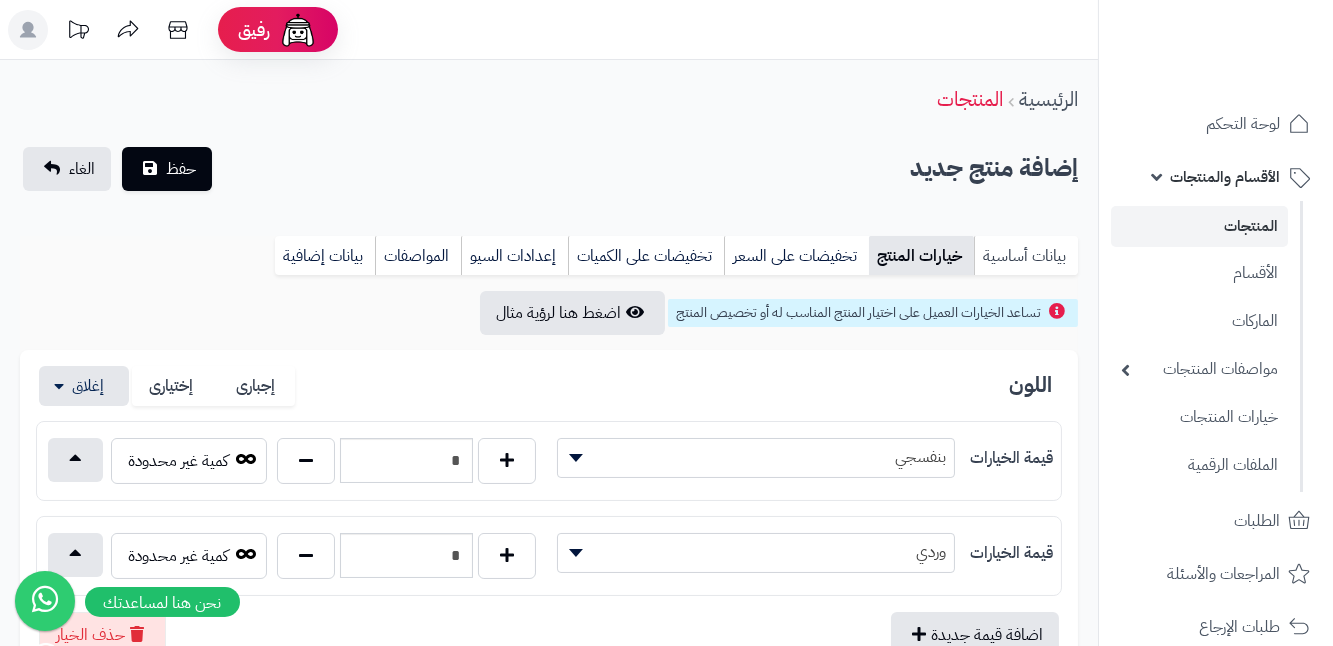 click on "بيانات أساسية" at bounding box center [1026, 256] 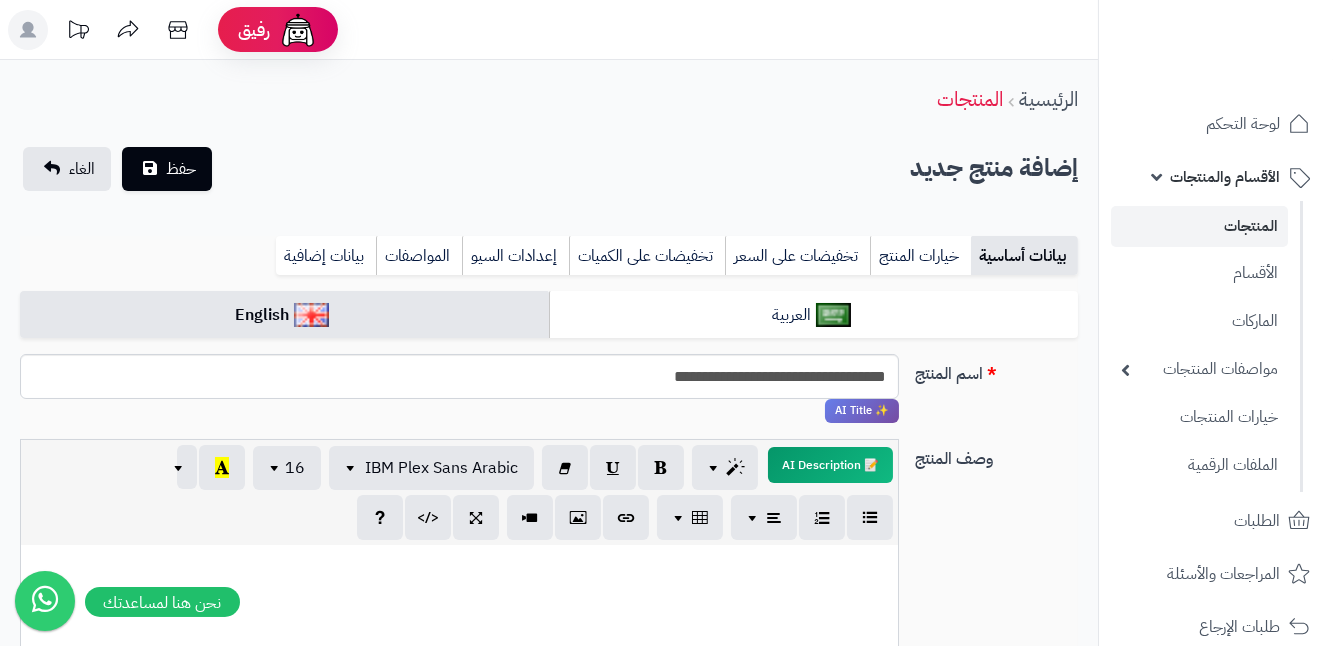 scroll, scrollTop: 0, scrollLeft: 0, axis: both 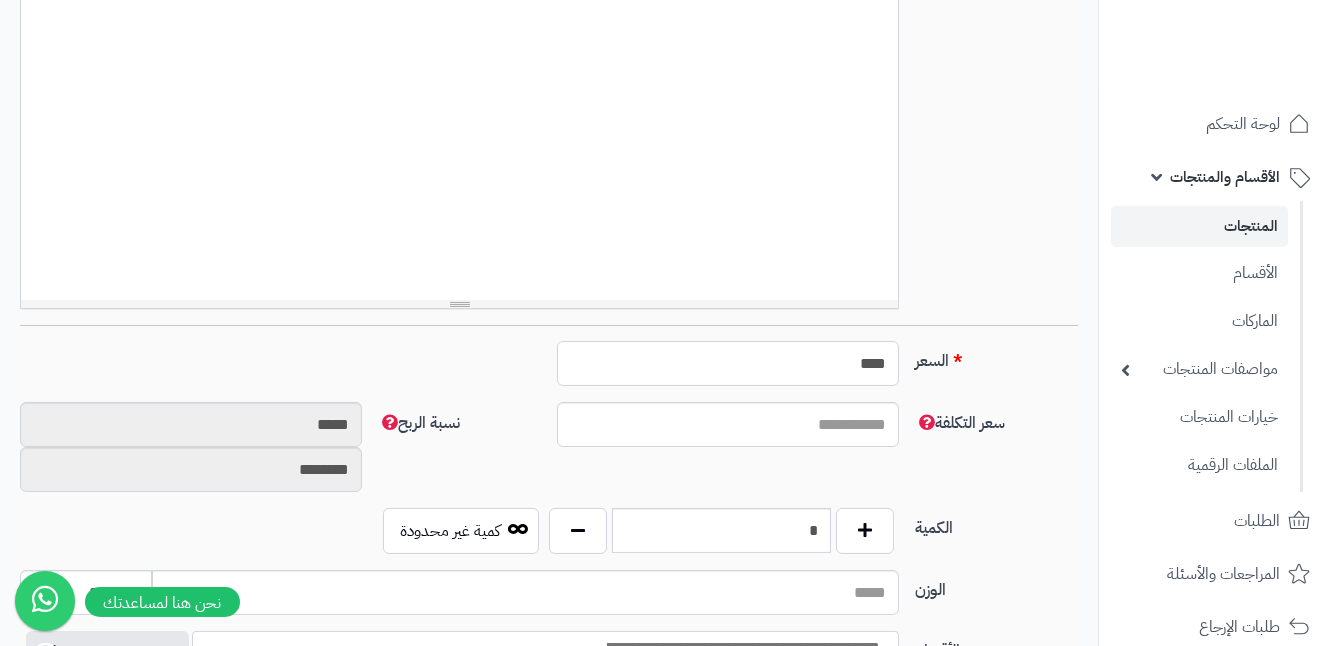 click on "****" at bounding box center [728, 363] 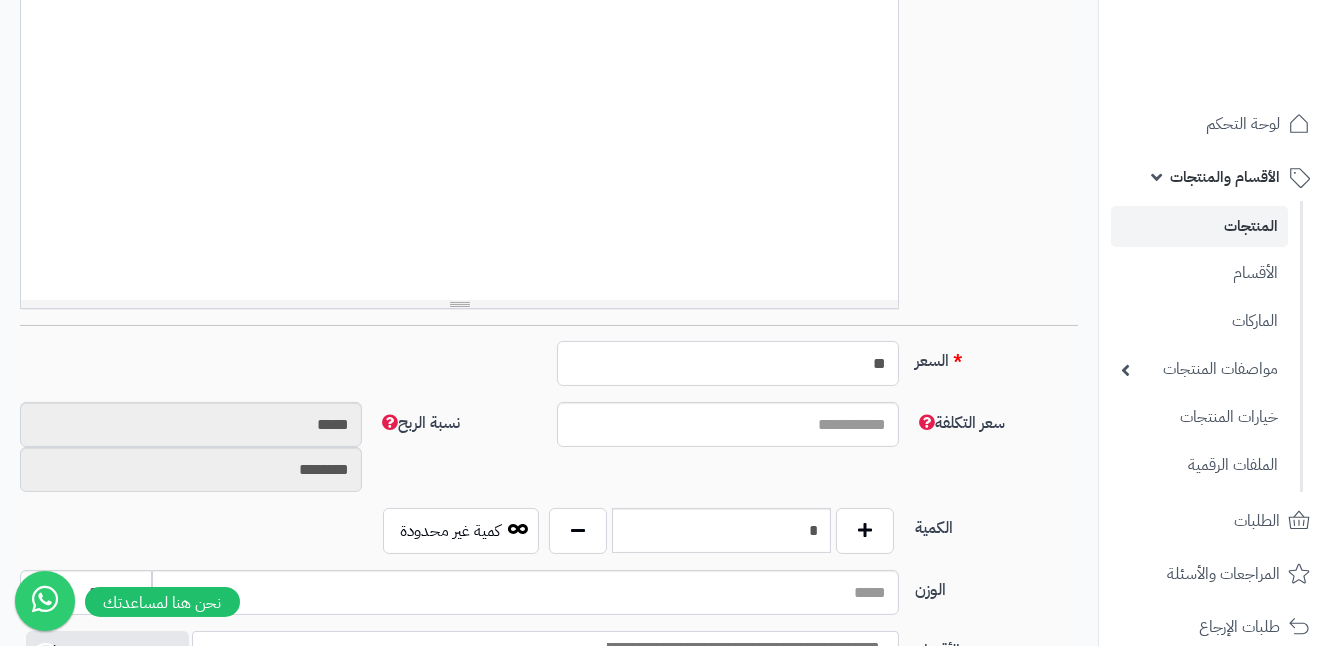 type on "*" 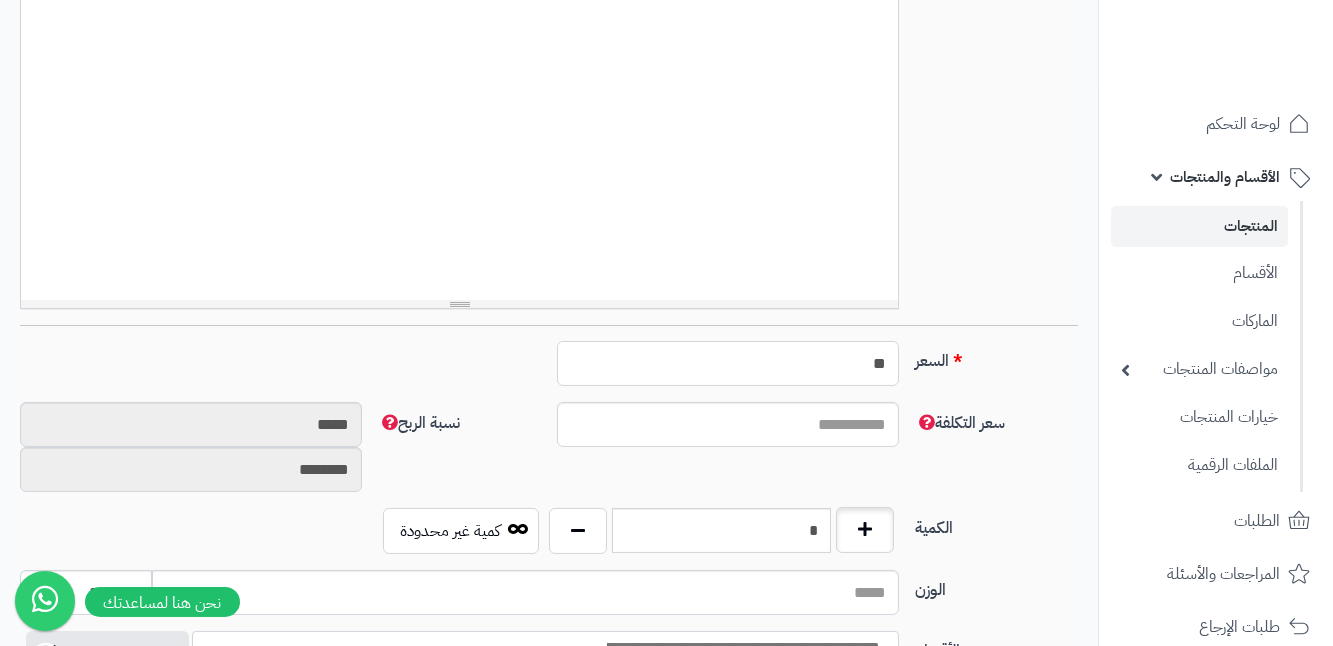 type on "**" 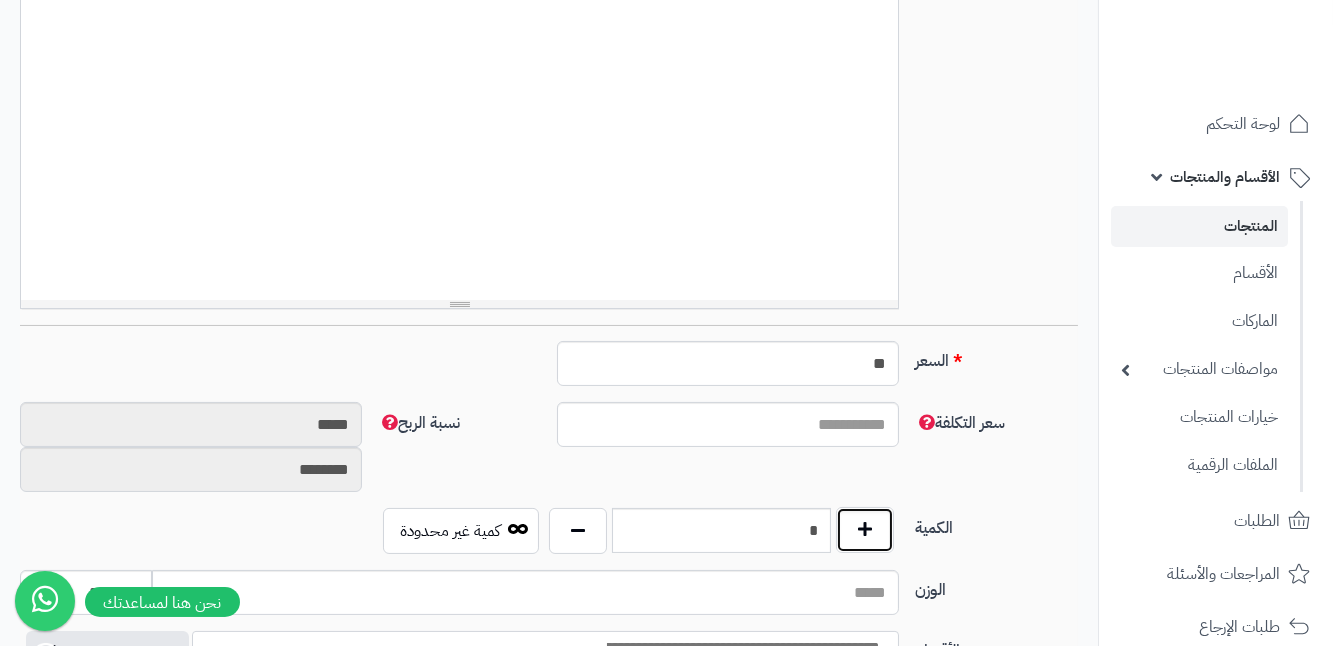 click at bounding box center (865, 530) 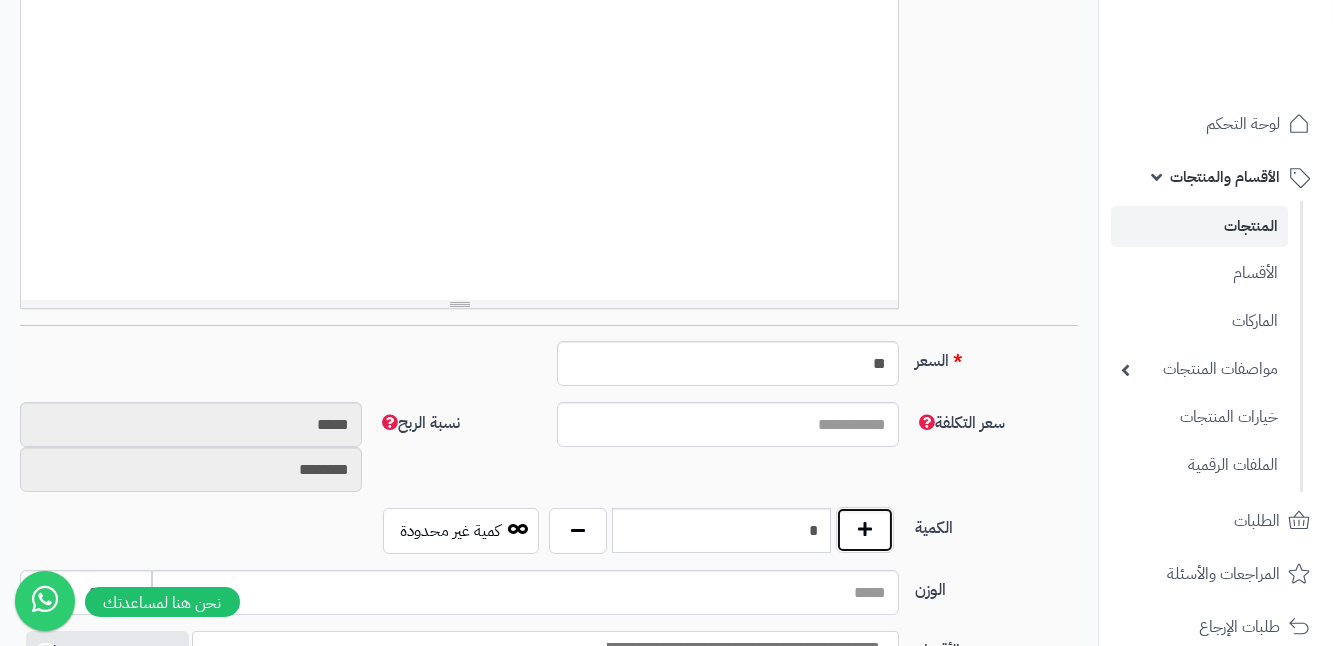 click at bounding box center [865, 530] 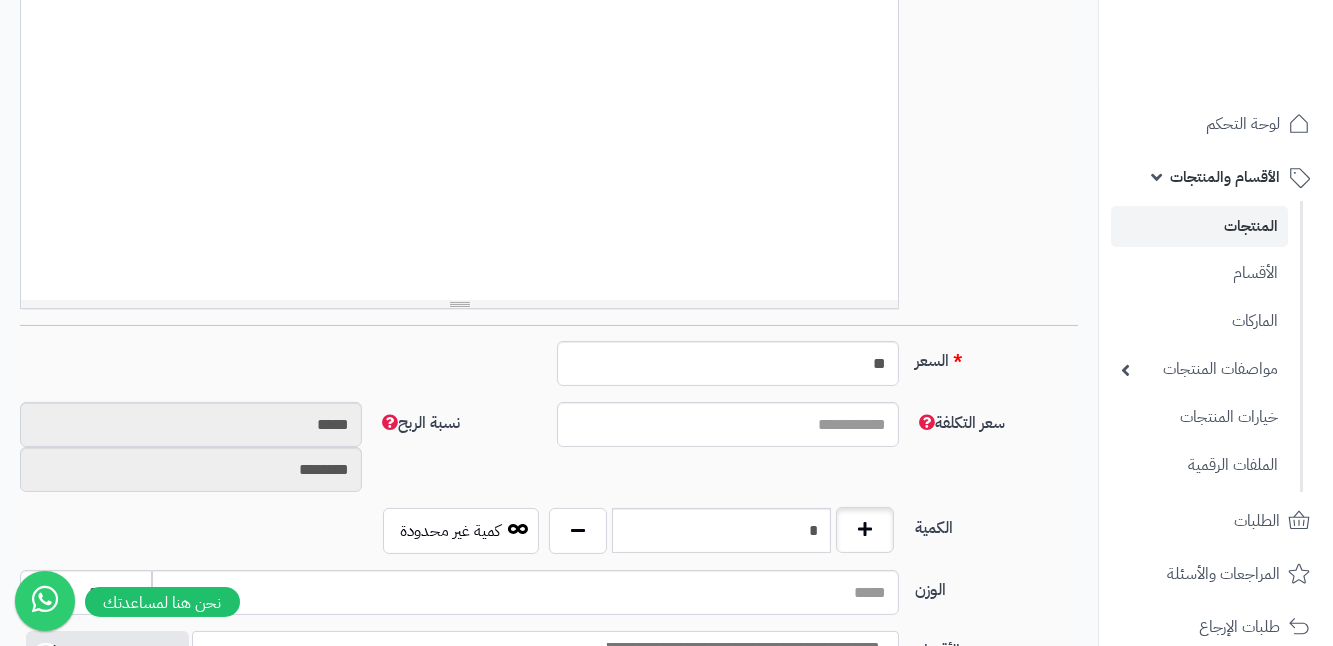 type on "*" 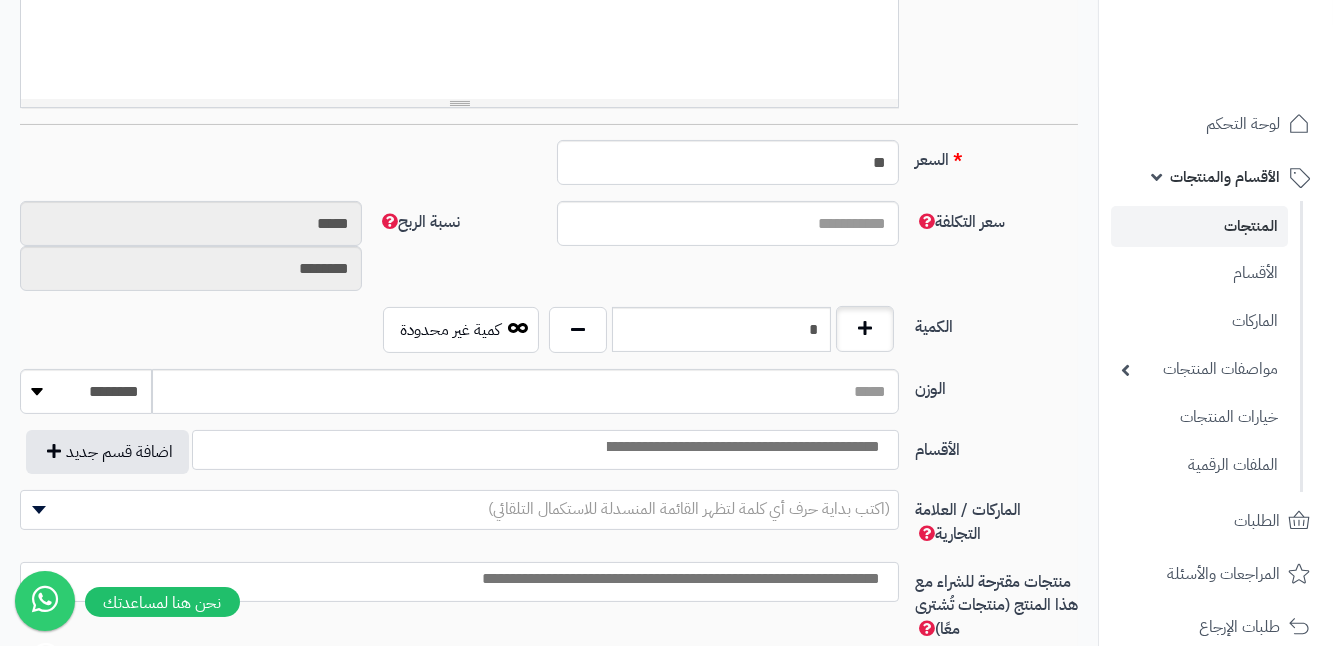 scroll, scrollTop: 818, scrollLeft: 0, axis: vertical 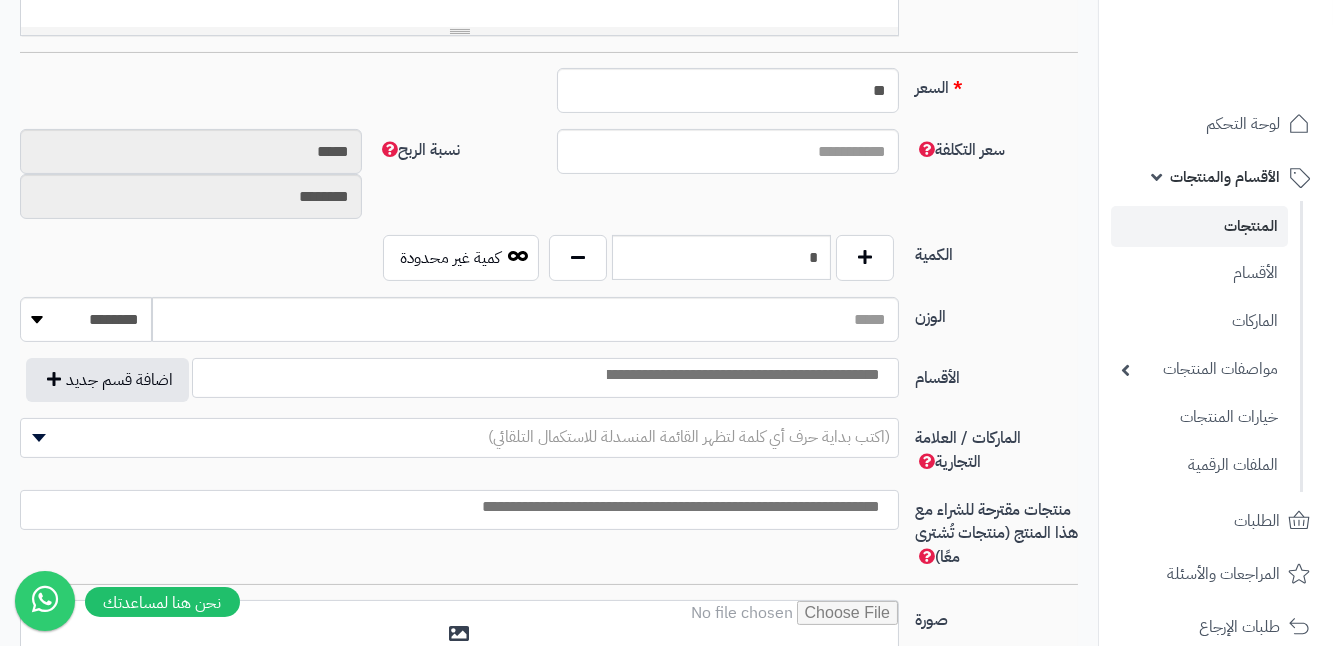 click at bounding box center [545, 378] 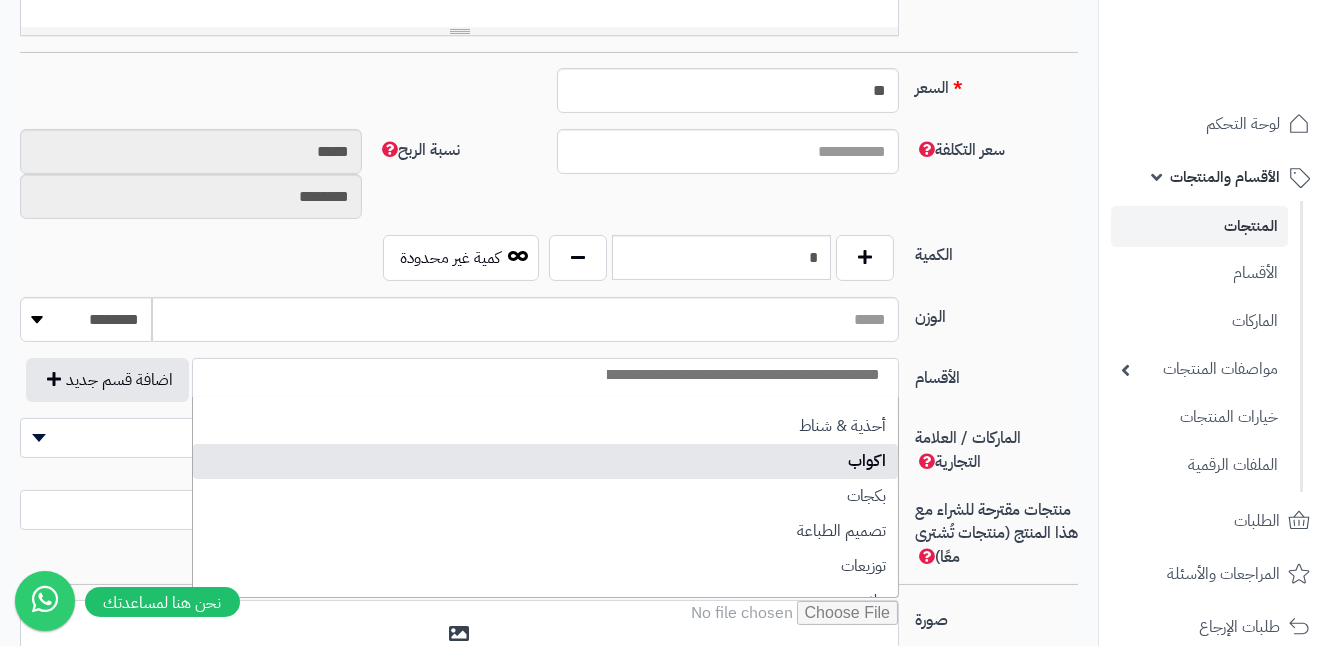 select on "***" 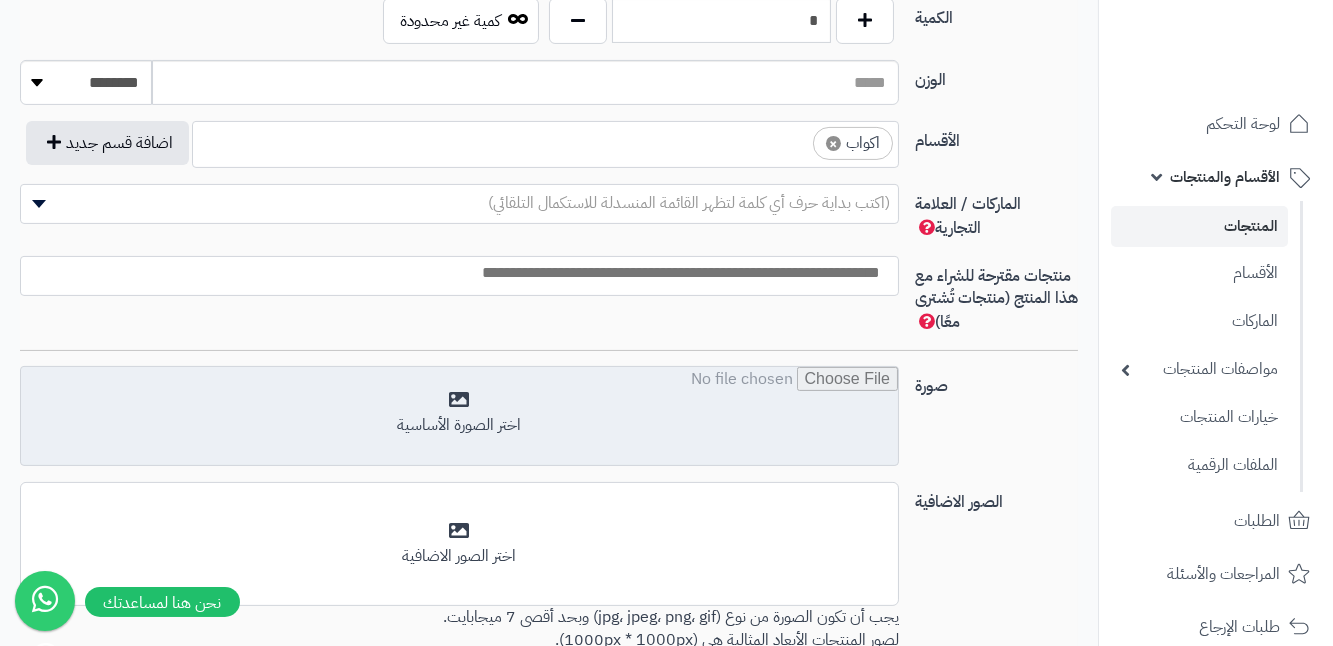 scroll, scrollTop: 1090, scrollLeft: 0, axis: vertical 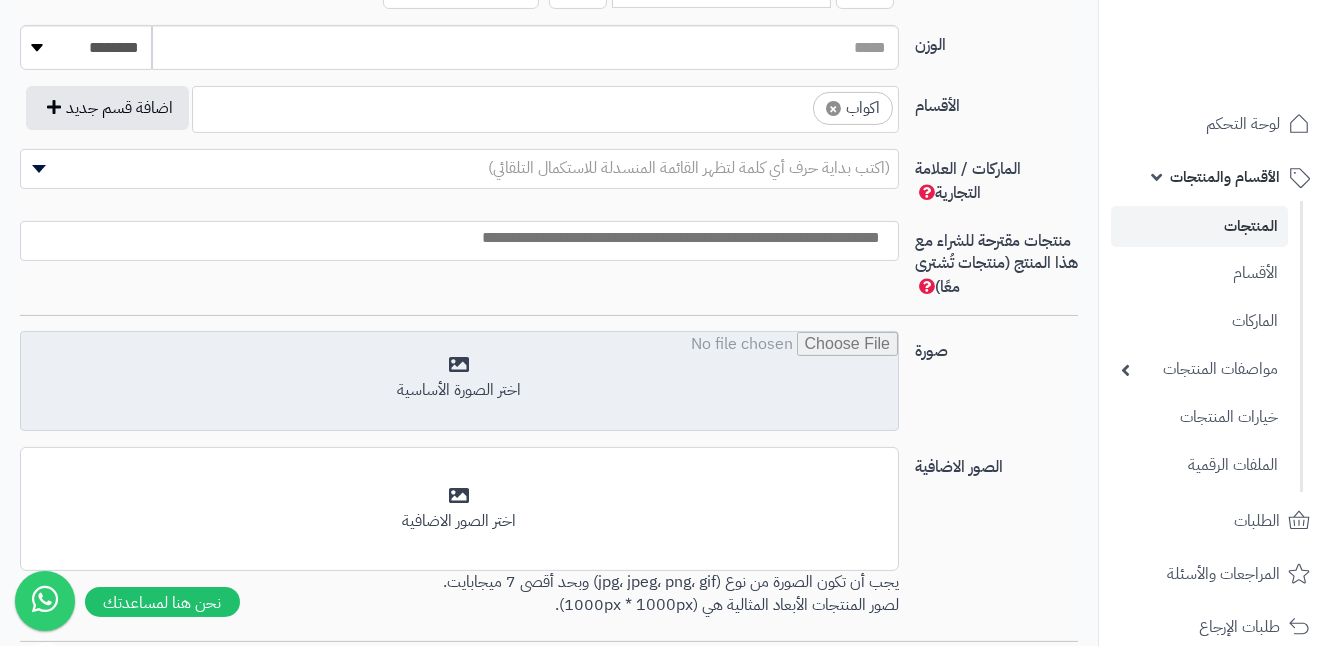 click at bounding box center (459, 382) 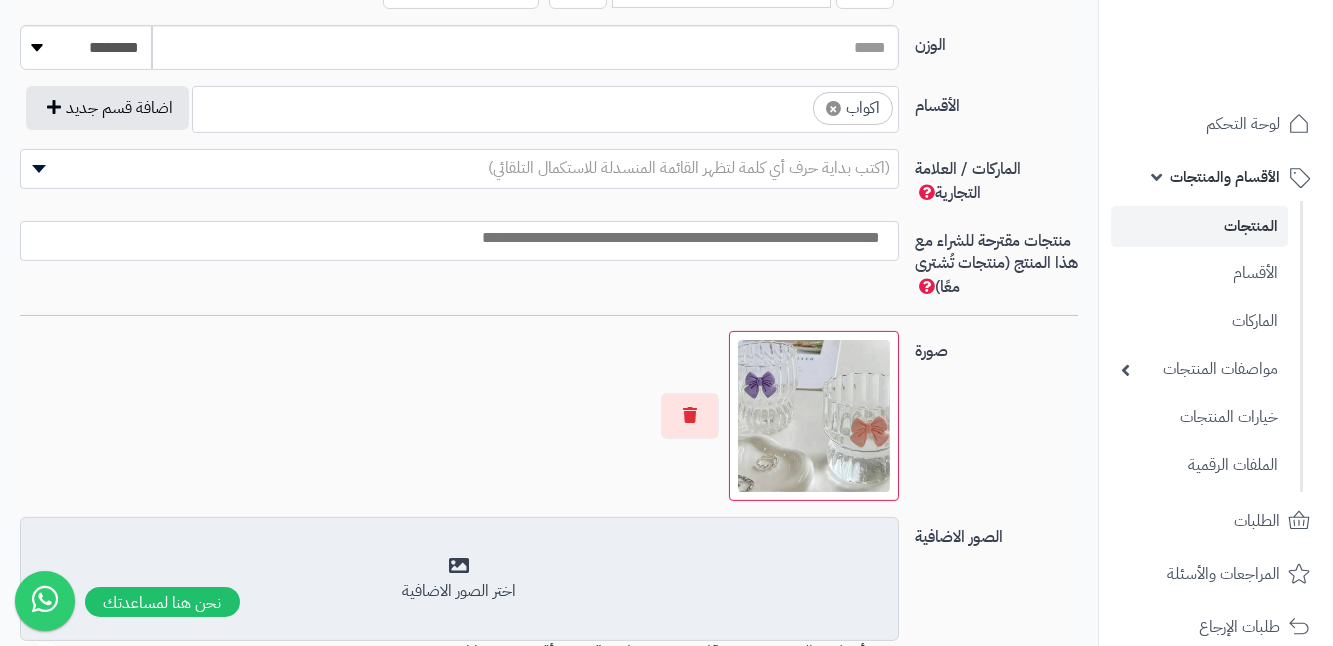 click on "اختر الصور الاضافية" at bounding box center (459, 579) 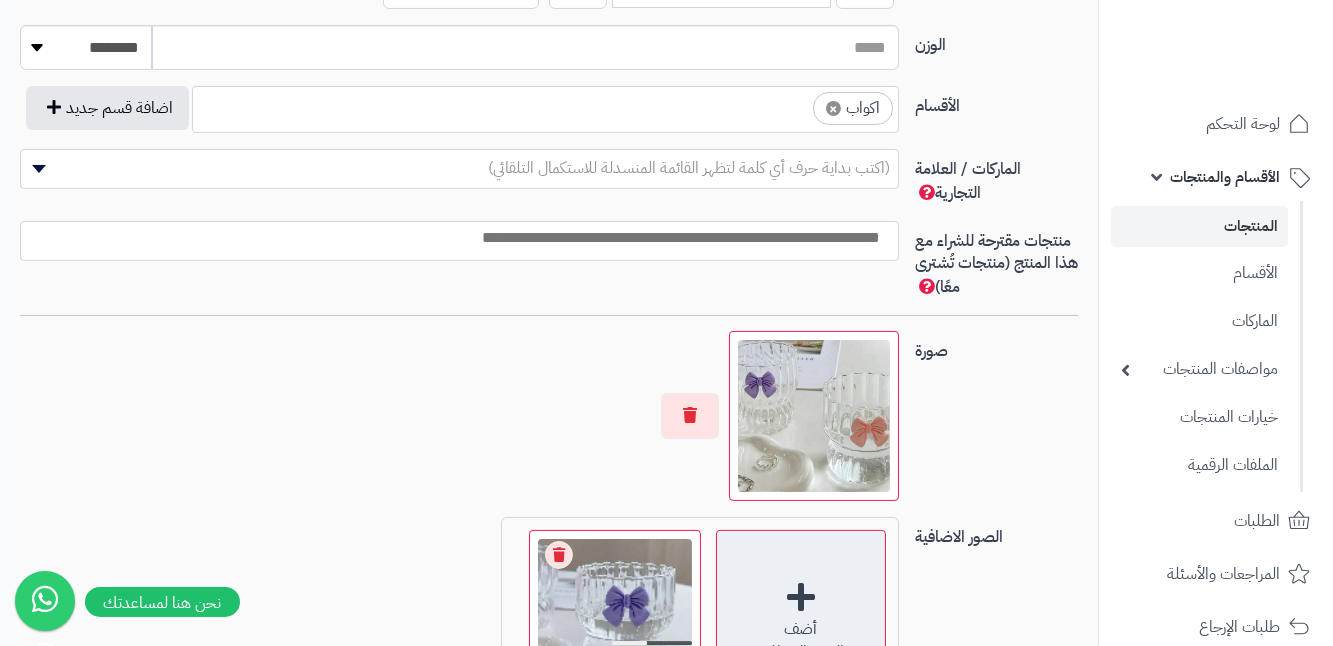 click on "أضف الصور الاضافية" at bounding box center [801, 615] 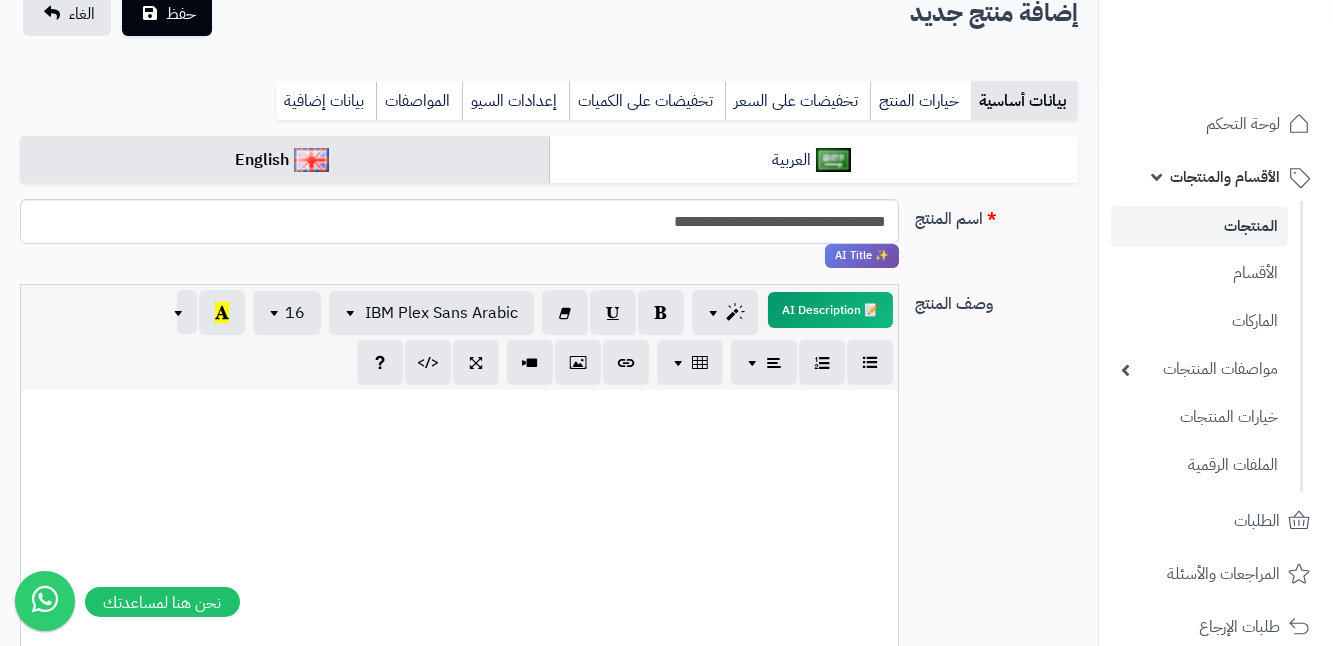 scroll, scrollTop: 181, scrollLeft: 0, axis: vertical 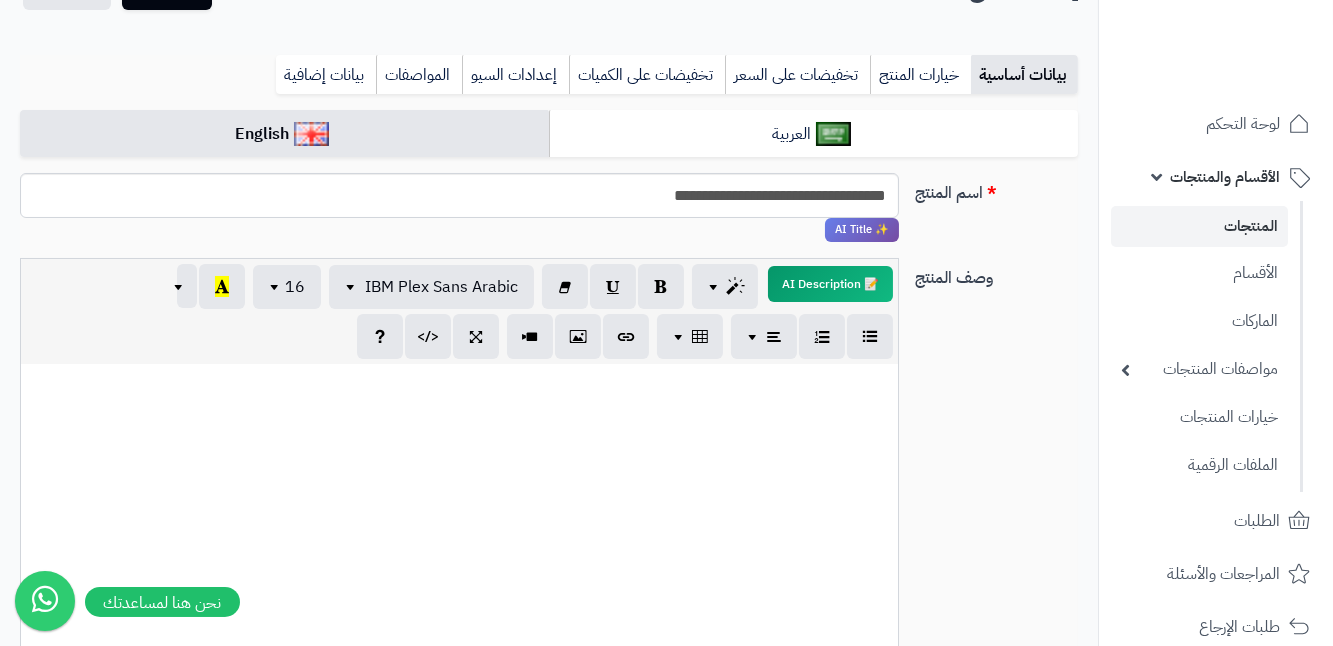 click at bounding box center [459, 514] 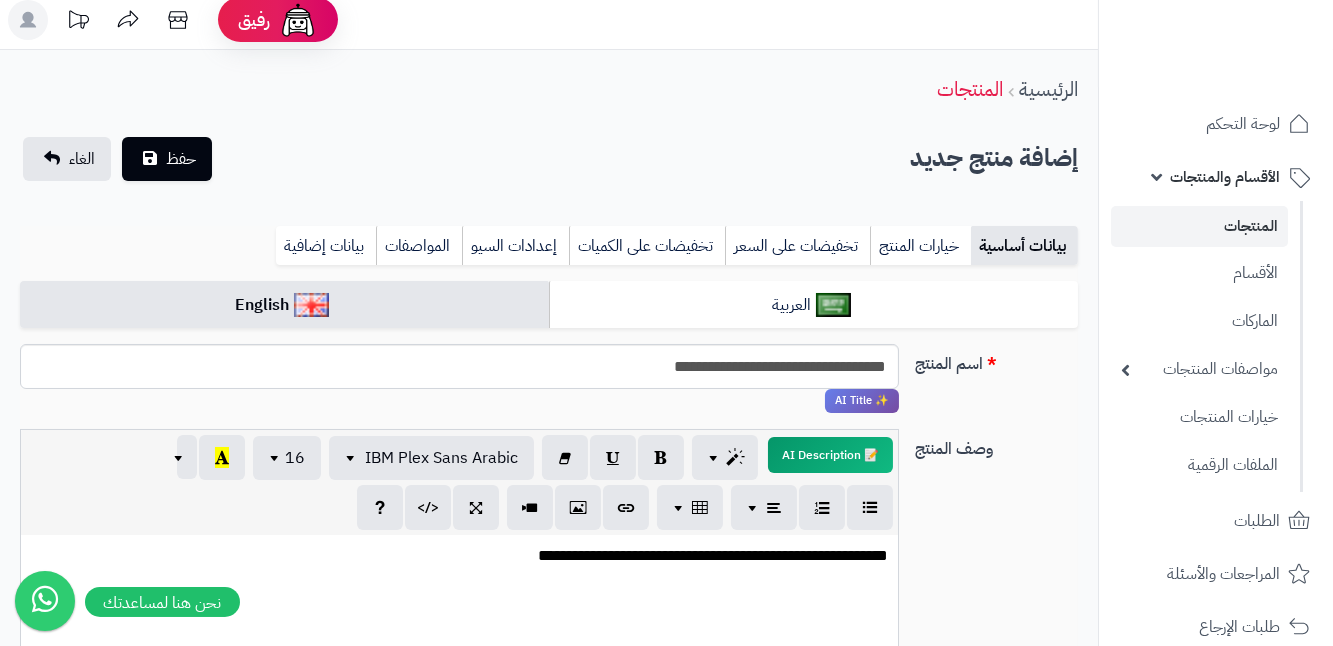 scroll, scrollTop: 0, scrollLeft: 0, axis: both 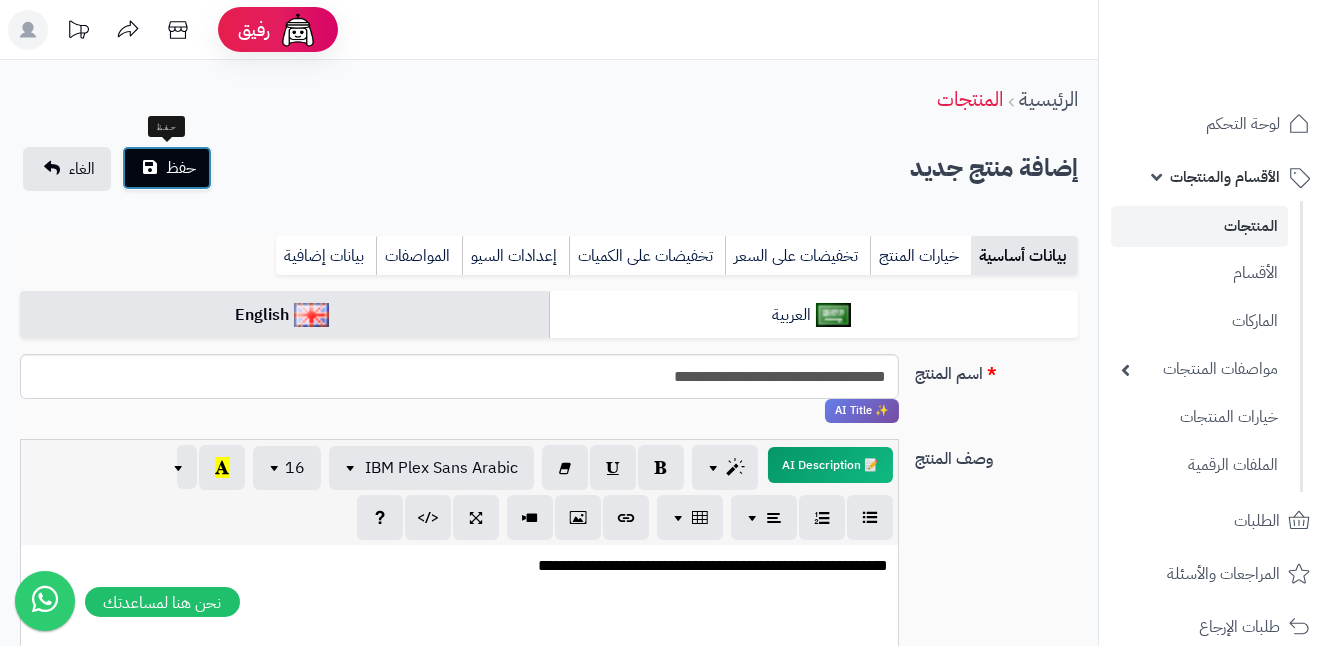 click on "حفظ" at bounding box center (167, 168) 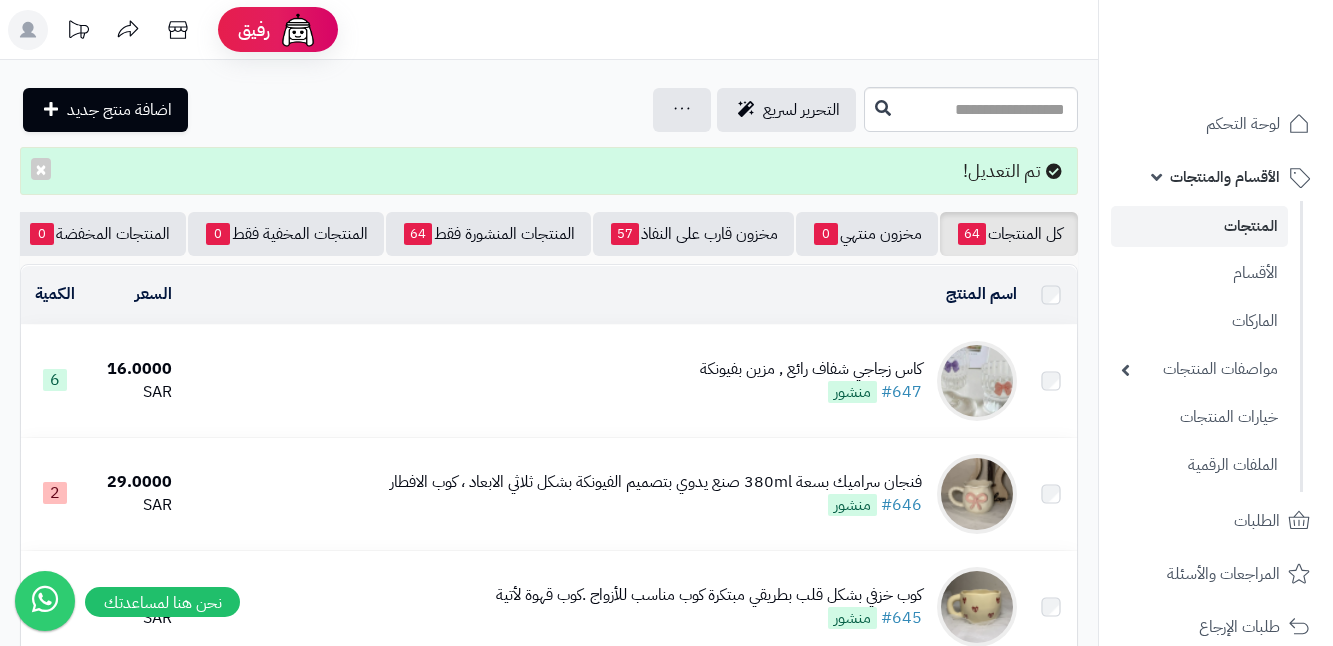 scroll, scrollTop: 0, scrollLeft: 0, axis: both 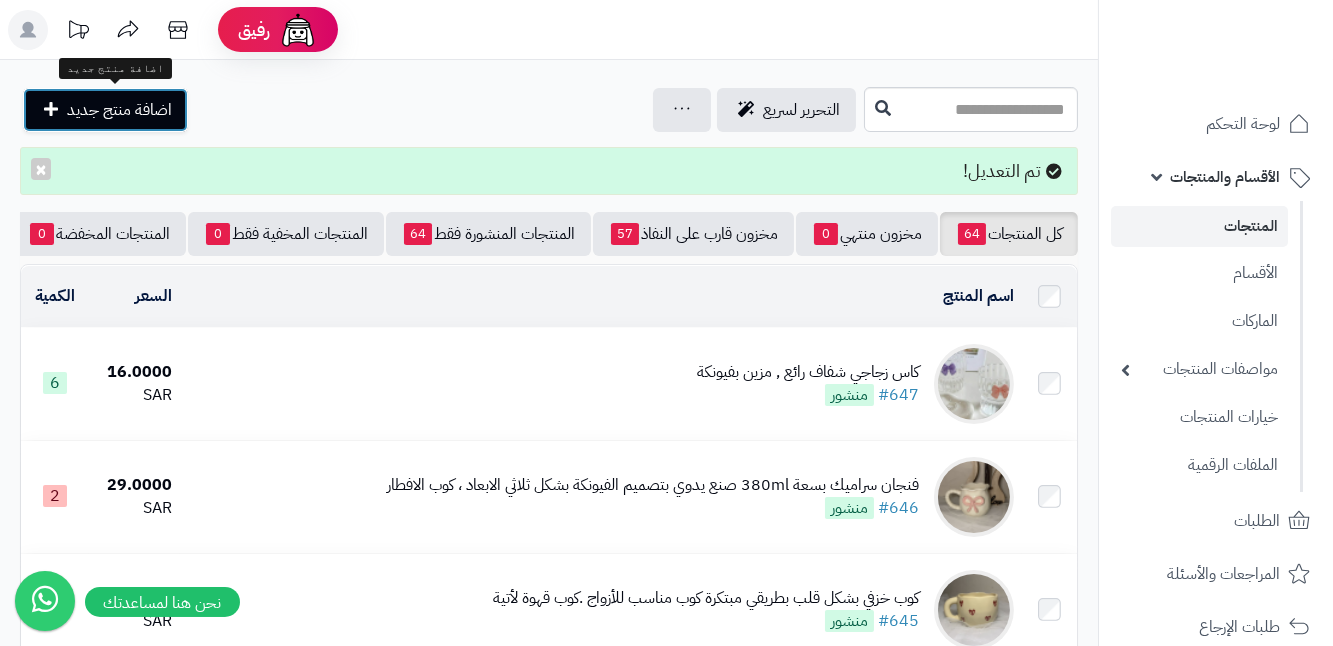 click on "اضافة منتج جديد" at bounding box center (105, 110) 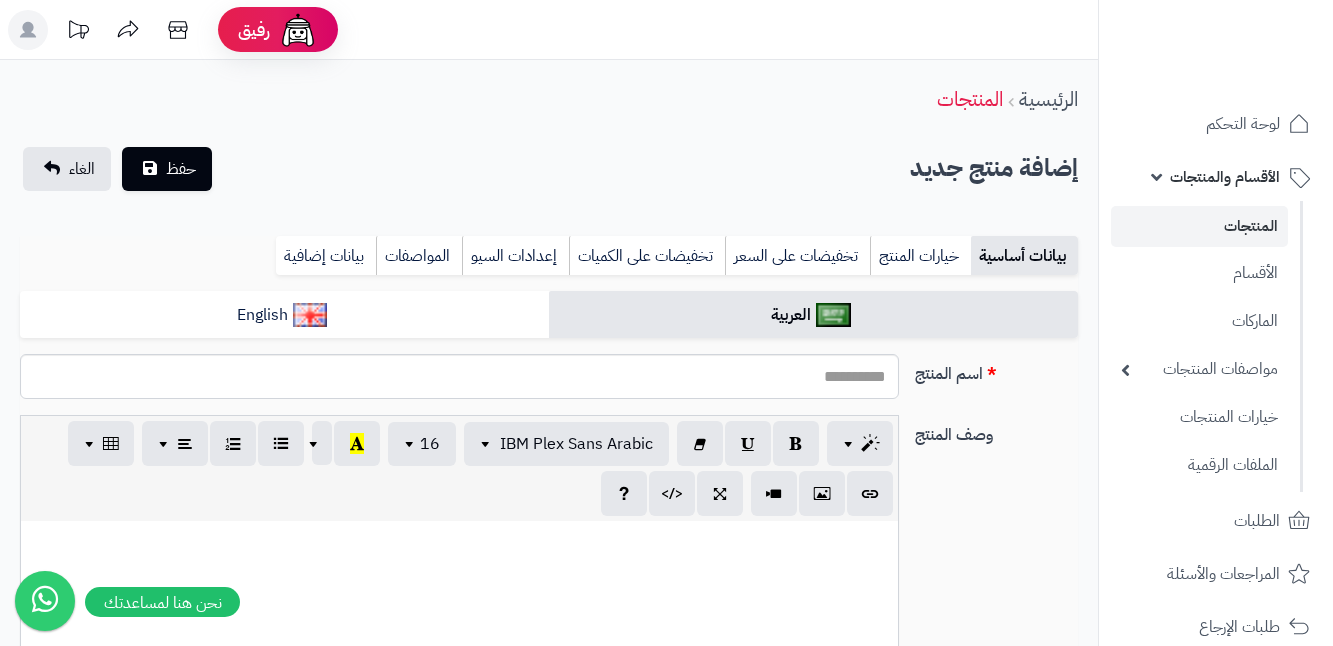 select 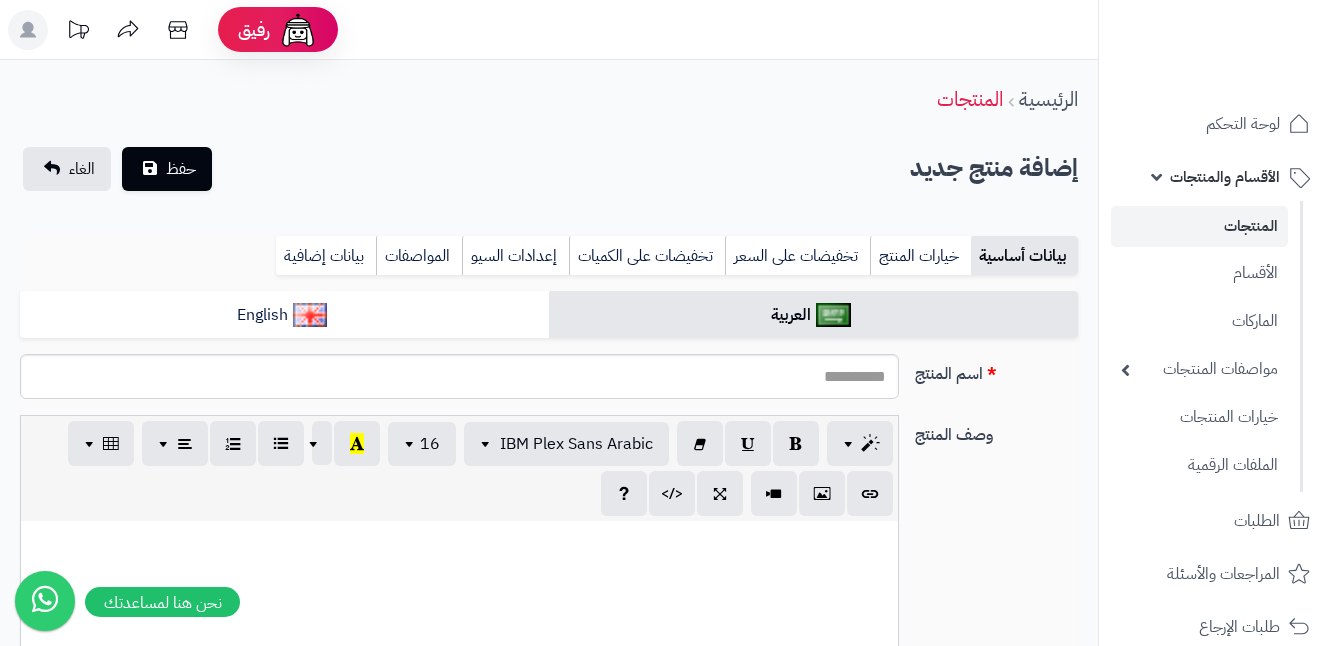 scroll, scrollTop: 0, scrollLeft: 0, axis: both 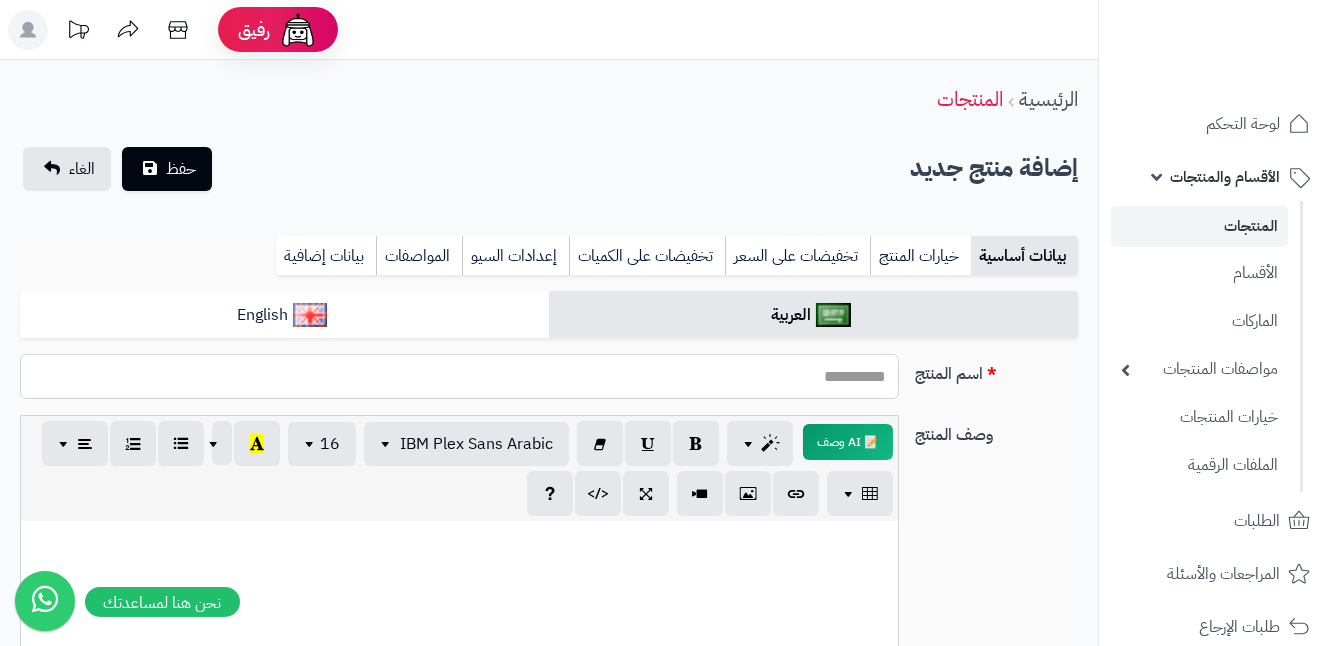 click on "اسم المنتج" at bounding box center (459, 376) 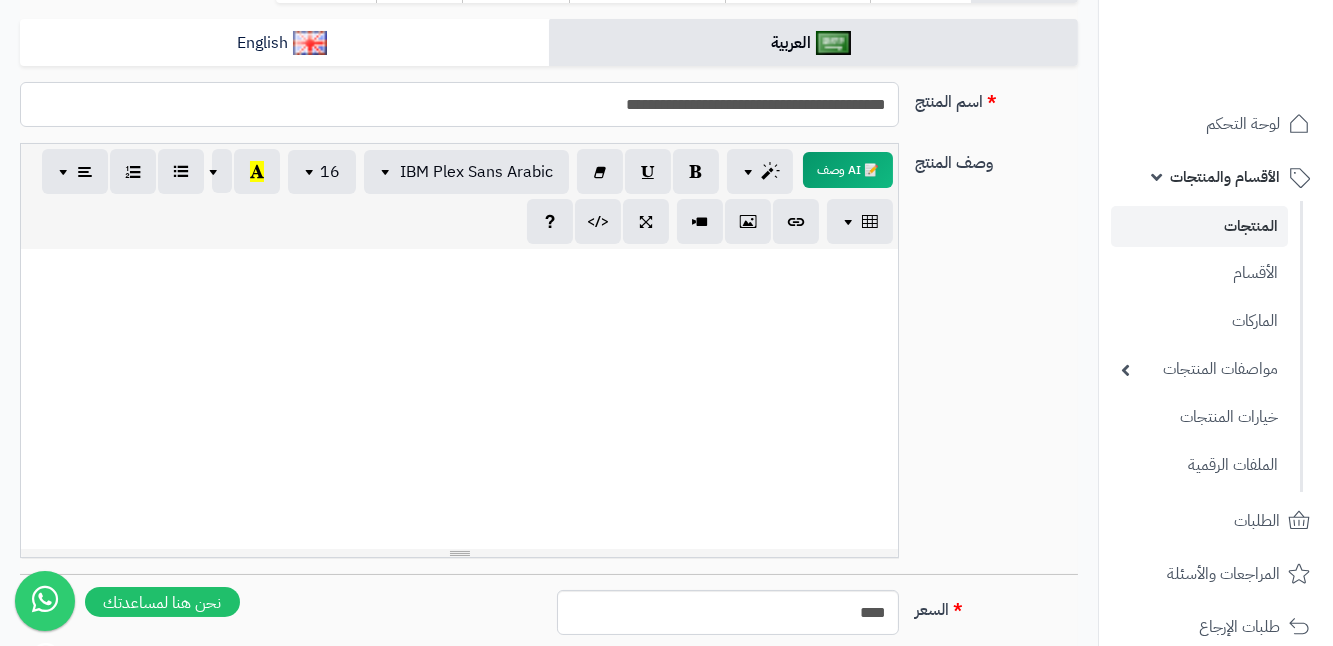 scroll, scrollTop: 363, scrollLeft: 0, axis: vertical 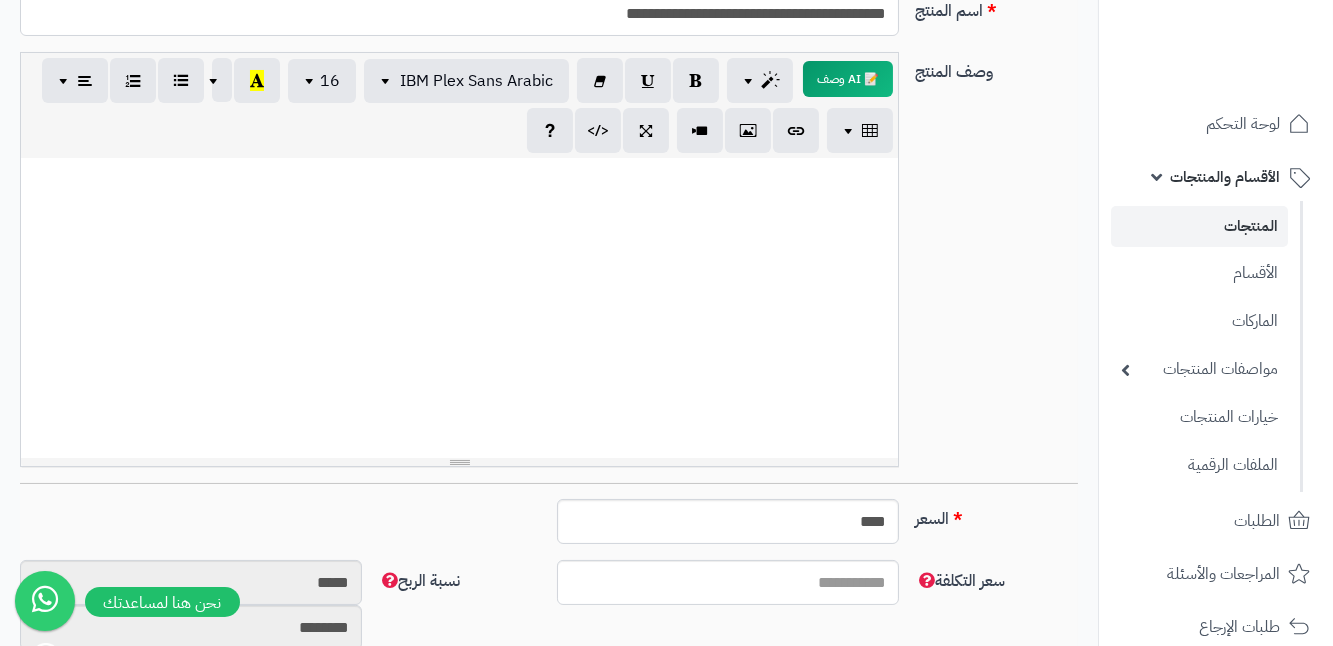 type on "**********" 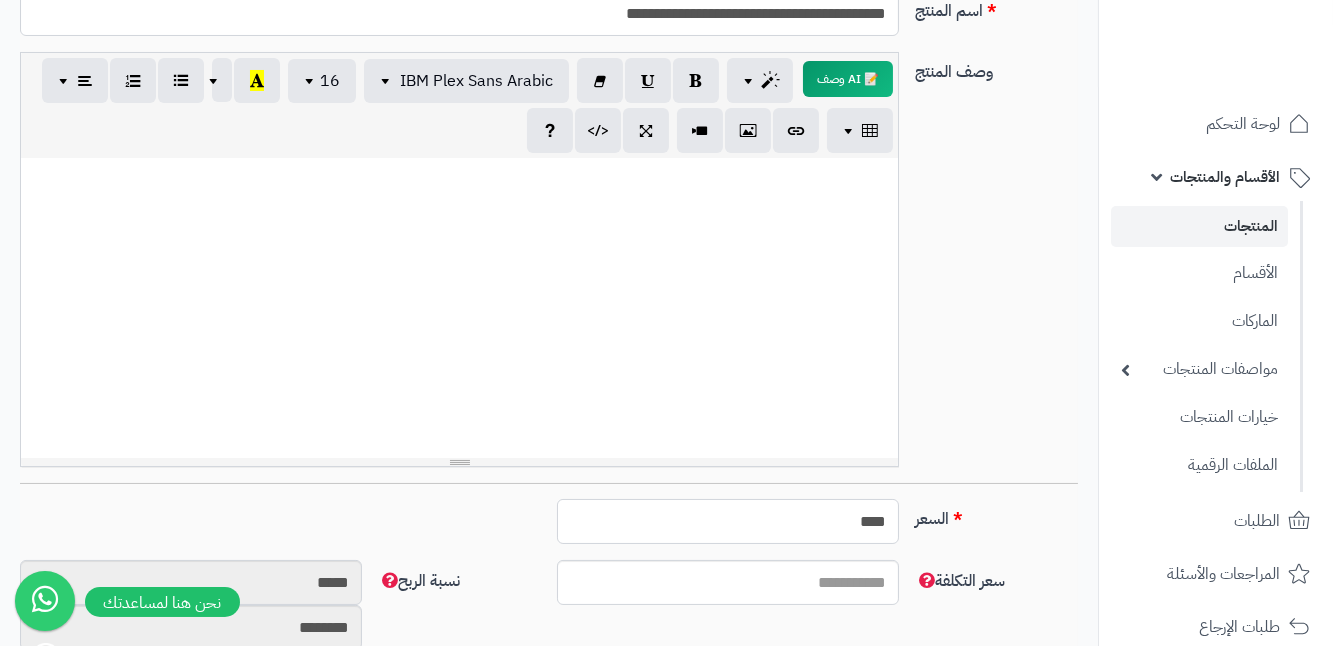 click on "****" at bounding box center (728, 521) 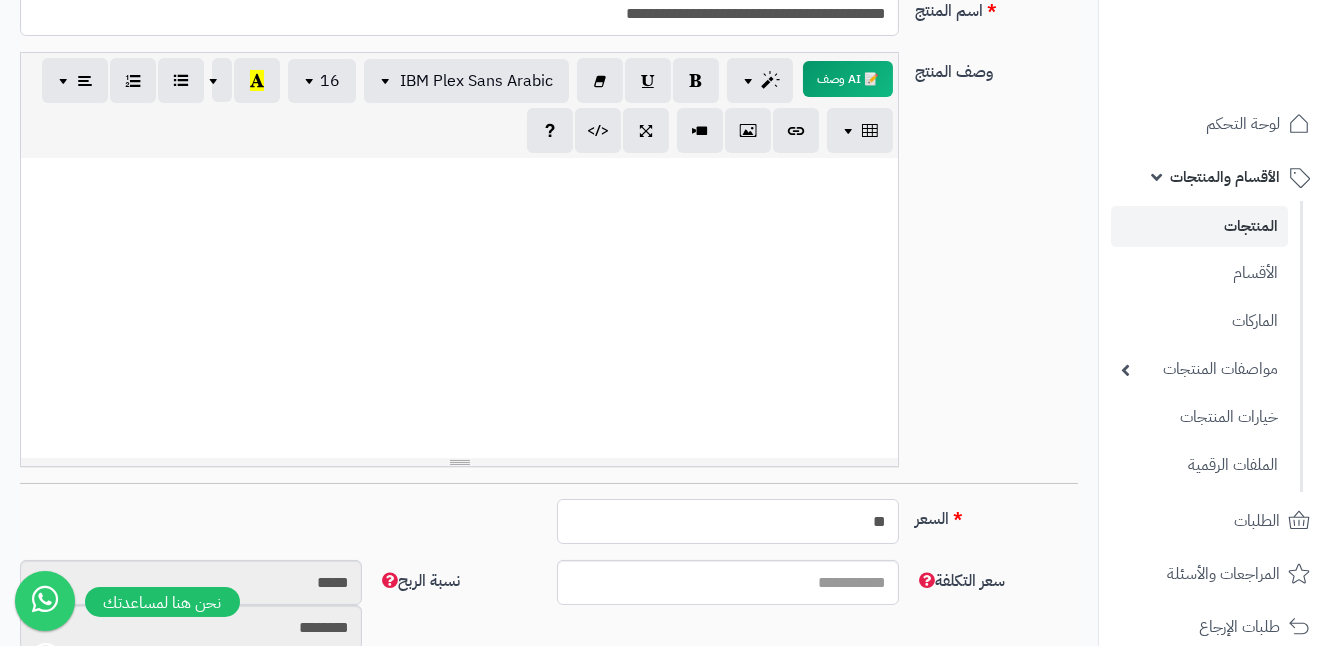 type on "*" 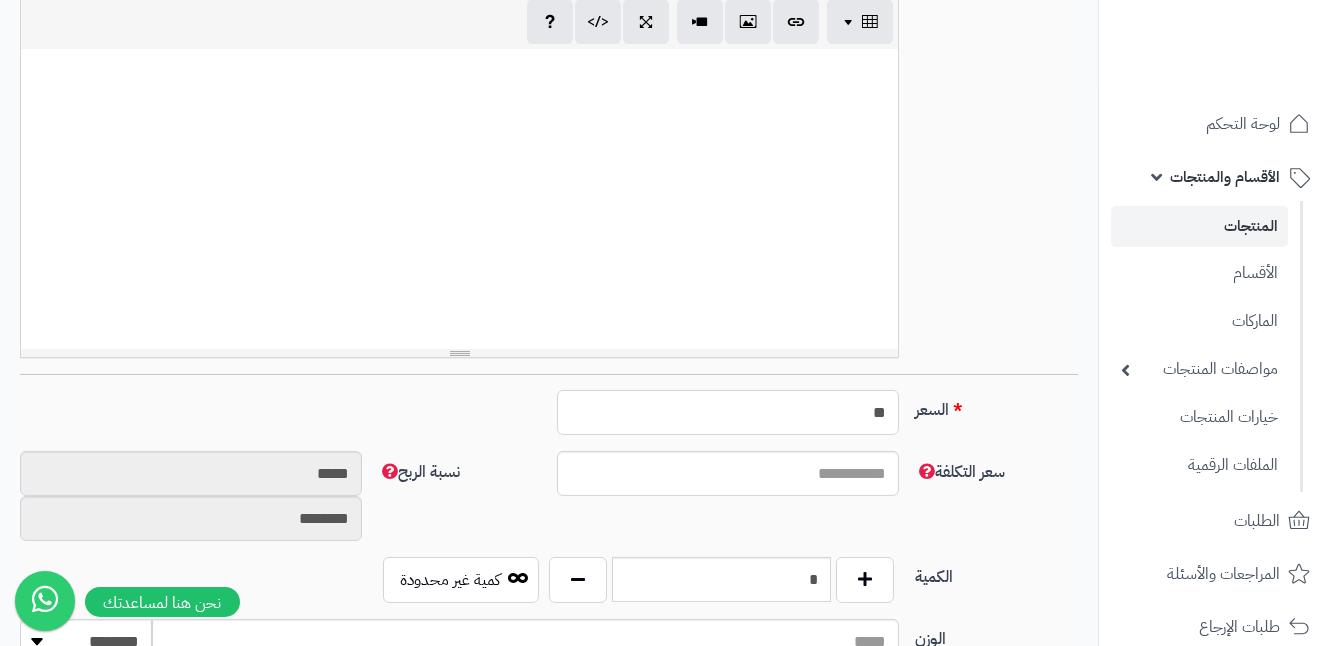 scroll, scrollTop: 545, scrollLeft: 0, axis: vertical 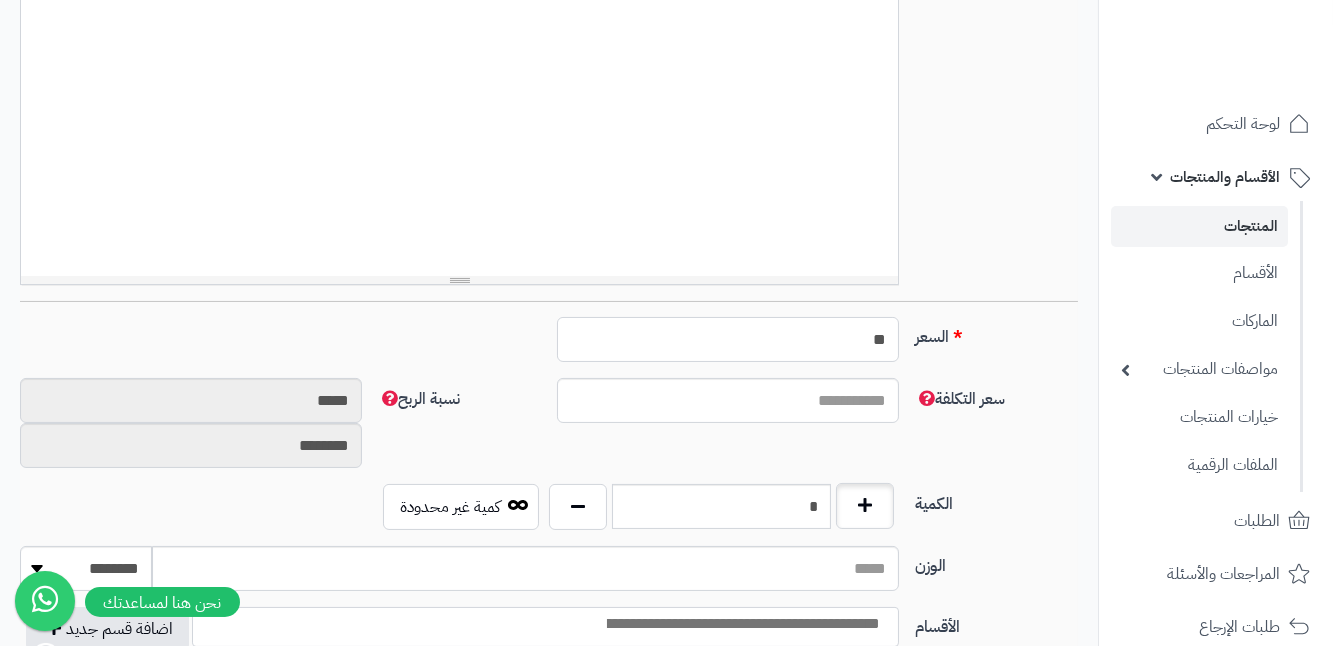 type on "**" 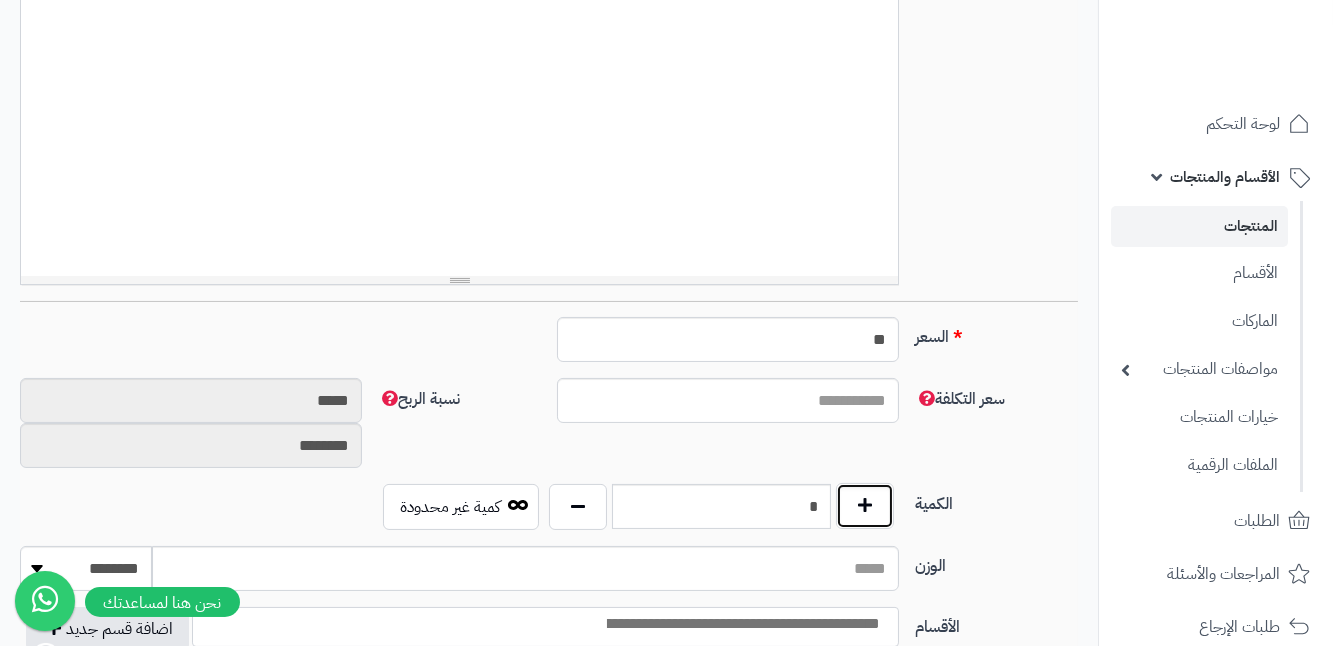 click at bounding box center [865, 506] 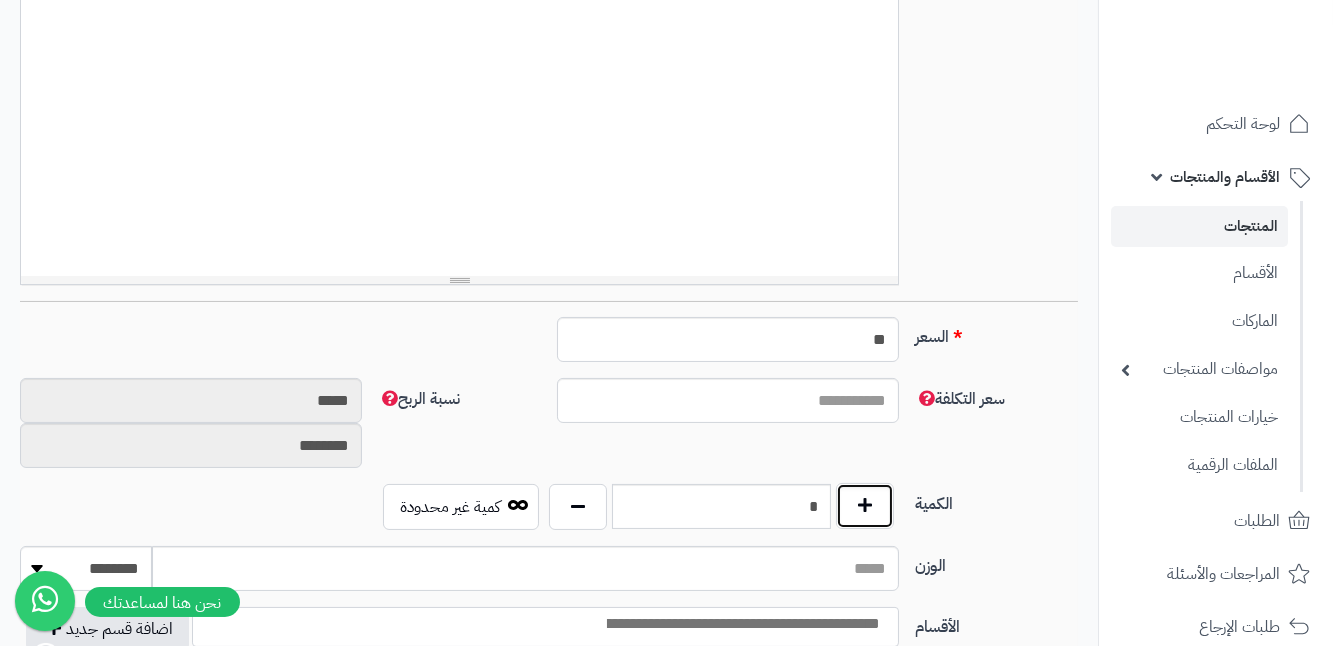 click at bounding box center (865, 506) 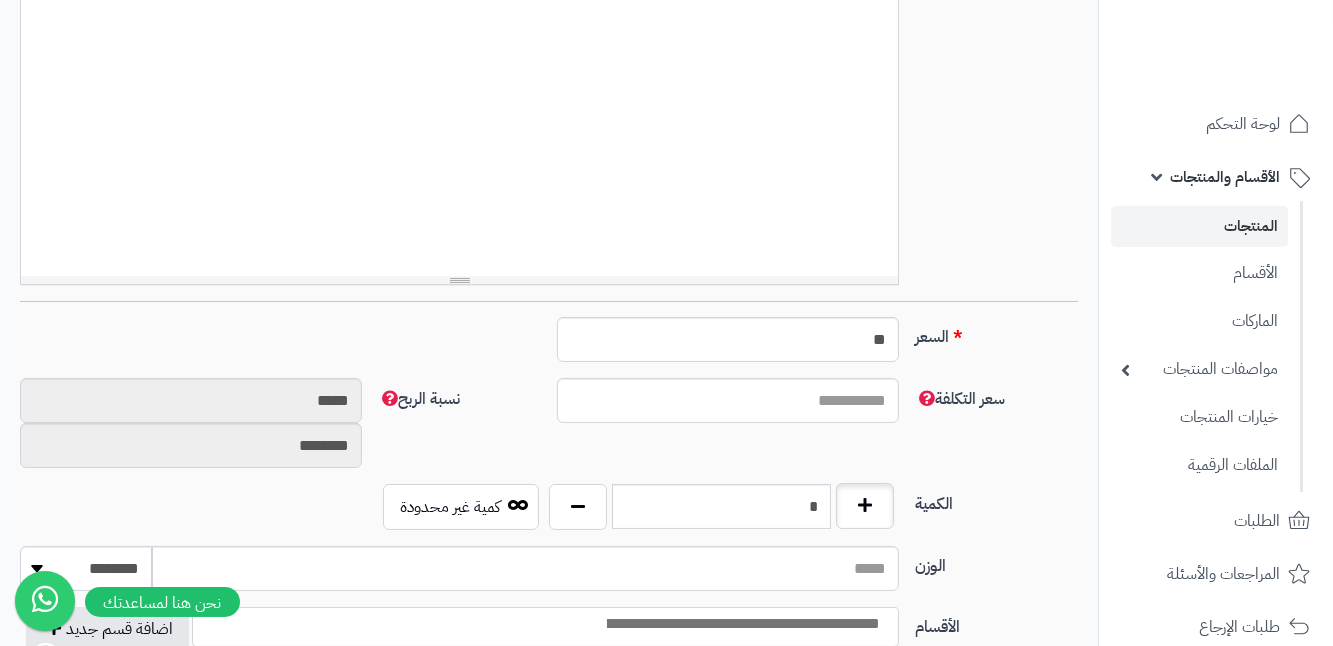 type on "*" 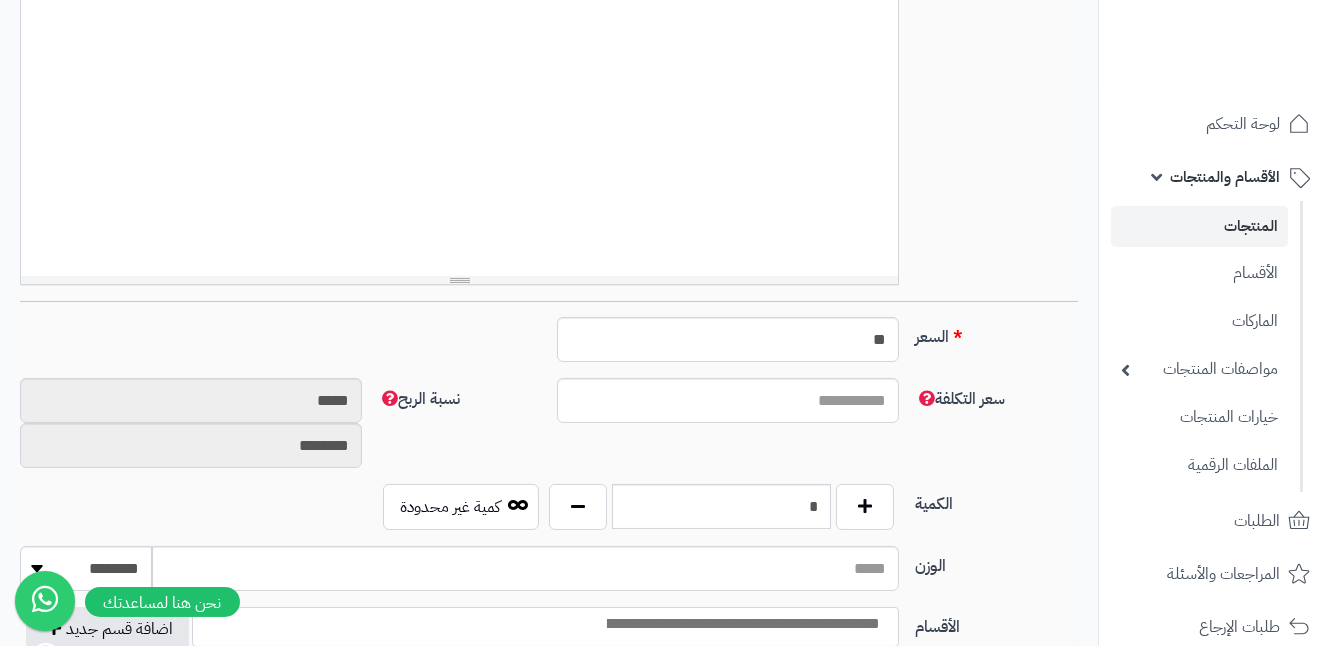 click at bounding box center [545, 627] 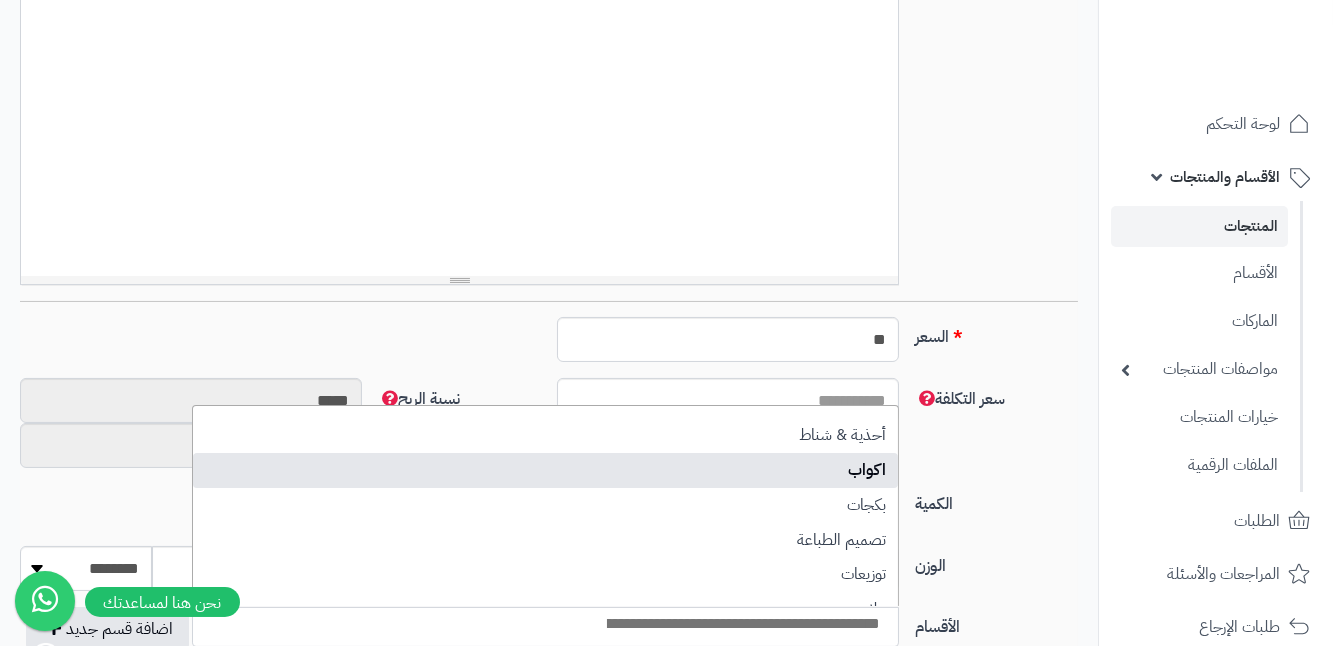 select on "***" 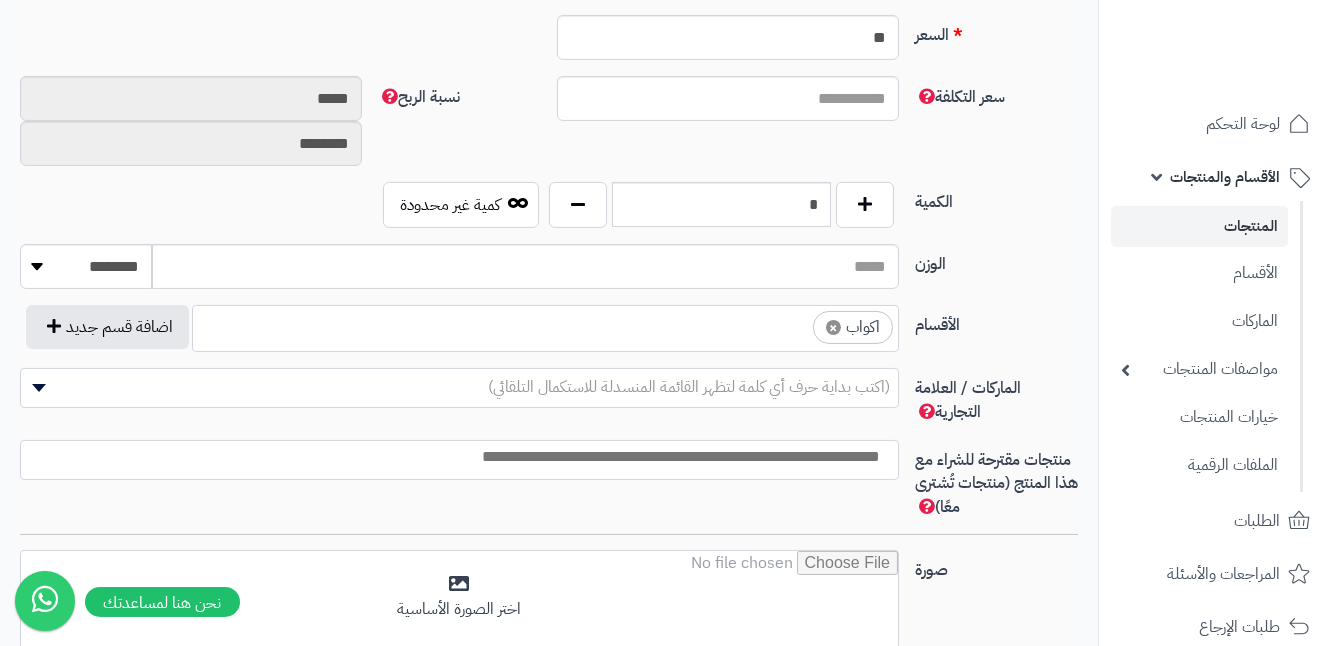 scroll, scrollTop: 912, scrollLeft: 0, axis: vertical 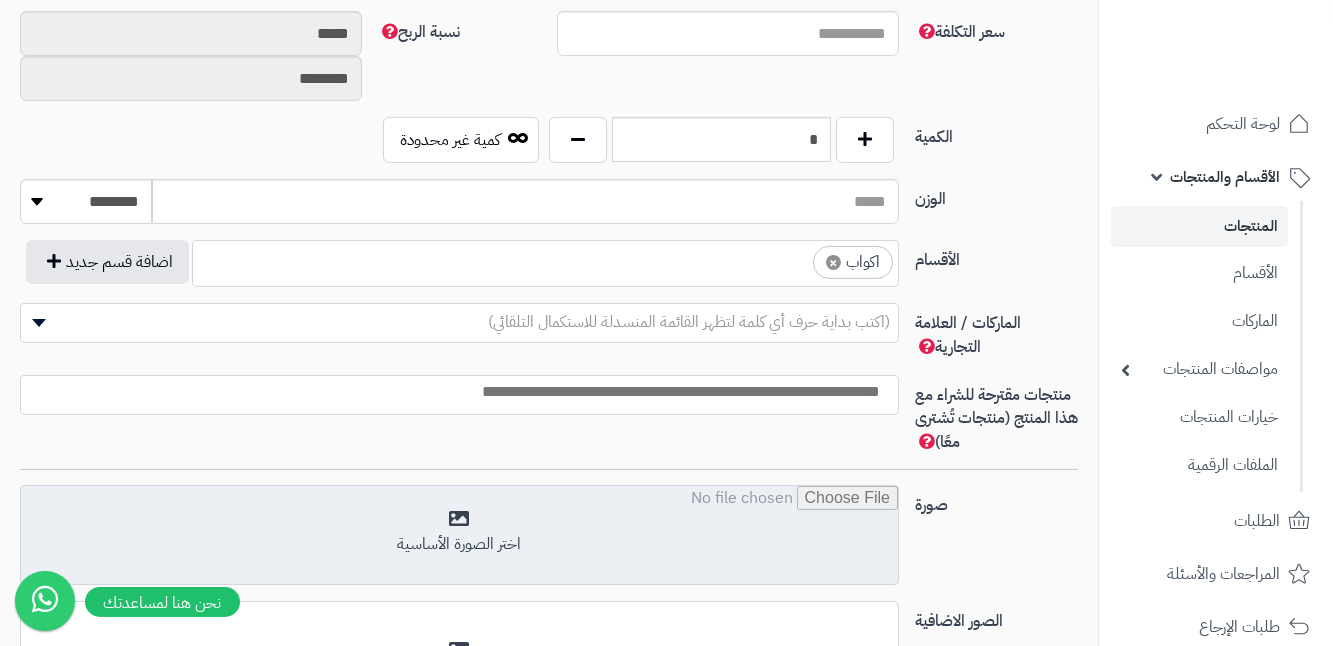 click at bounding box center [459, 536] 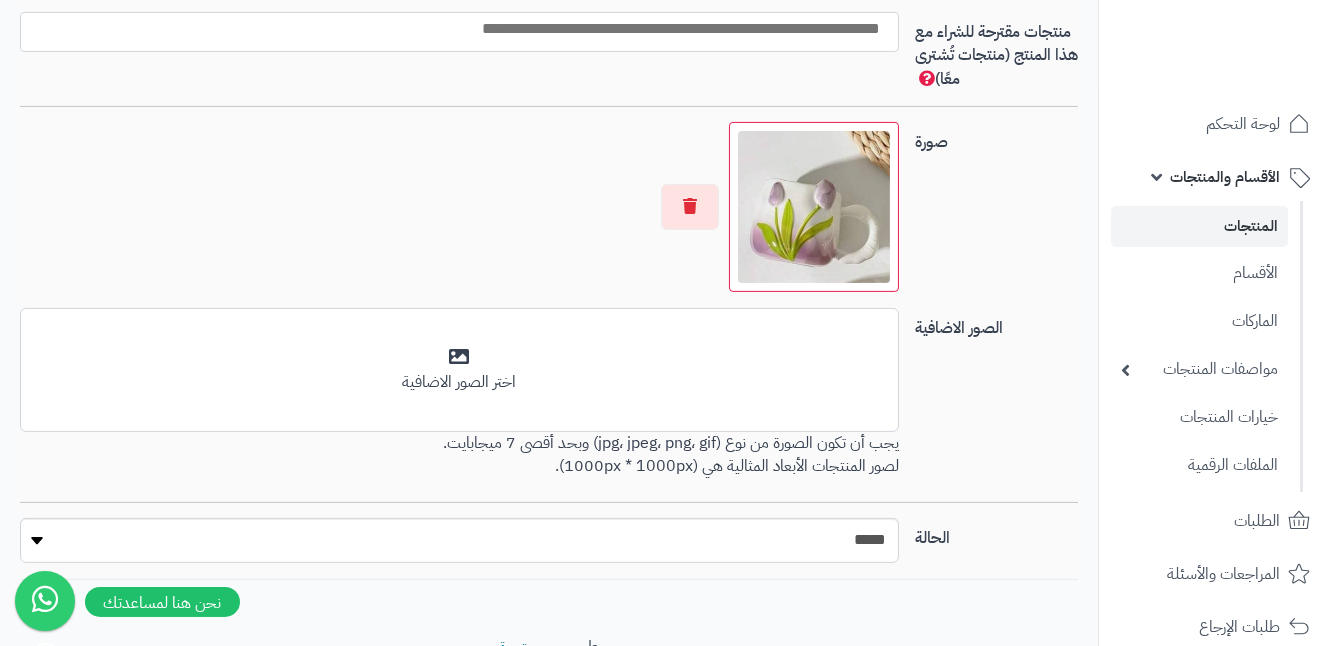 scroll, scrollTop: 1276, scrollLeft: 0, axis: vertical 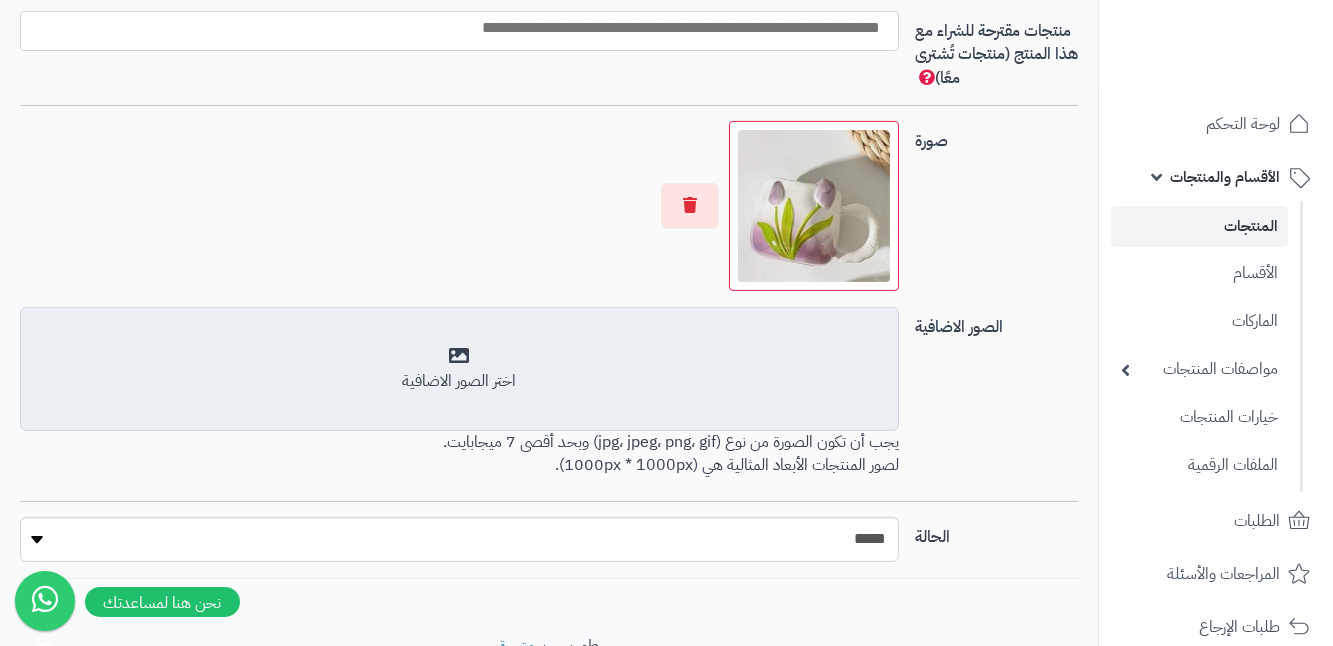 click on "اختر الصور الاضافية" at bounding box center (459, 369) 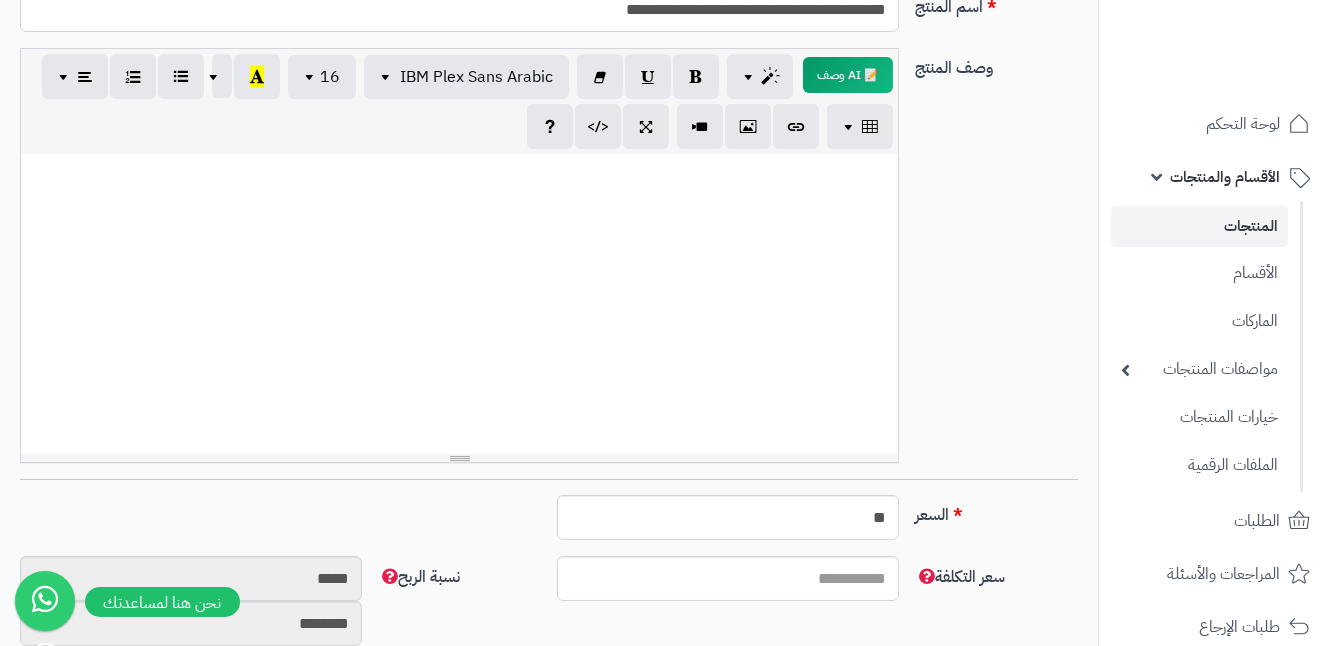 scroll, scrollTop: 94, scrollLeft: 0, axis: vertical 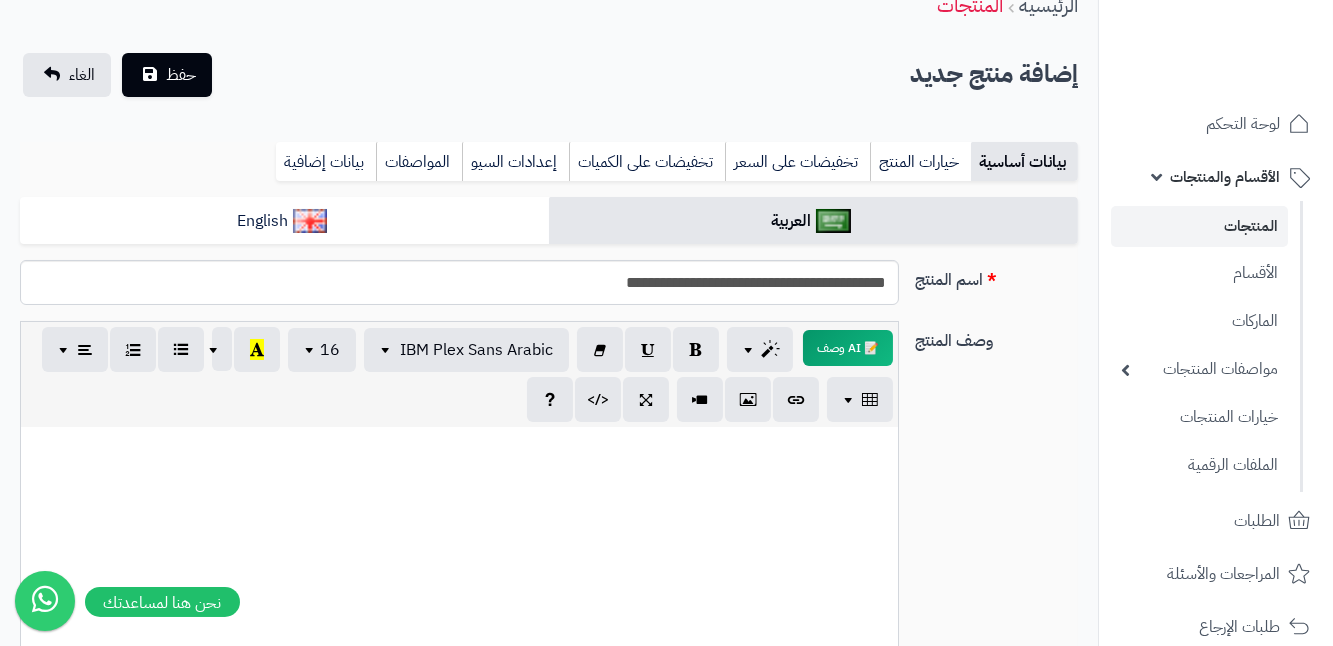 click at bounding box center [459, 448] 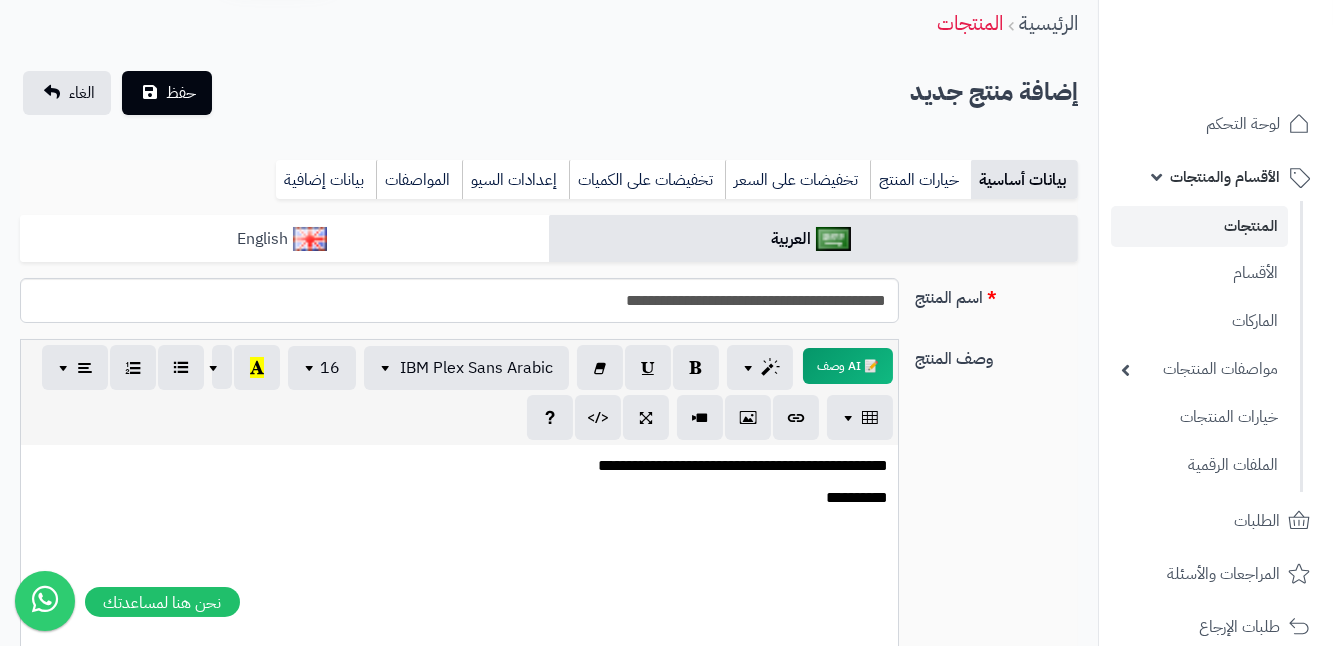scroll, scrollTop: 0, scrollLeft: 0, axis: both 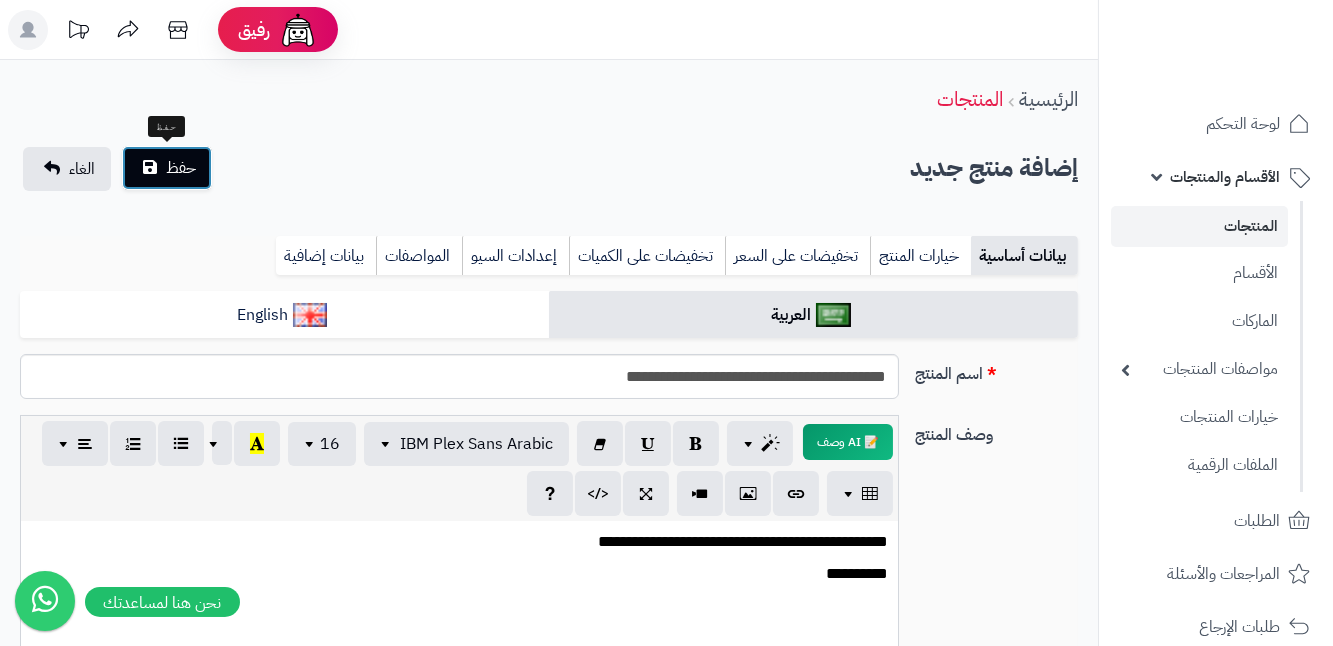 click on "حفظ" at bounding box center [181, 168] 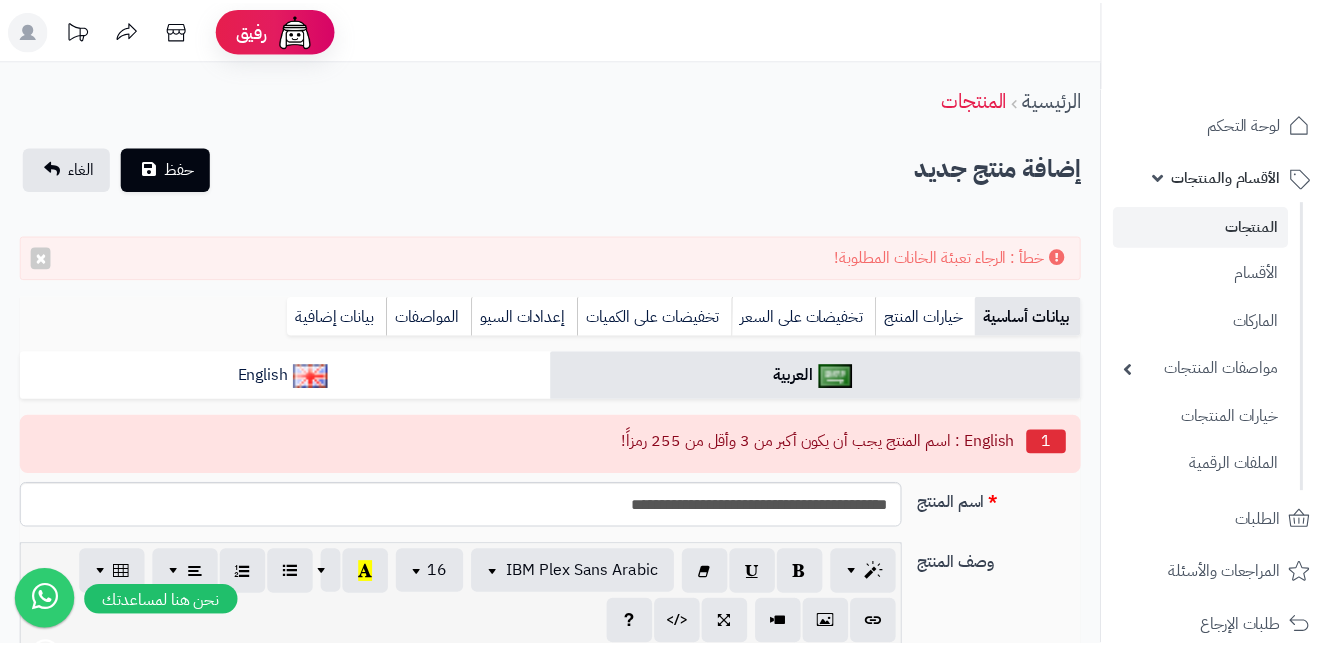 scroll, scrollTop: 0, scrollLeft: 0, axis: both 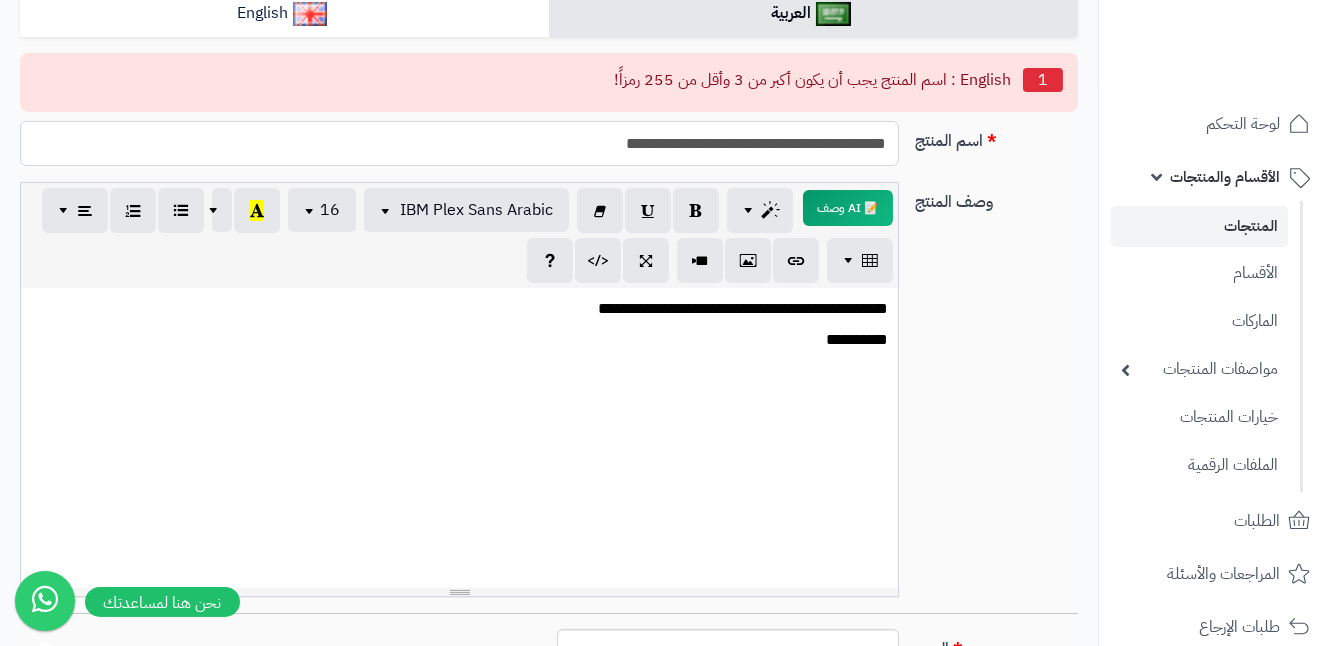 drag, startPoint x: 615, startPoint y: 140, endPoint x: 912, endPoint y: 144, distance: 297.02695 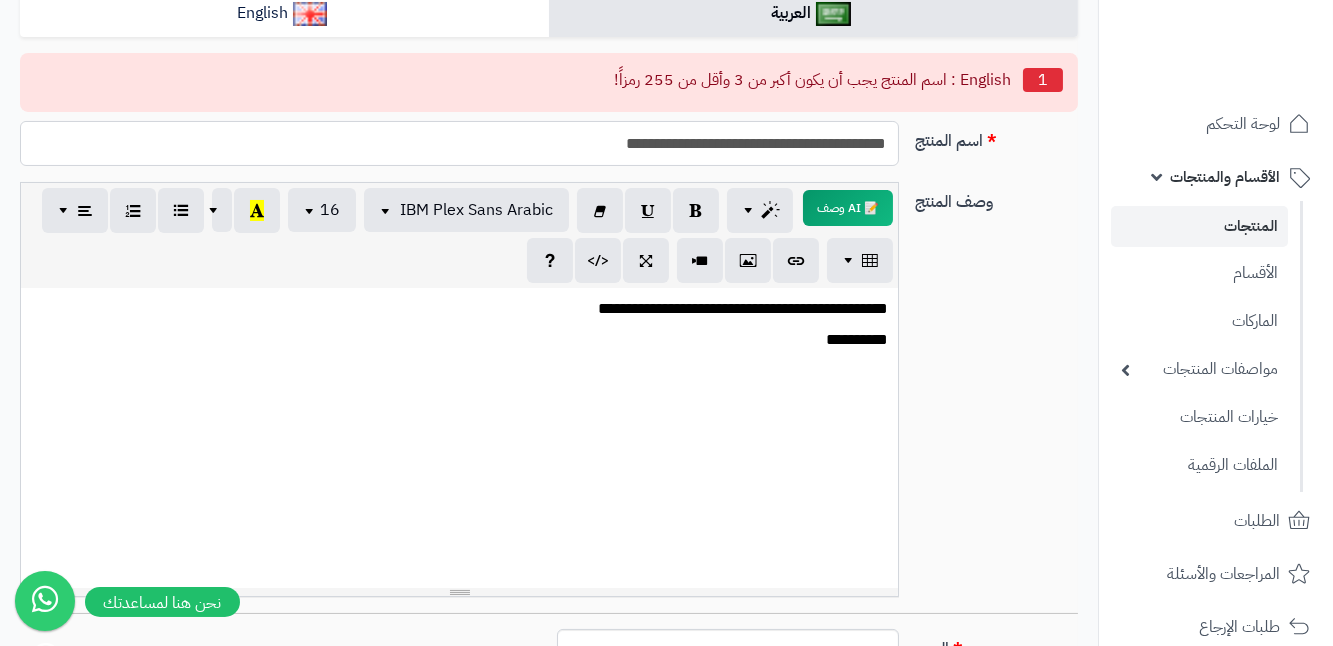 click on "**********" at bounding box center (549, 151) 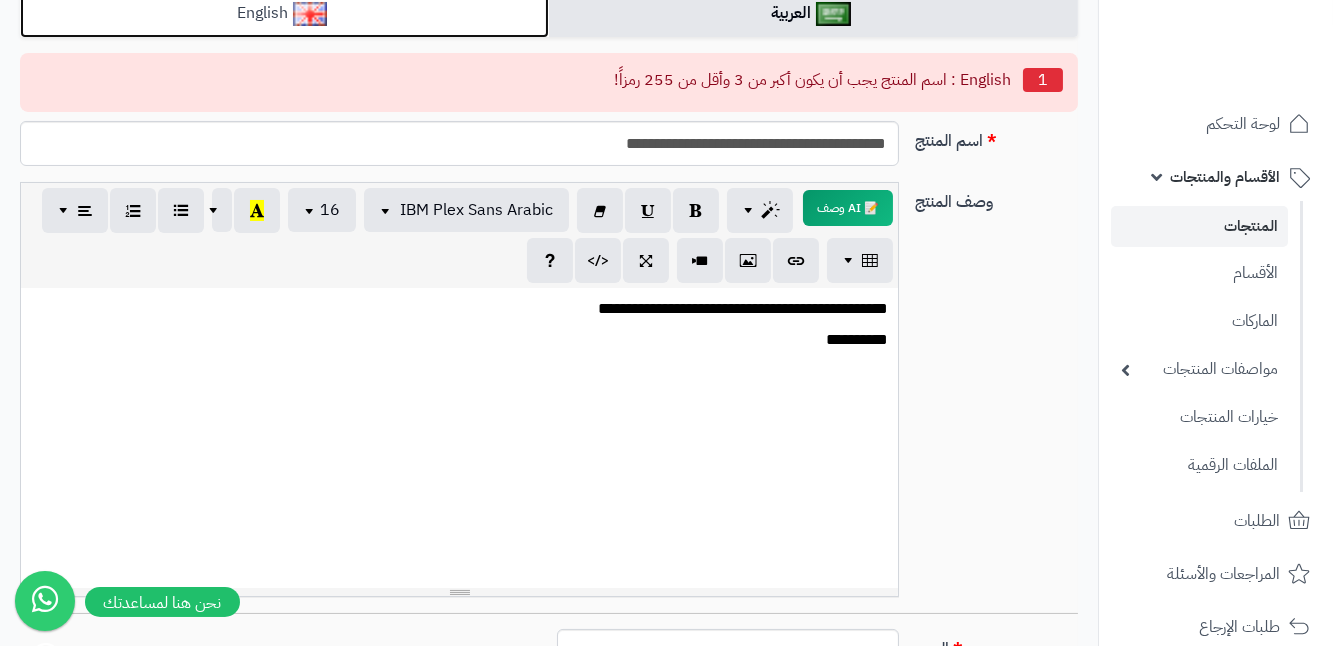 click on "English" at bounding box center (284, 13) 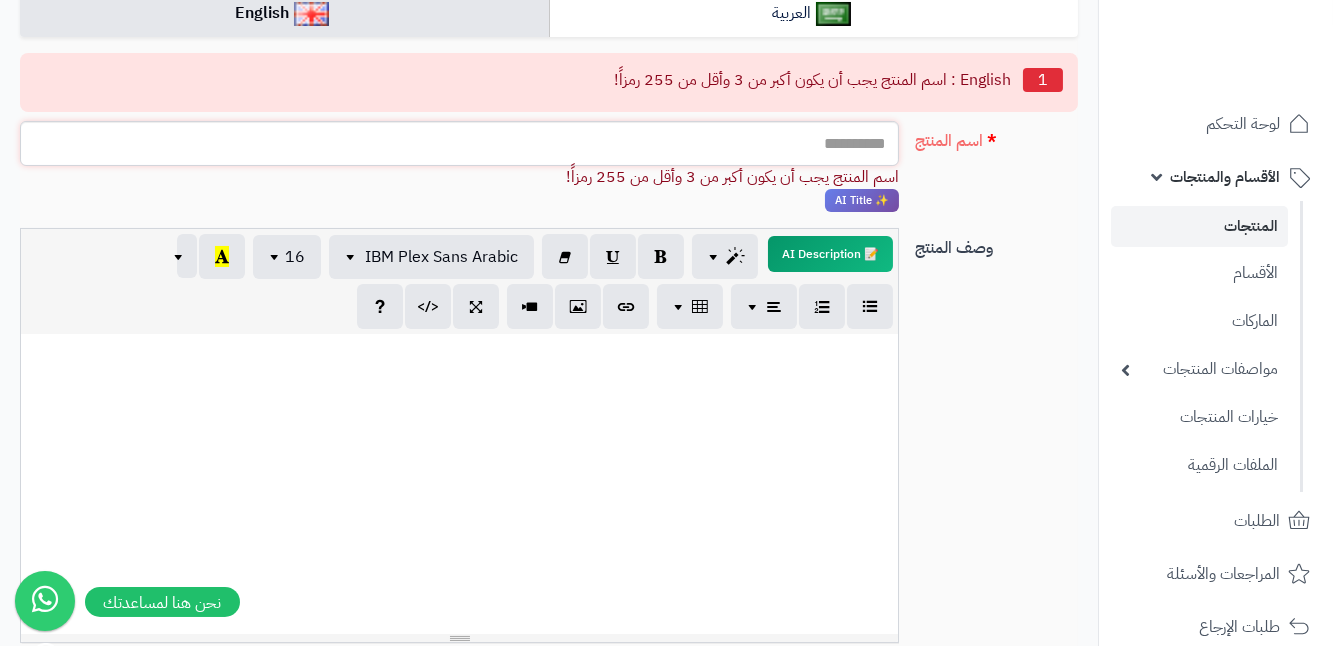 click on "اسم المنتج" at bounding box center (459, 143) 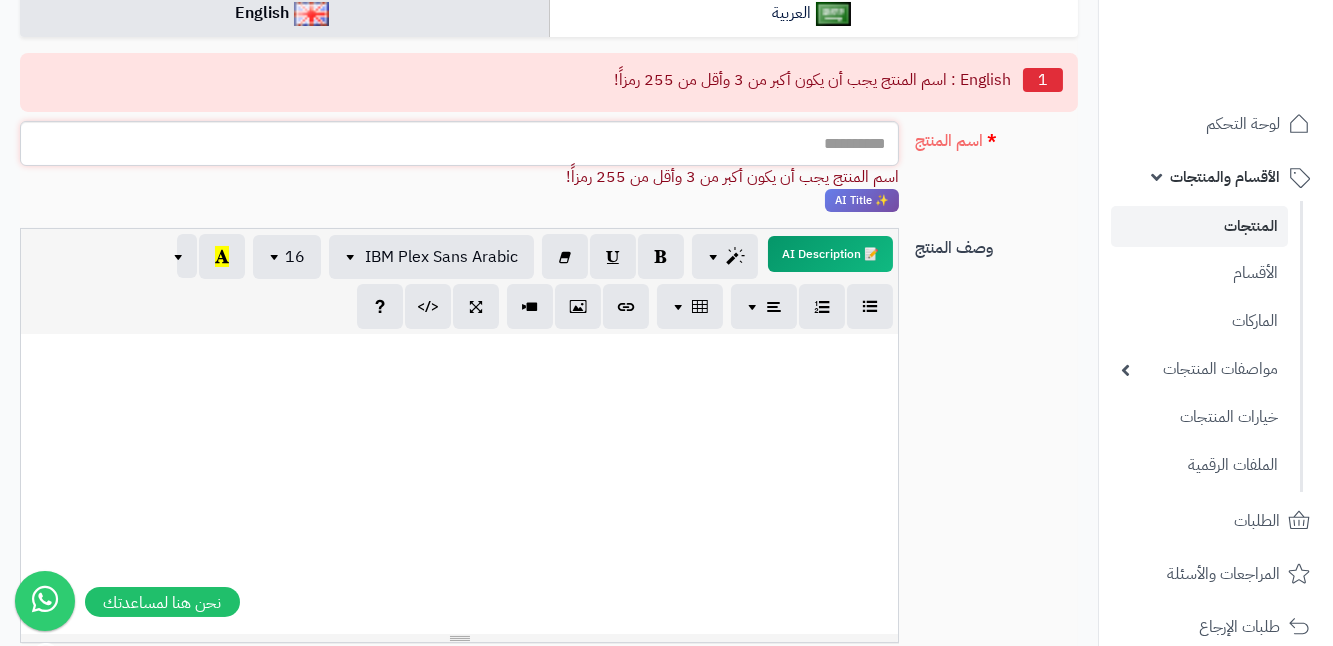paste on "**********" 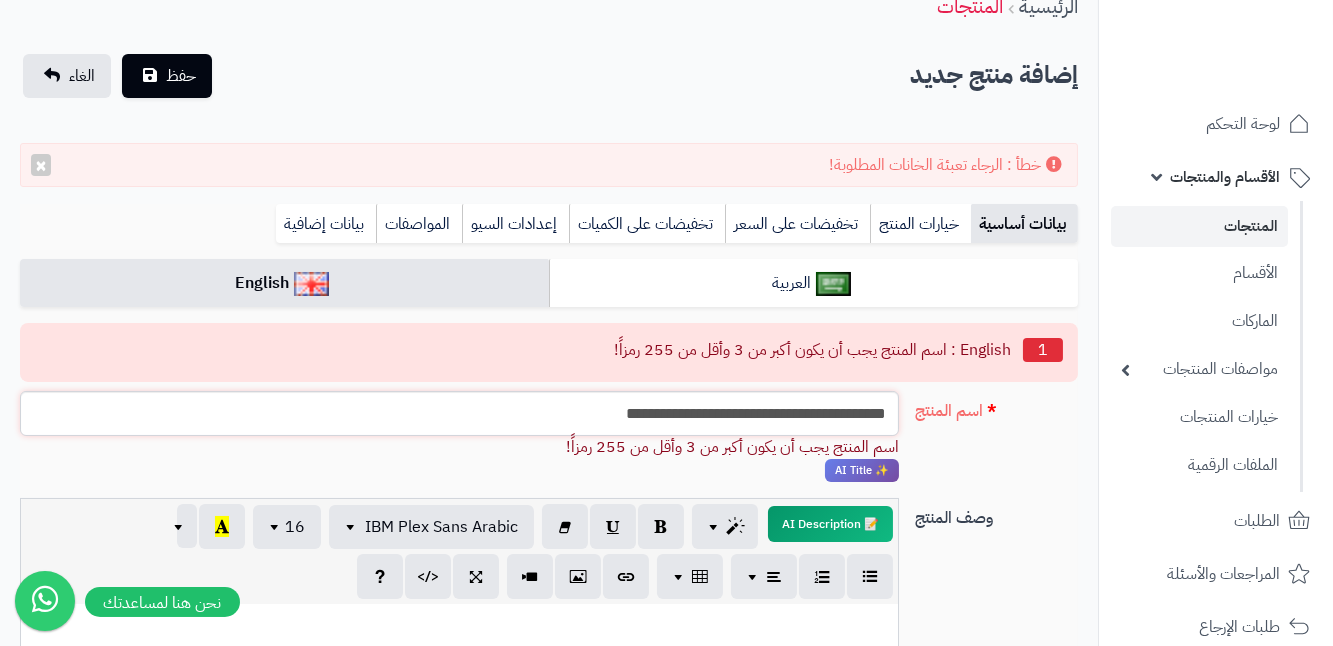 scroll, scrollTop: 90, scrollLeft: 0, axis: vertical 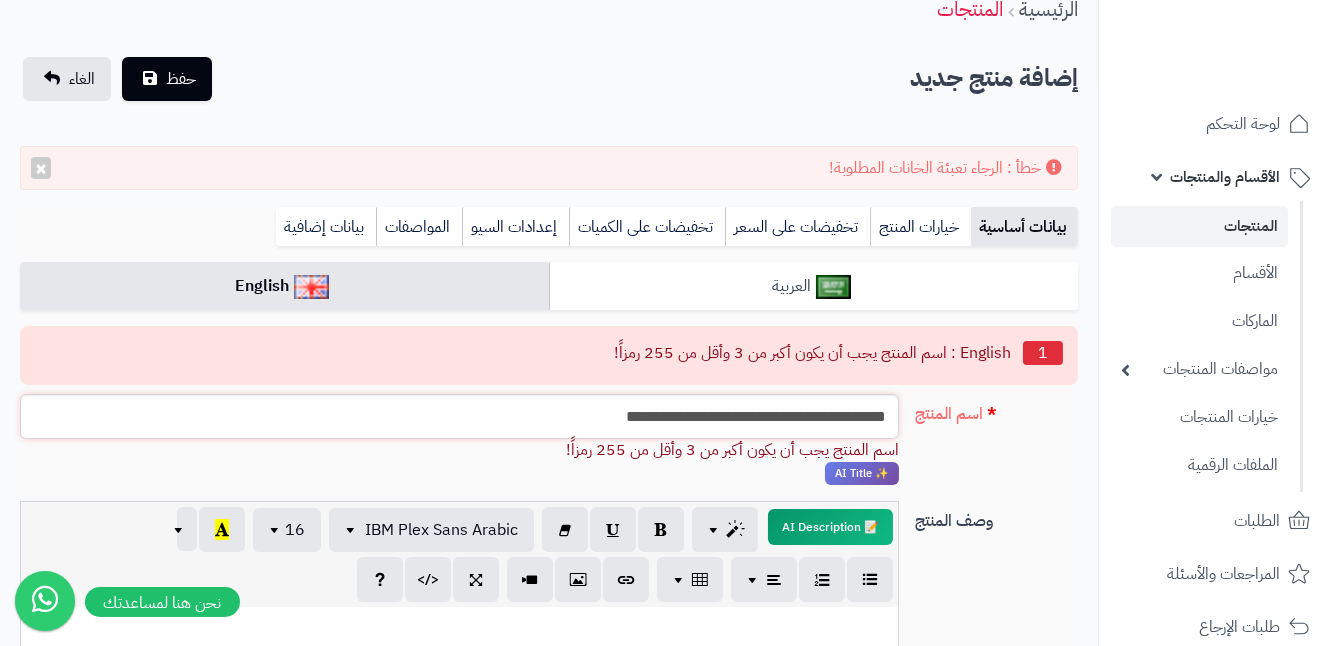 type on "**********" 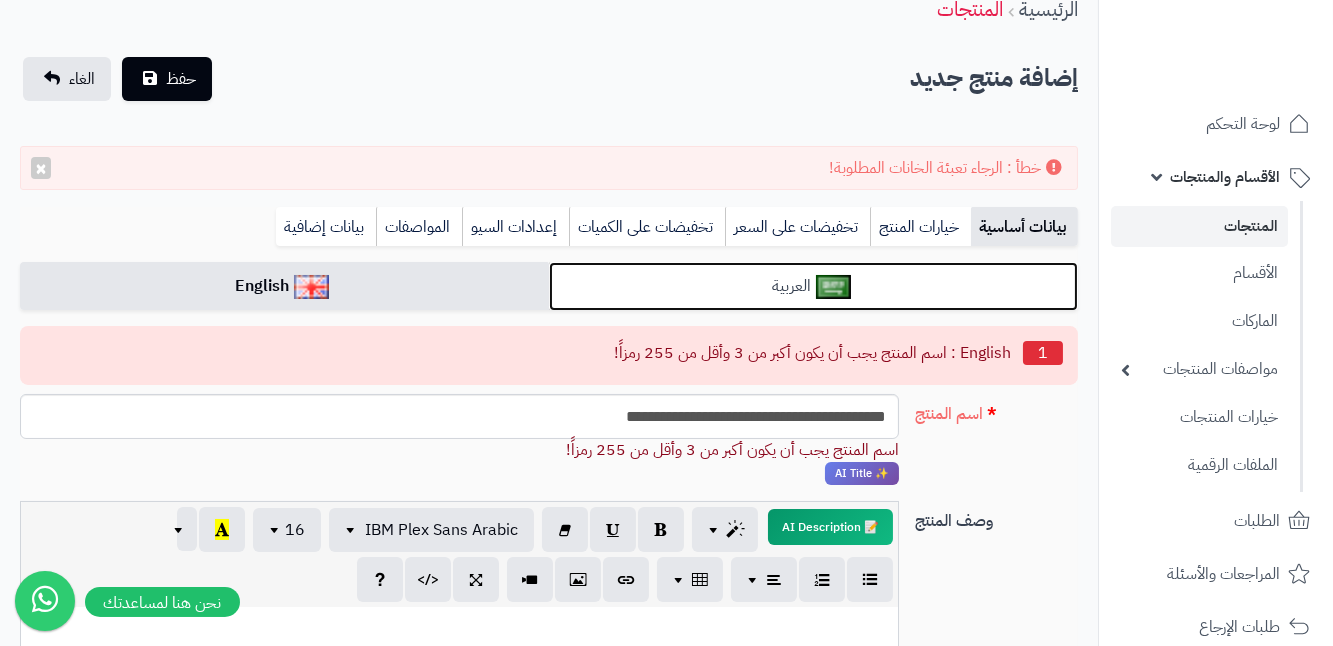click on "العربية" at bounding box center [813, 286] 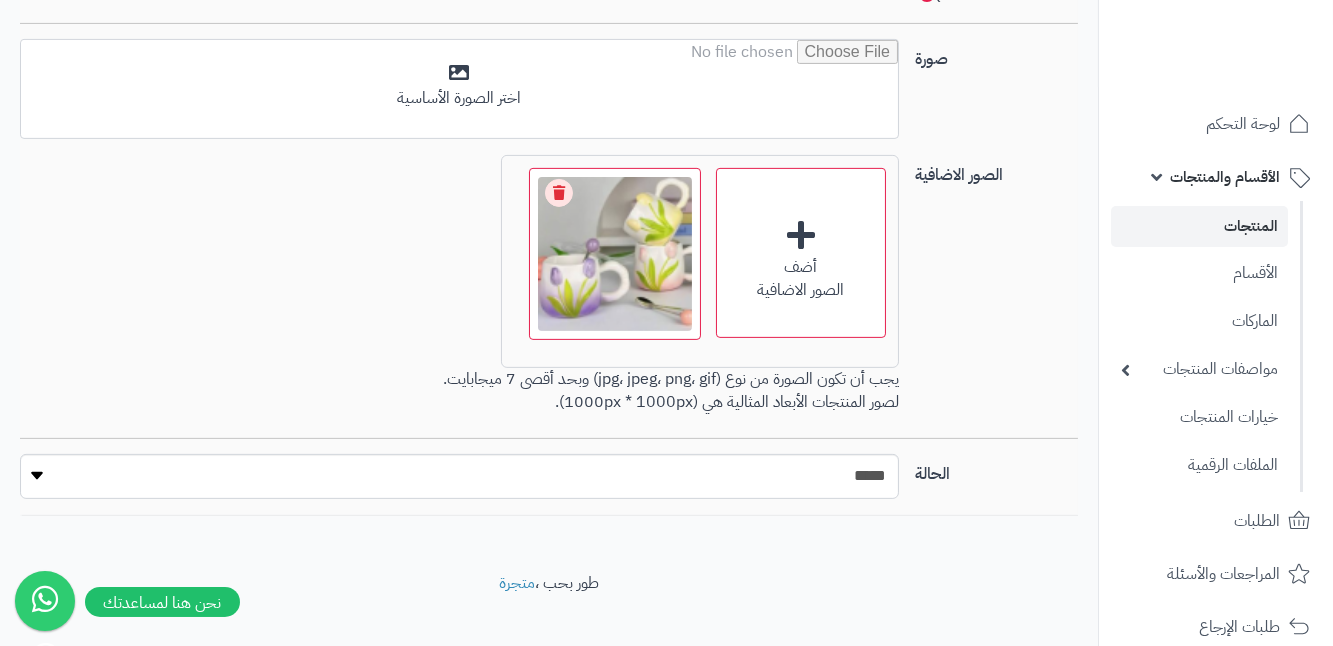 scroll, scrollTop: 1506, scrollLeft: 0, axis: vertical 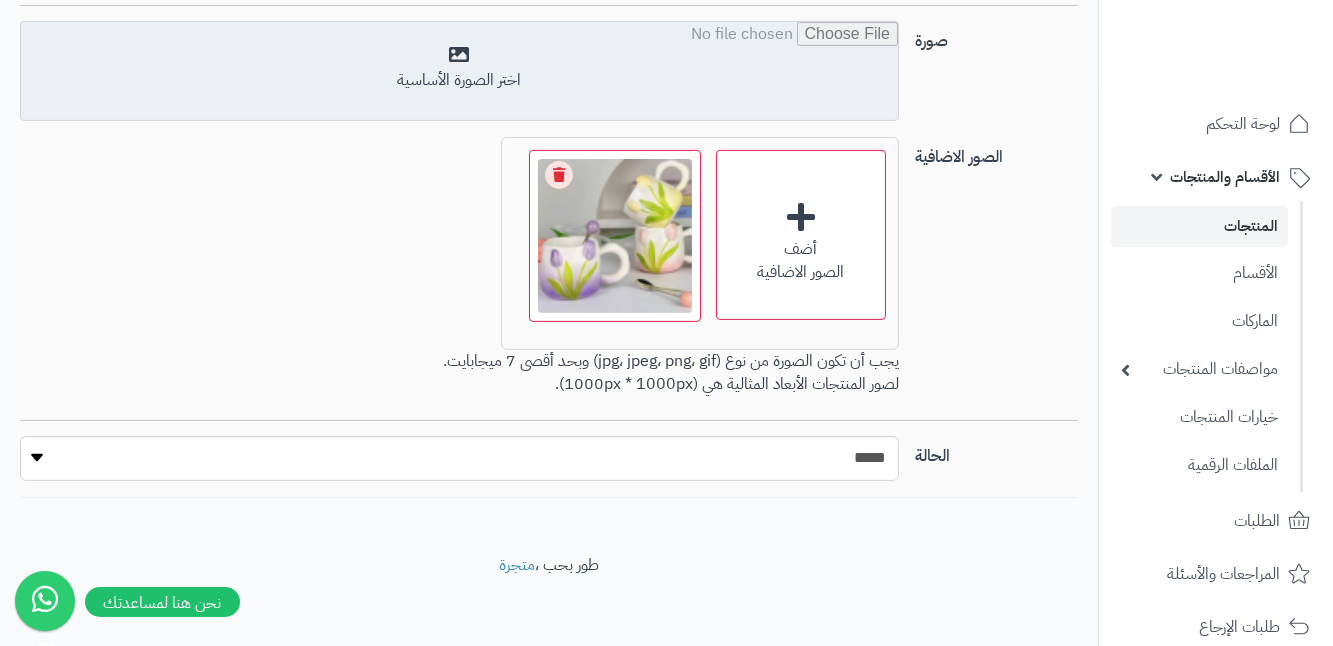 click at bounding box center (459, 72) 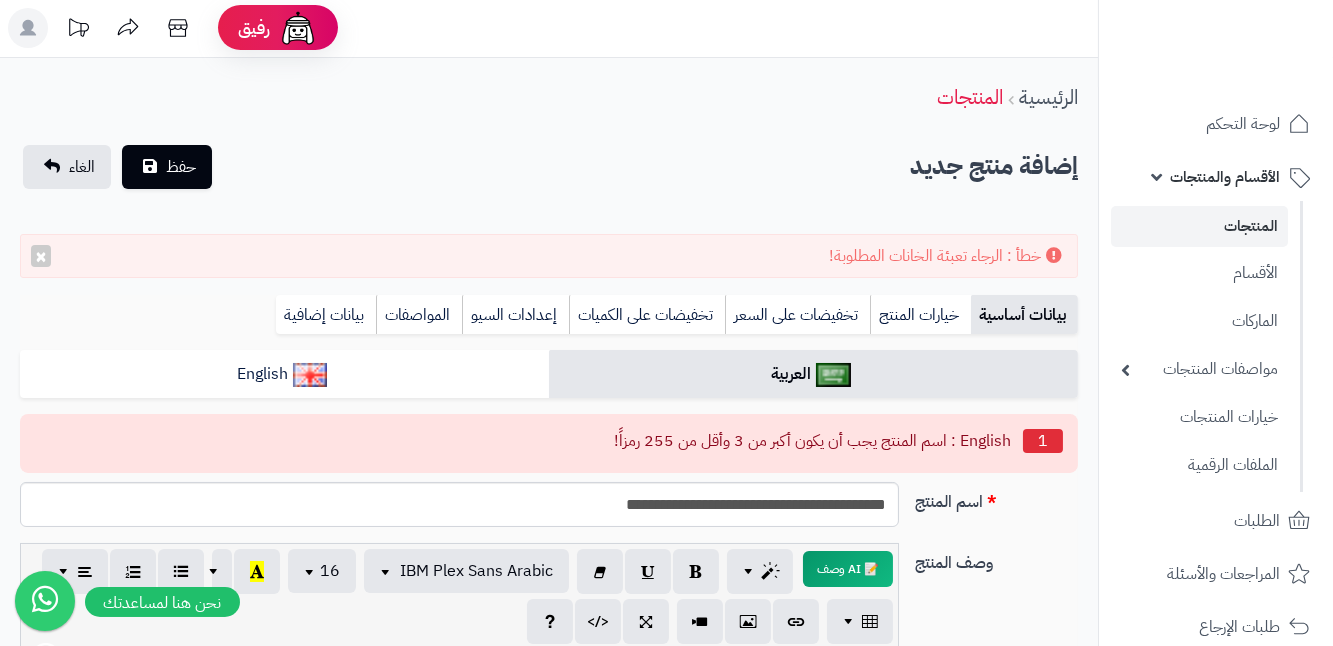 scroll, scrollTop: 0, scrollLeft: 0, axis: both 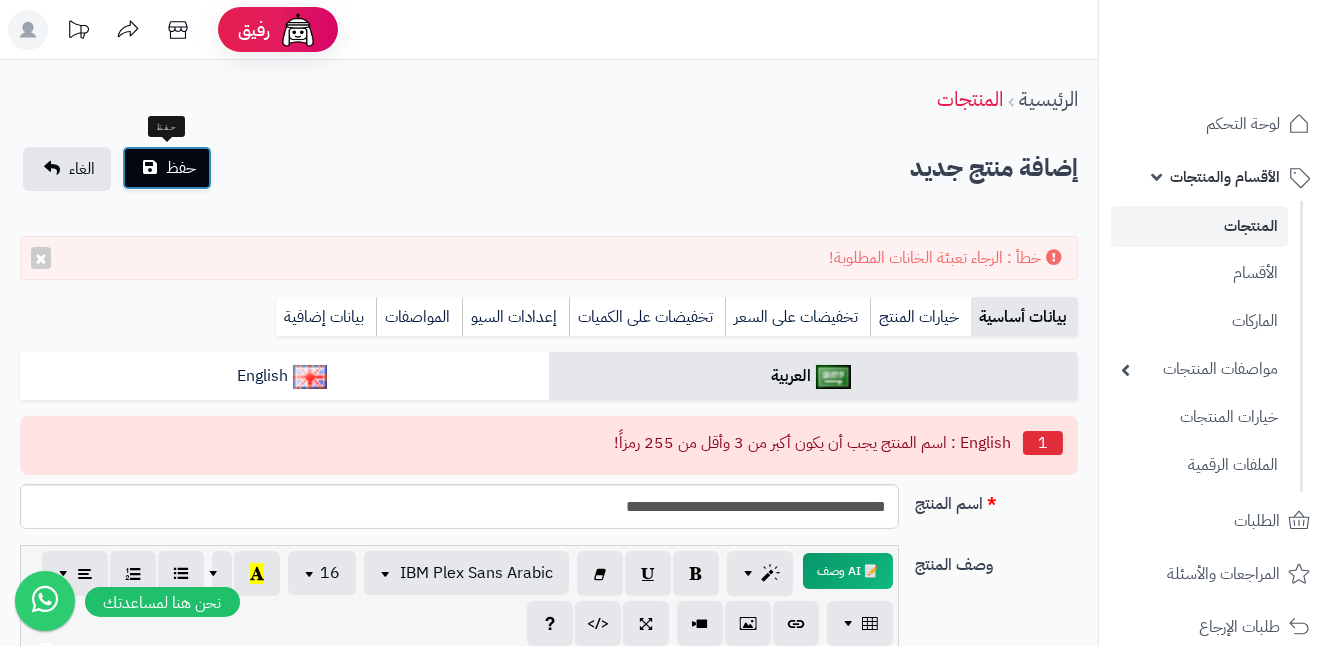 click on "حفظ" at bounding box center (167, 168) 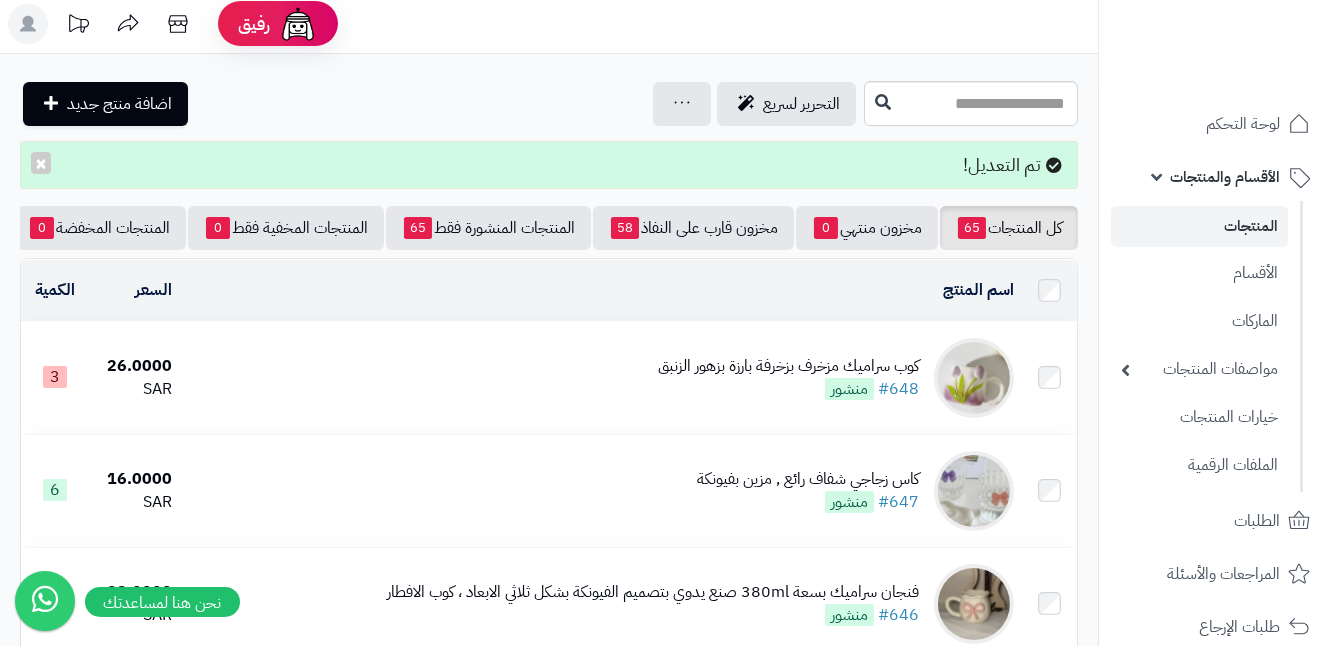 scroll, scrollTop: 0, scrollLeft: 0, axis: both 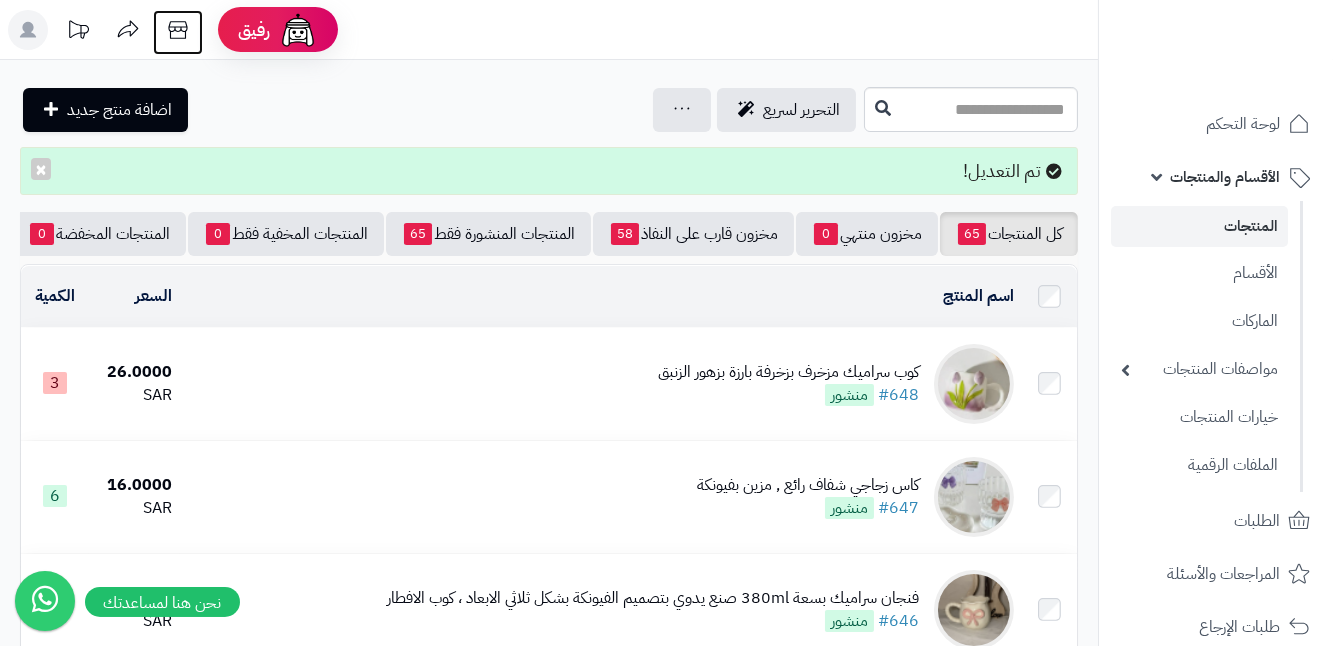 click 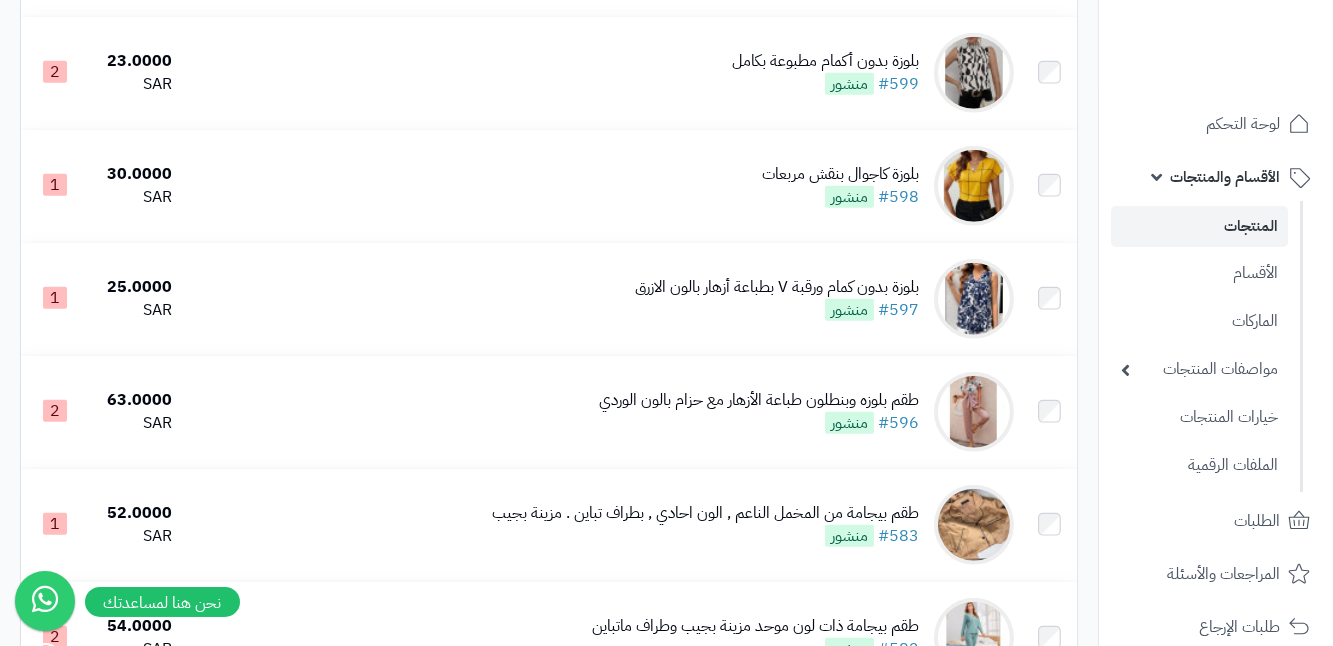 scroll, scrollTop: 3818, scrollLeft: 0, axis: vertical 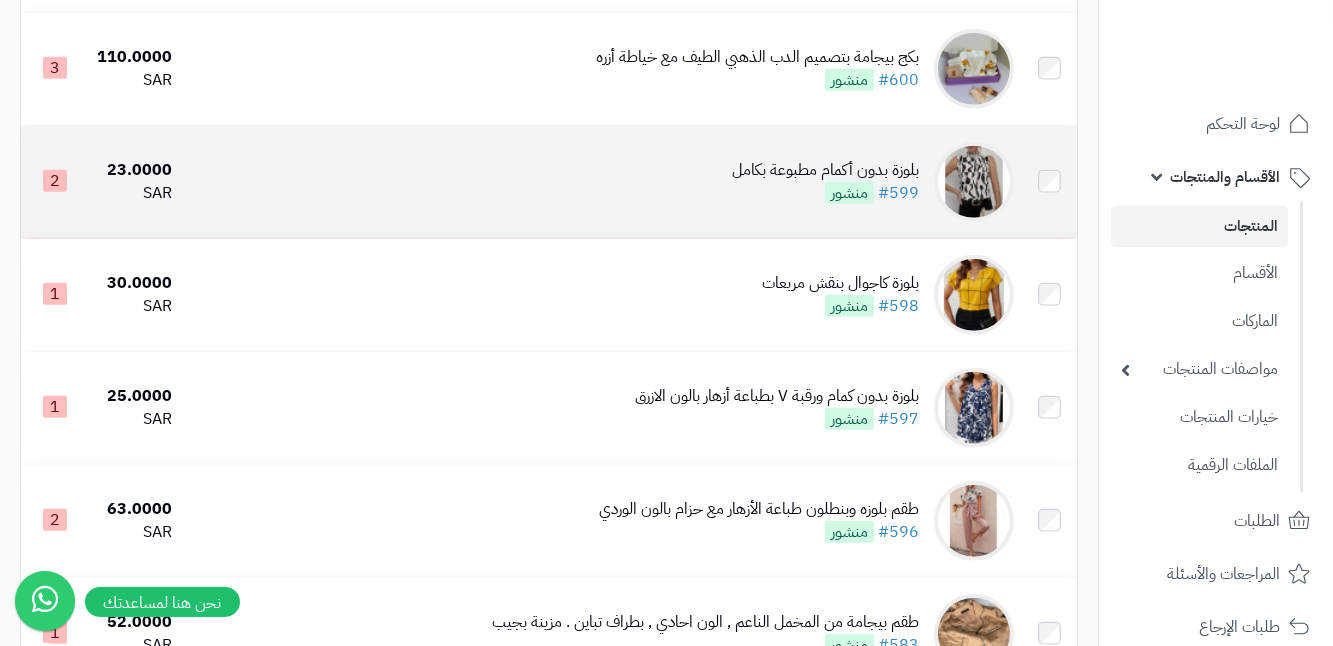 click at bounding box center [974, 182] 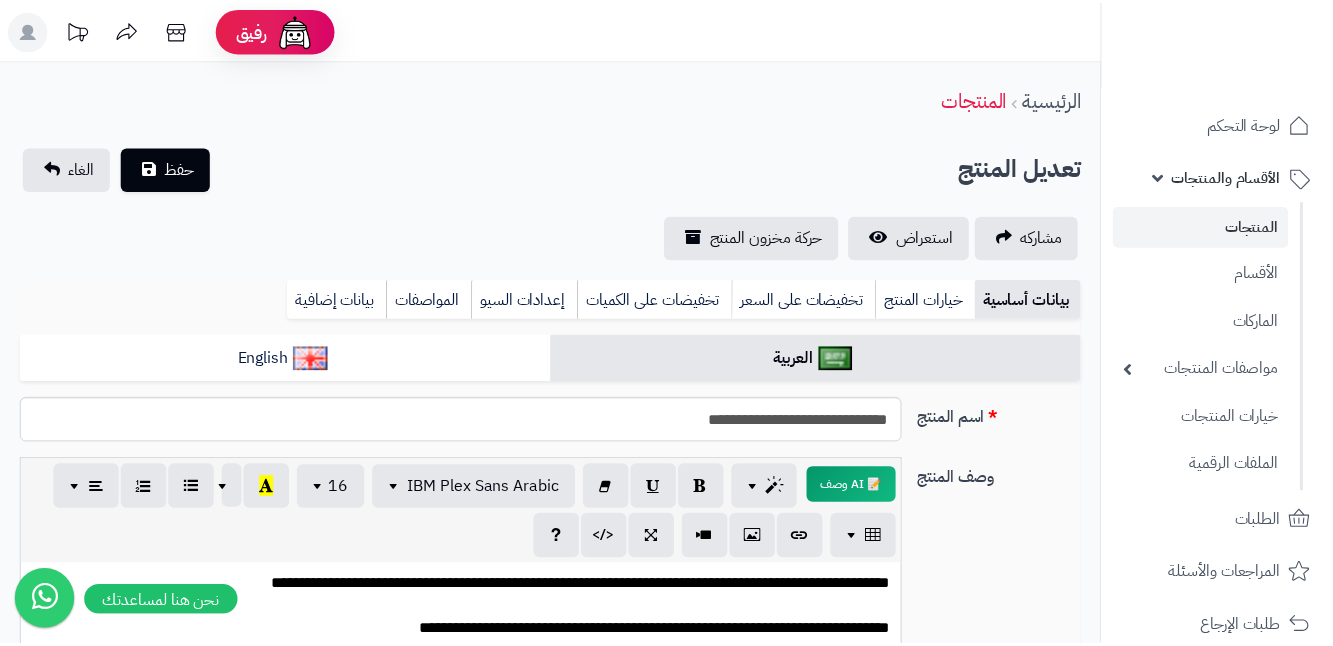 scroll, scrollTop: 1363, scrollLeft: 0, axis: vertical 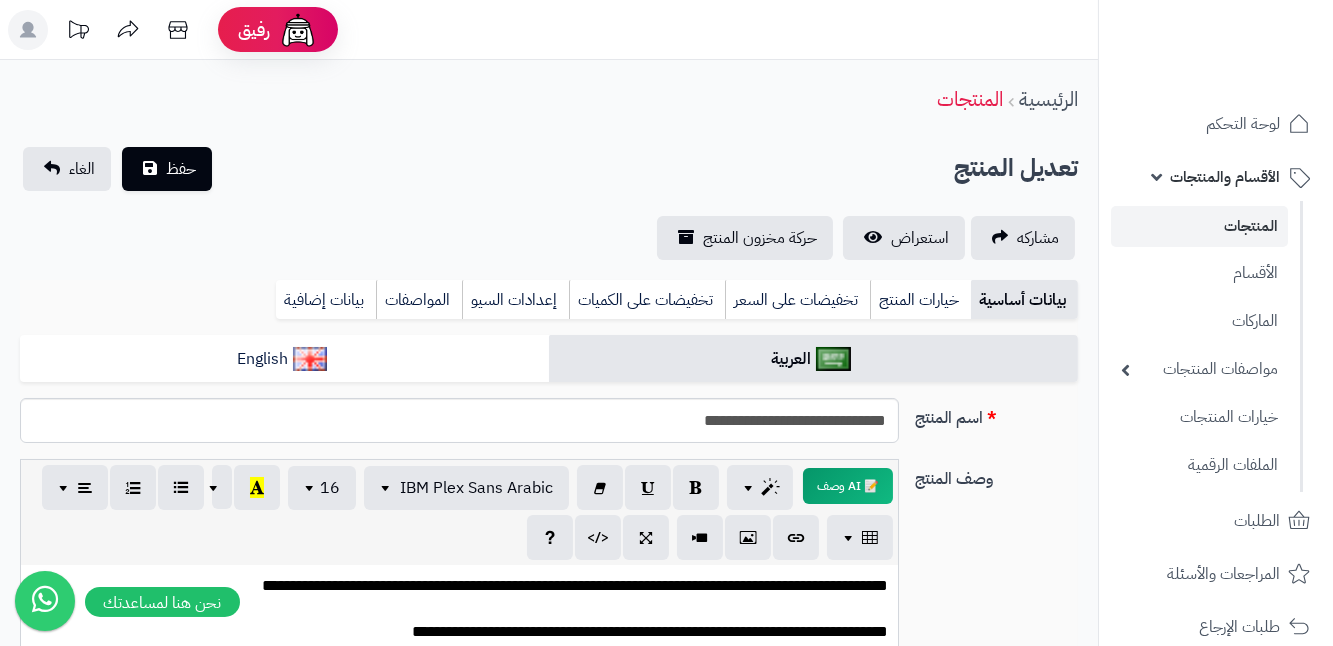 click 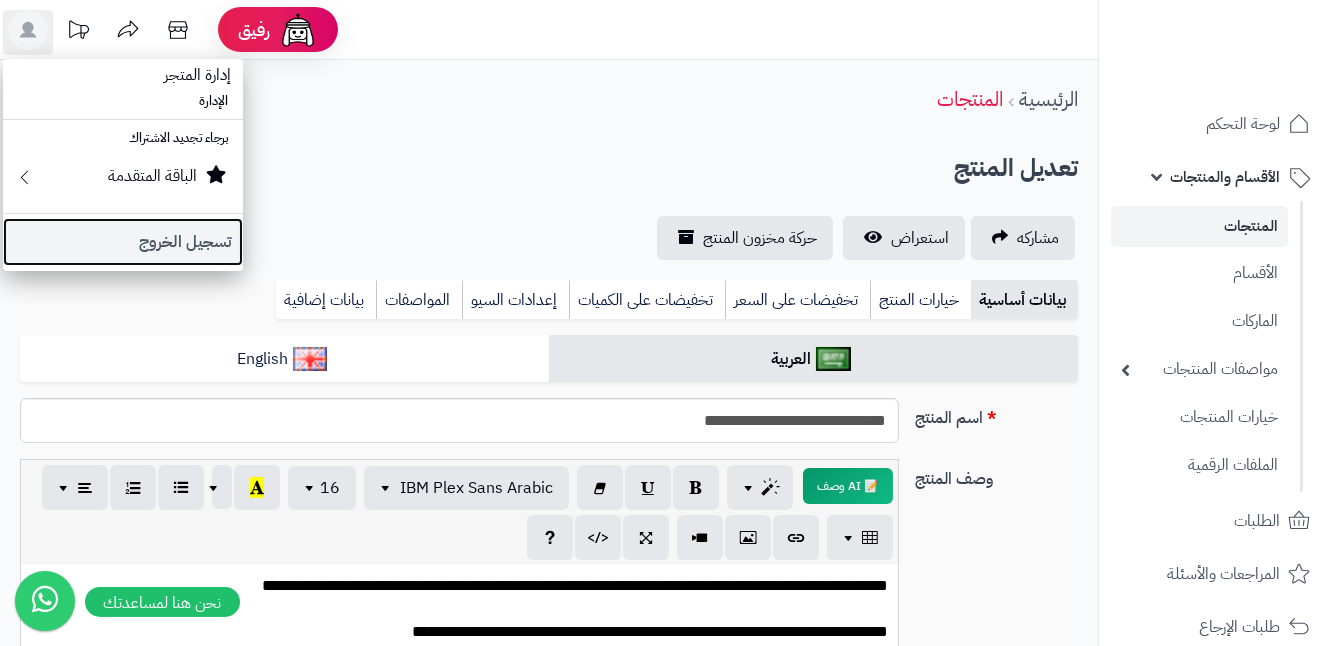 click on "تسجيل الخروج" at bounding box center [123, 242] 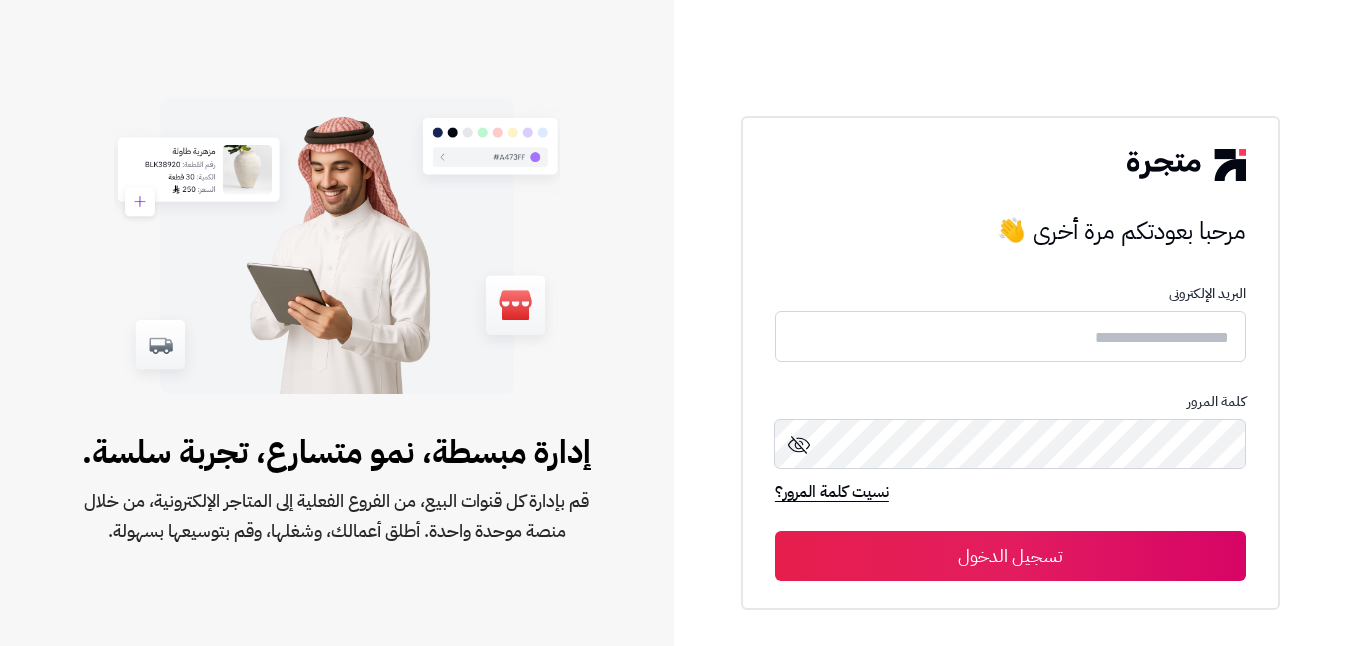 scroll, scrollTop: 0, scrollLeft: 0, axis: both 